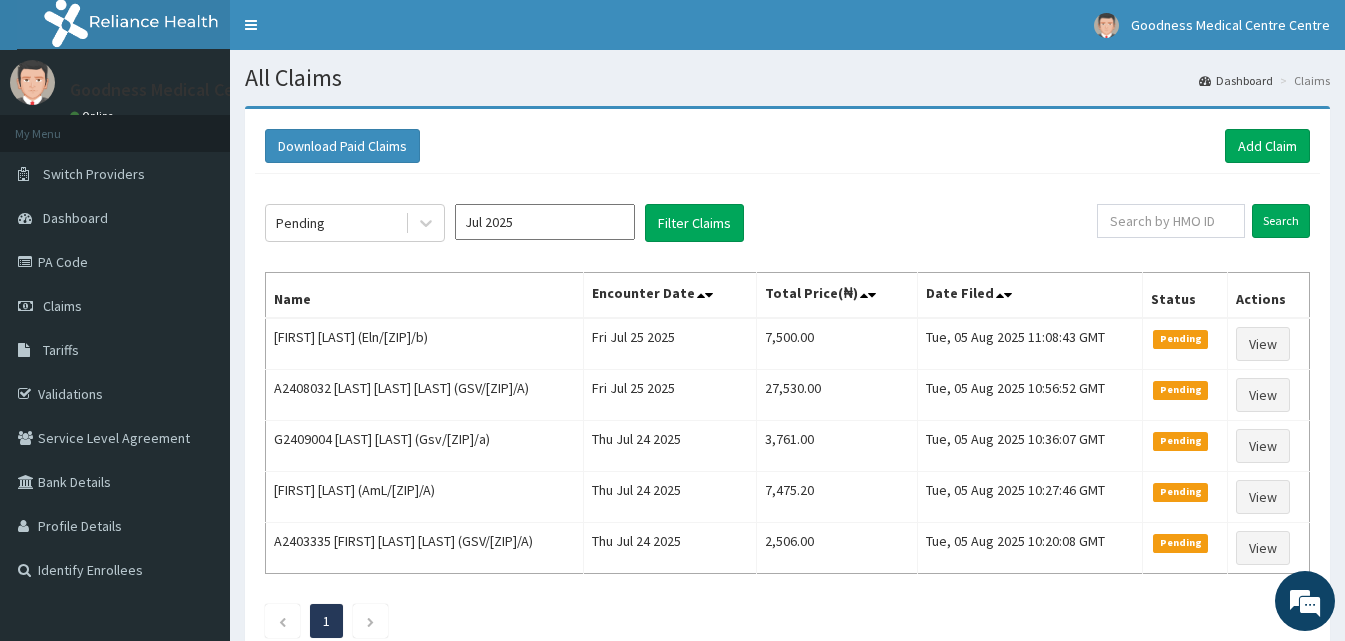 scroll, scrollTop: 0, scrollLeft: 0, axis: both 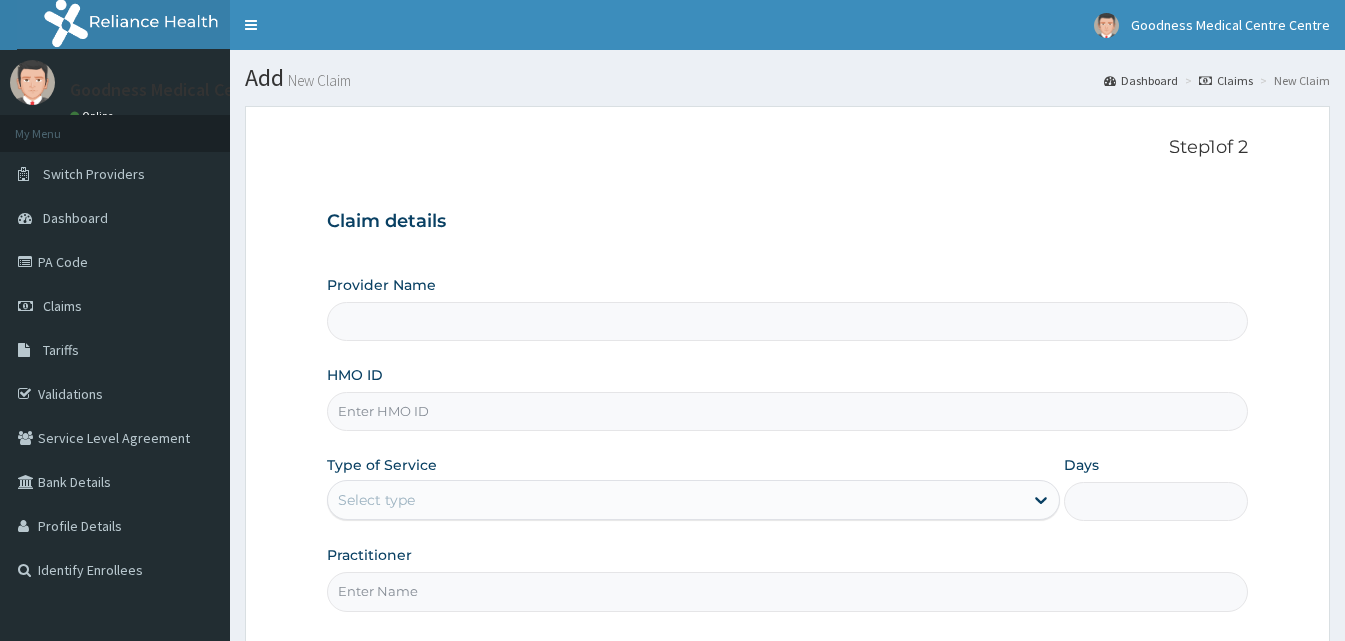 click on "HMO ID" at bounding box center (787, 411) 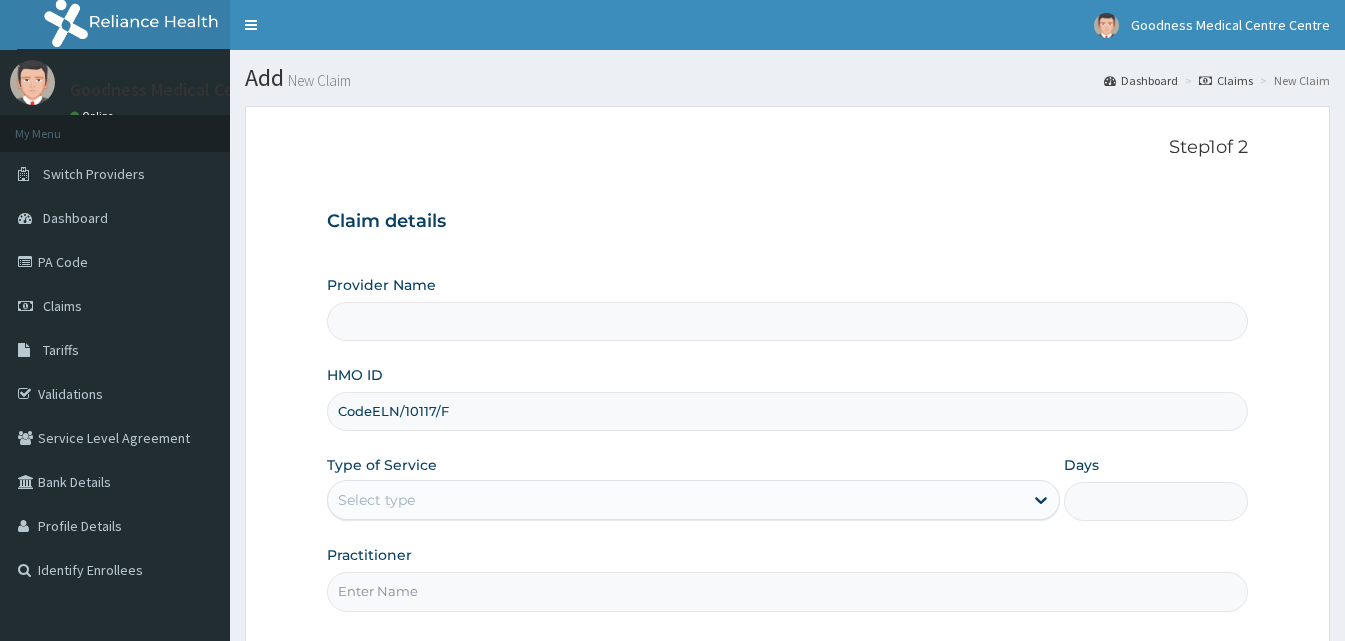 type on "Goodness Medical Centre" 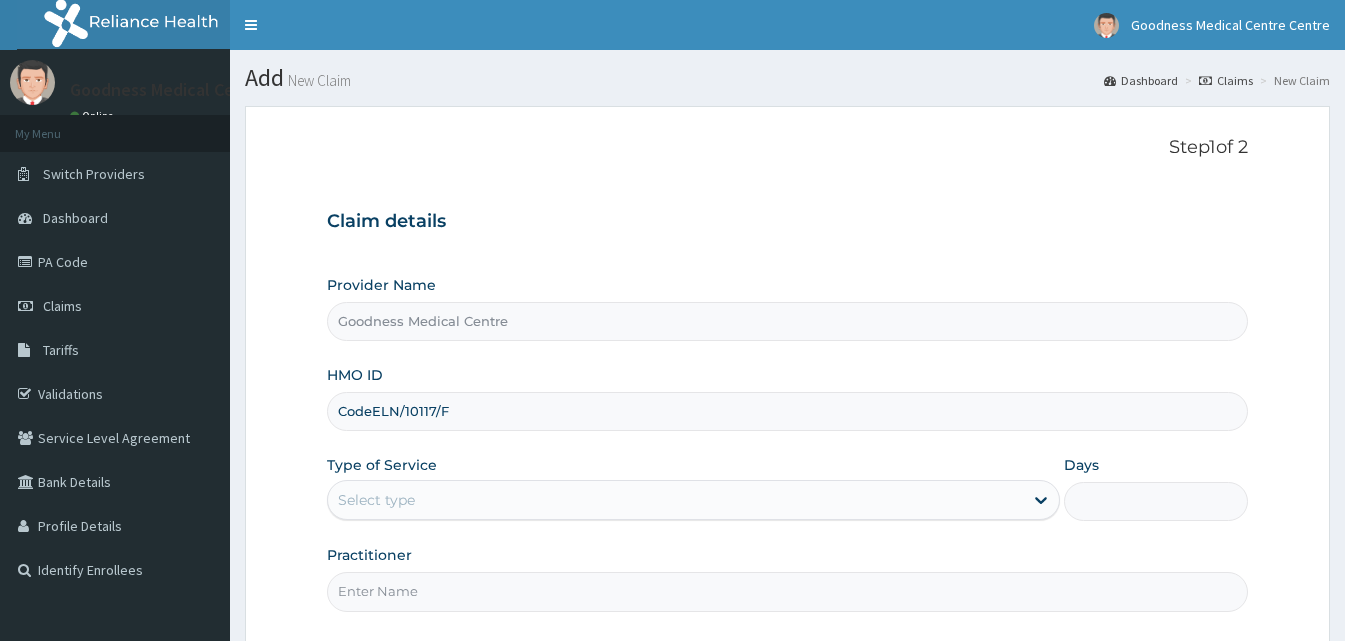 click on "CodeELN/10117/F" at bounding box center (787, 411) 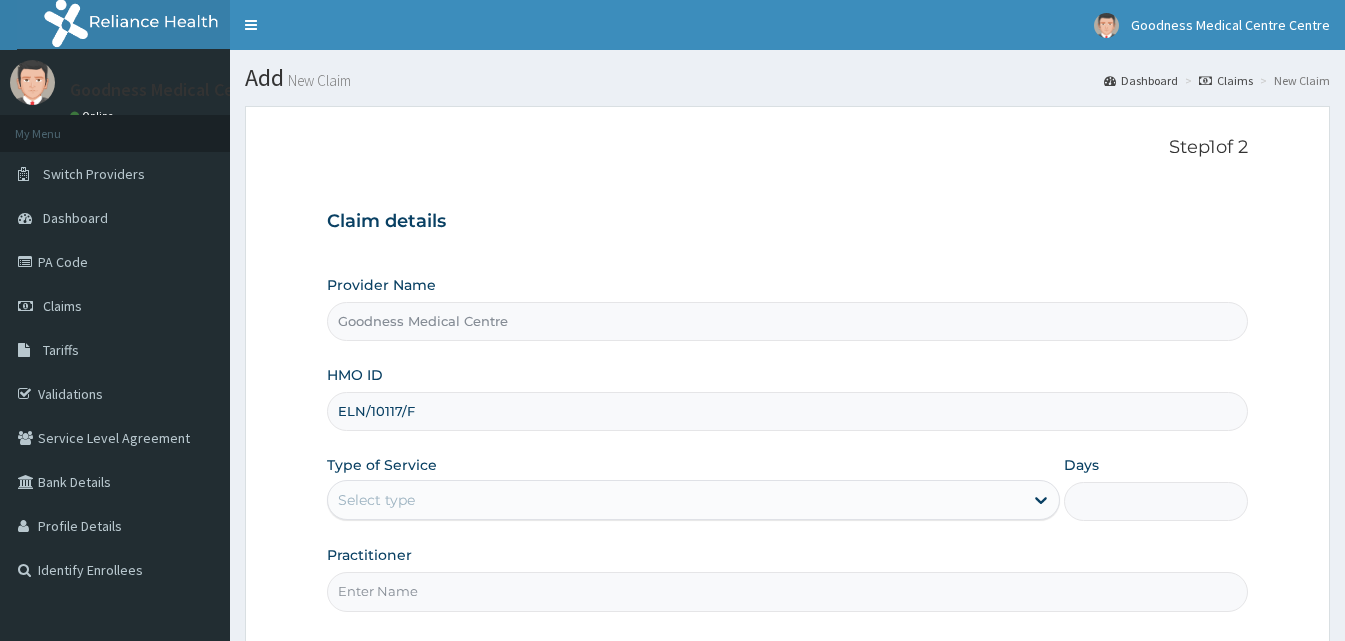 type on "ELN/10117/F" 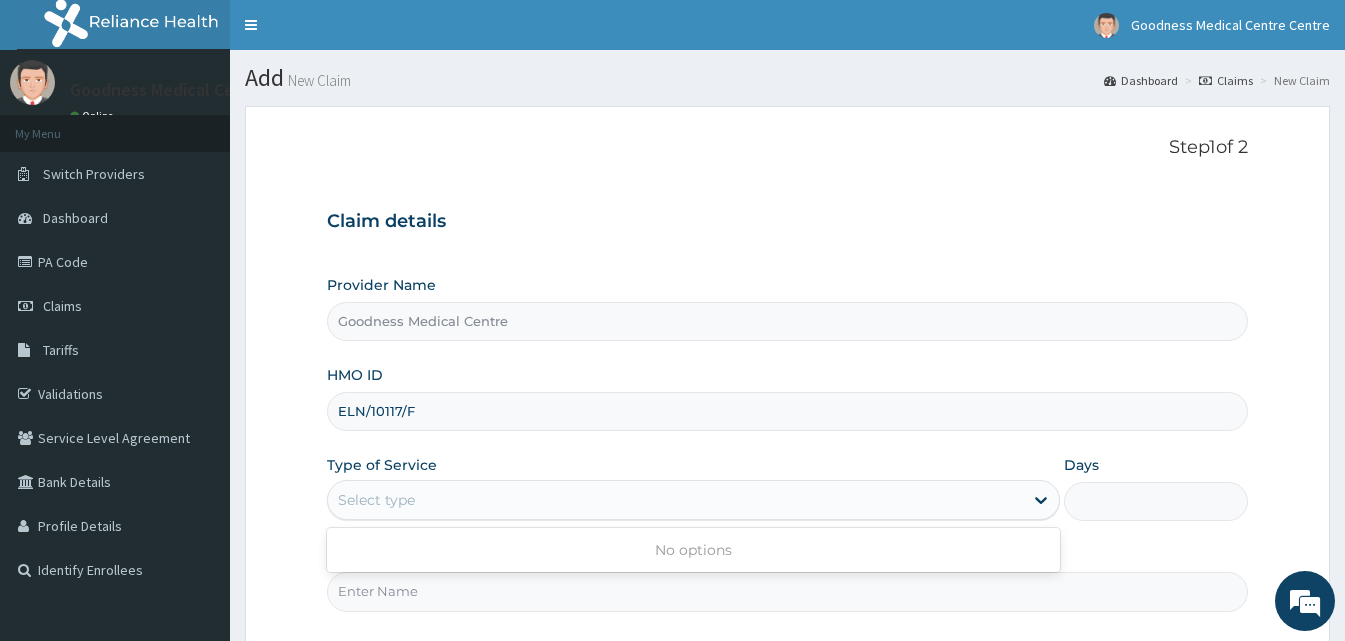 click on "Select type" at bounding box center [693, 500] 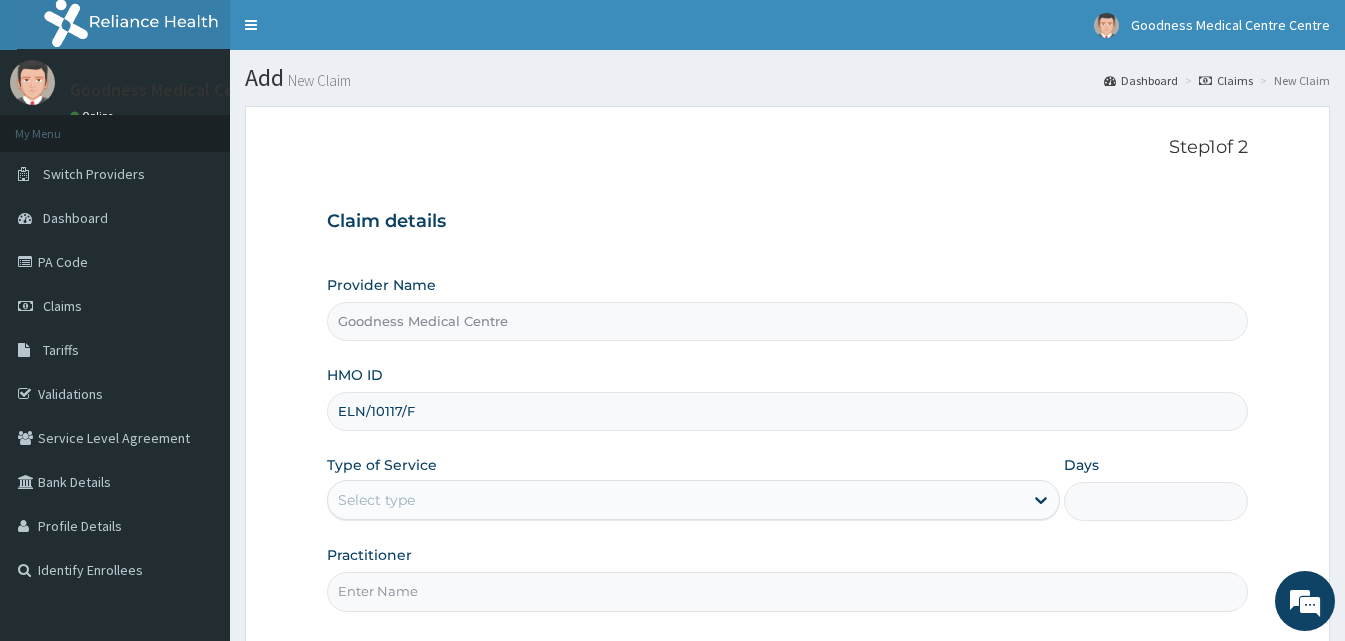 click on "Select type" at bounding box center (675, 500) 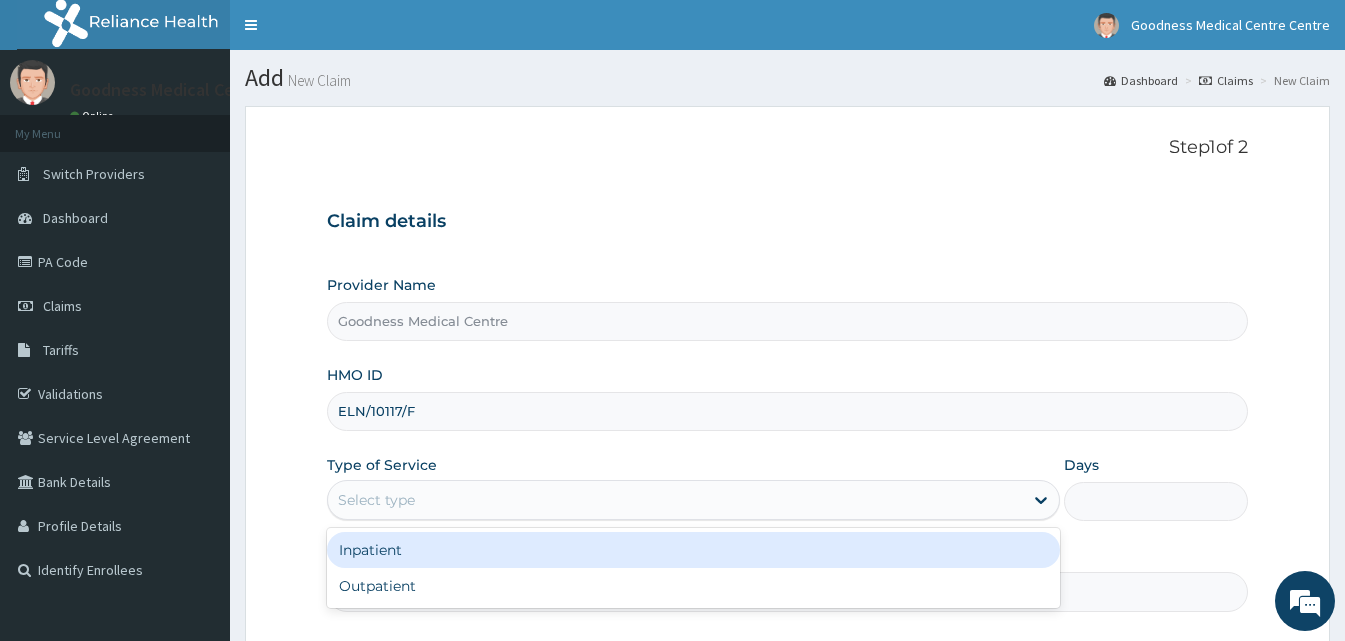 click on "Select type" at bounding box center [675, 500] 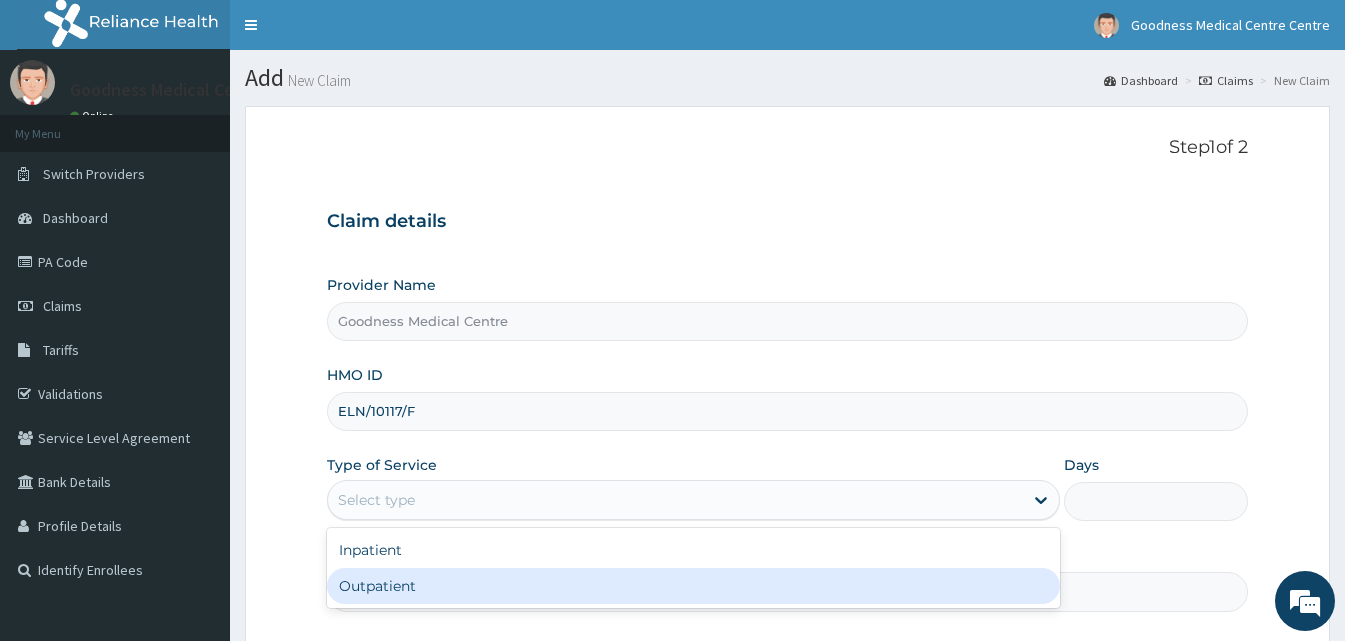 click on "Outpatient" at bounding box center (693, 586) 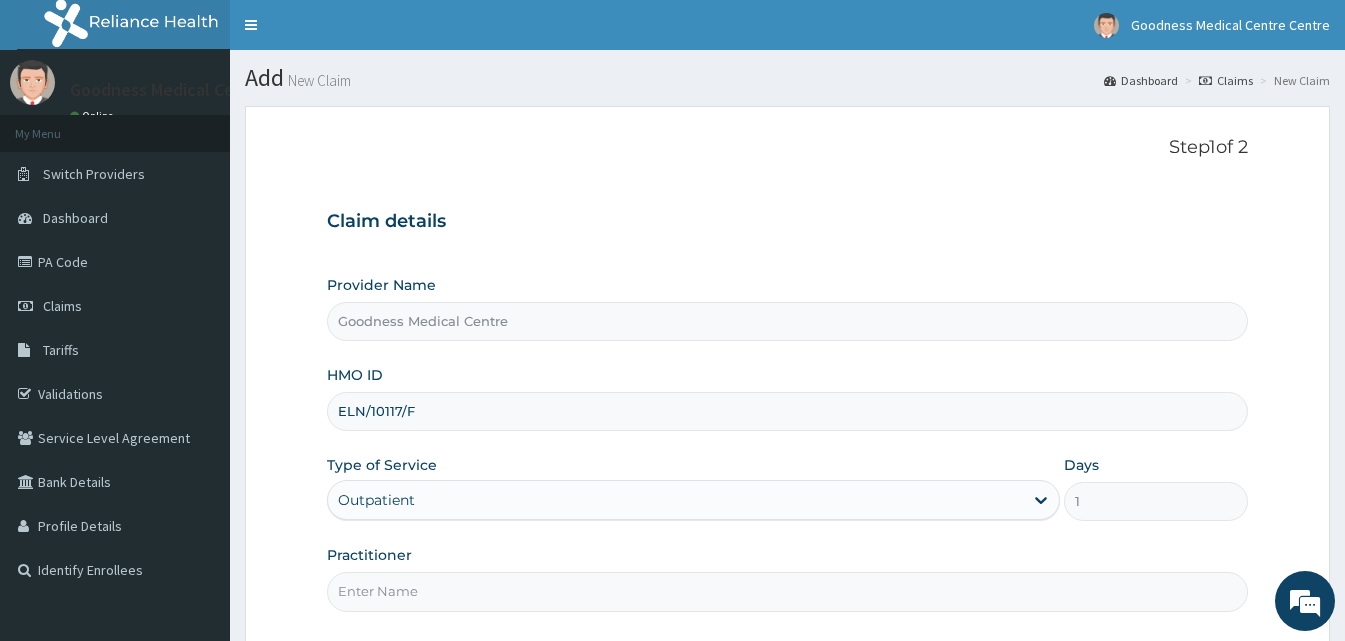 scroll, scrollTop: 187, scrollLeft: 0, axis: vertical 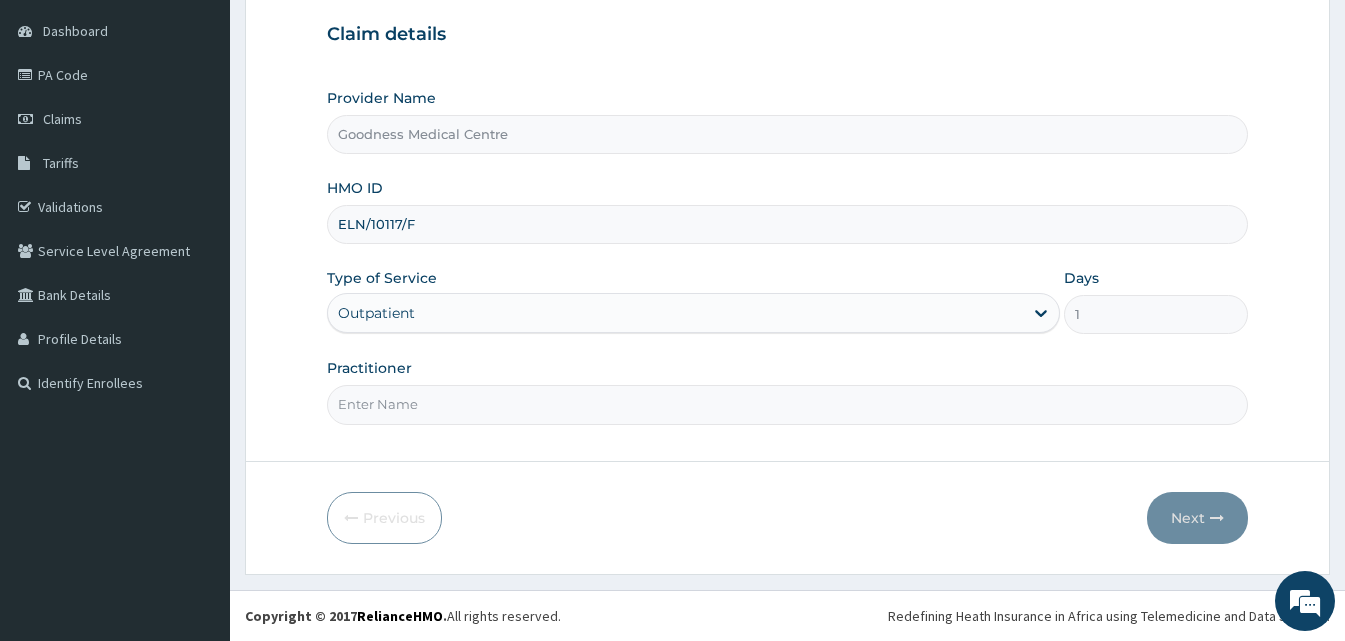 click on "Practitioner" at bounding box center [787, 404] 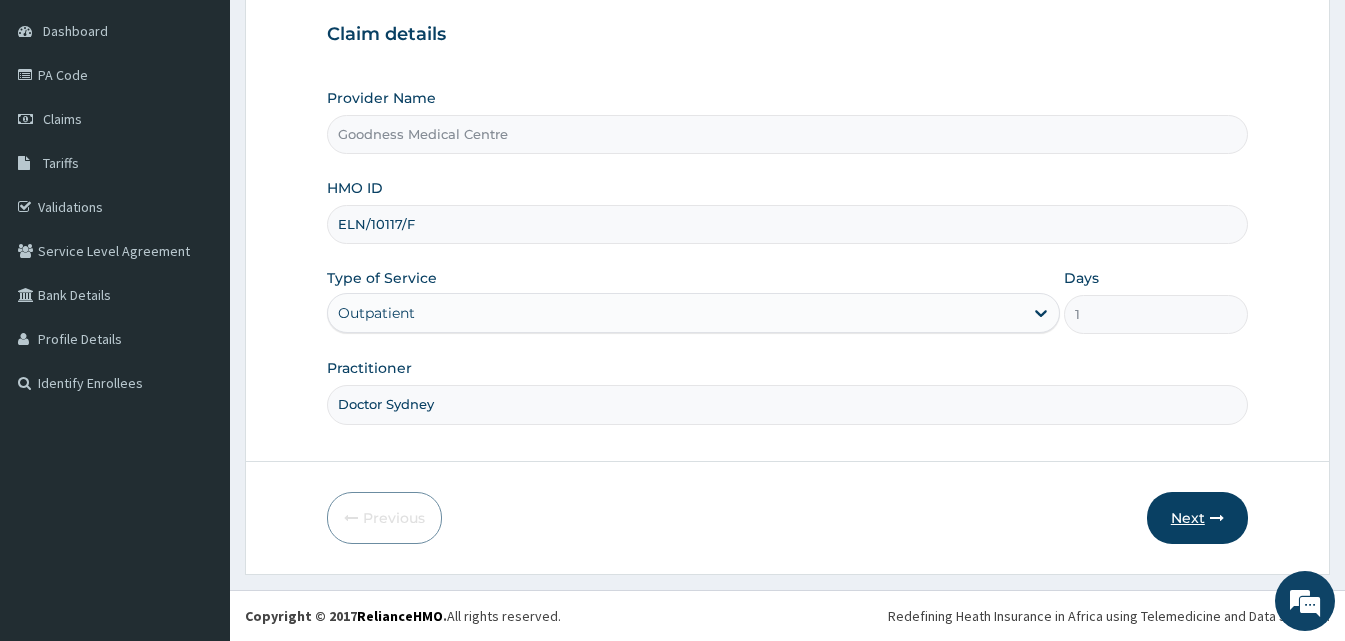 click on "Next" at bounding box center (1197, 518) 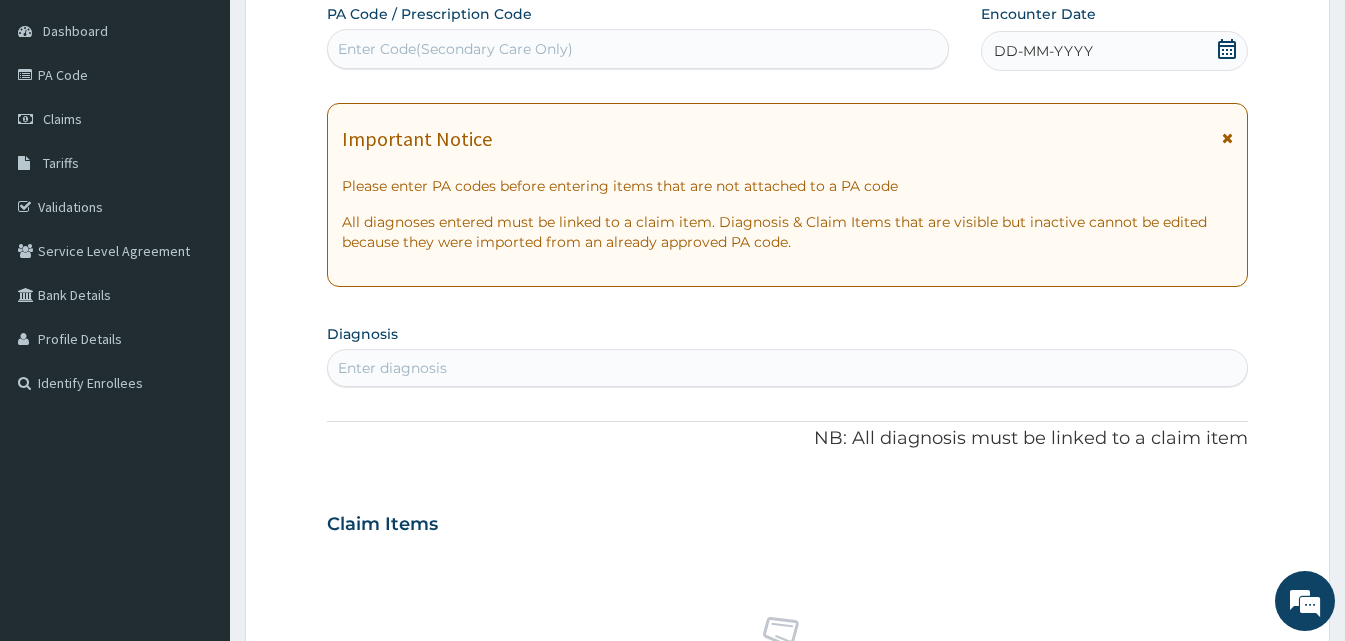scroll, scrollTop: 0, scrollLeft: 0, axis: both 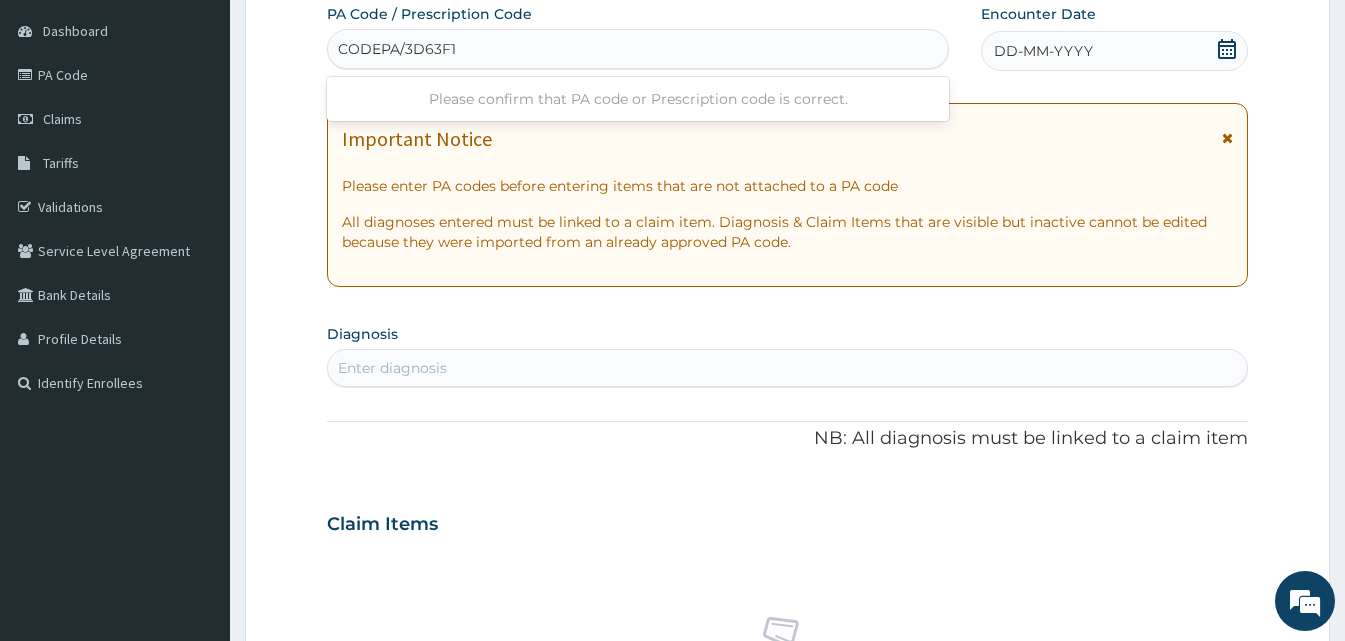 click on "CODEPA/3D63F1" at bounding box center [397, 49] 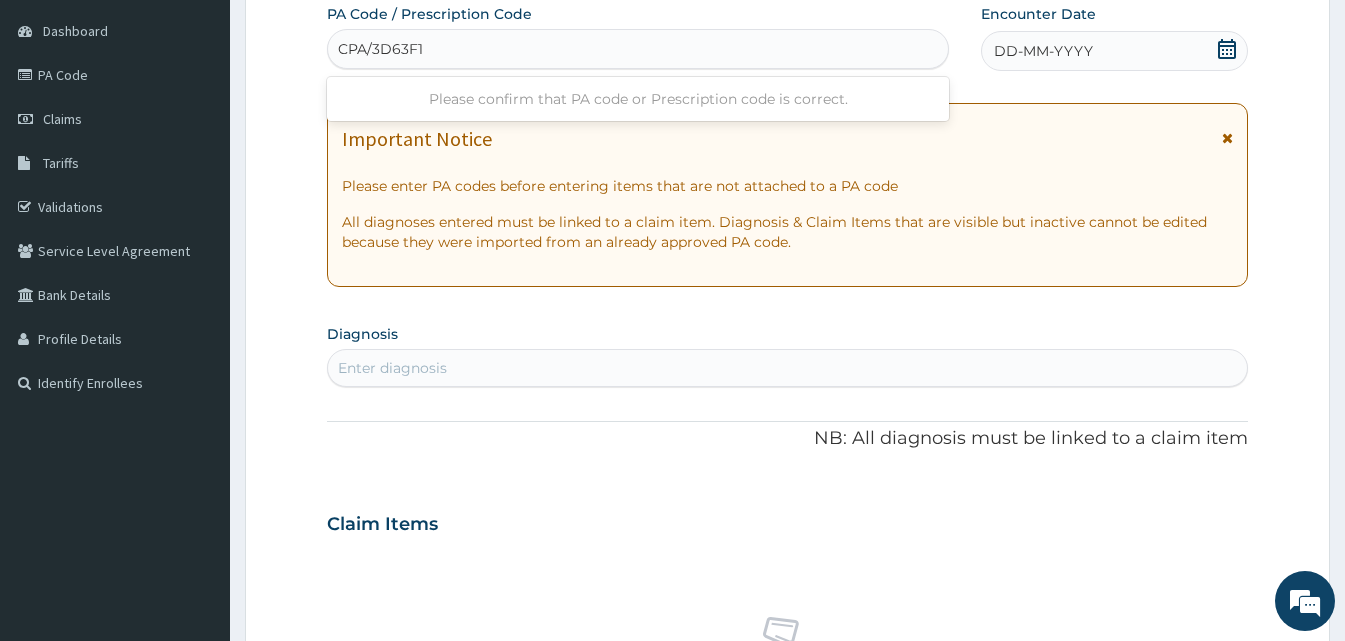 type on "PA/3D63F1" 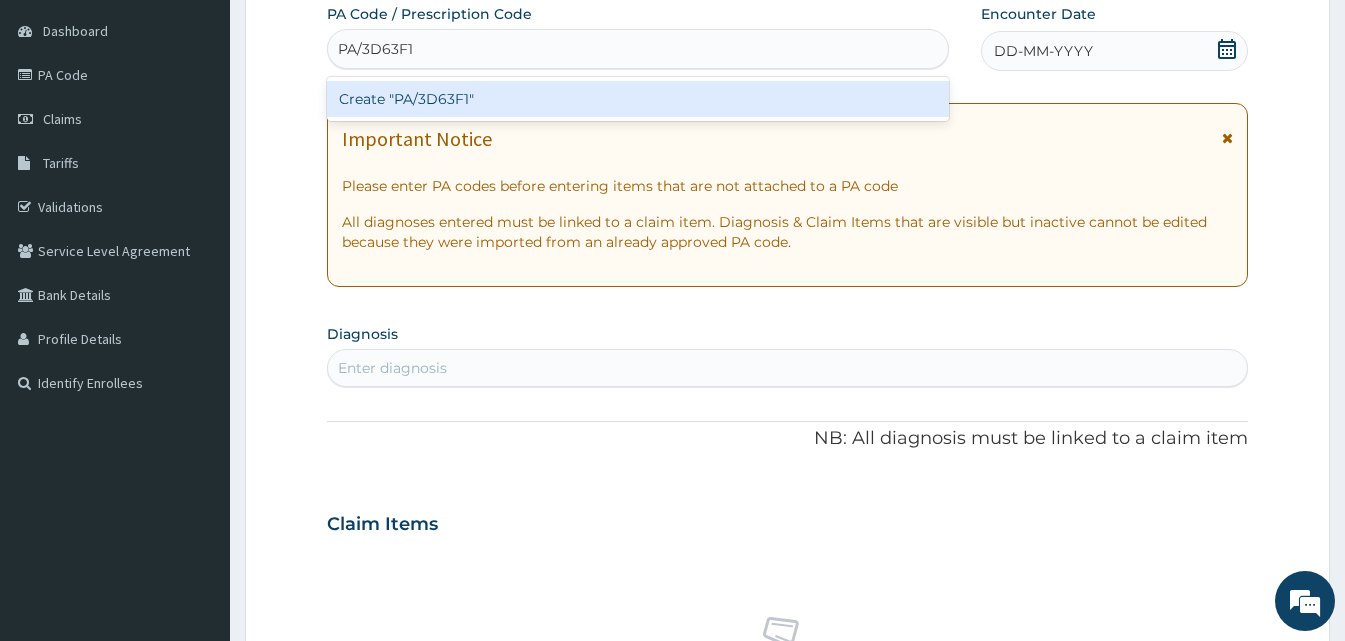 click on "Create "PA/3D63F1"" at bounding box center (638, 99) 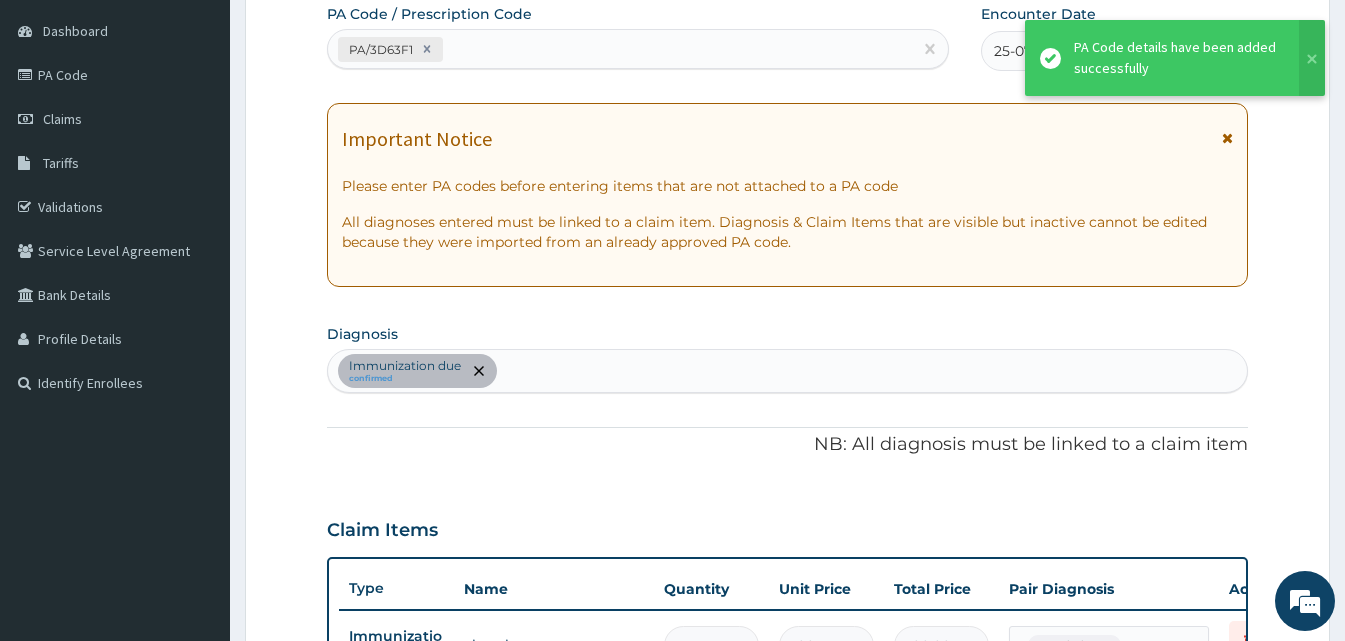 scroll, scrollTop: 581, scrollLeft: 0, axis: vertical 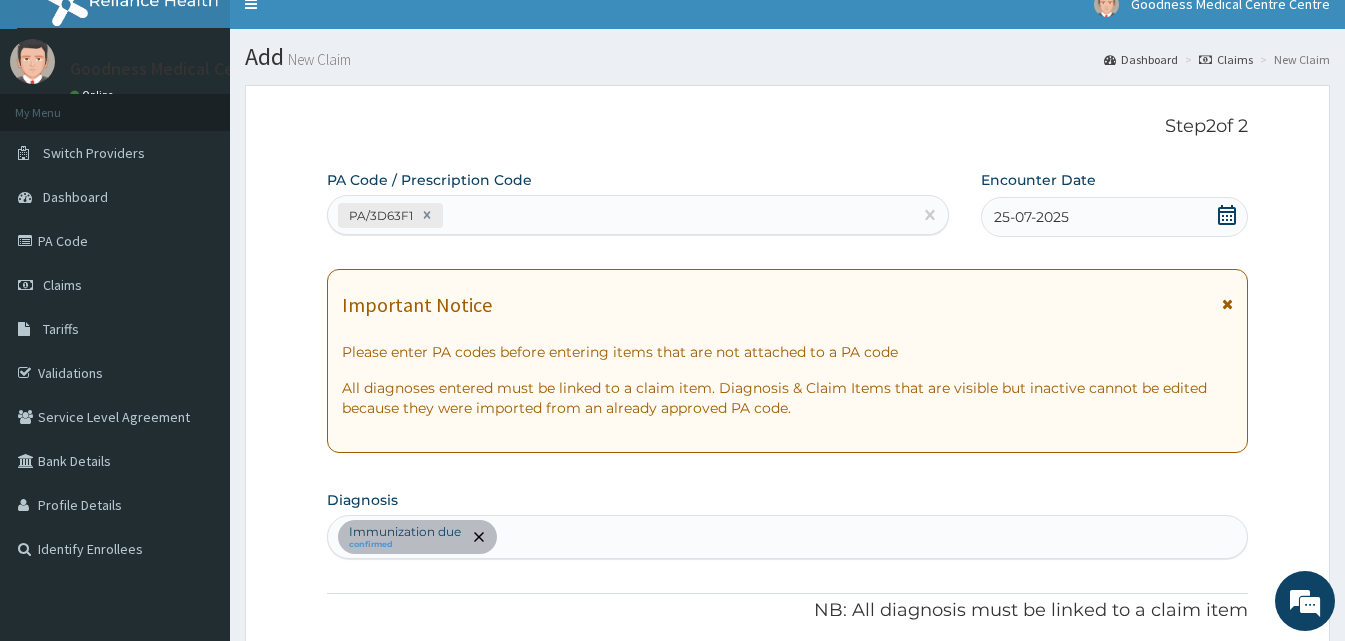 click on "Immunization due confirmed" at bounding box center (787, 537) 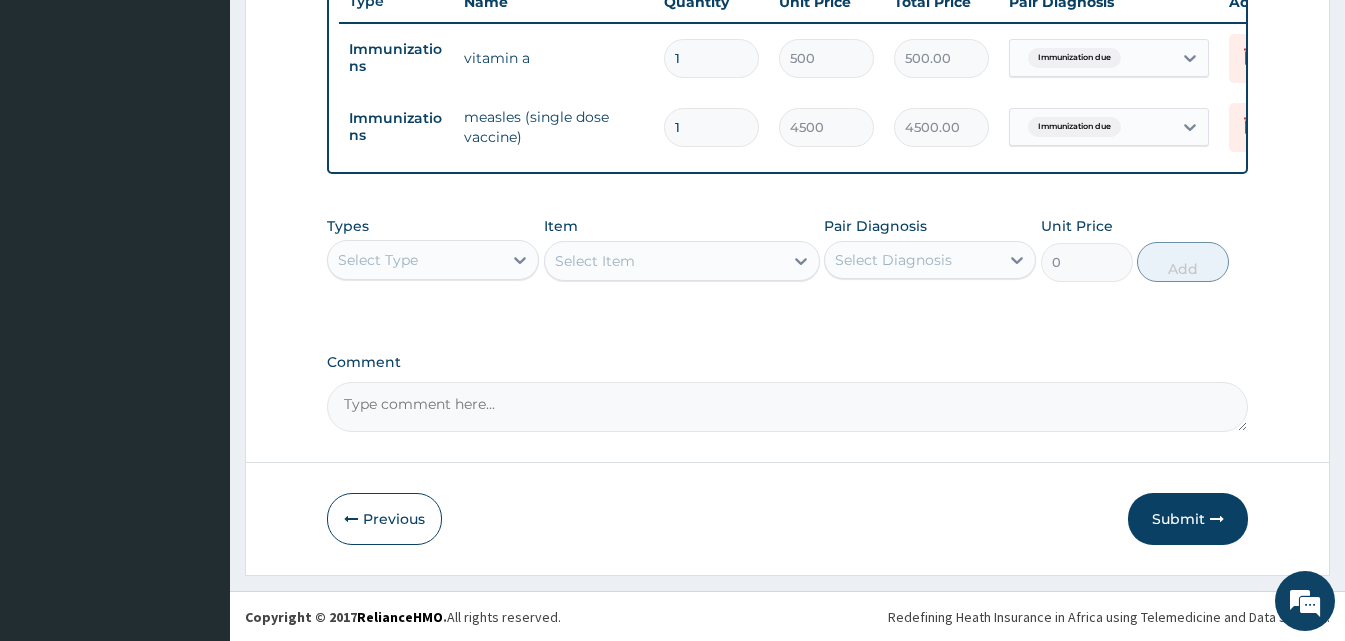 scroll, scrollTop: 790, scrollLeft: 0, axis: vertical 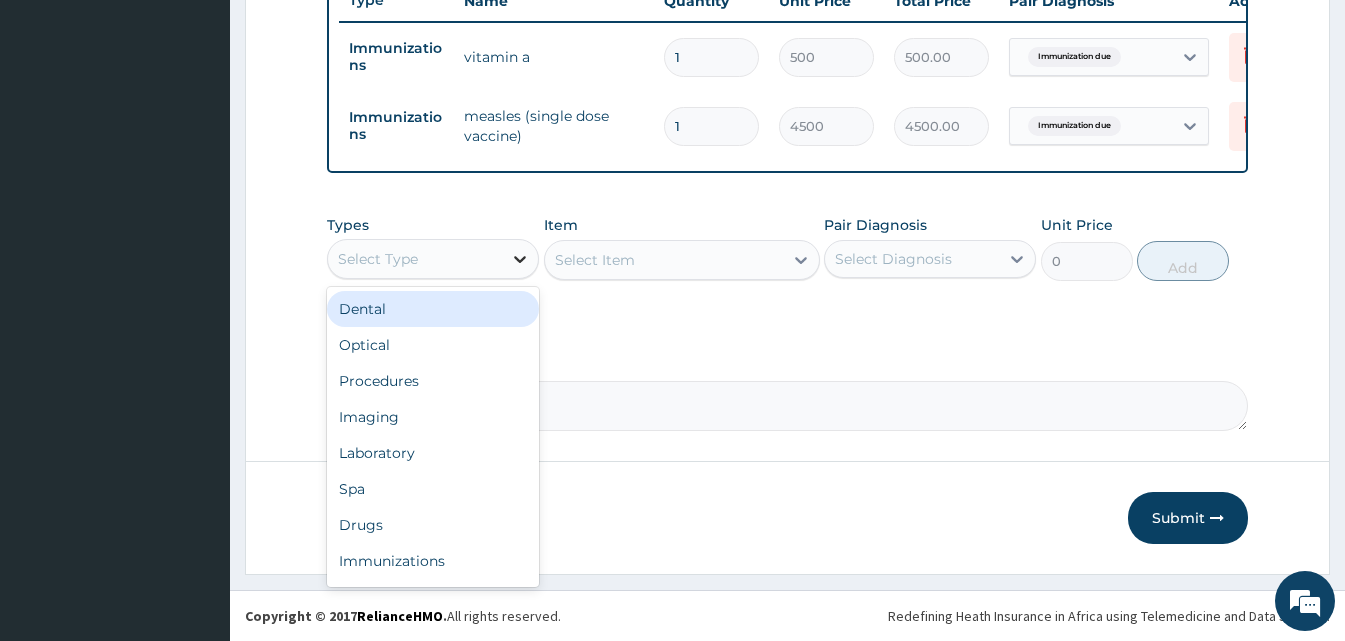 click 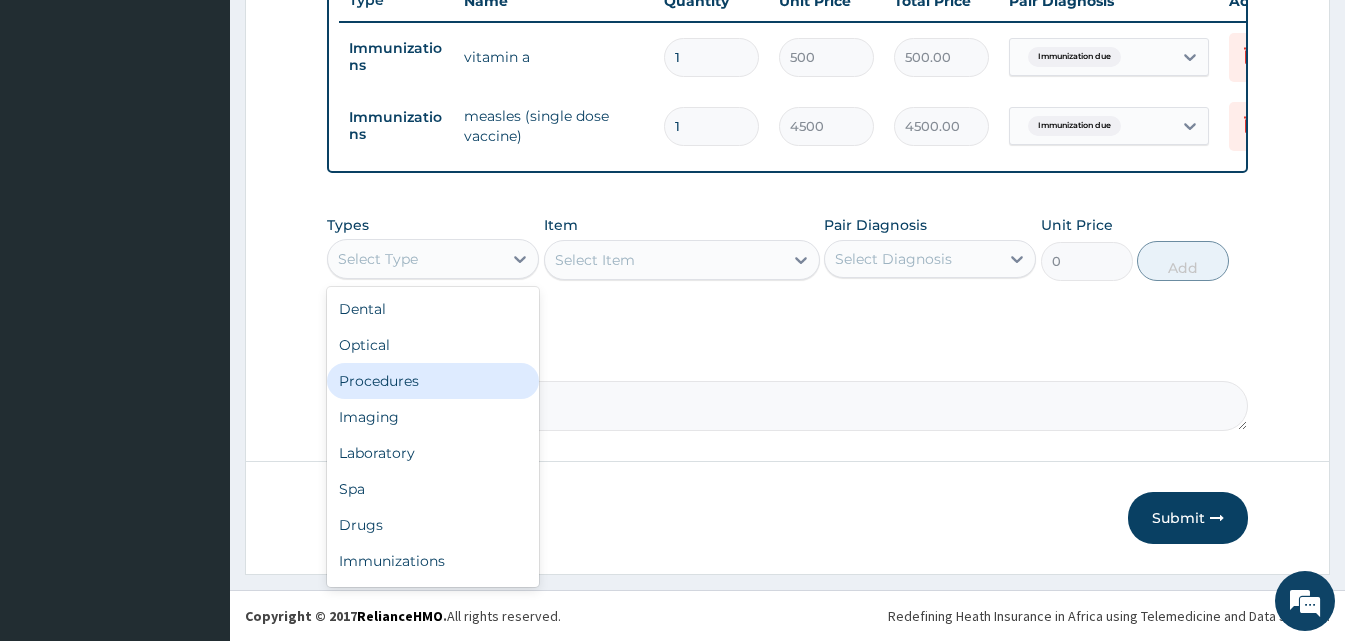 click on "Procedures" at bounding box center [433, 381] 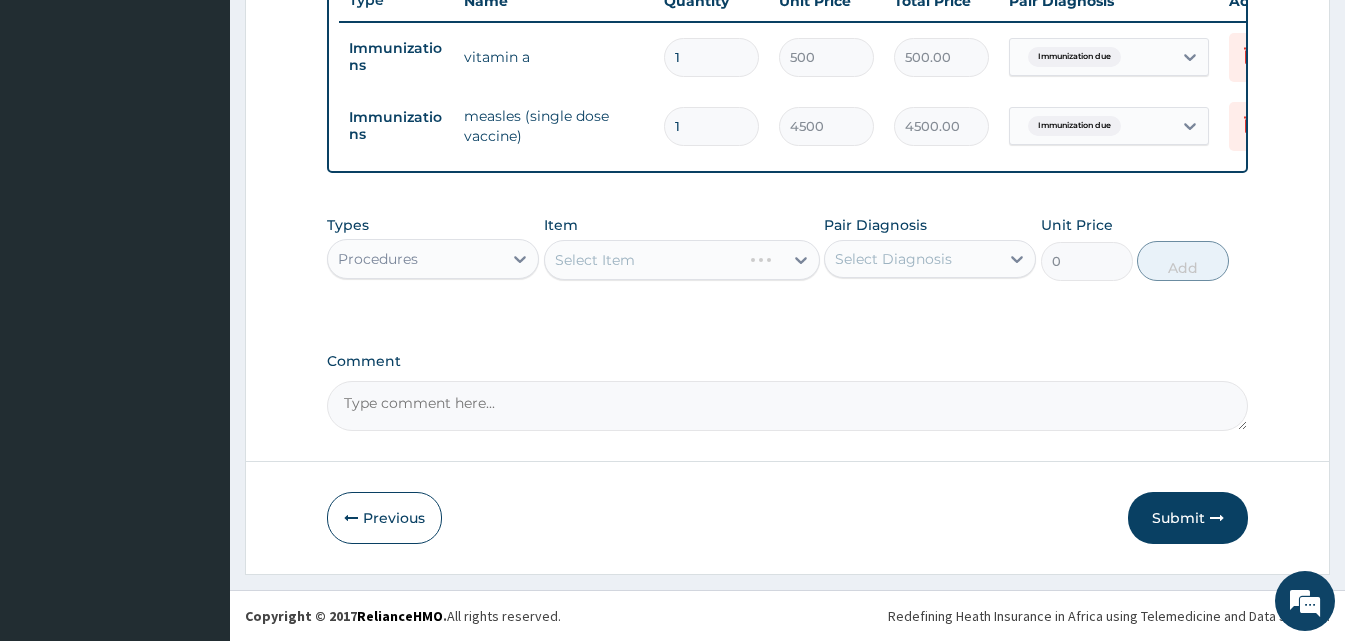 click on "Select Item" at bounding box center (682, 260) 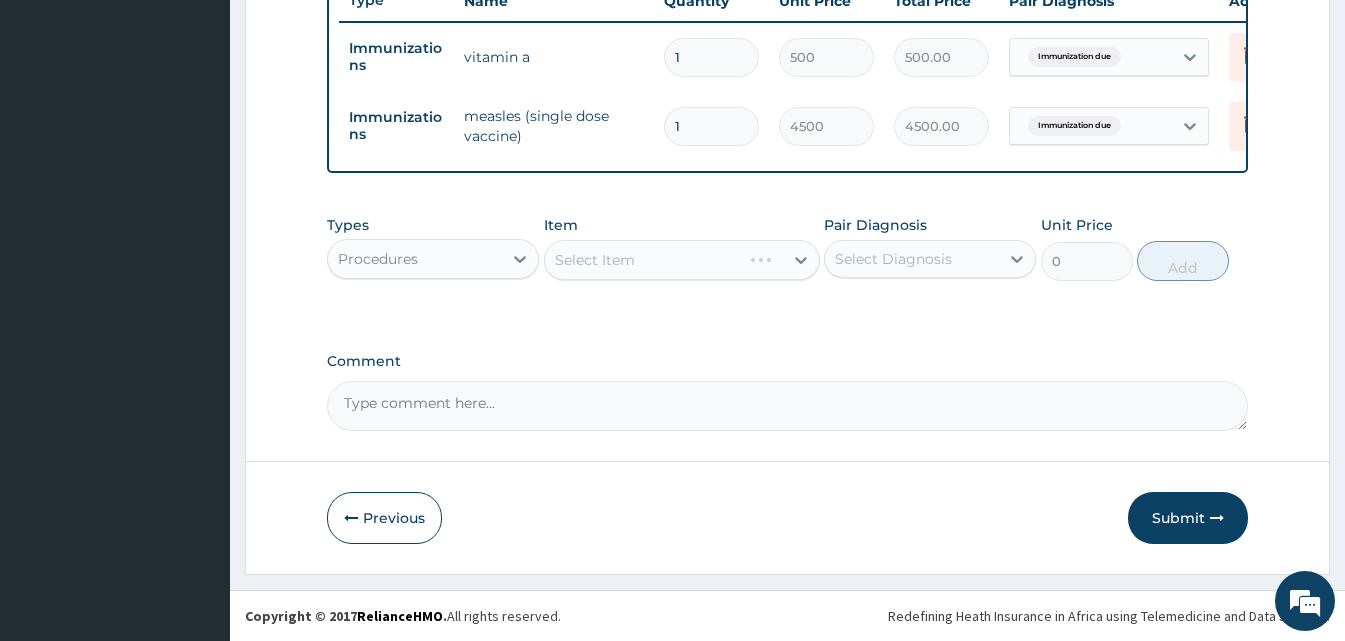 click on "Select Item" at bounding box center (682, 260) 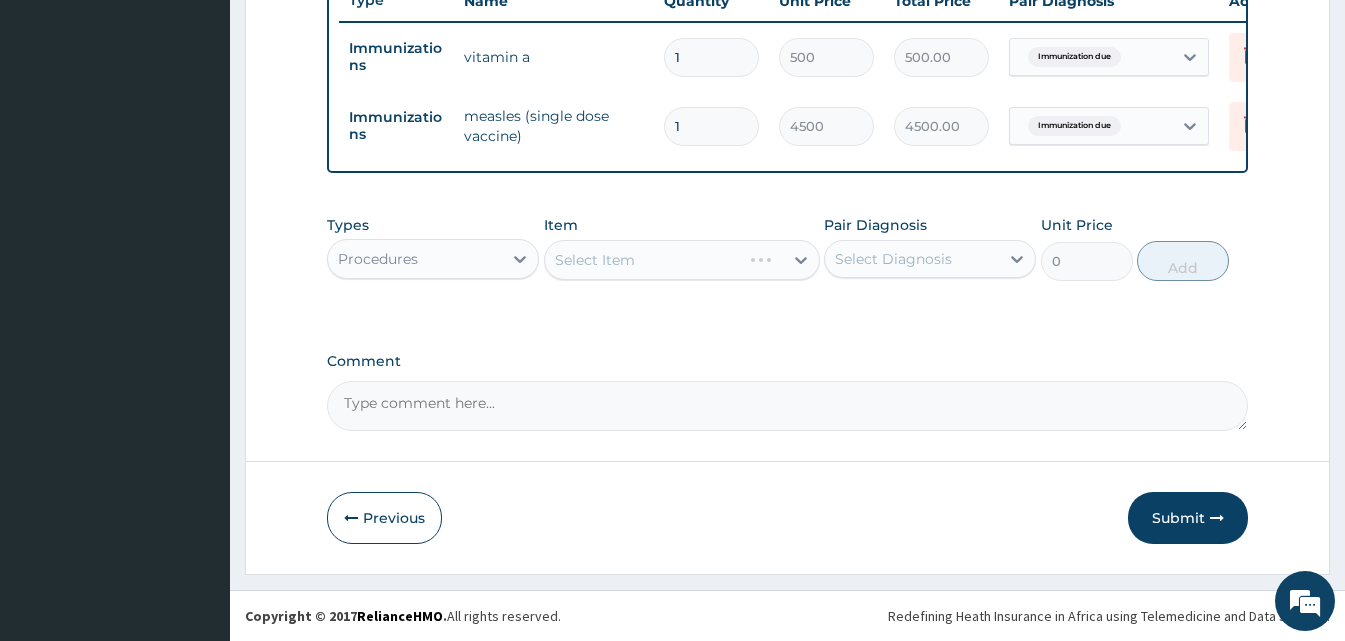 click on "Select Item" at bounding box center (682, 260) 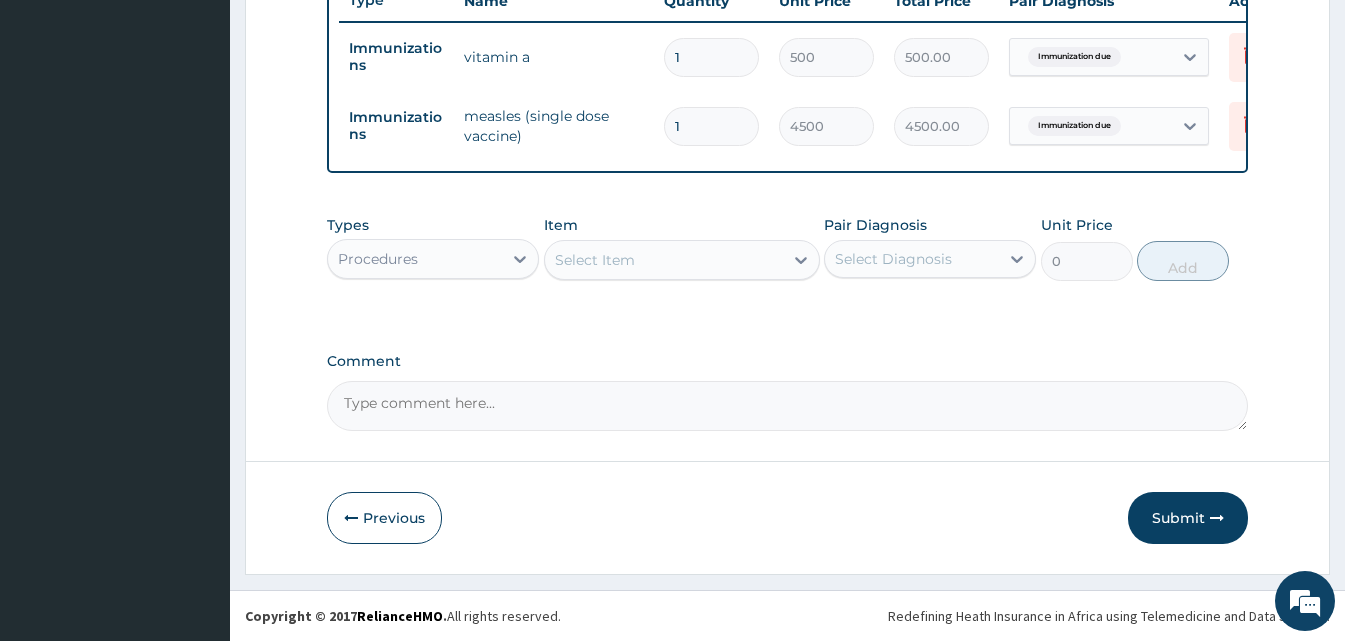 click 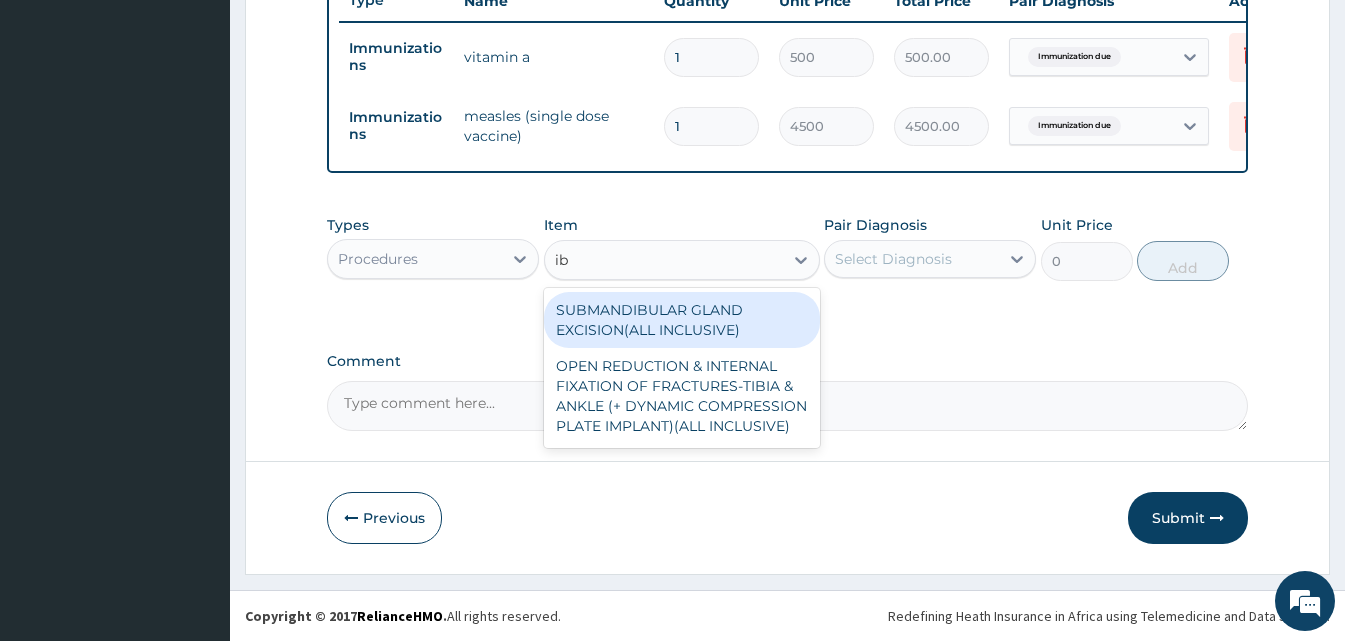 type on "i" 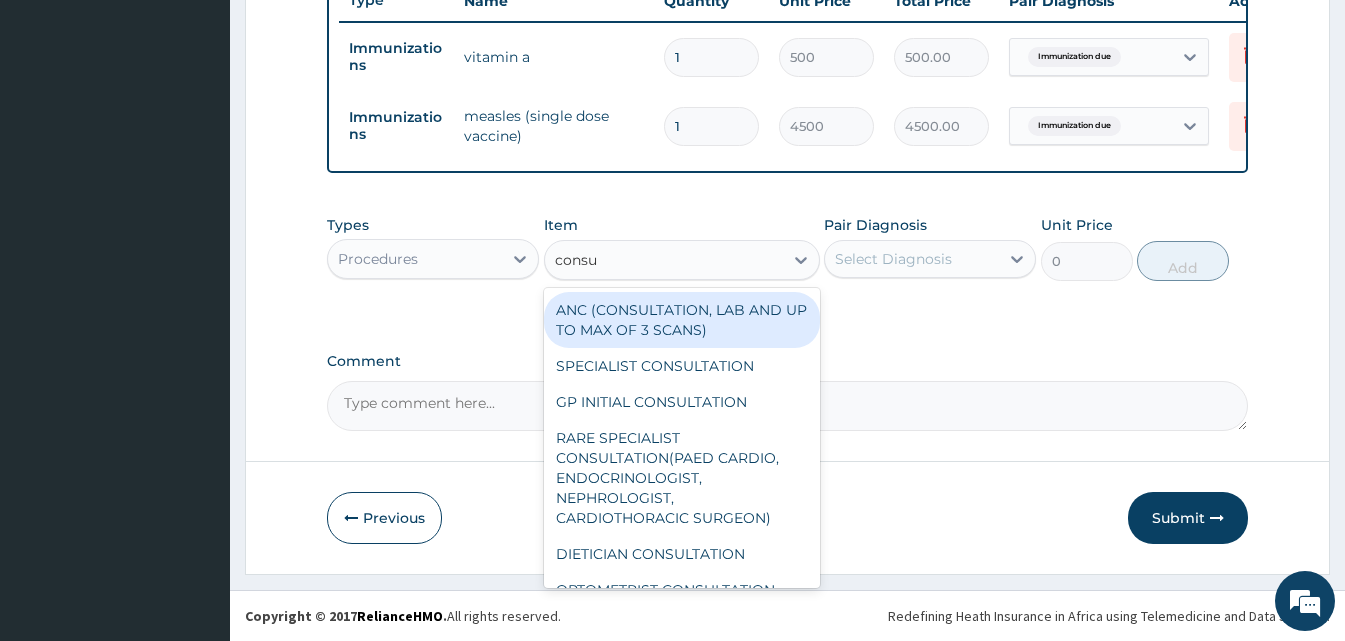 type on "consul" 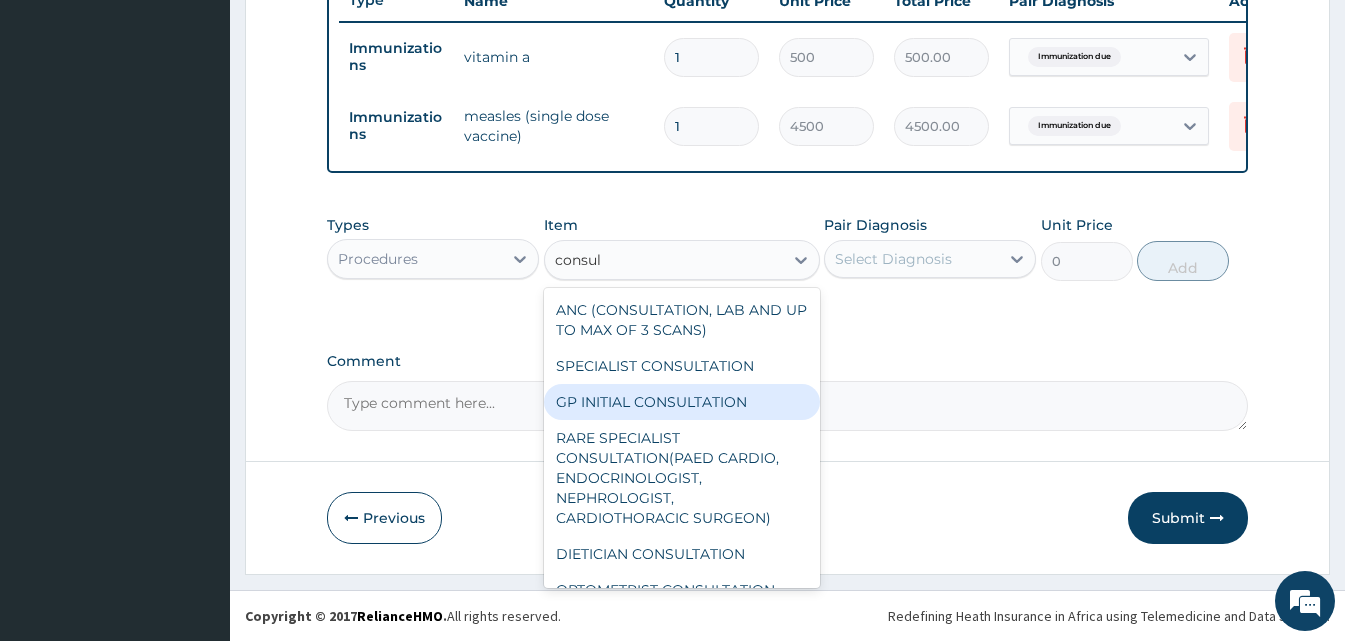click on "GP INITIAL CONSULTATION" at bounding box center [682, 402] 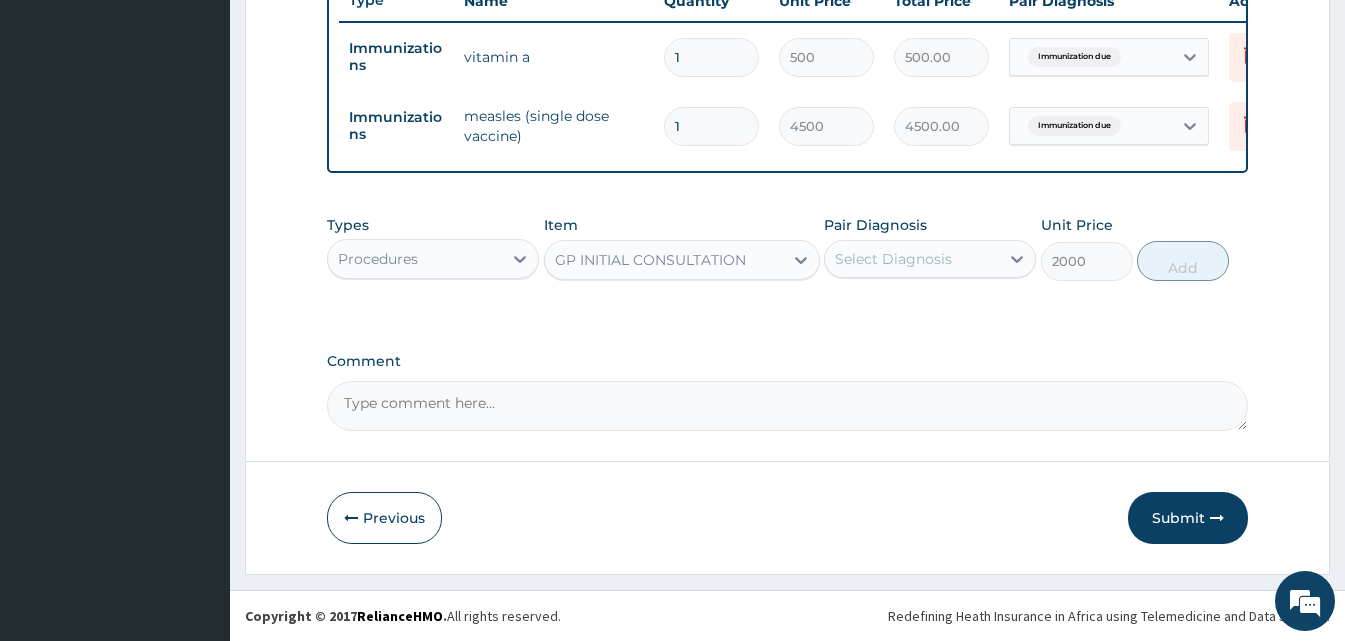 click on "Select Diagnosis" at bounding box center (930, 259) 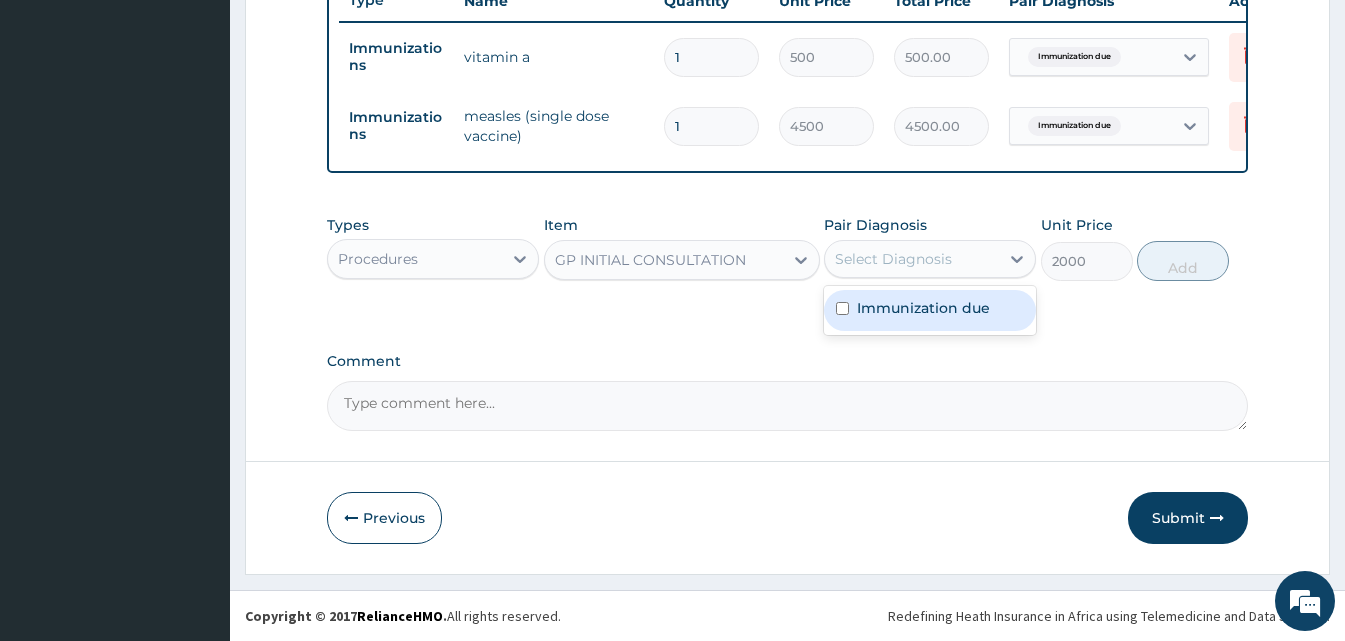 click on "Immunization due" at bounding box center (923, 308) 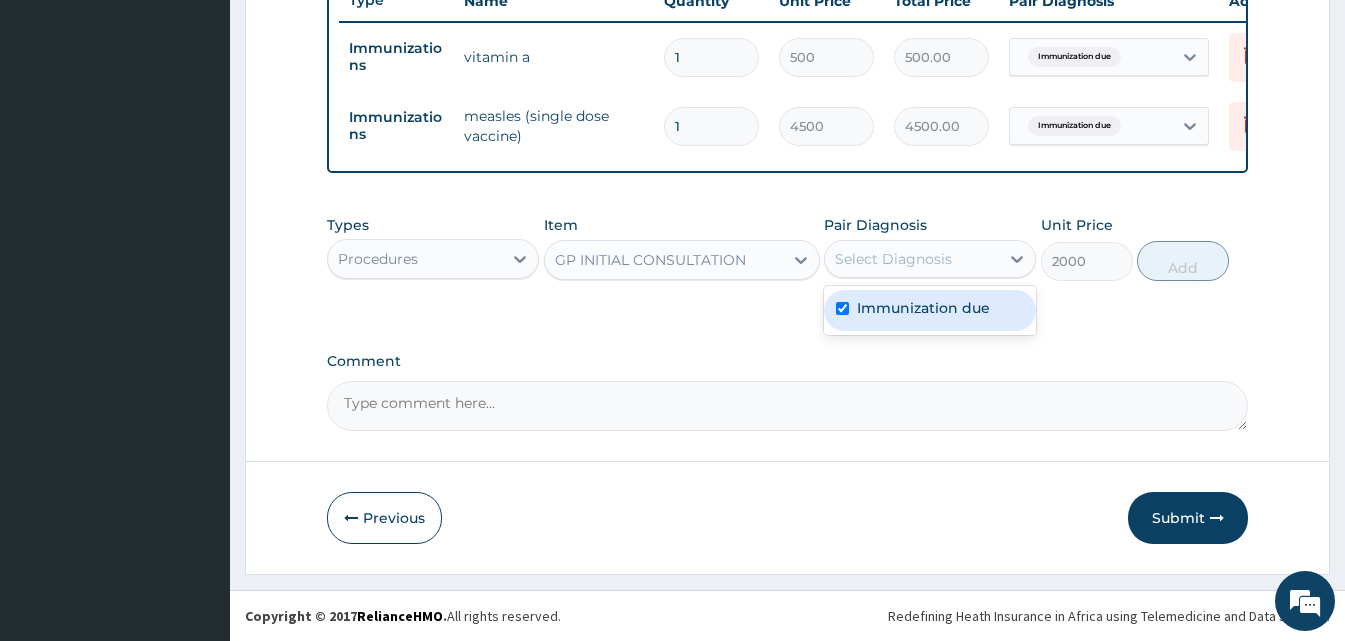 checkbox on "true" 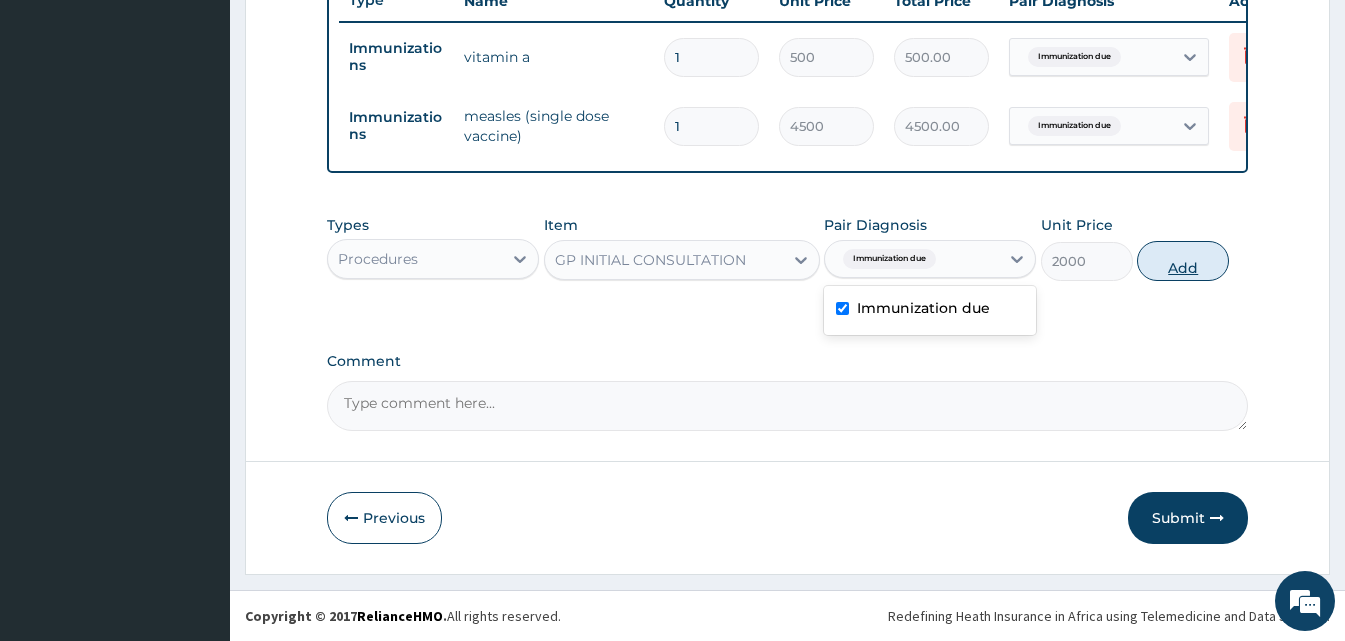 click on "Add" at bounding box center [1183, 261] 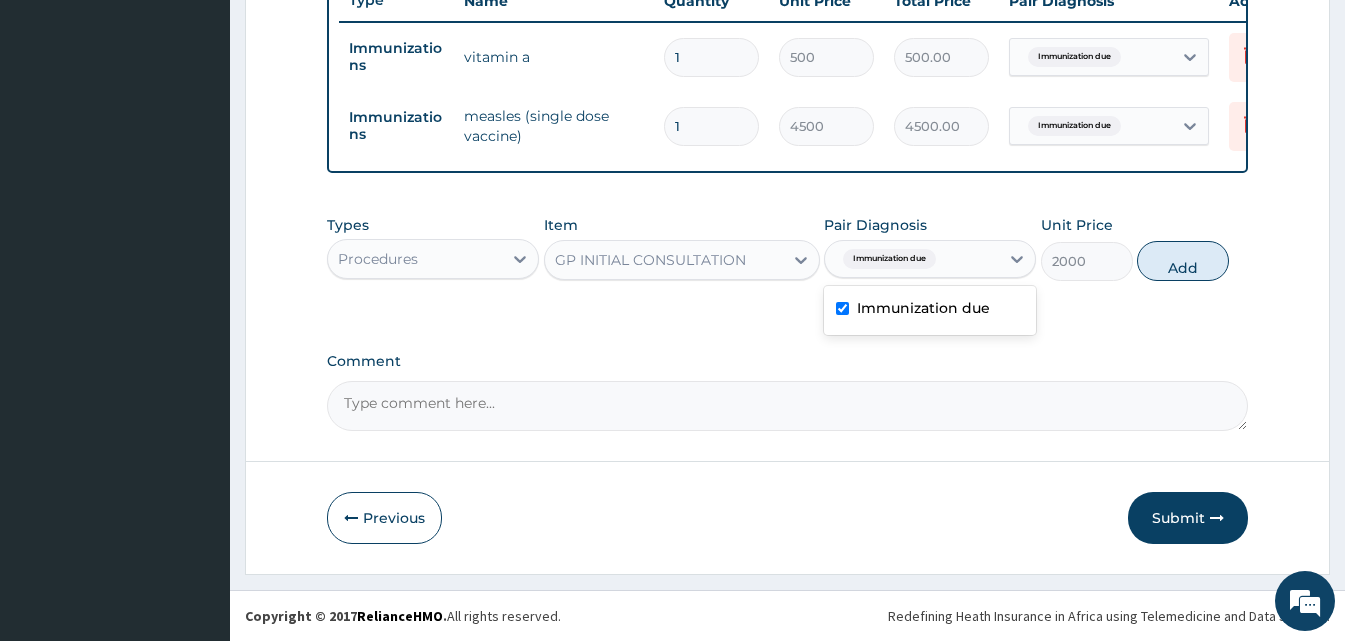 type on "0" 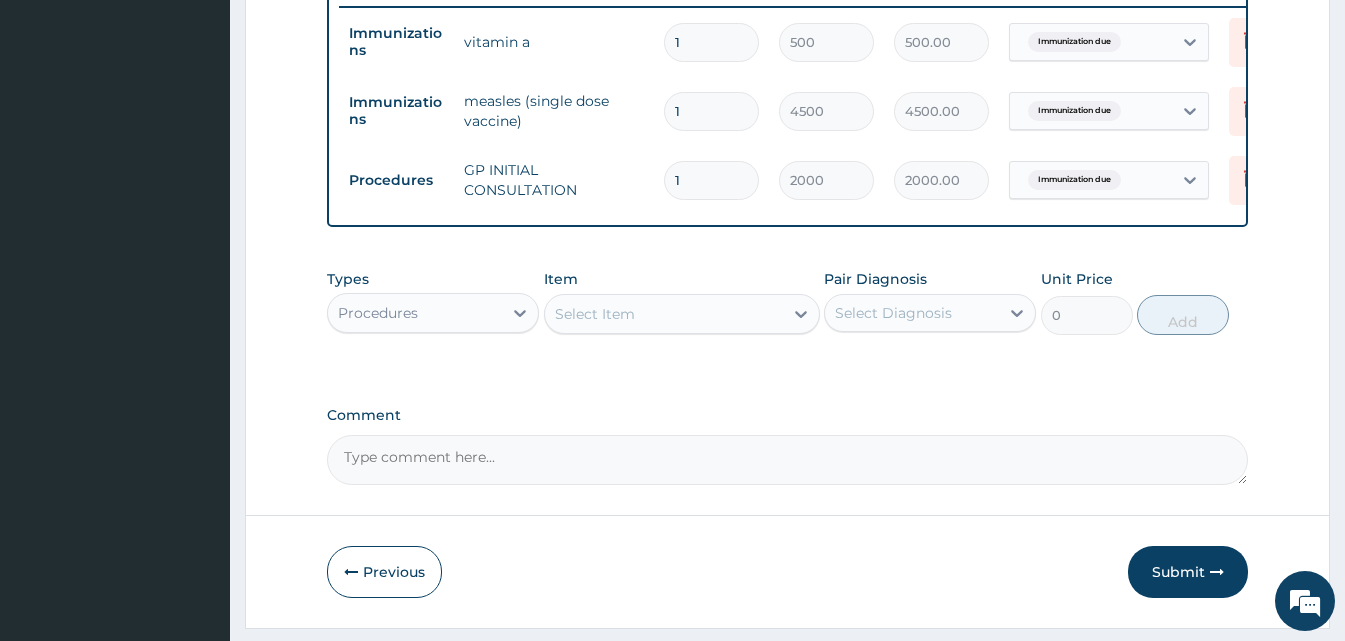 scroll, scrollTop: 230, scrollLeft: 0, axis: vertical 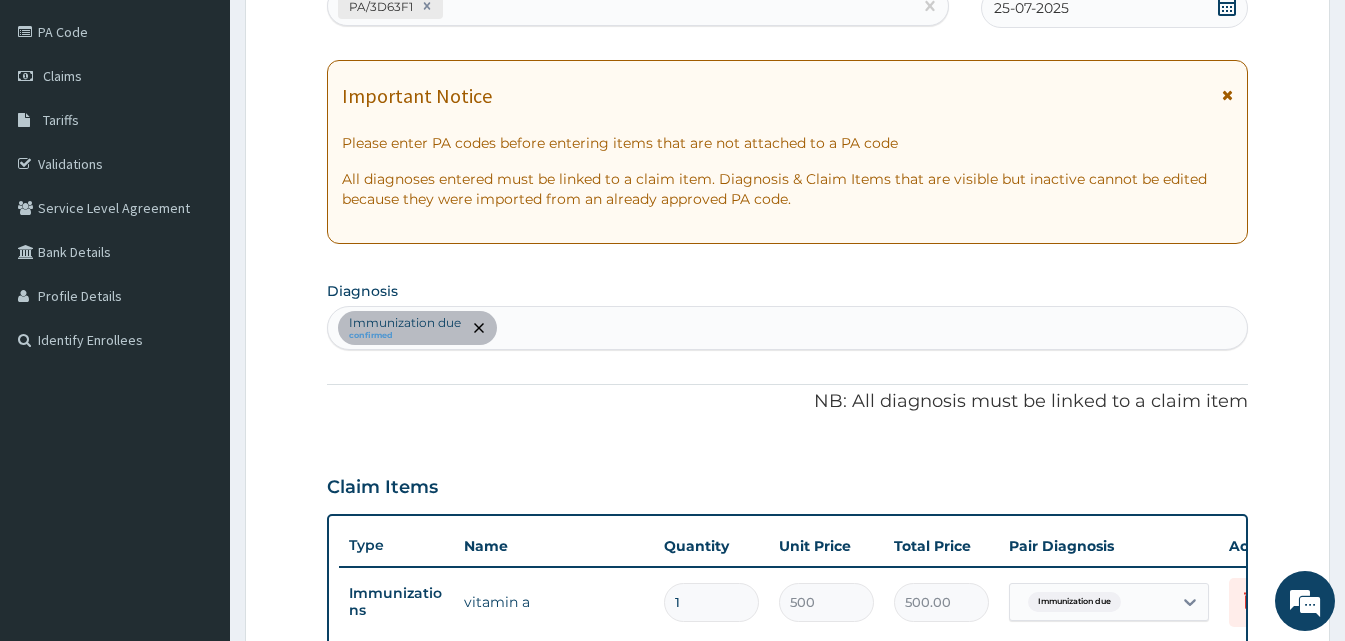 click on "Immunization due confirmed" at bounding box center (787, 328) 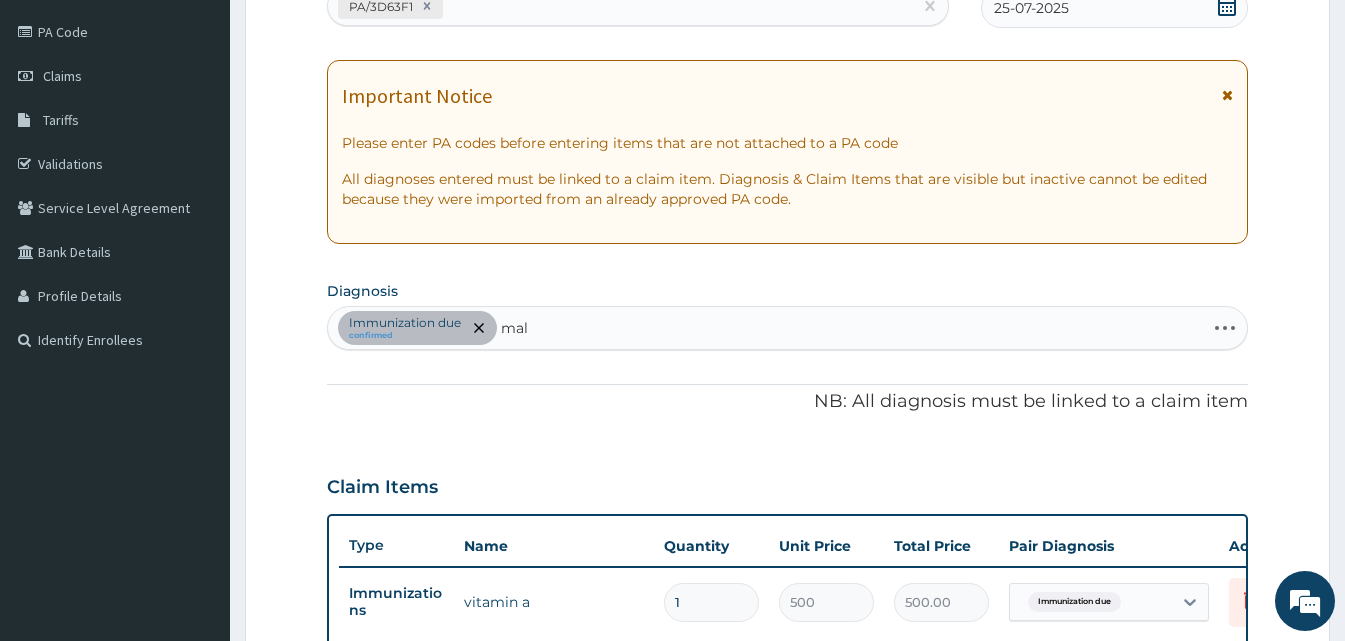 type on "mala" 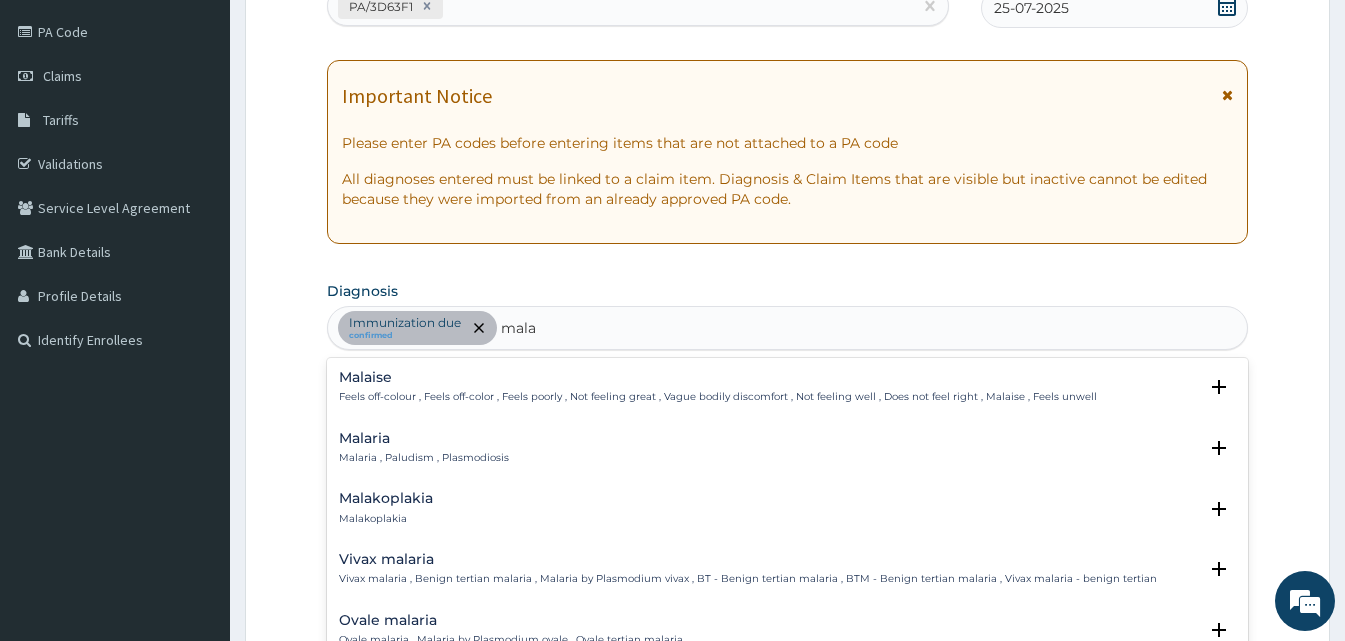 click on "Malaria Malaria , Paludism , Plasmodiosis" at bounding box center [424, 448] 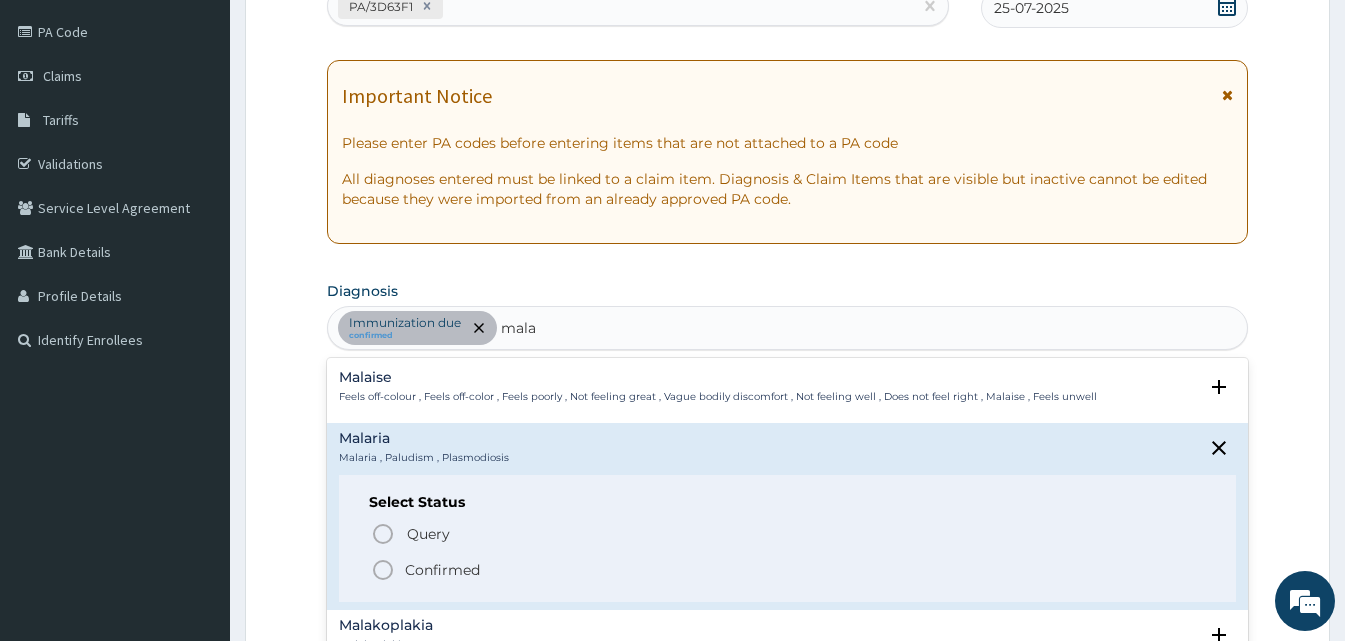 click 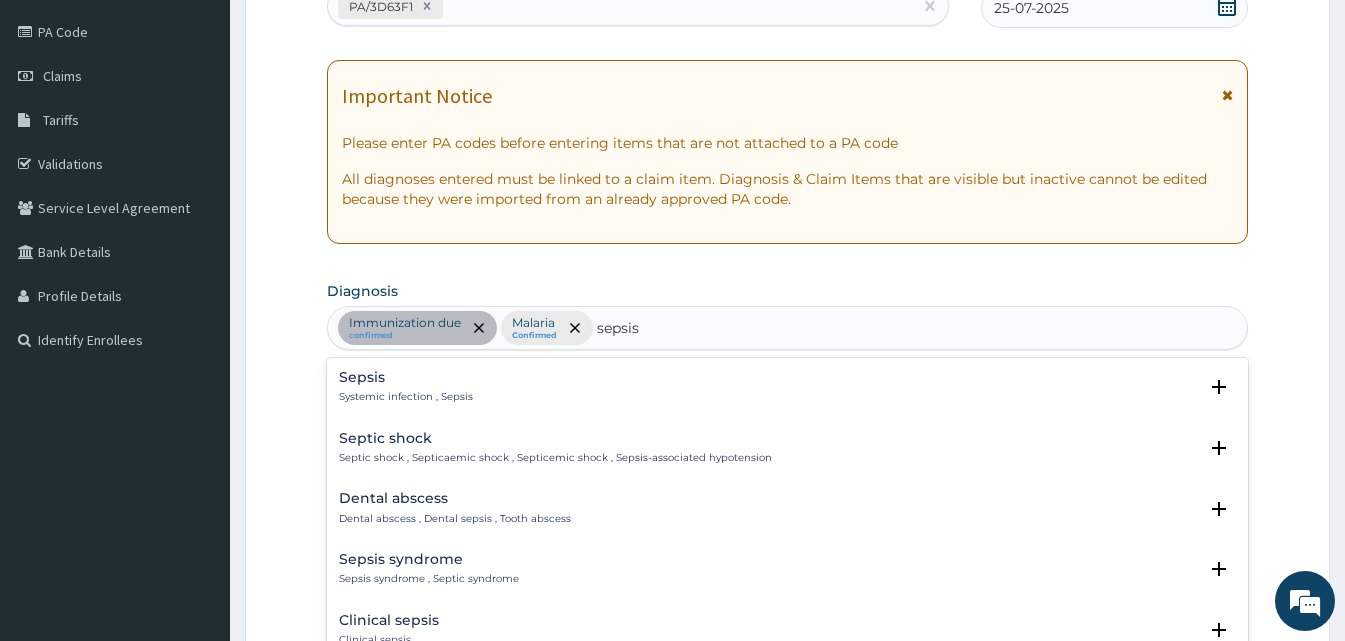 scroll, scrollTop: 790, scrollLeft: 0, axis: vertical 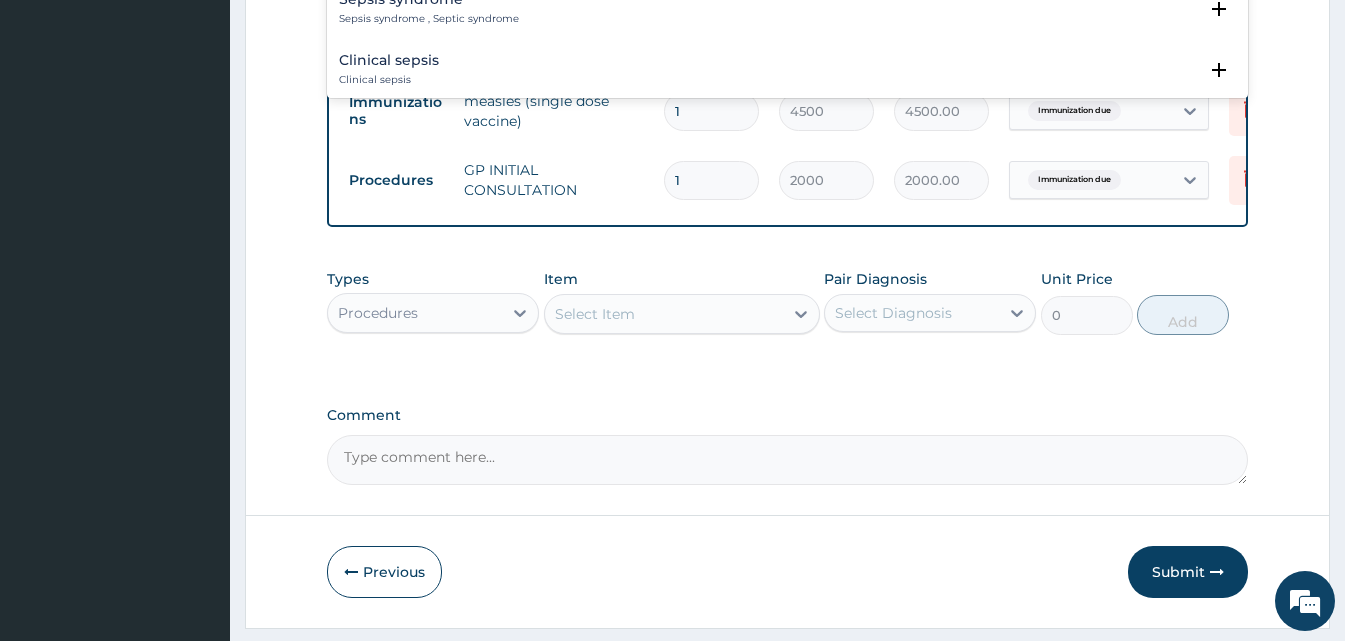 type on "sepsis" 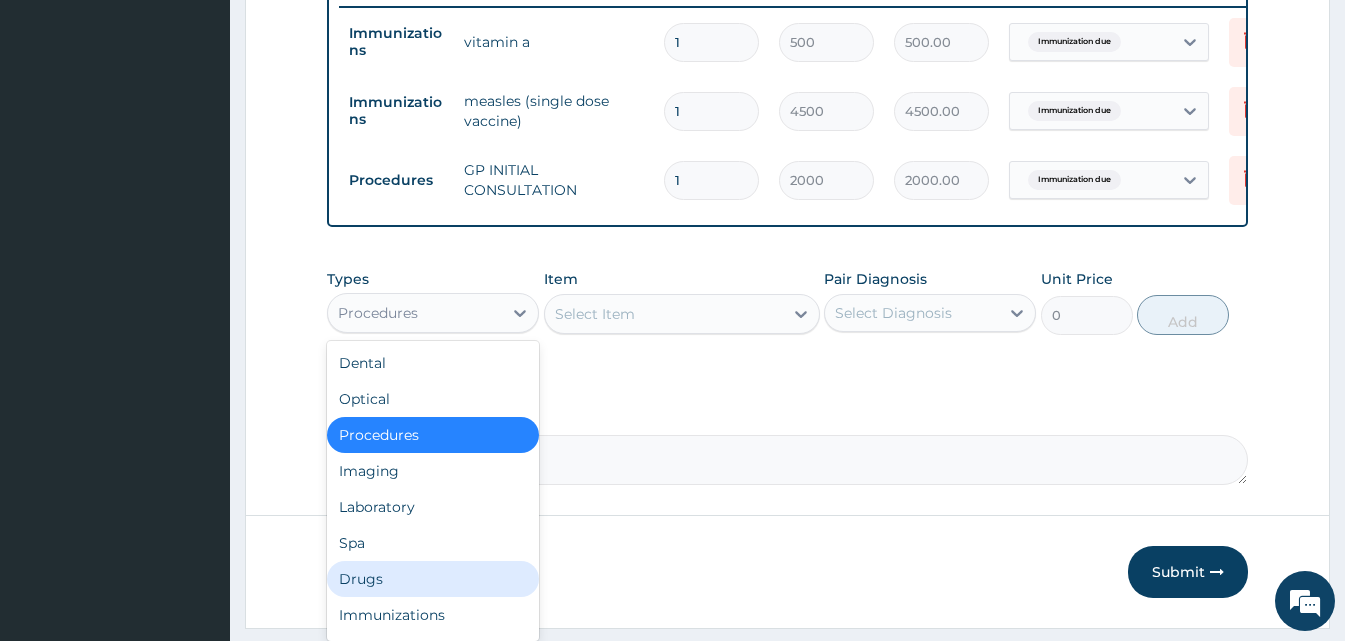 click on "Drugs" at bounding box center (433, 579) 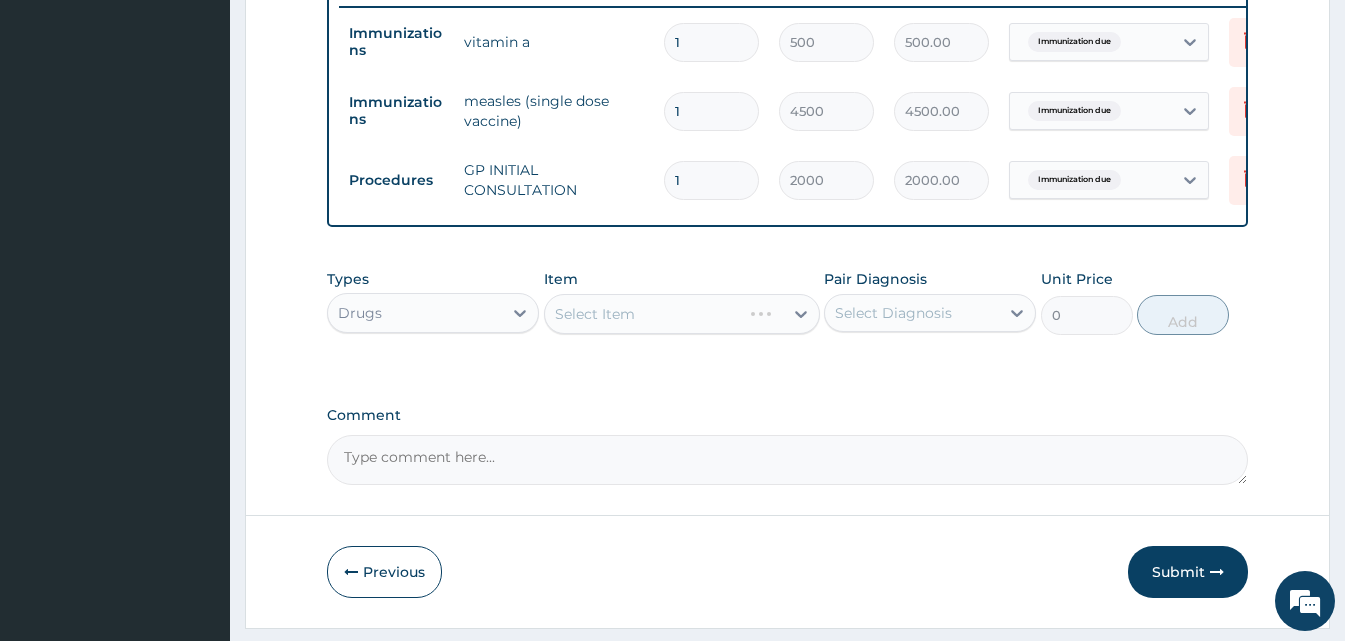 click on "Select Item" at bounding box center (682, 314) 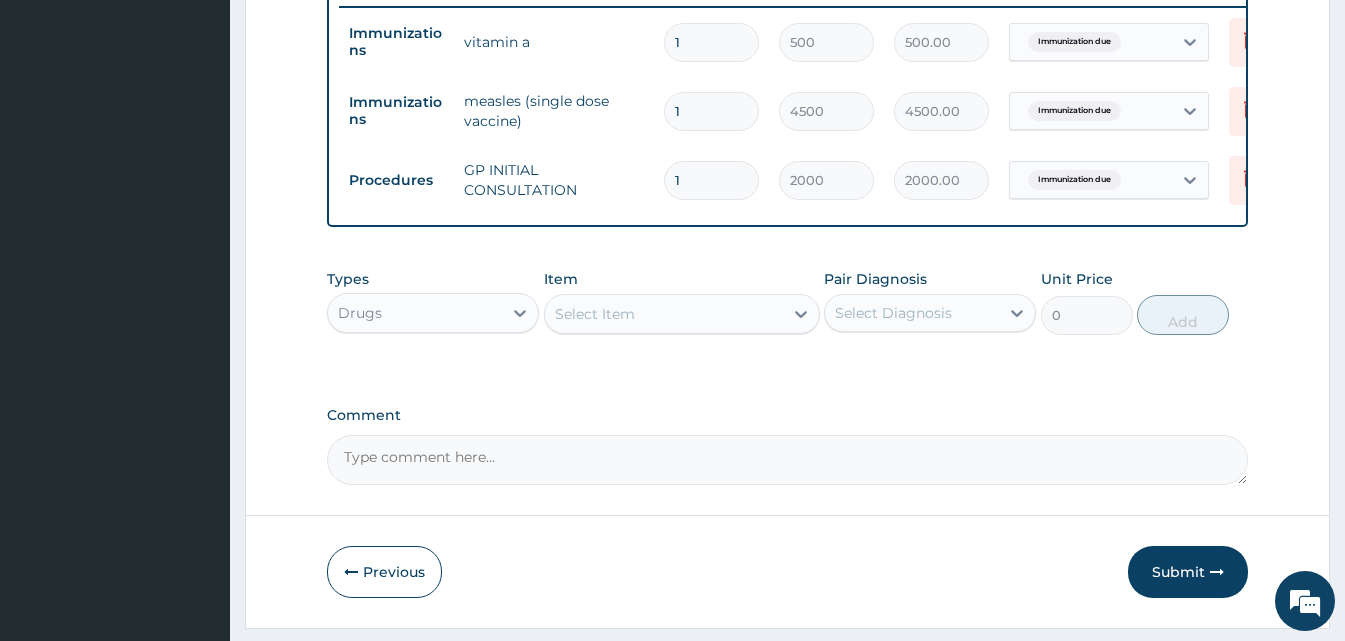 click at bounding box center [801, 314] 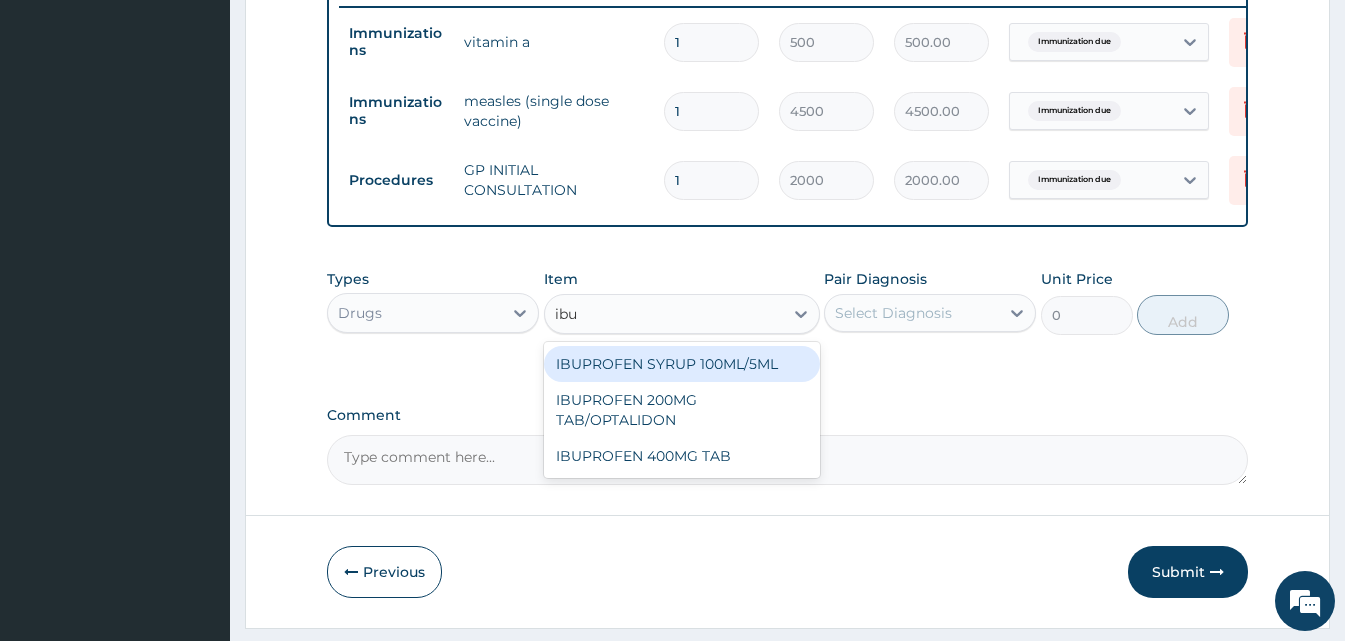 type on "ibup" 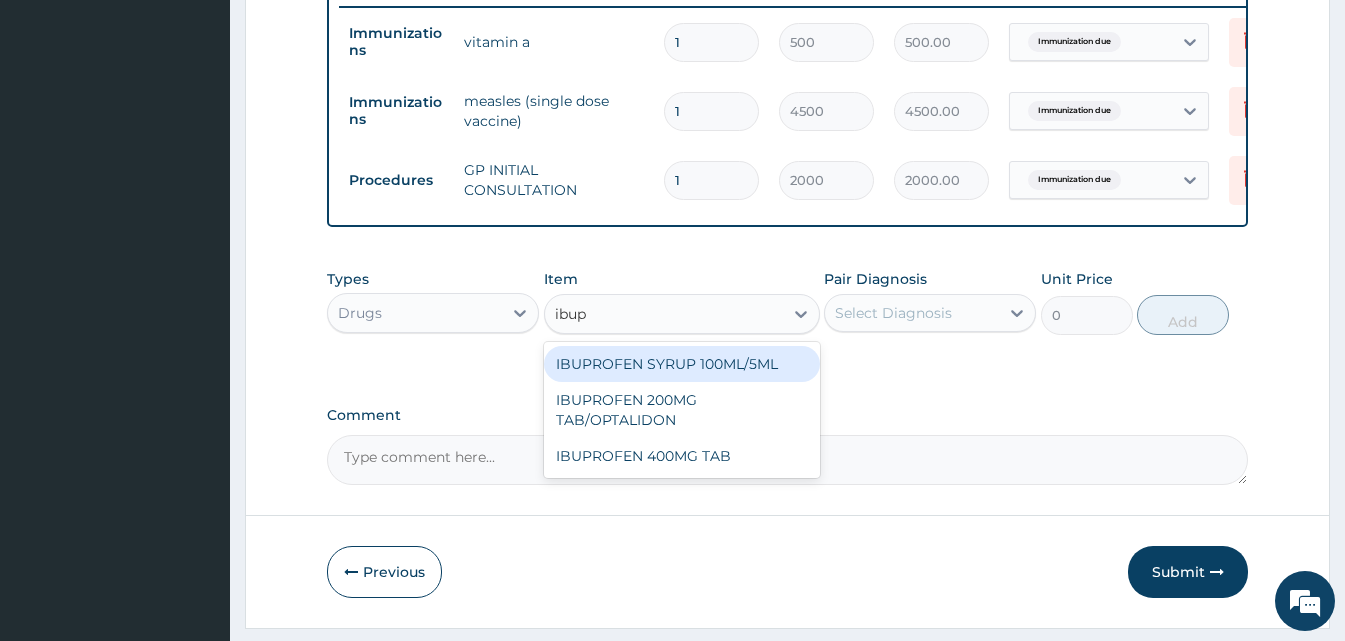 click on "IBUPROFEN SYRUP 100ML/5ML" at bounding box center [682, 364] 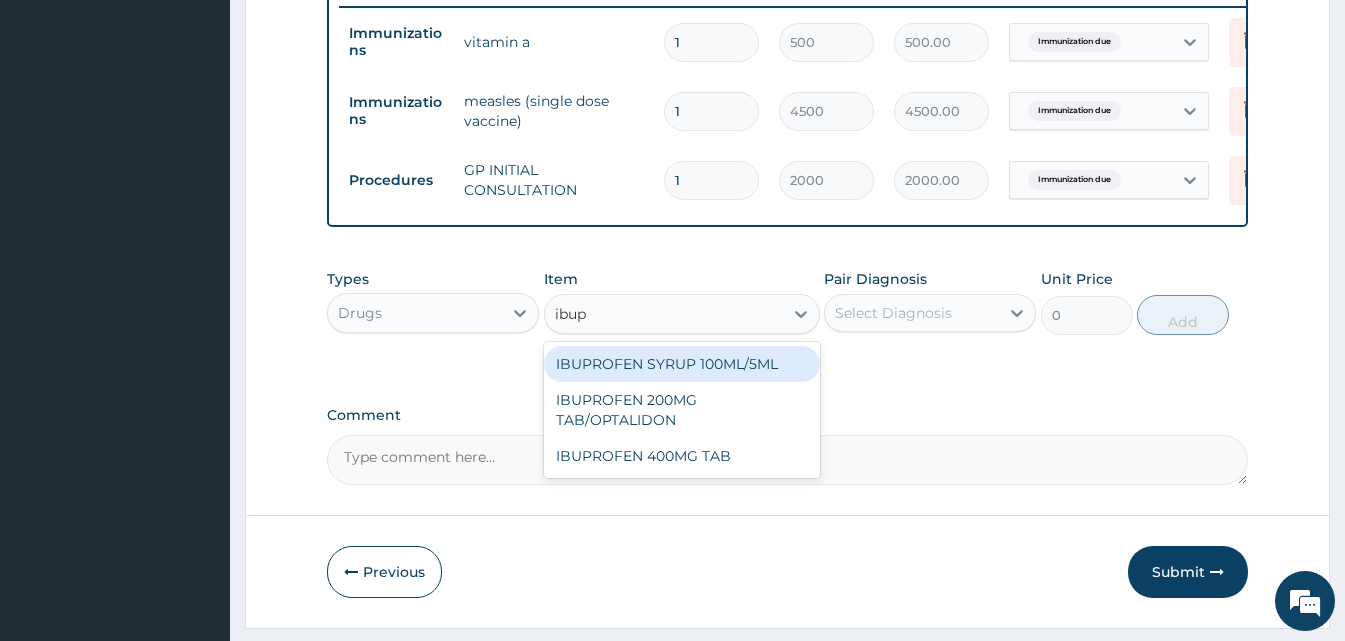 type 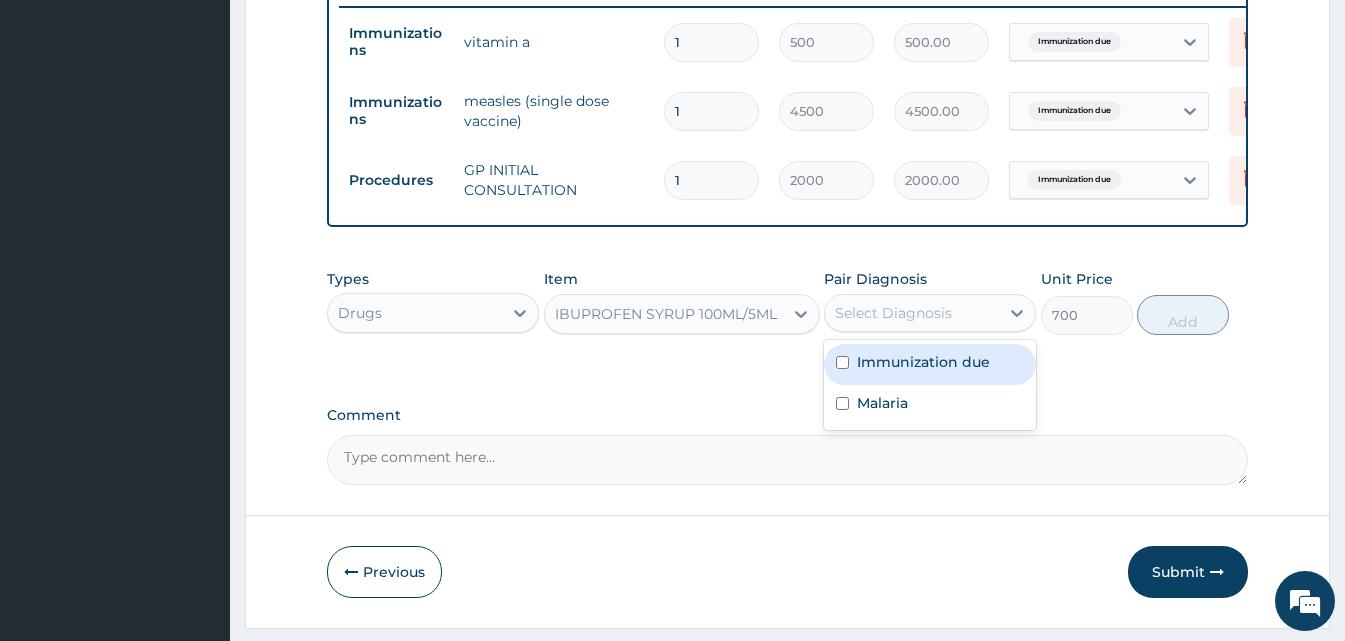 click on "Select Diagnosis" at bounding box center (893, 313) 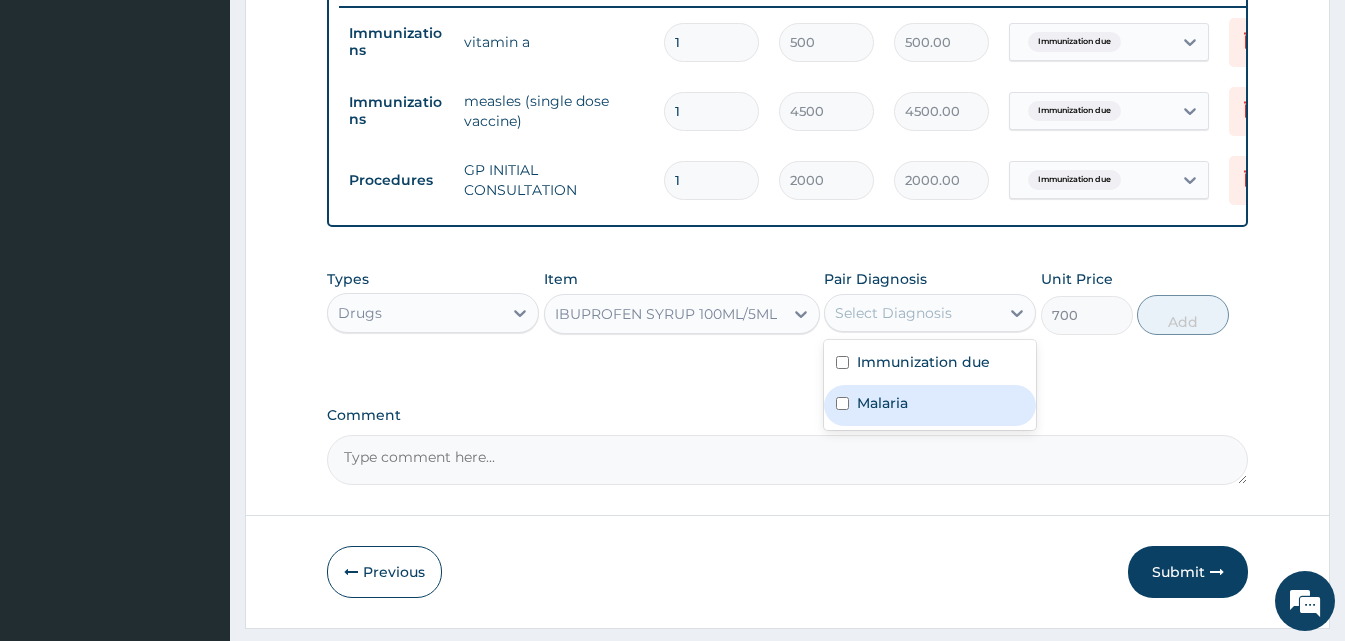click on "Malaria" at bounding box center [882, 403] 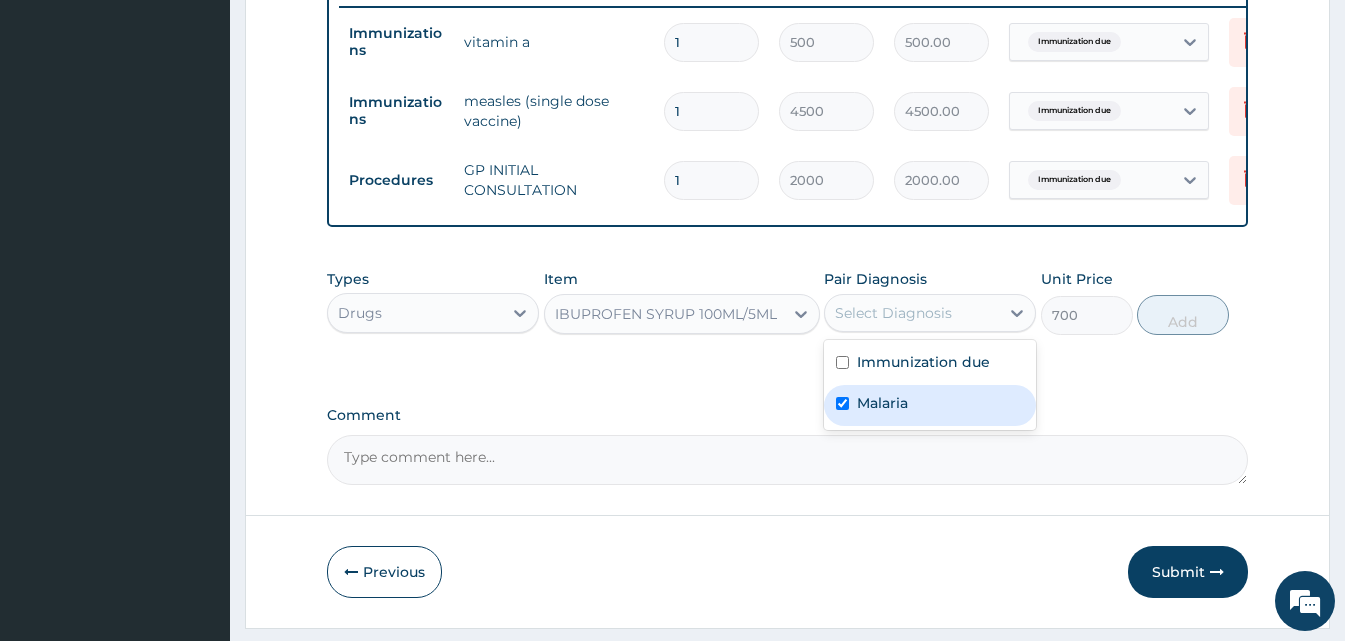 checkbox on "true" 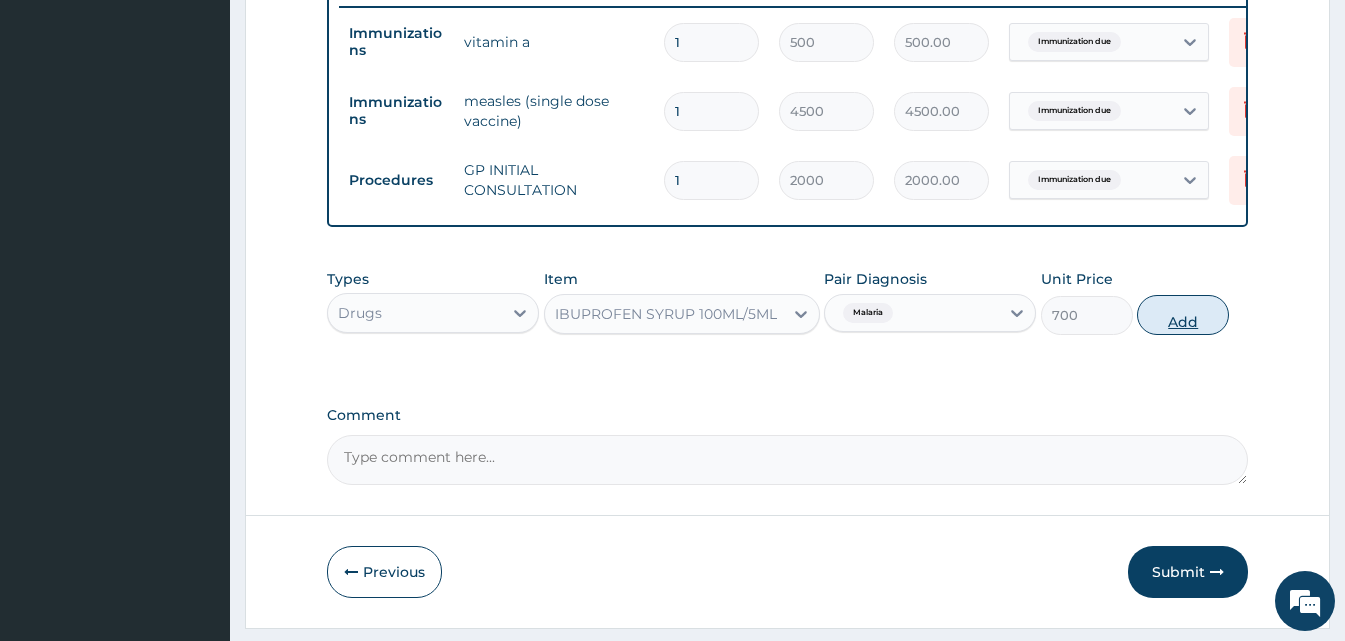 click on "Add" at bounding box center (1183, 315) 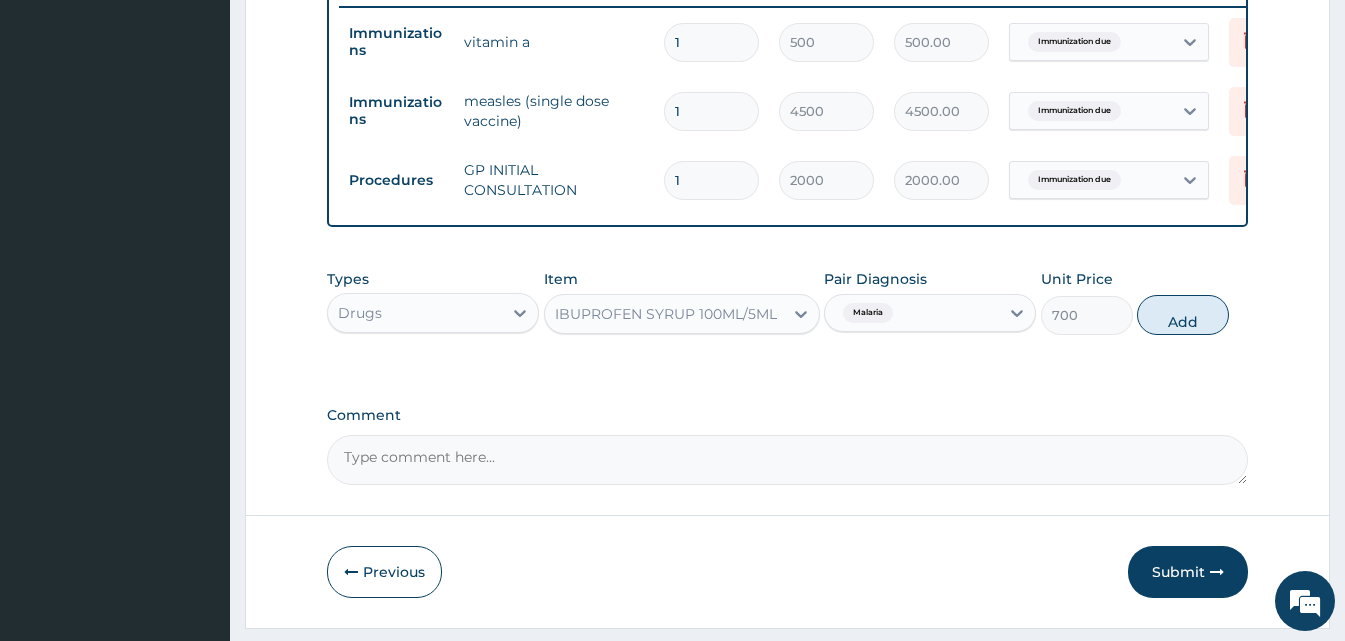 type on "0" 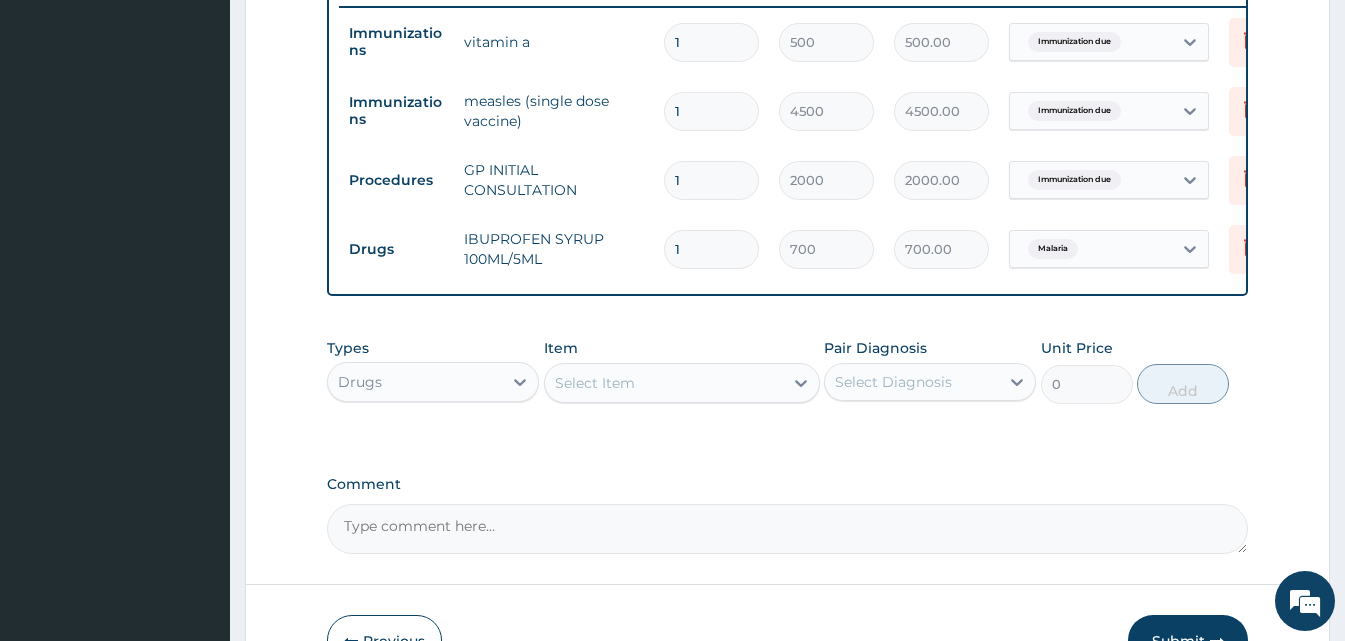 scroll, scrollTop: 230, scrollLeft: 0, axis: vertical 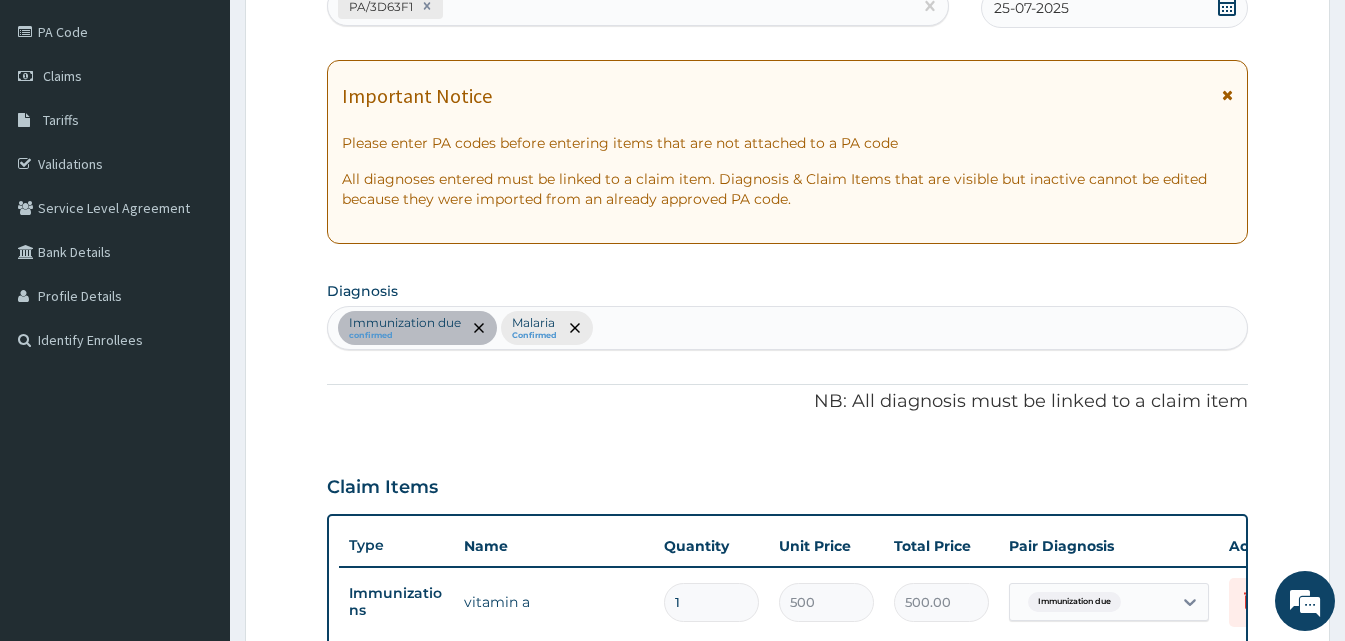 click on "Immunization due confirmed Malaria Confirmed" at bounding box center (787, 328) 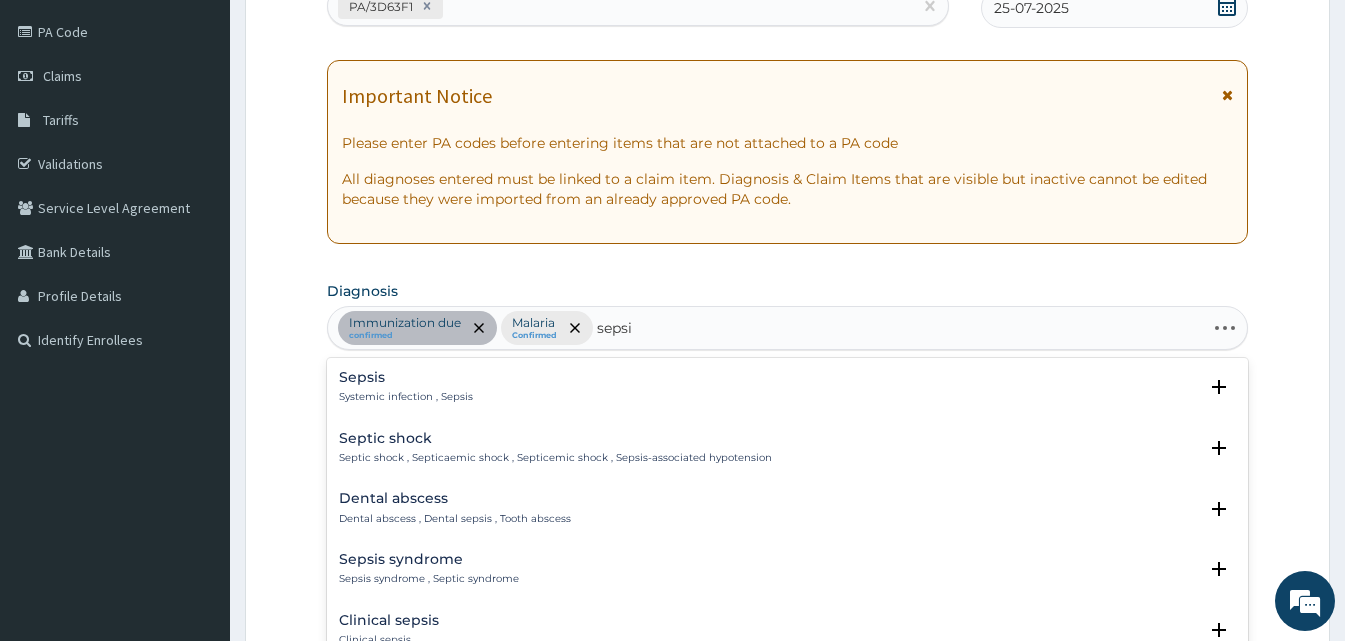 type on "sepsis" 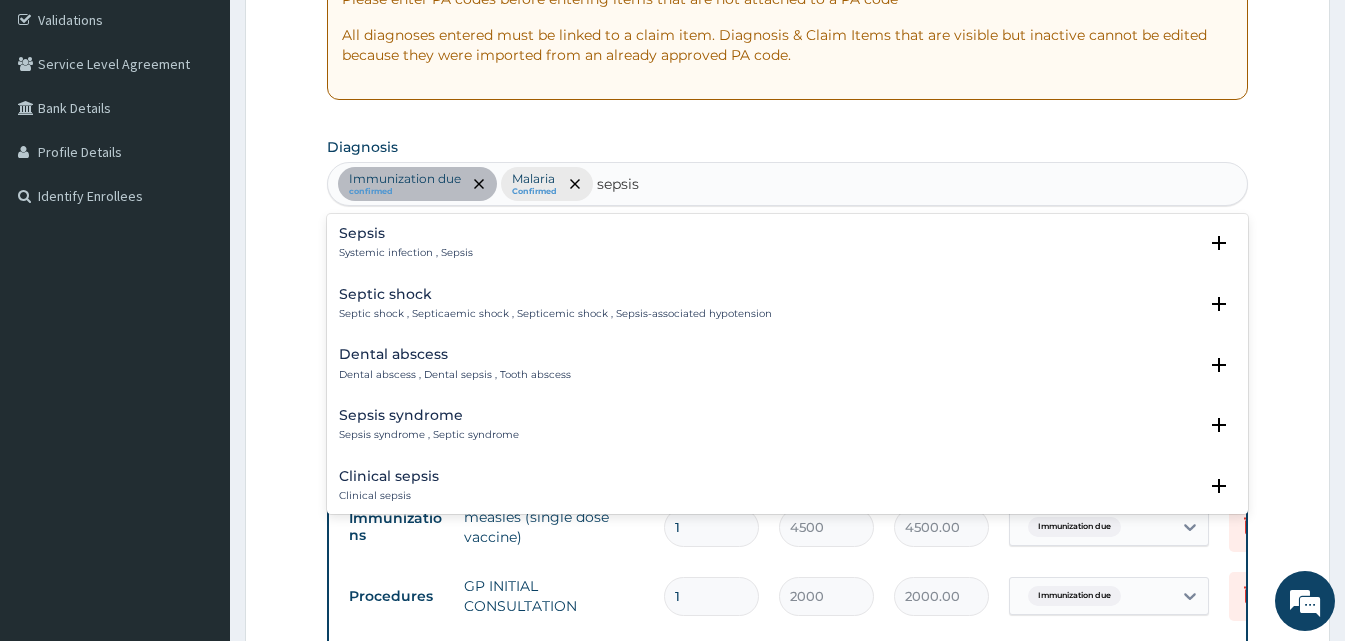scroll, scrollTop: 390, scrollLeft: 0, axis: vertical 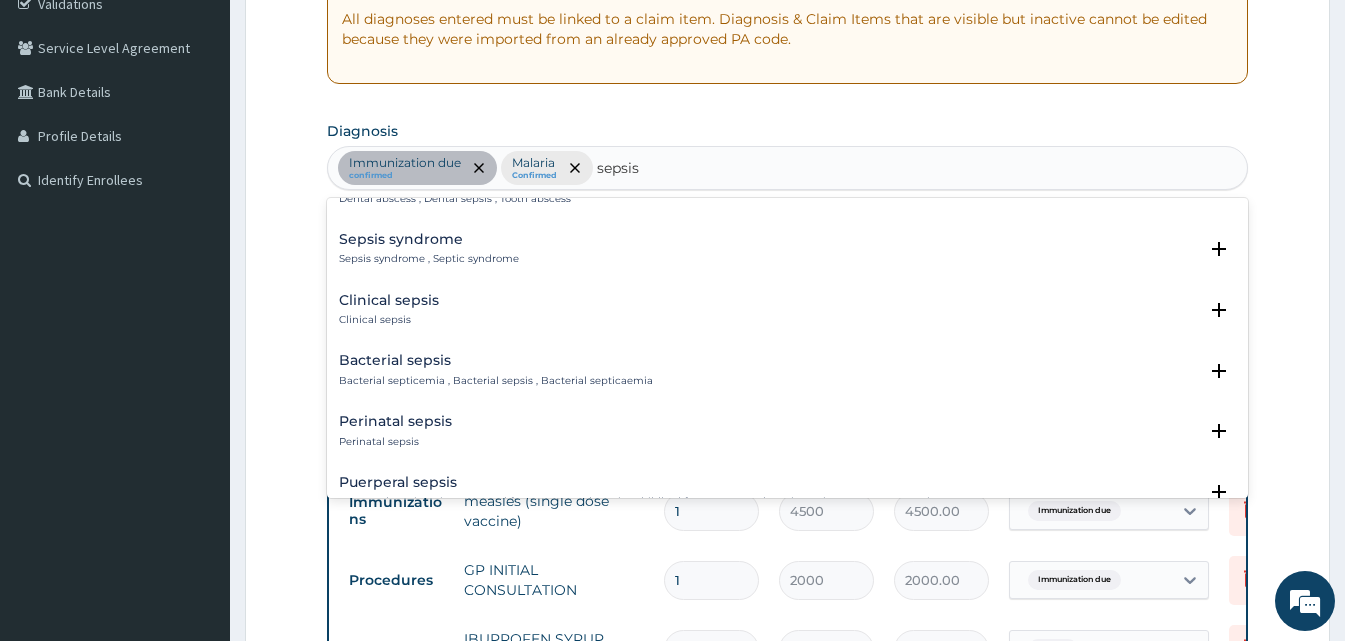 click on "Bacterial septicemia , Bacterial sepsis , Bacterial septicaemia" at bounding box center (496, 381) 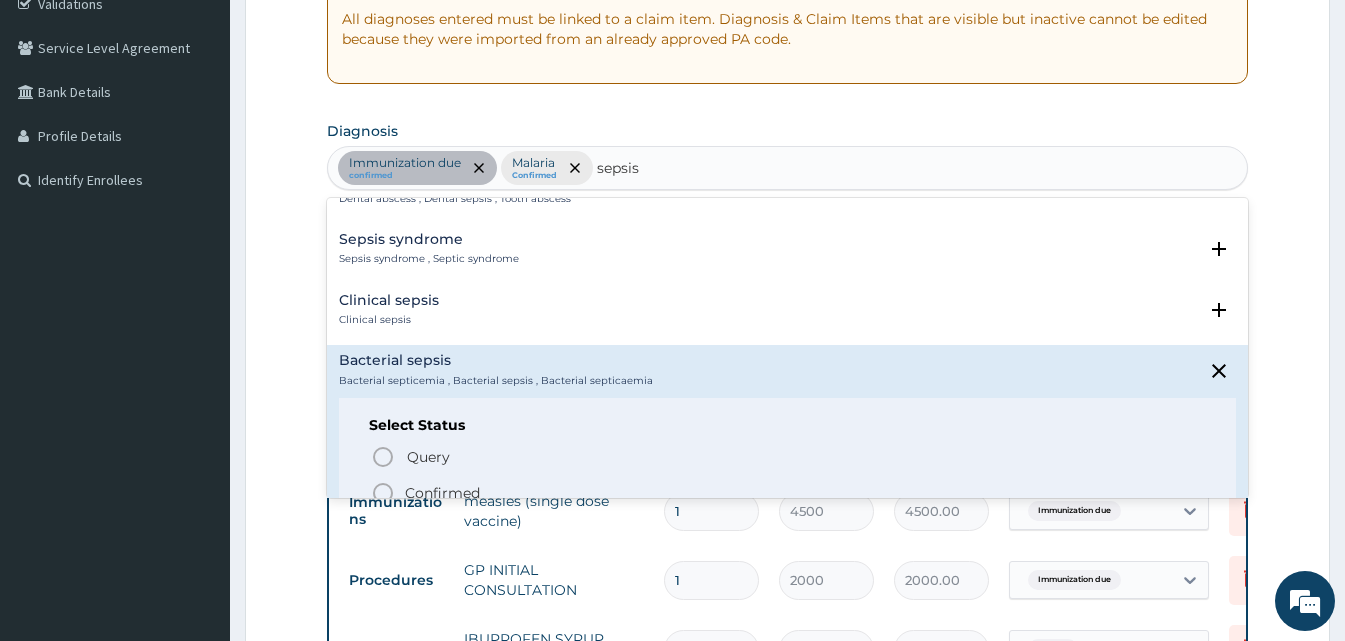 click 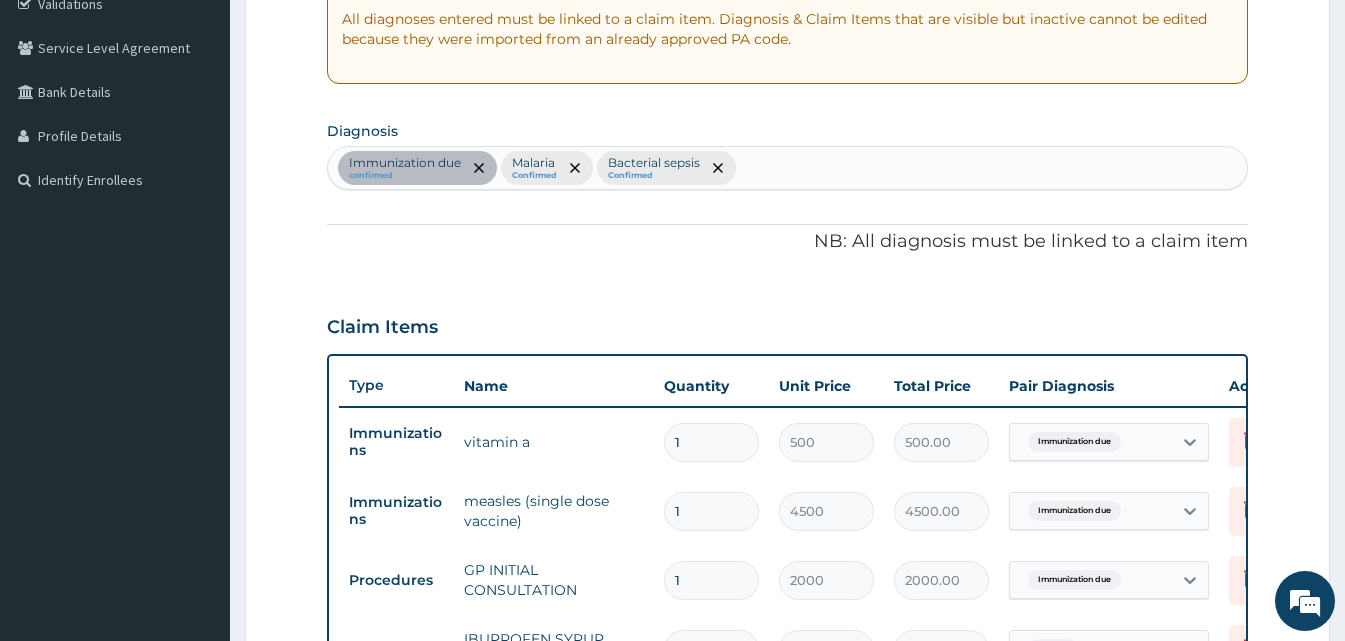 scroll, scrollTop: 928, scrollLeft: 0, axis: vertical 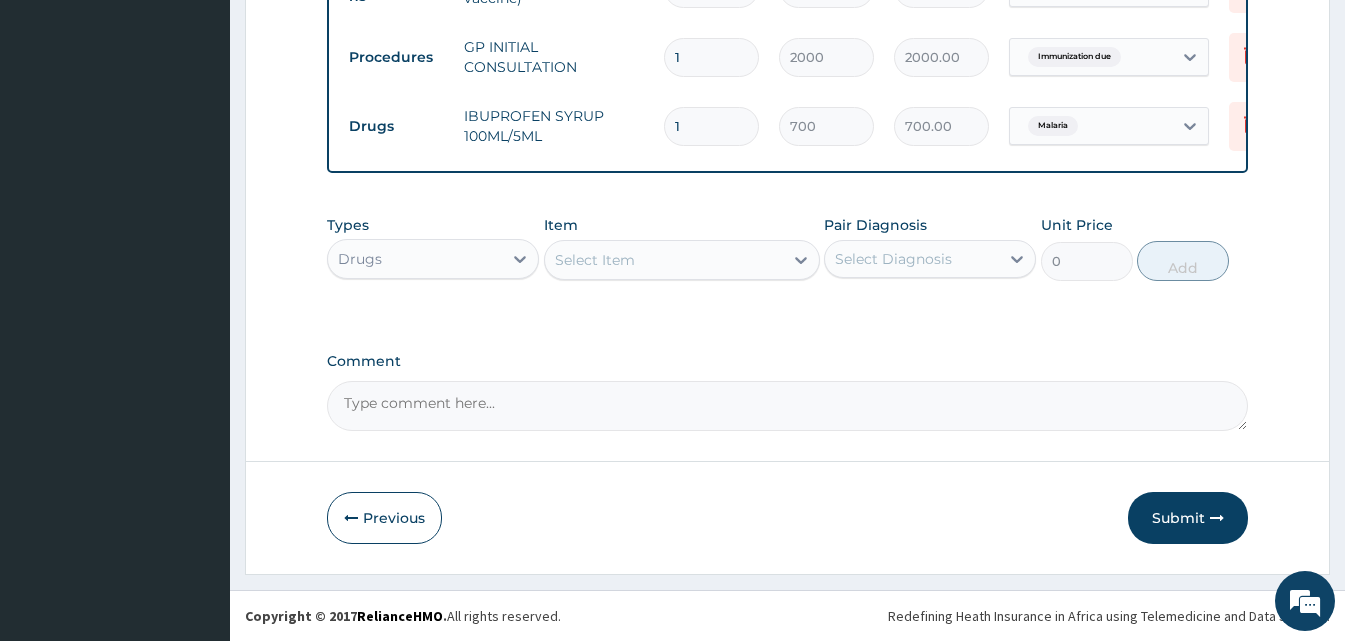 click on "Select Item" at bounding box center (664, 260) 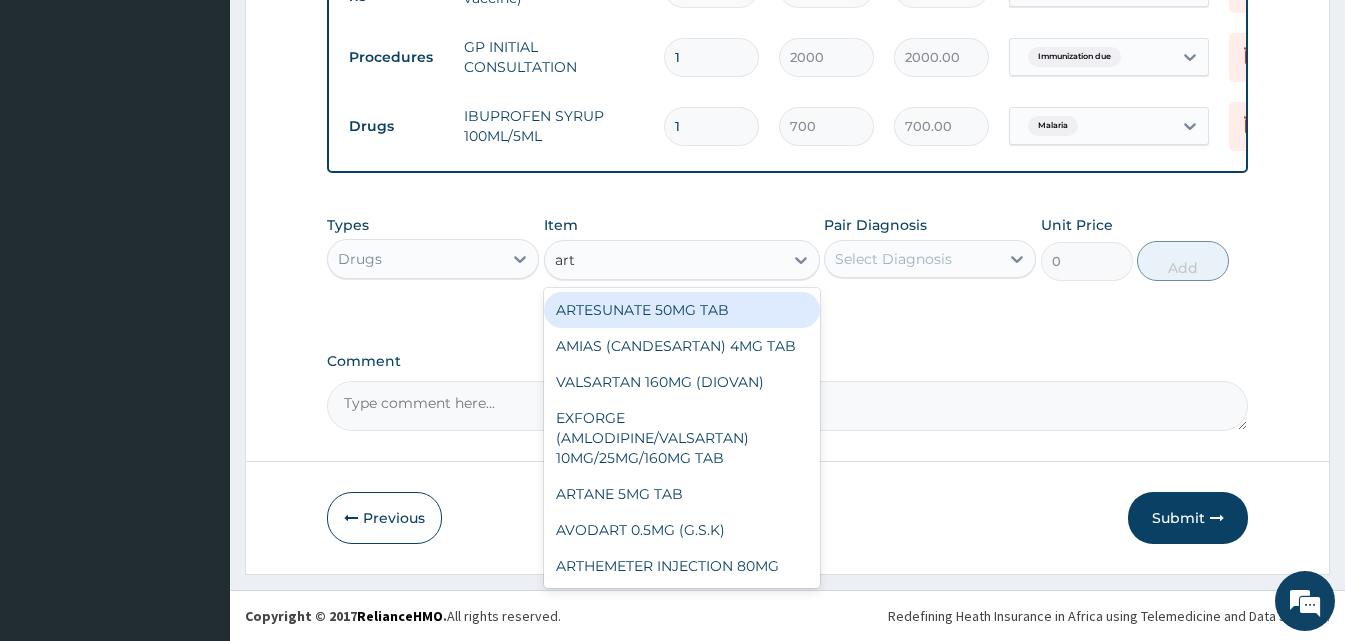 type on "arte" 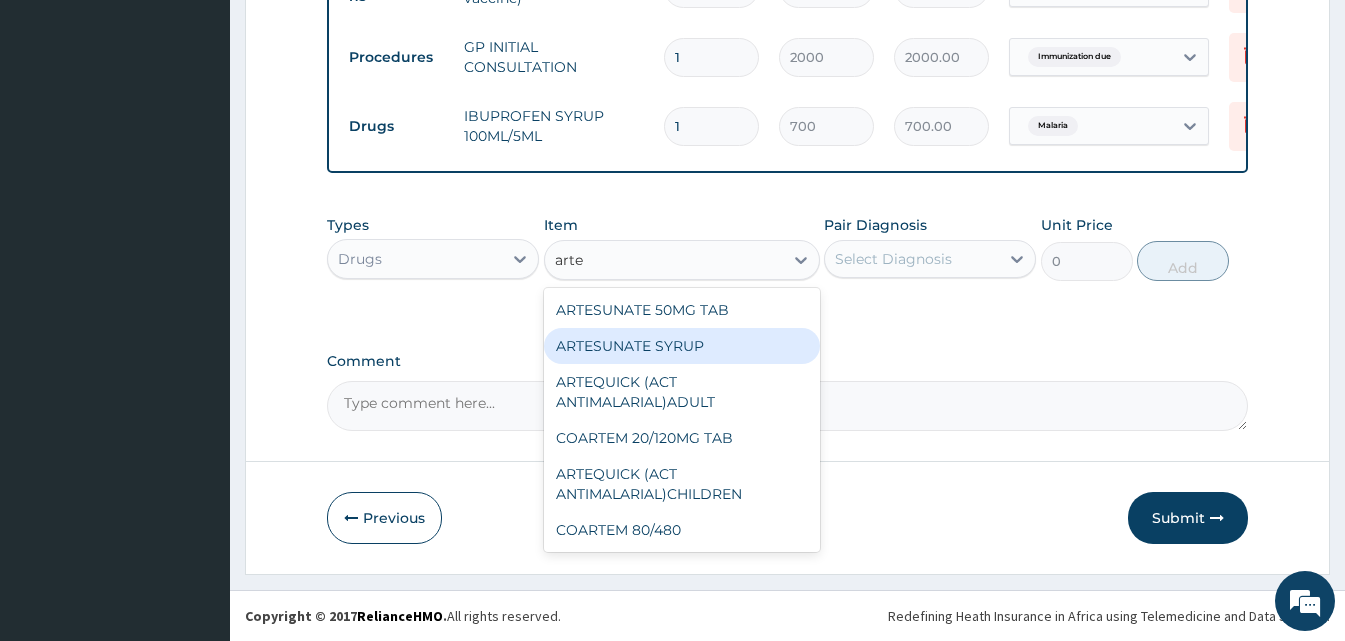 click on "ARTESUNATE SYRUP" at bounding box center (682, 346) 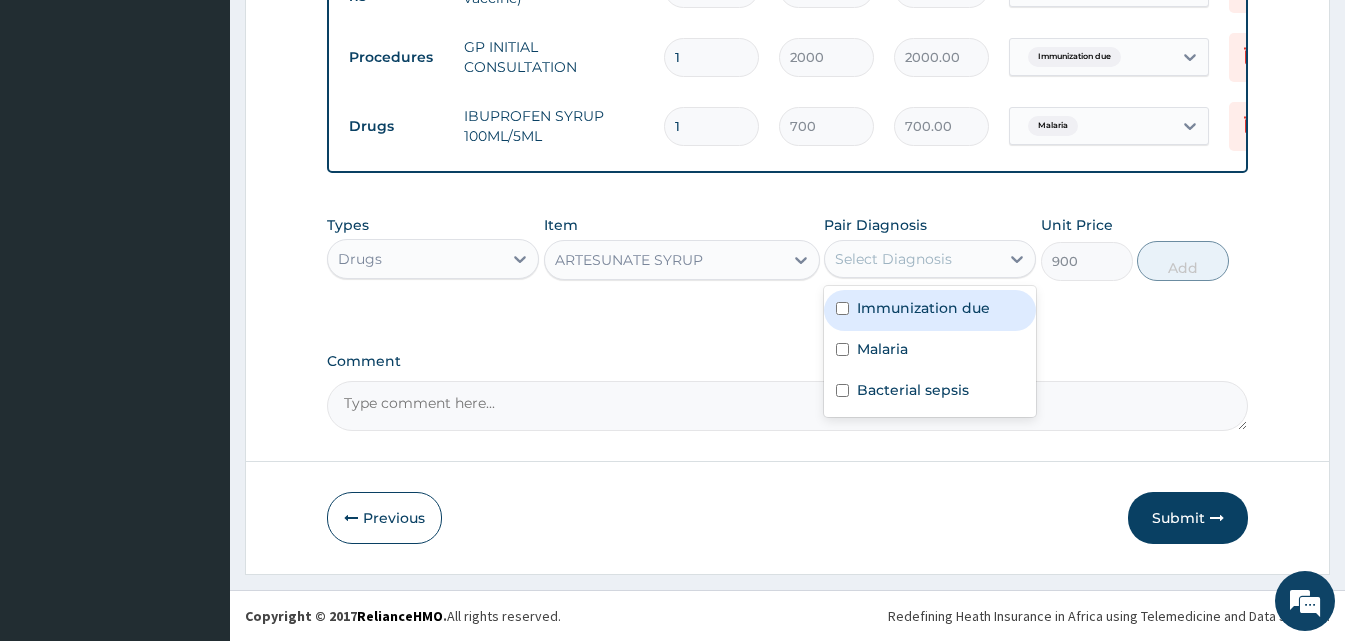 click on "Select Diagnosis" at bounding box center (912, 259) 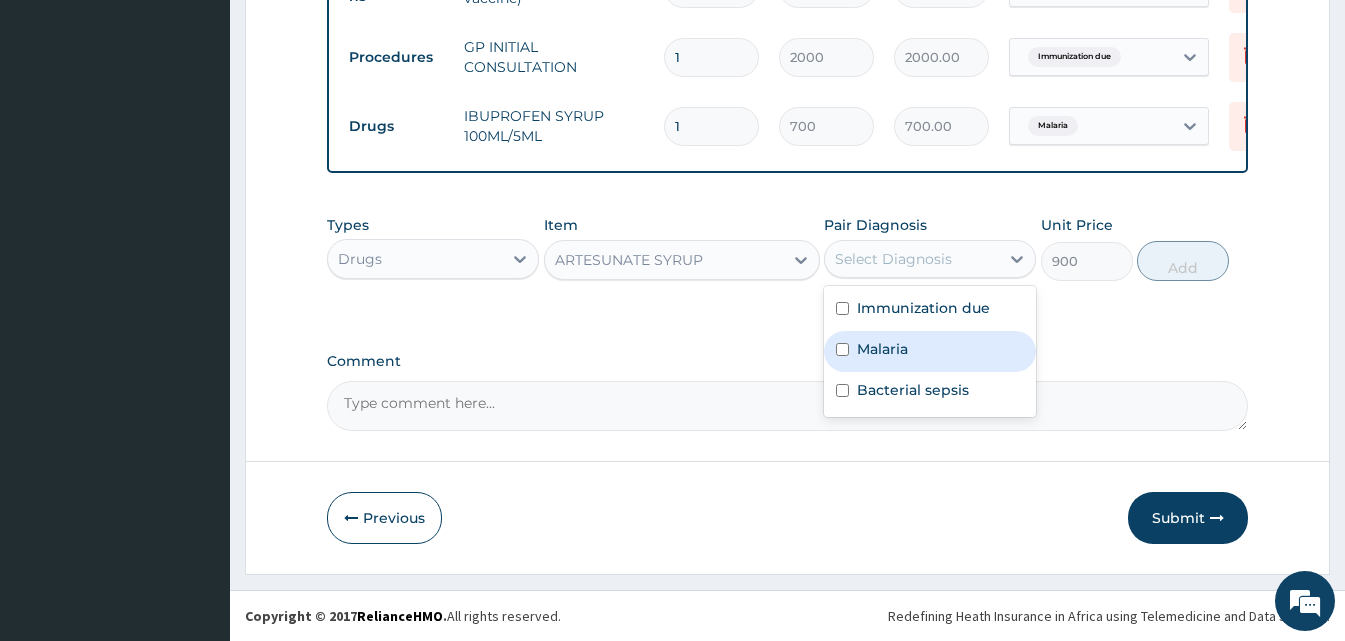 click on "Malaria" at bounding box center (930, 351) 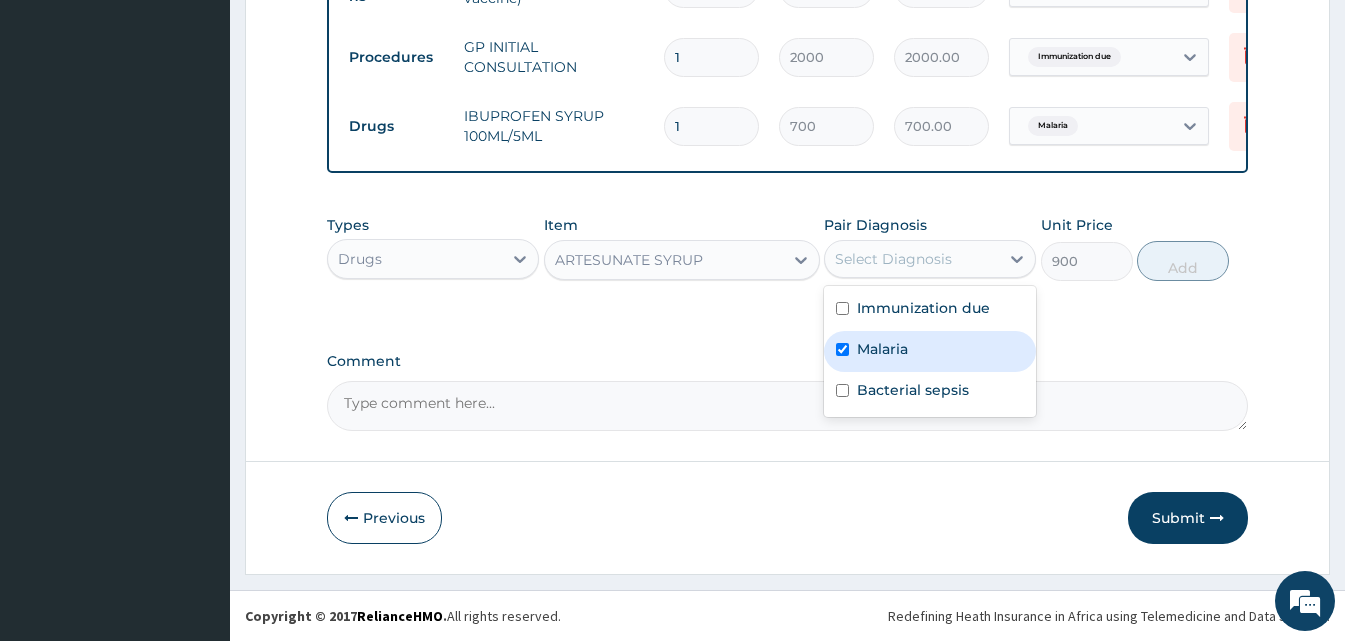 checkbox on "true" 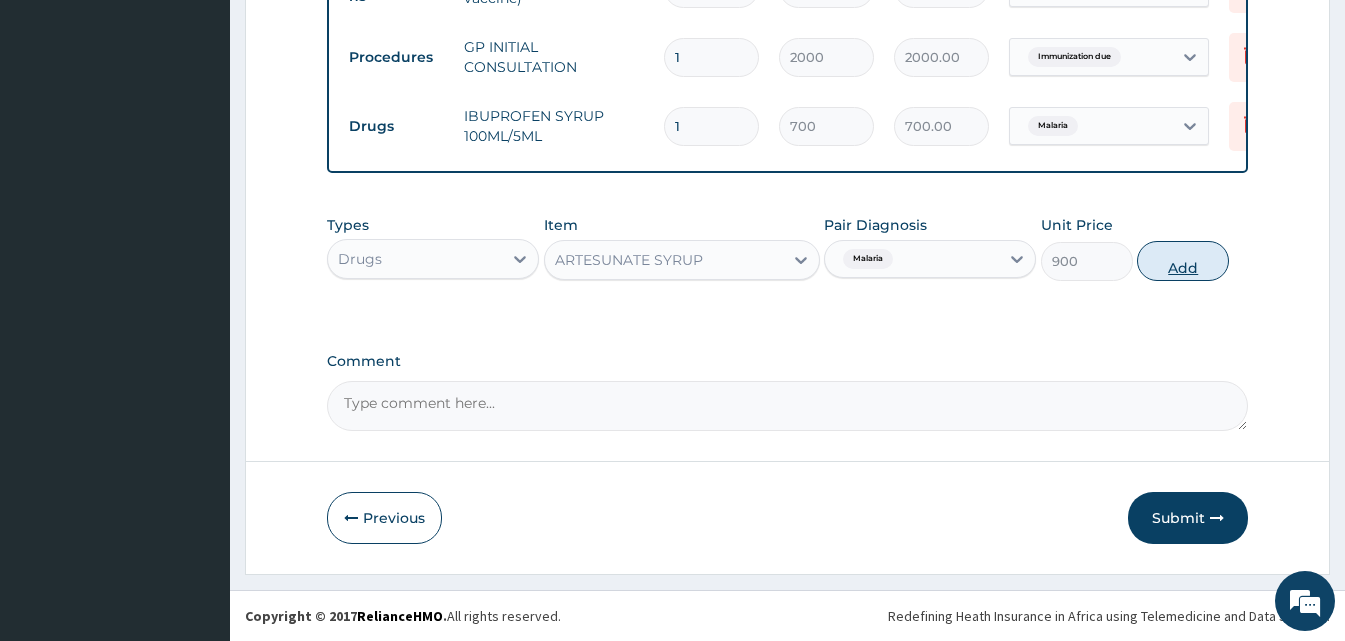 click on "Add" at bounding box center [1183, 261] 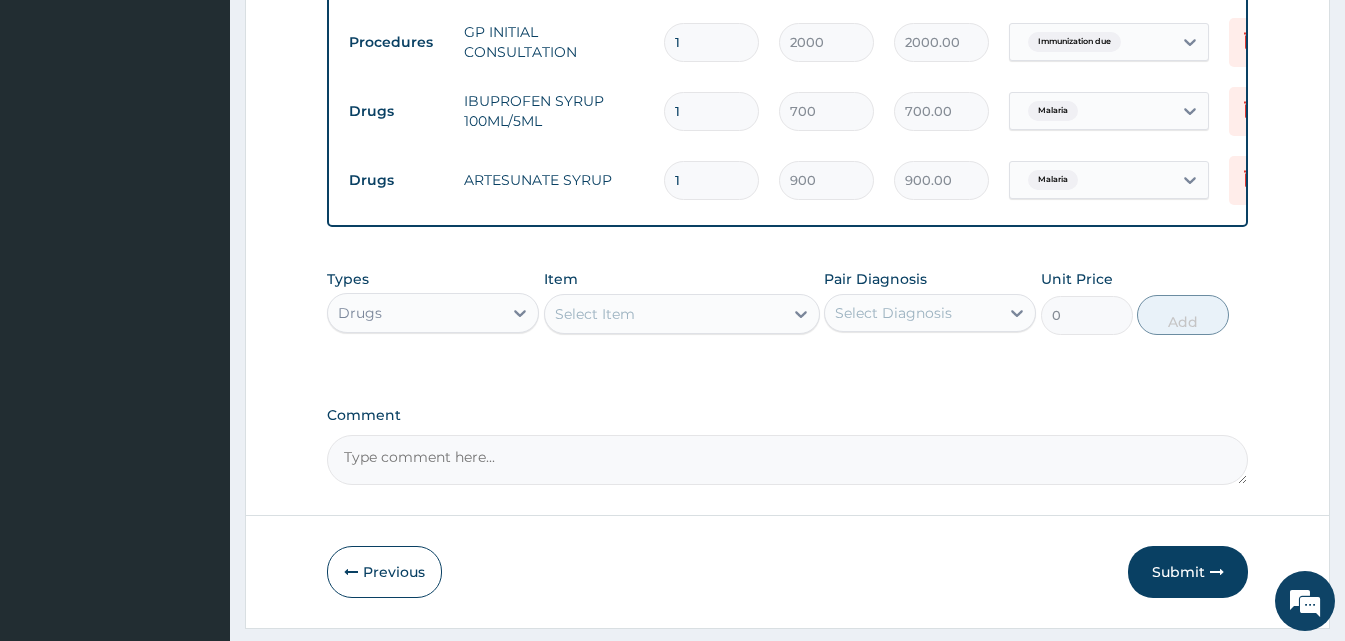 click on "Select Item" at bounding box center [595, 314] 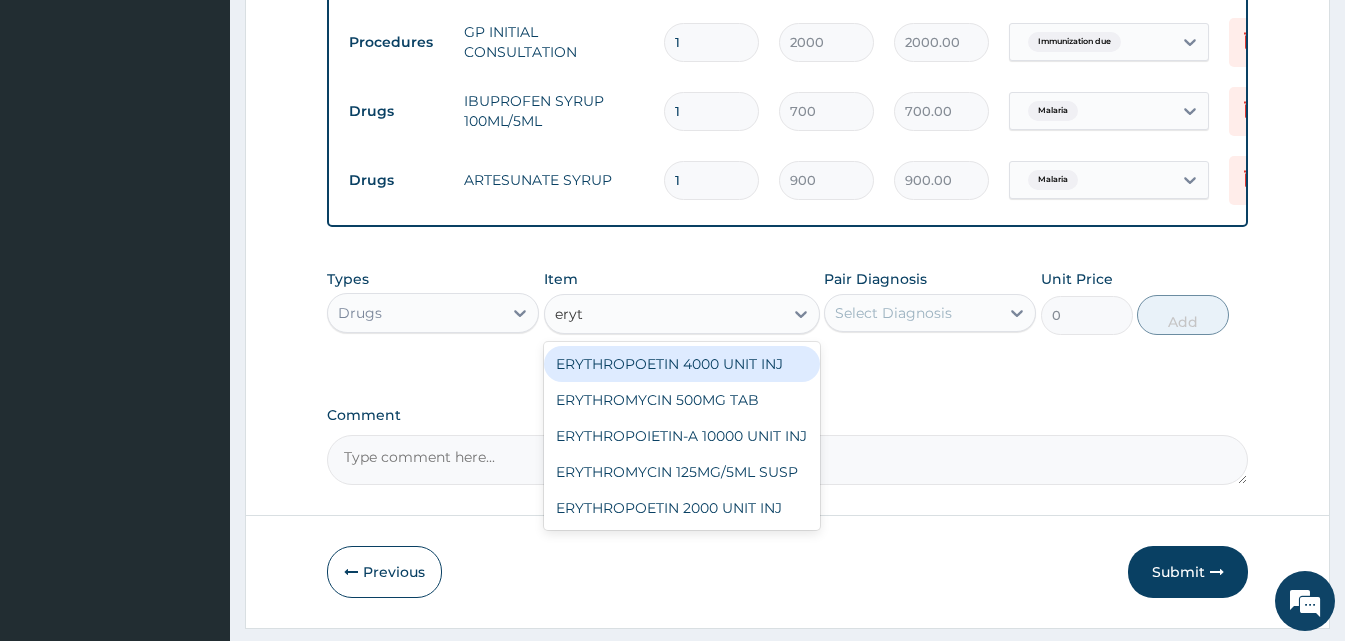 type on "eryth" 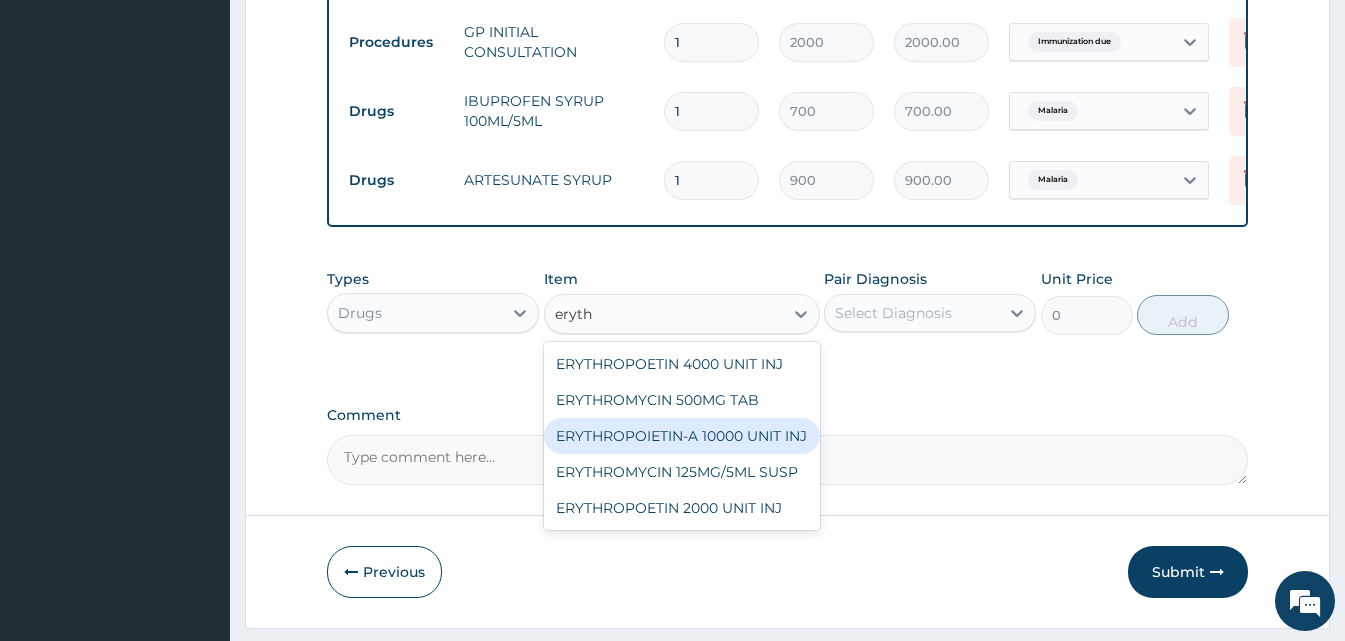 click on "ERYTHROPOIETIN-A 10000 UNIT INJ" at bounding box center (682, 436) 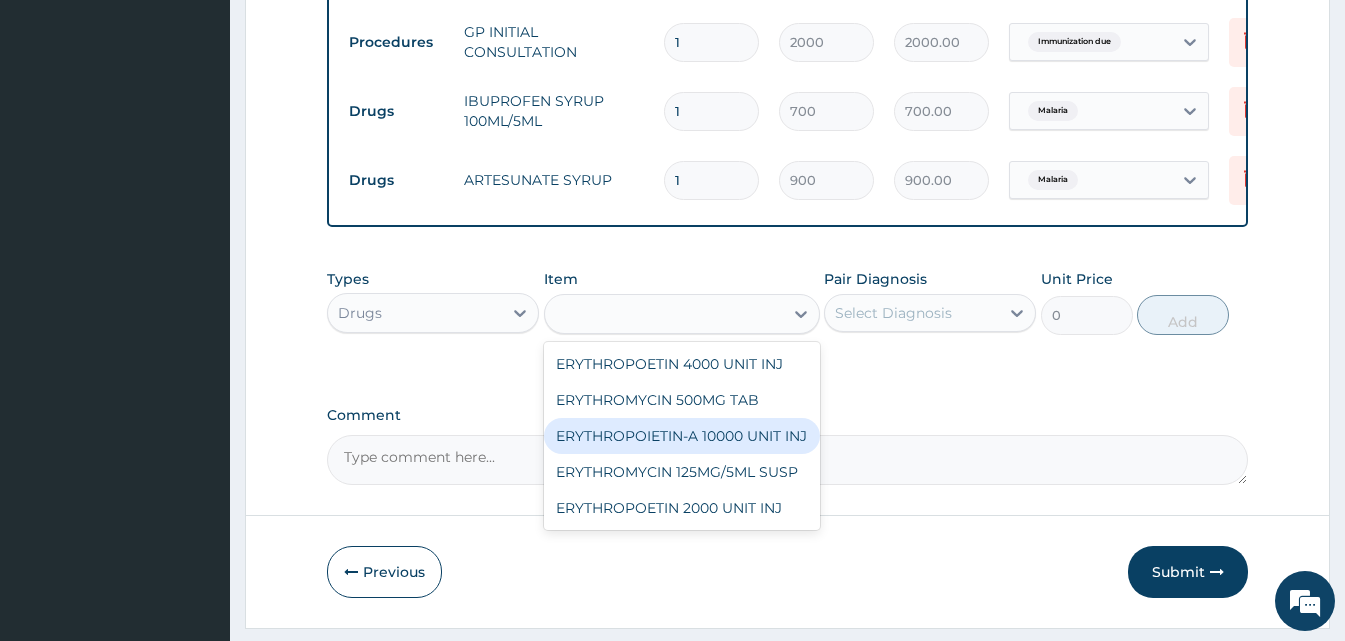 type on "18720" 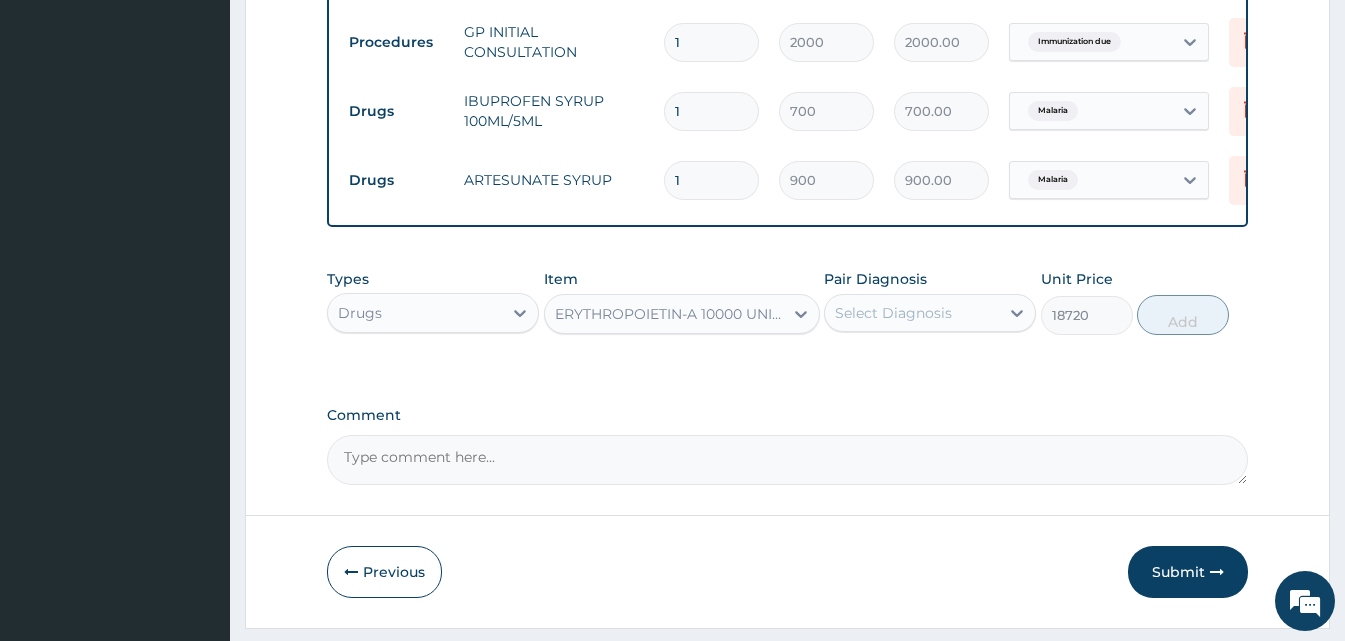 click on "ERYTHROPOIETIN-A 10000 UNIT INJ" at bounding box center [670, 314] 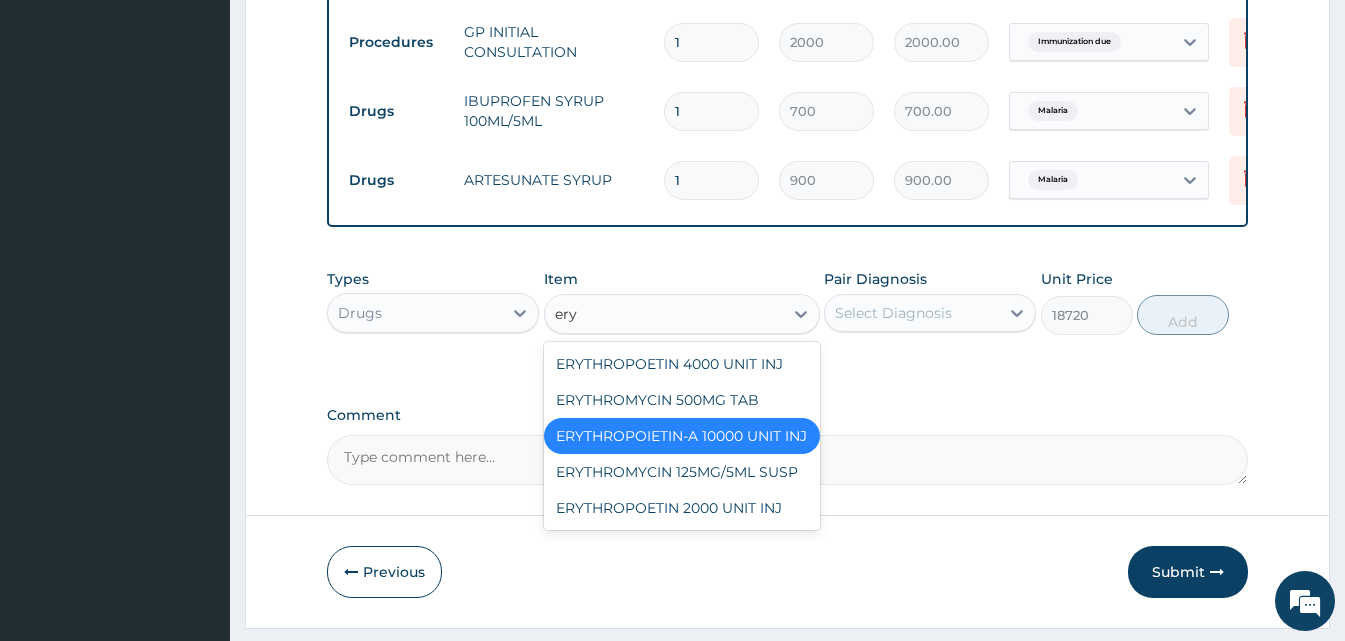 scroll, scrollTop: 0, scrollLeft: 0, axis: both 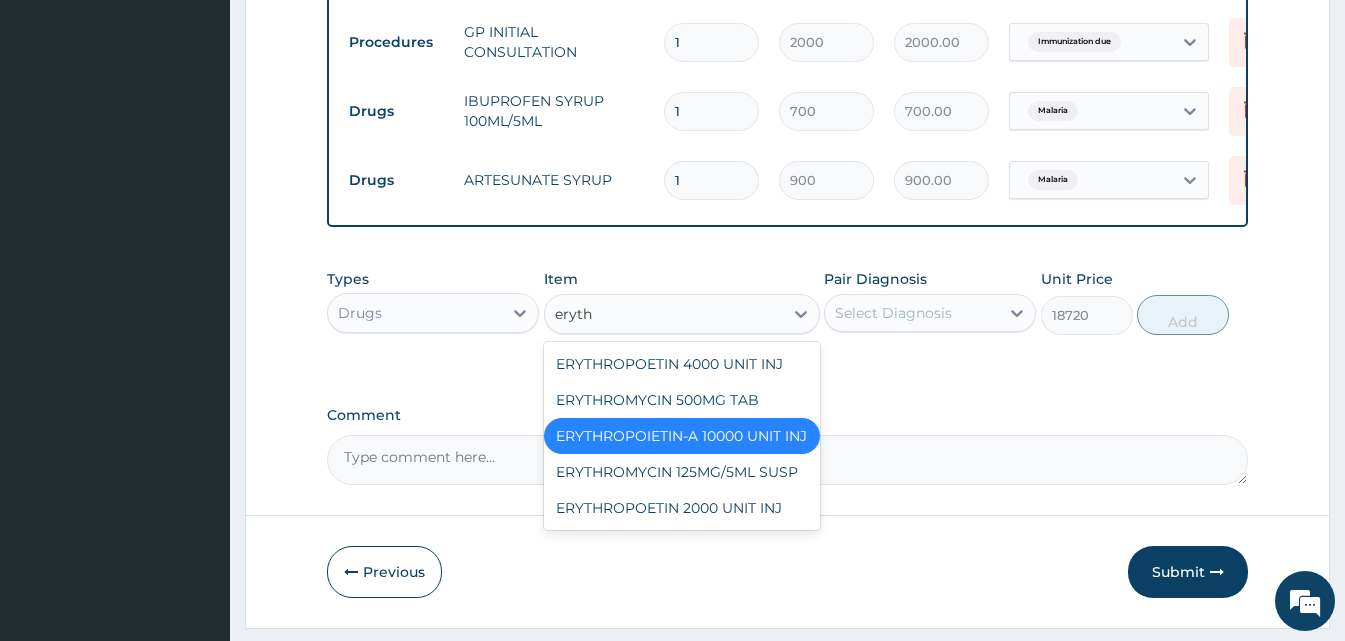 type on "erythr" 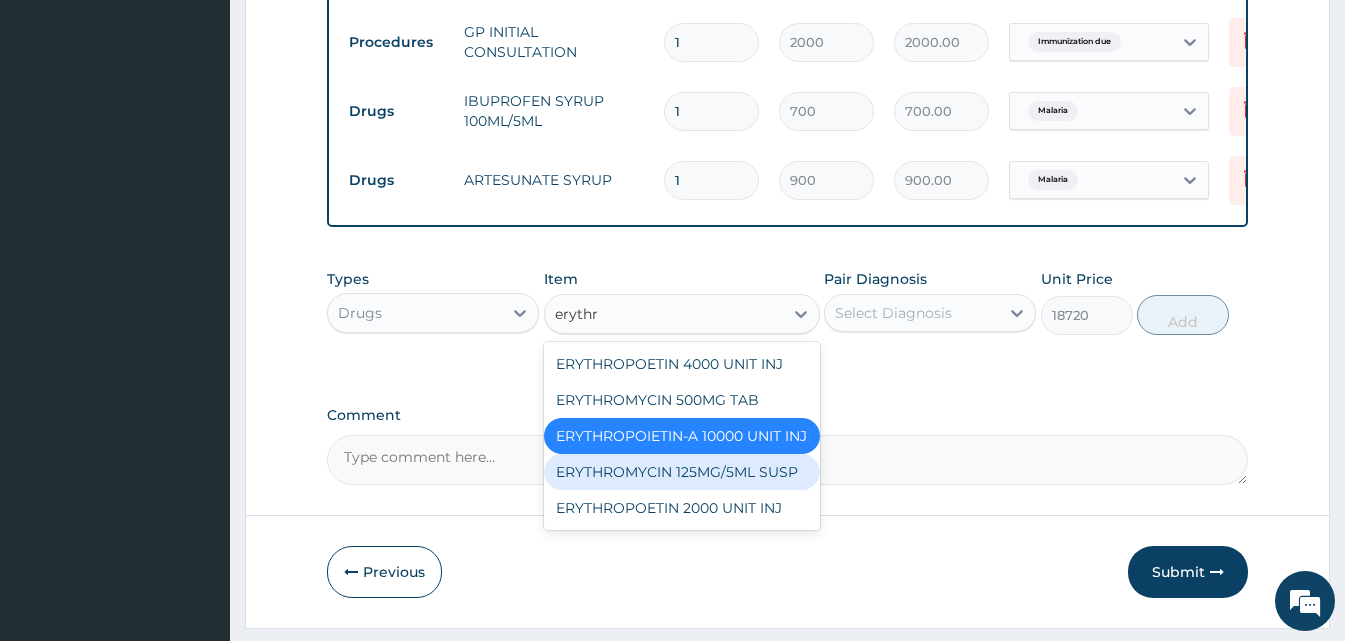 click on "ERYTHROMYCIN 125MG/5ML SUSP" at bounding box center [682, 472] 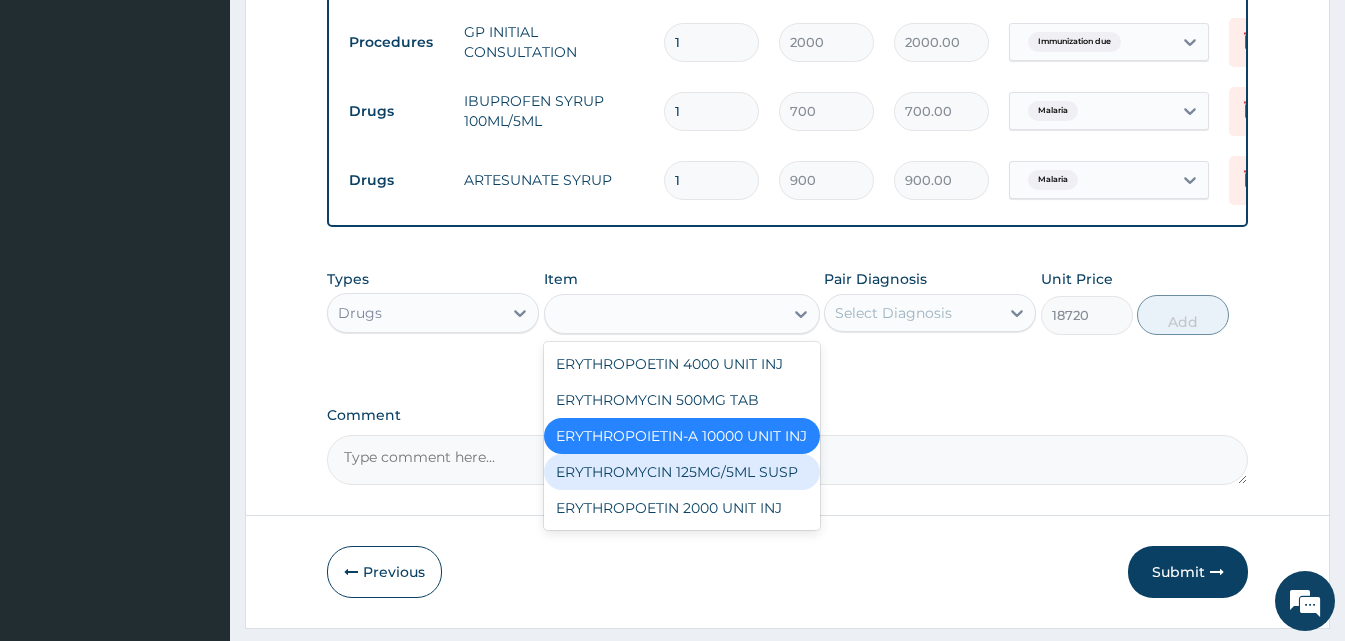 type on "800" 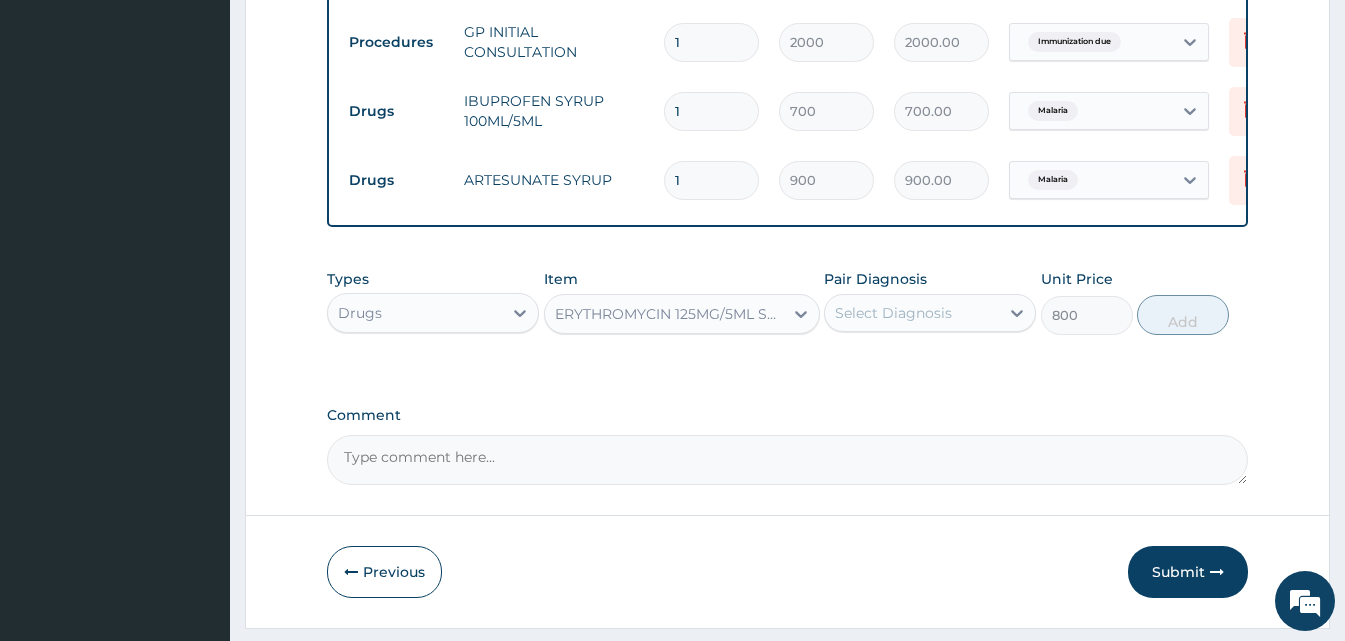 click on "Select Diagnosis" at bounding box center [912, 313] 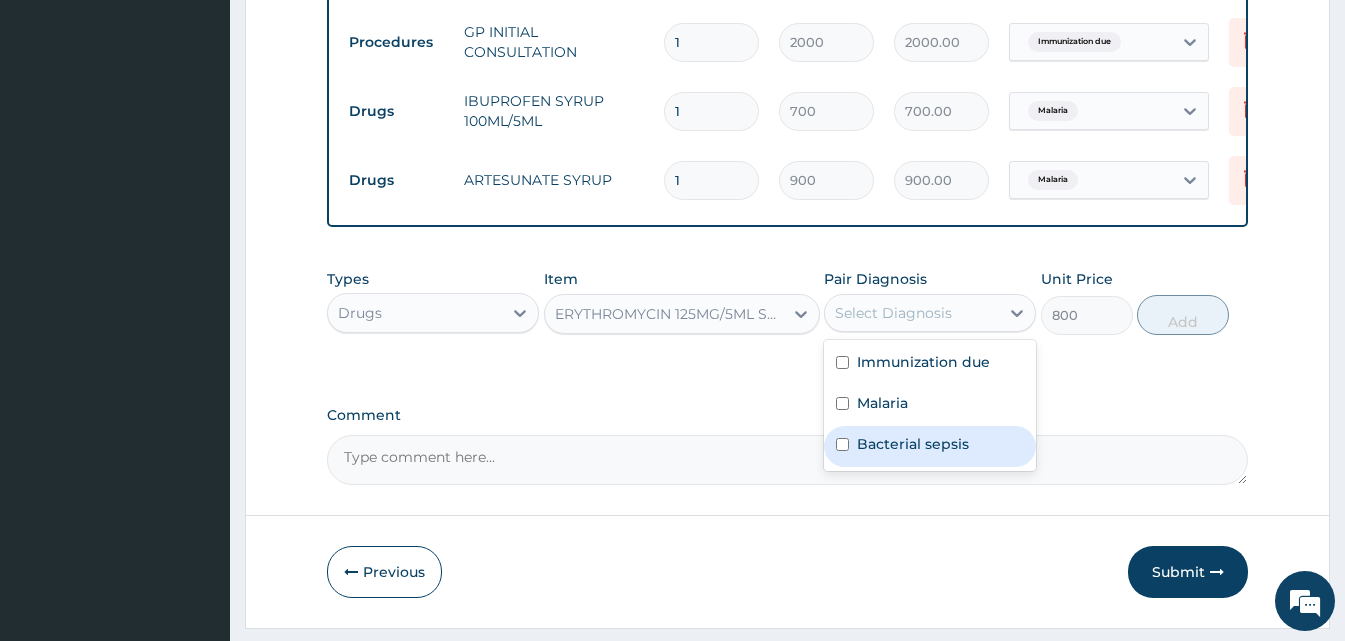 click on "Bacterial sepsis" at bounding box center (930, 446) 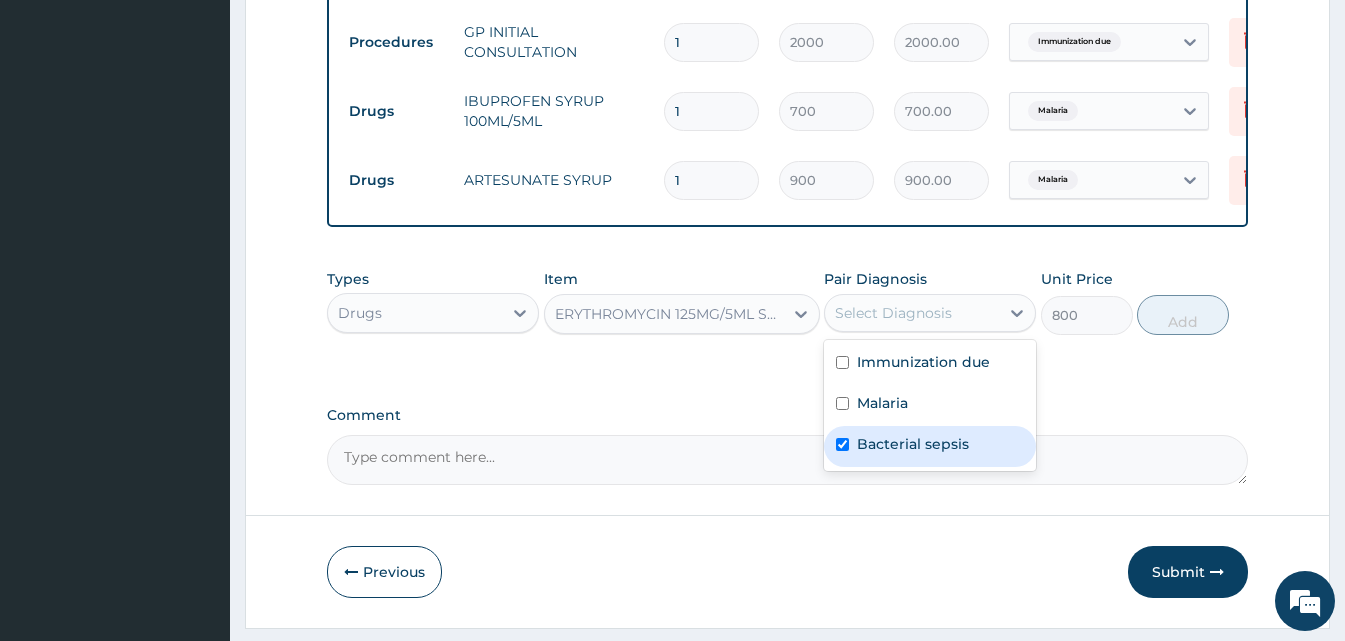 checkbox on "true" 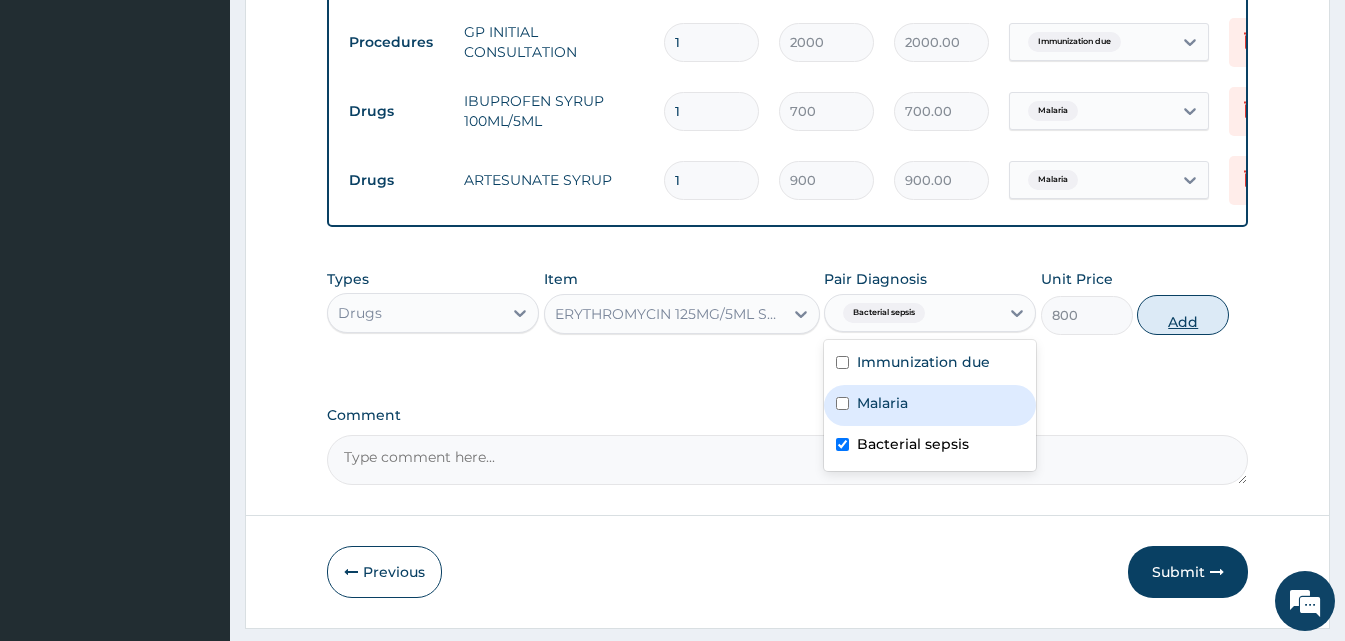 click on "Add" at bounding box center (1183, 315) 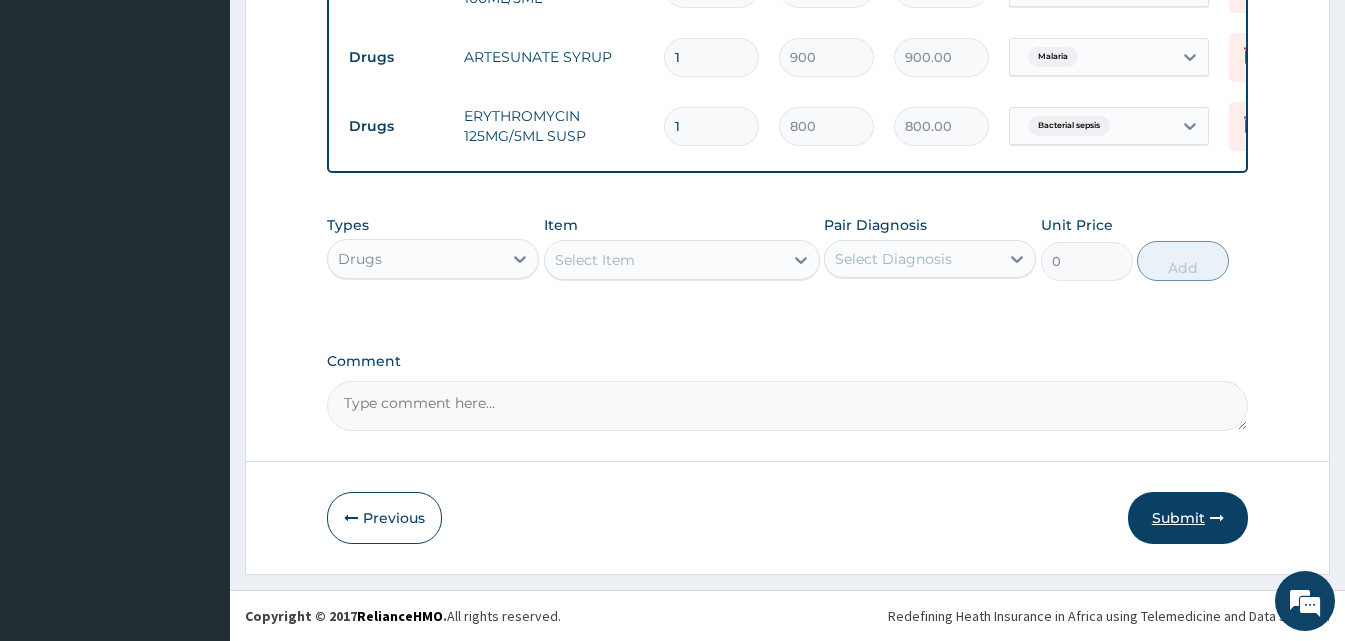 click at bounding box center (1217, 518) 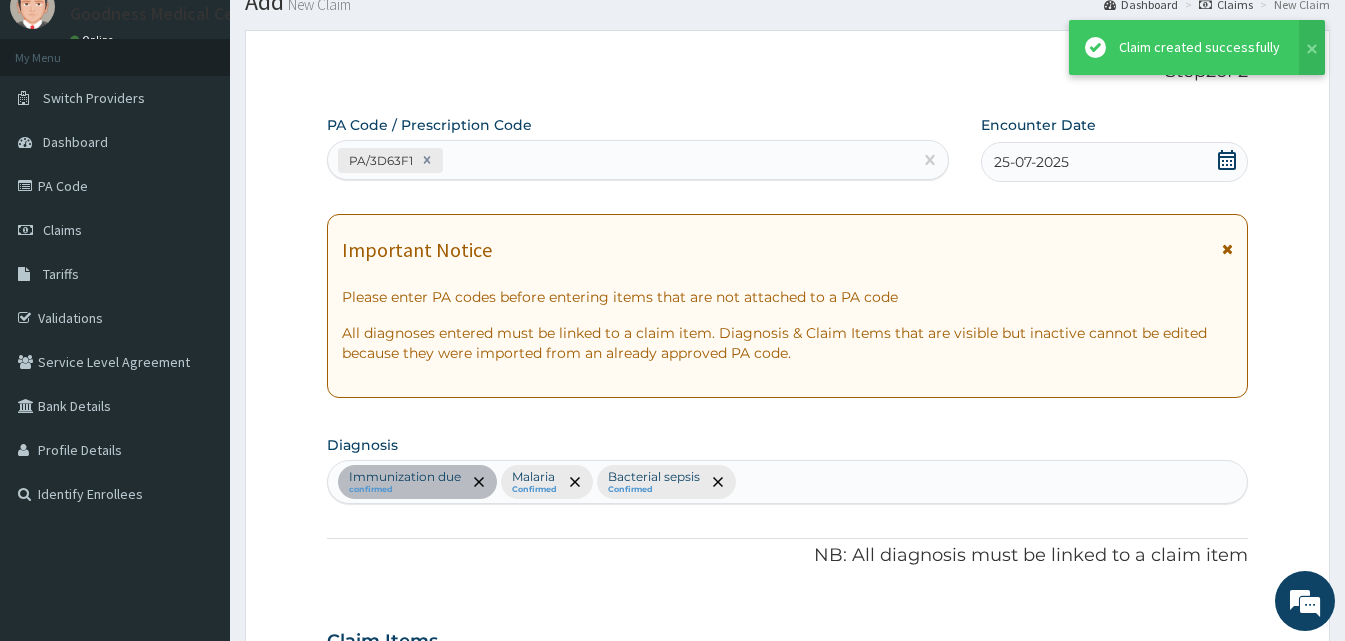 scroll, scrollTop: 1066, scrollLeft: 0, axis: vertical 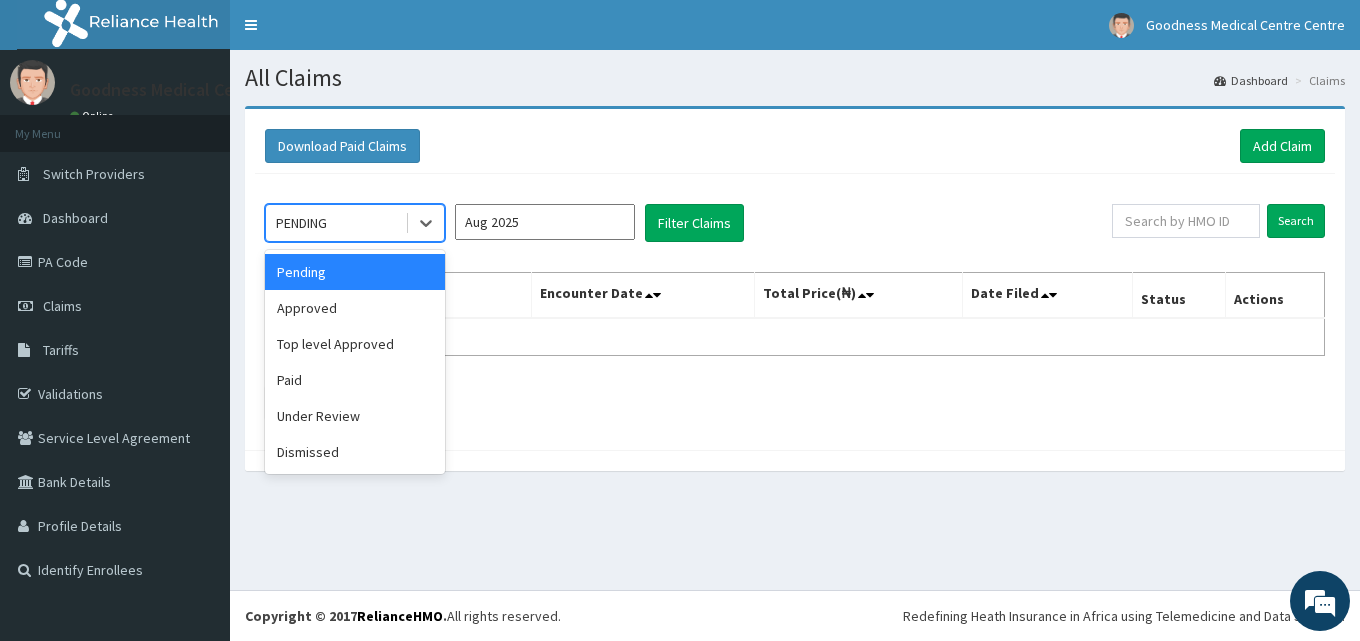 click on "PENDING" at bounding box center (335, 223) 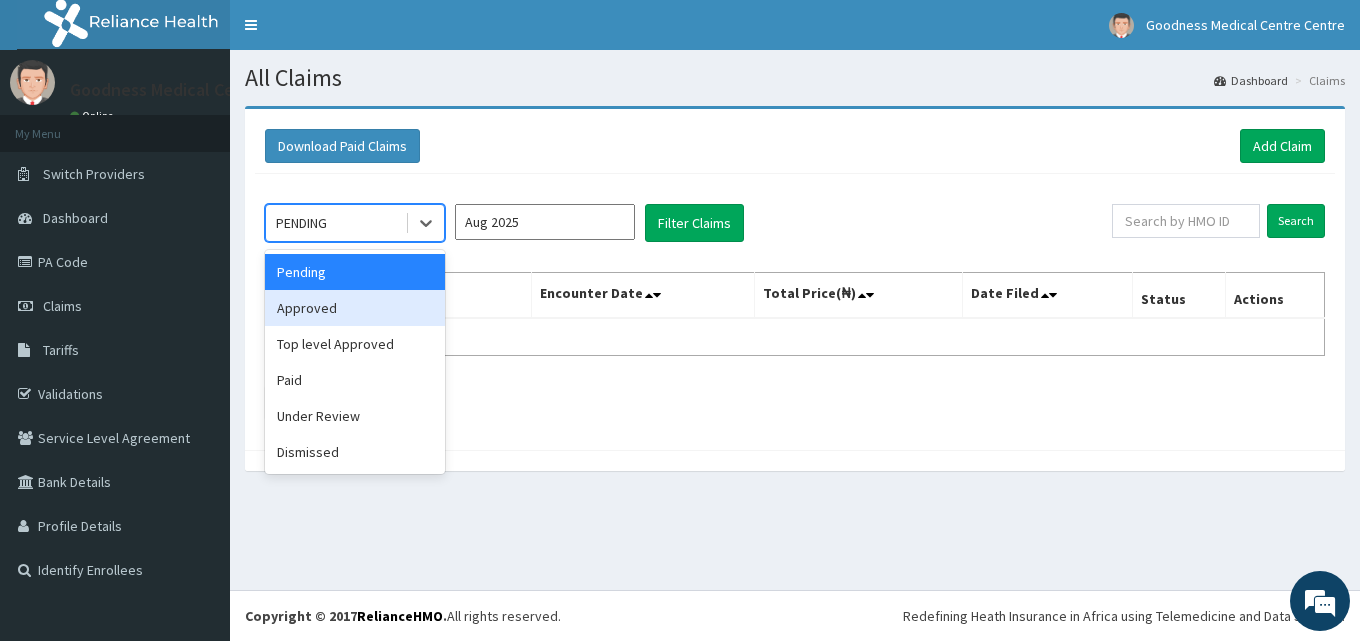 click on "Approved" at bounding box center (355, 308) 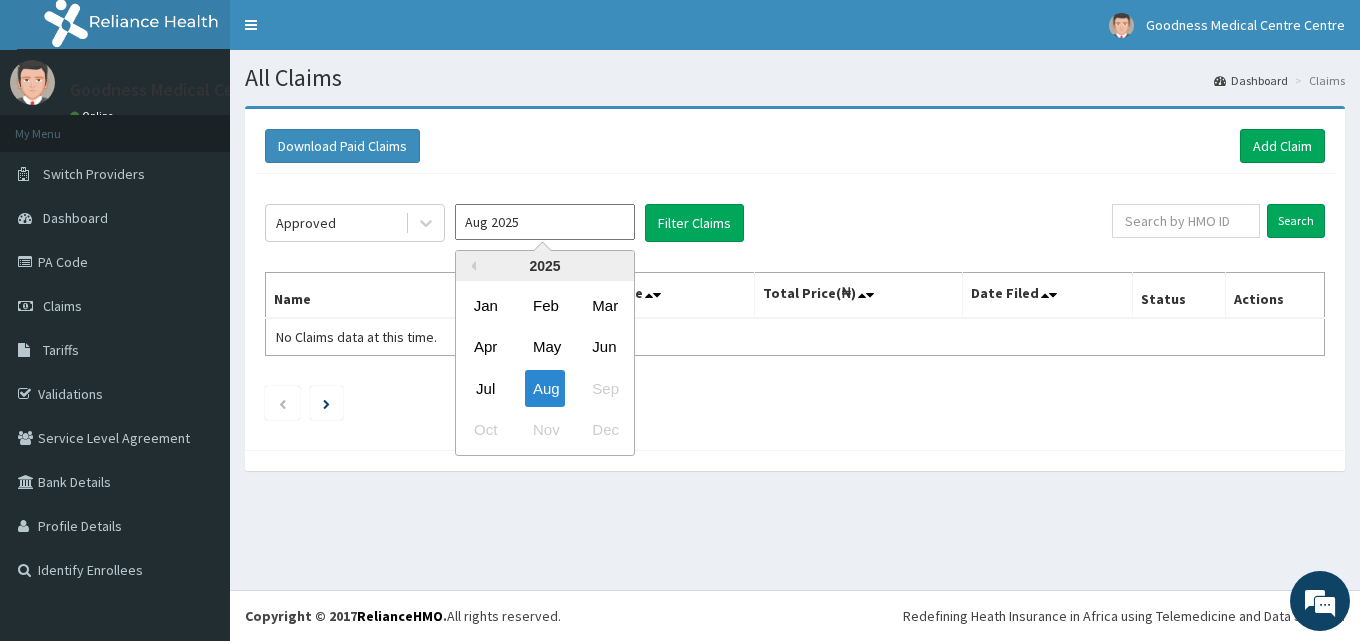 click on "Aug 2025" at bounding box center (545, 222) 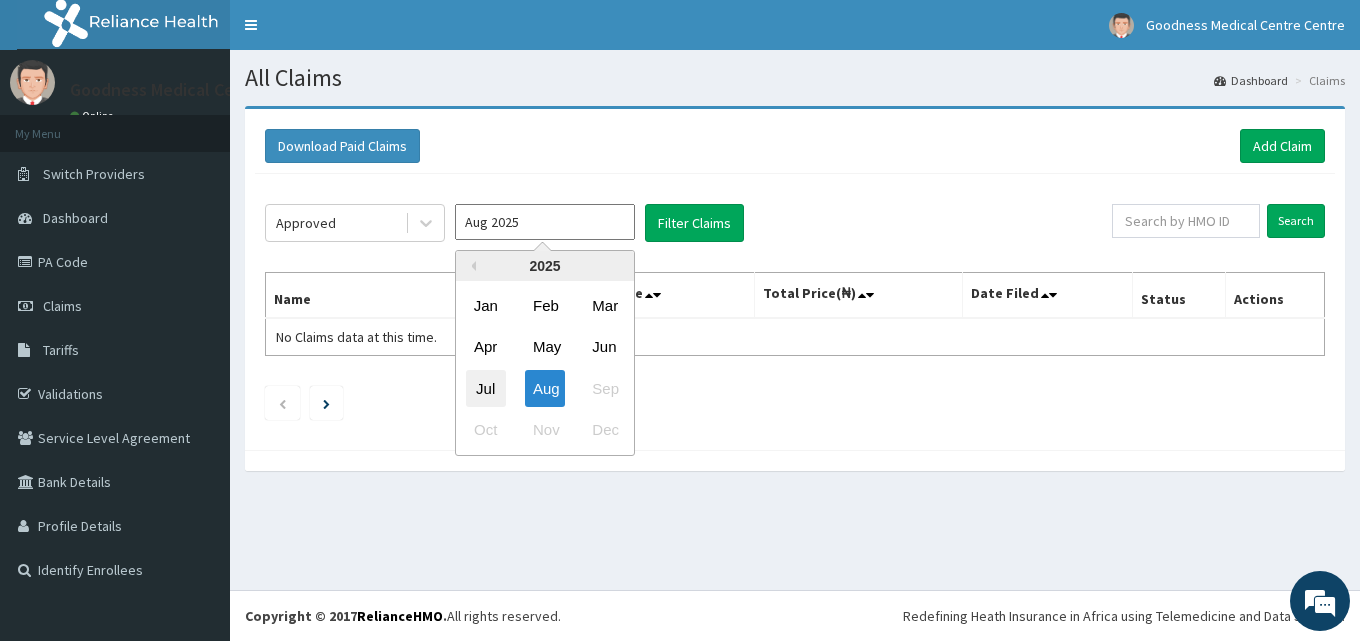 click on "Jul" at bounding box center (486, 388) 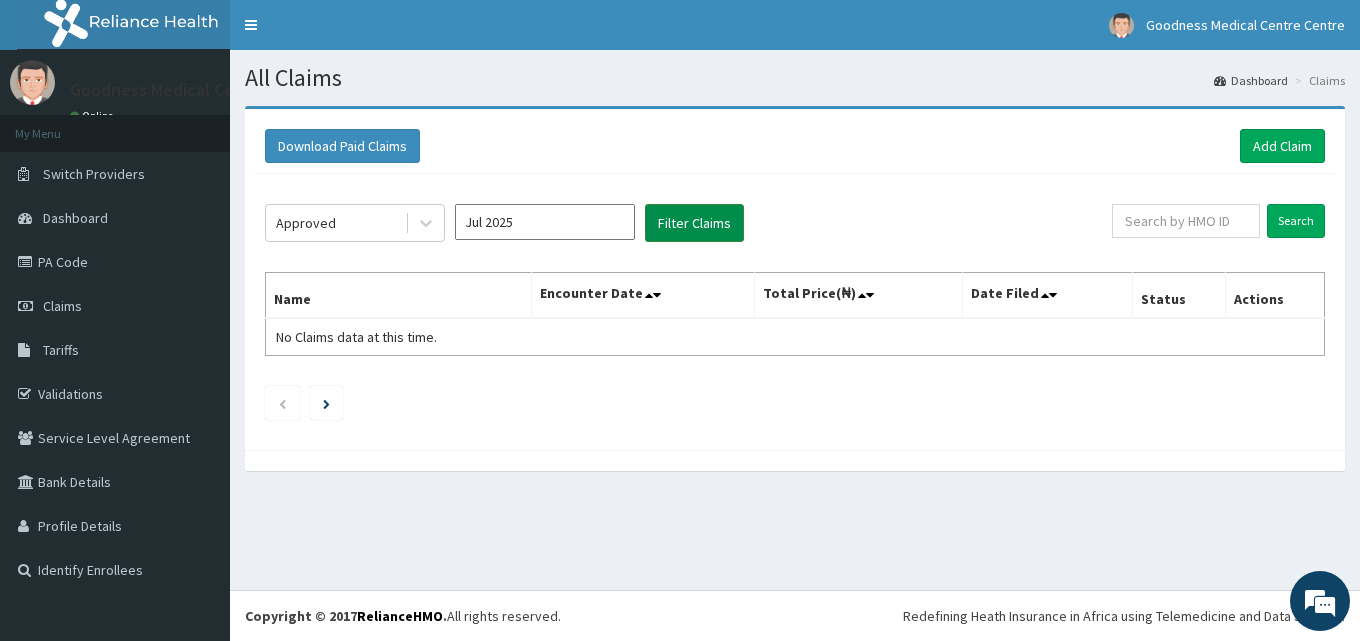 click on "Filter Claims" at bounding box center [694, 223] 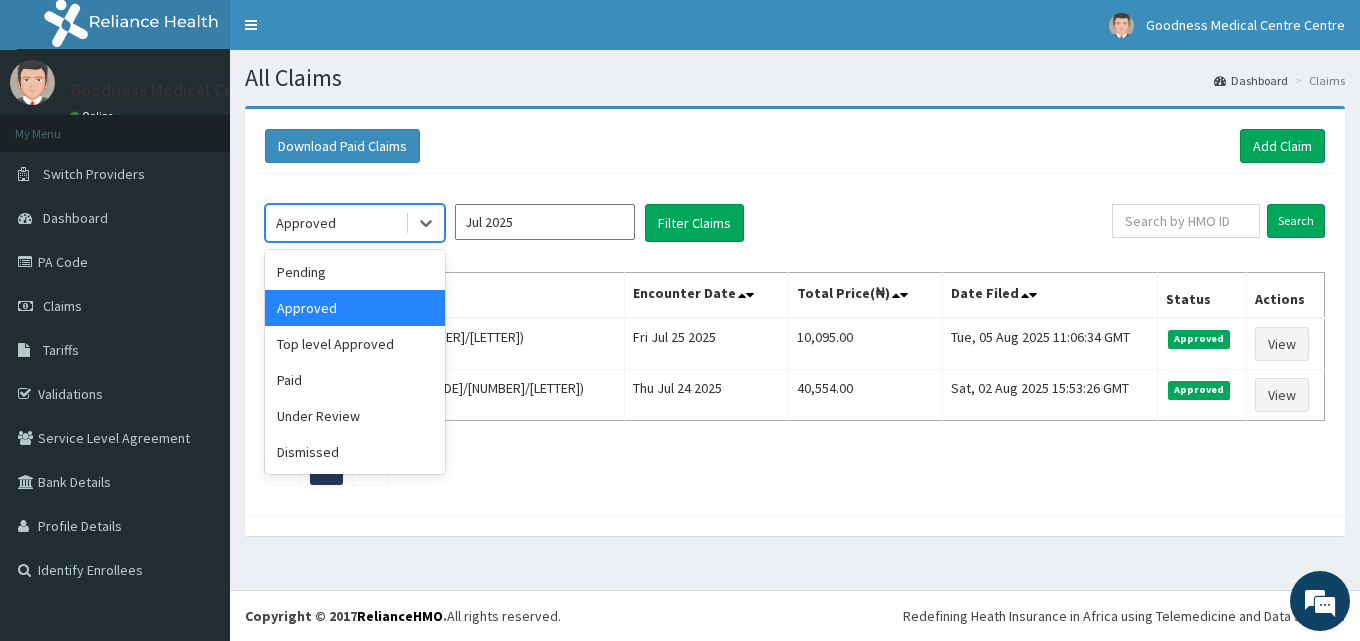 click on "Approved" at bounding box center (306, 223) 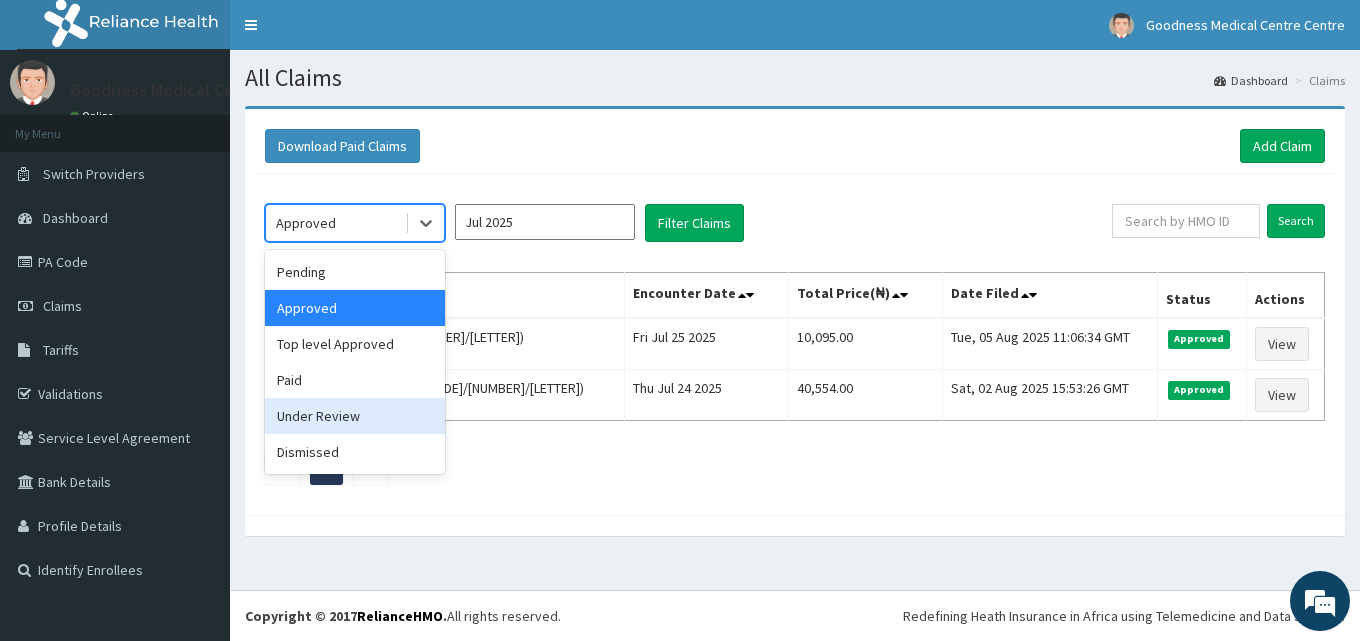 click on "Under Review" at bounding box center (355, 416) 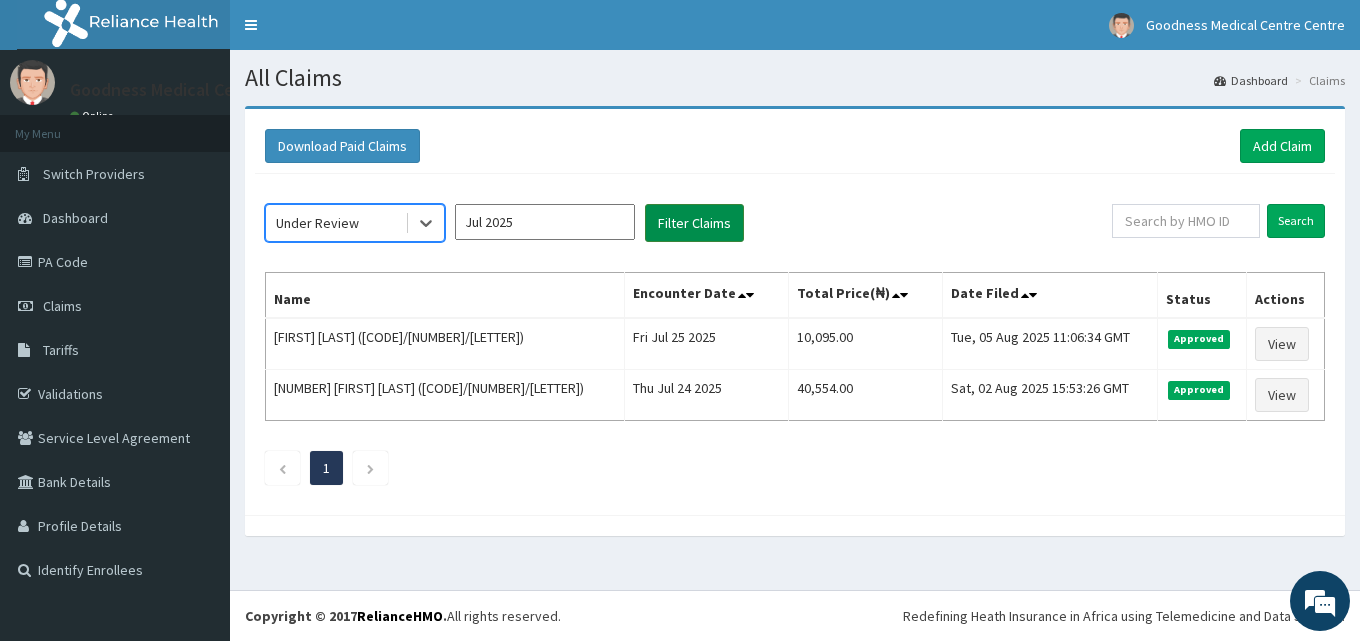 click on "Filter Claims" at bounding box center [694, 223] 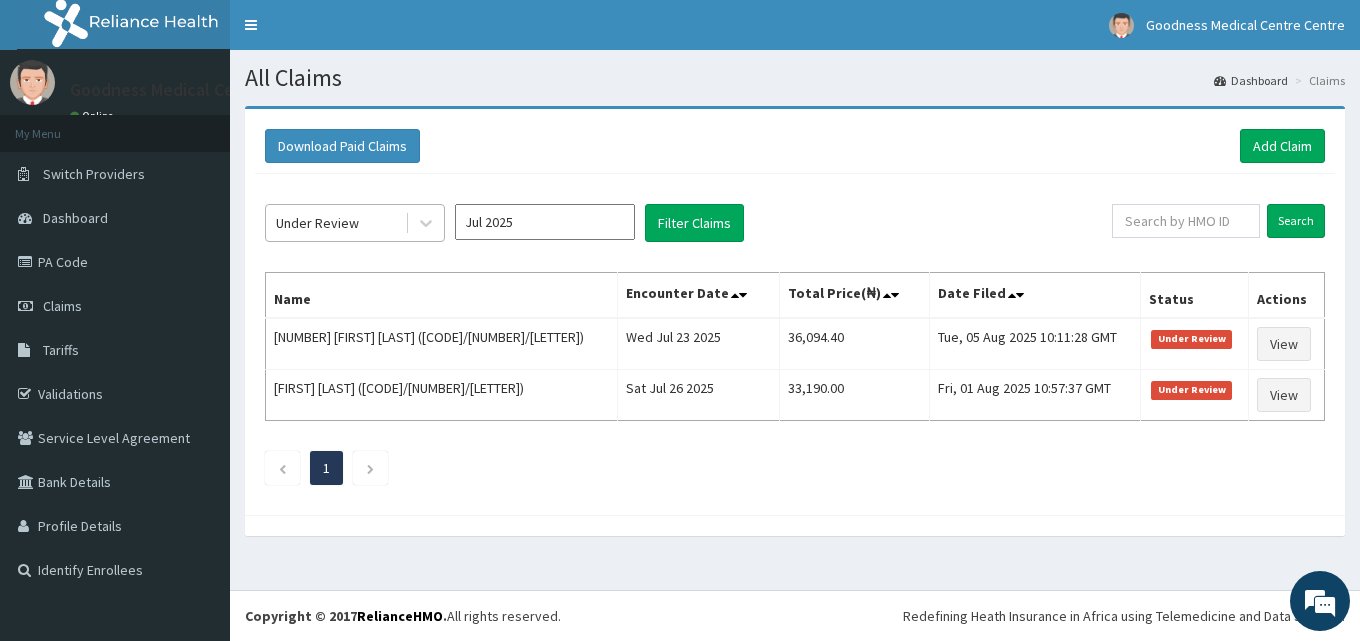 click on "Under Review" at bounding box center (335, 223) 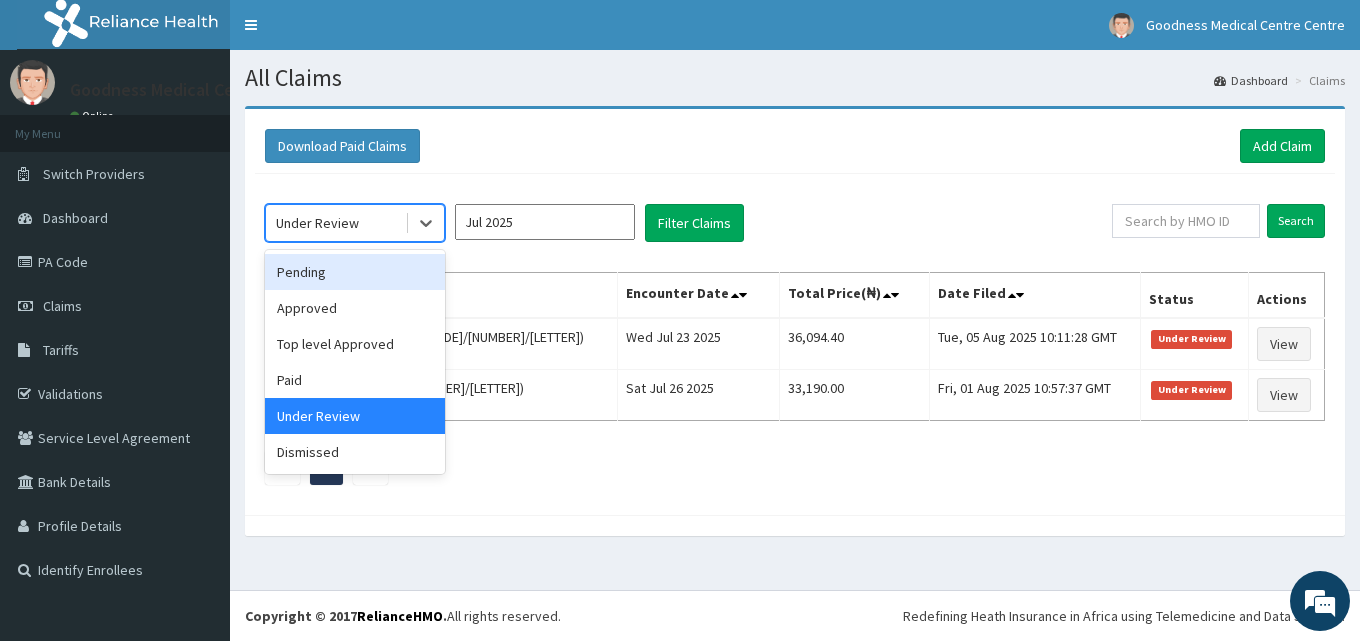 click on "Pending" at bounding box center (355, 272) 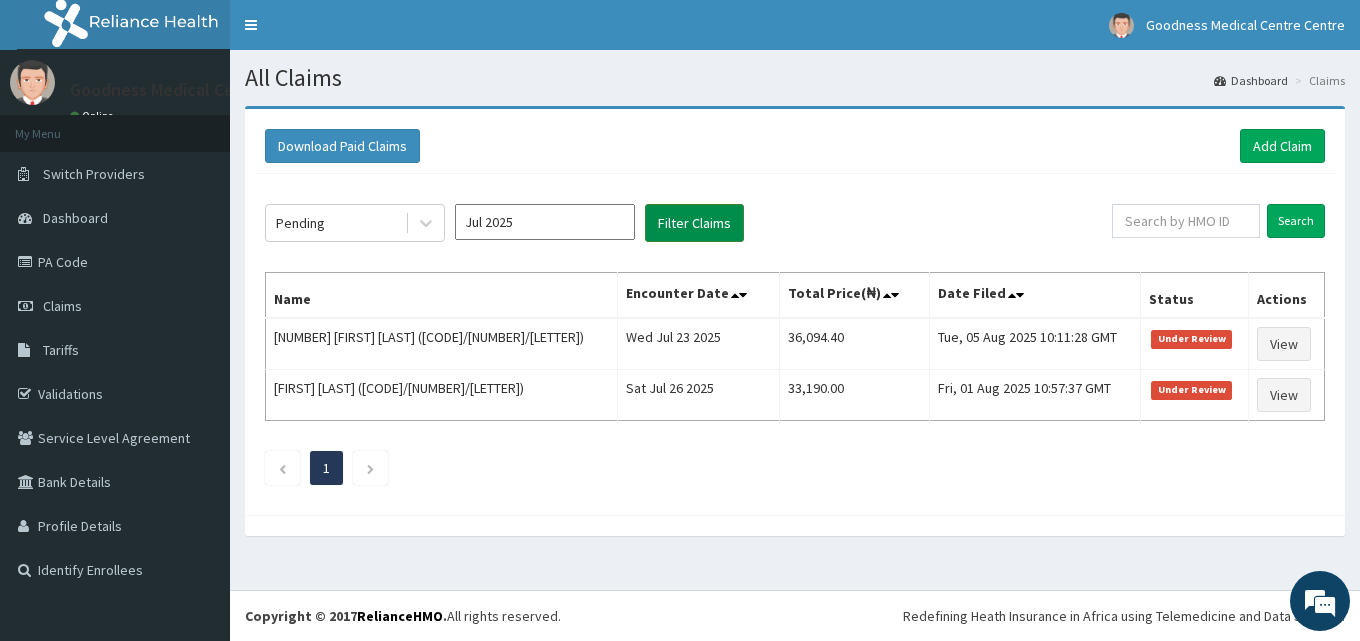click on "Filter Claims" at bounding box center [694, 223] 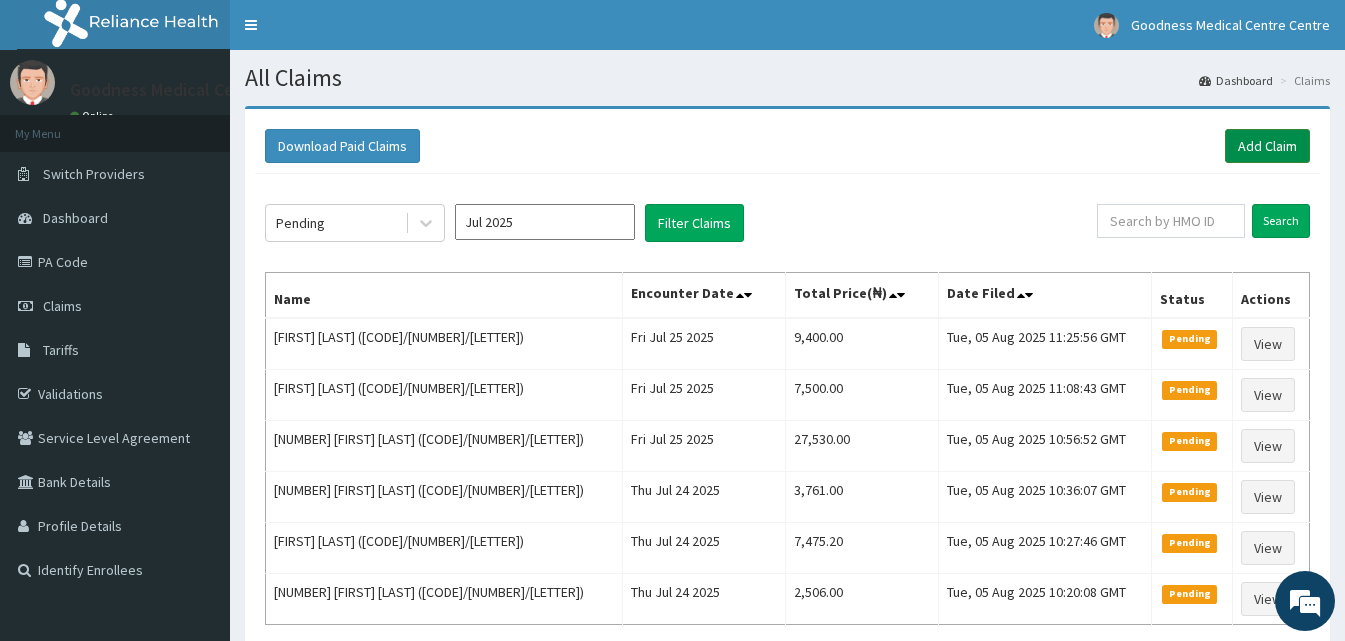 click on "Add Claim" at bounding box center [1267, 146] 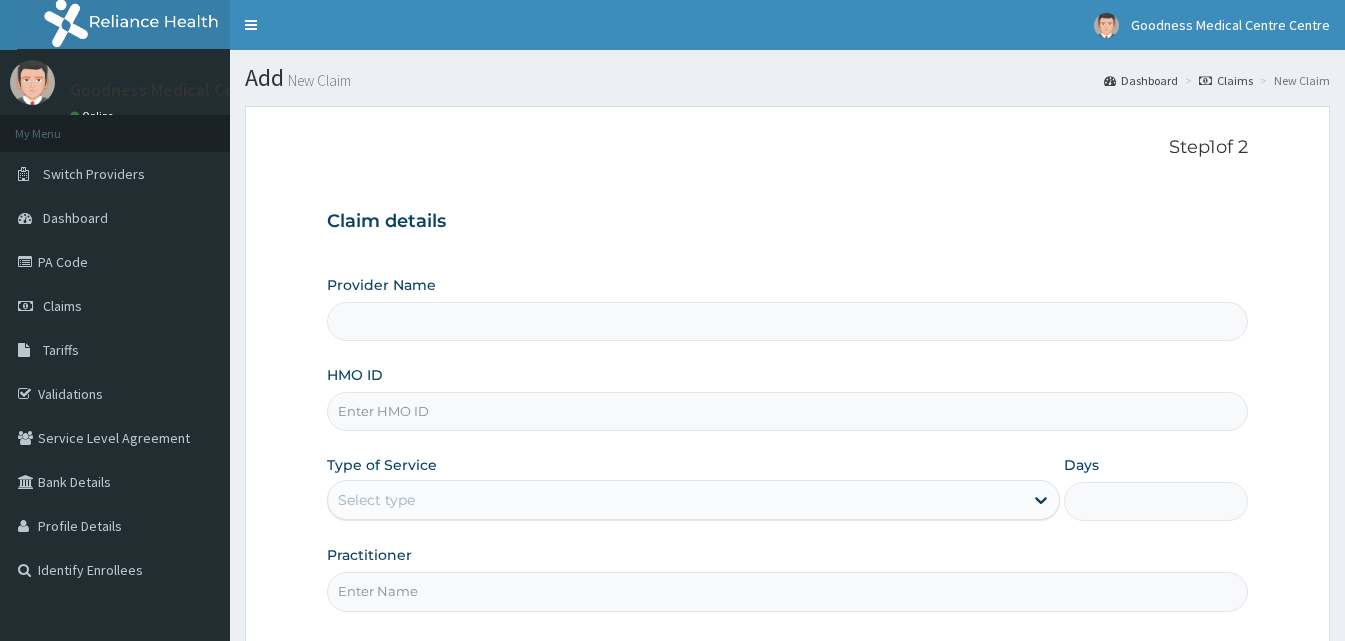 scroll, scrollTop: 0, scrollLeft: 0, axis: both 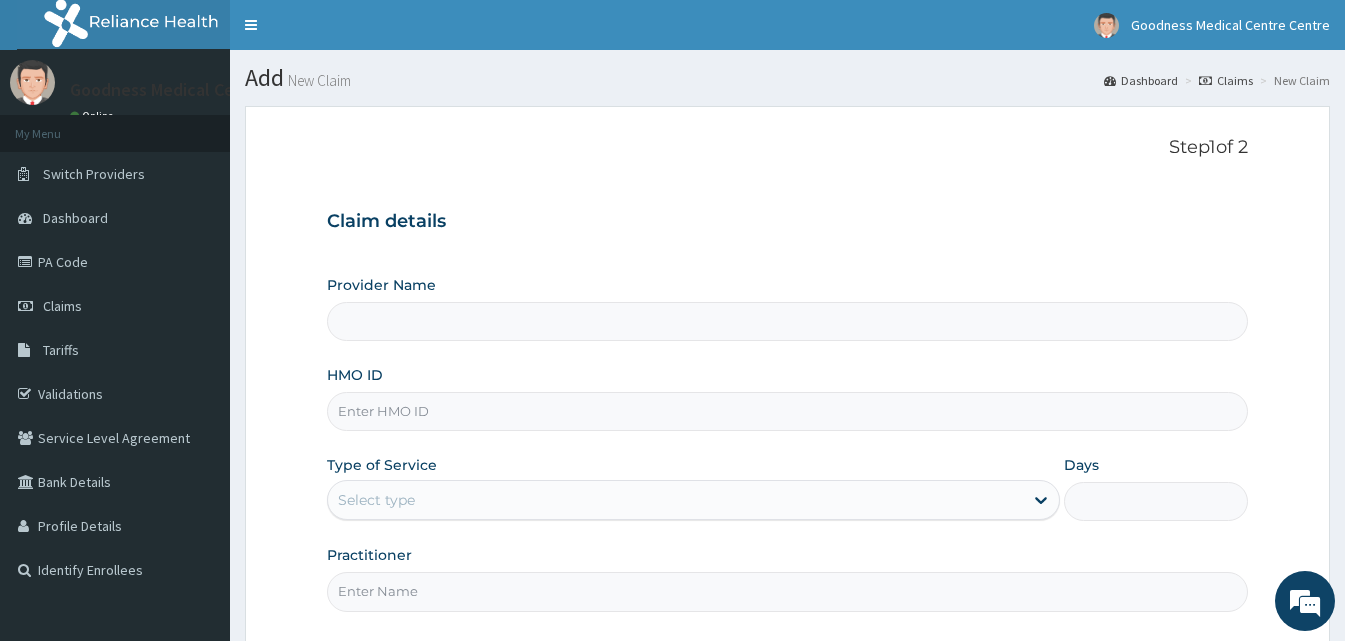 type on "Goodness Medical Centre" 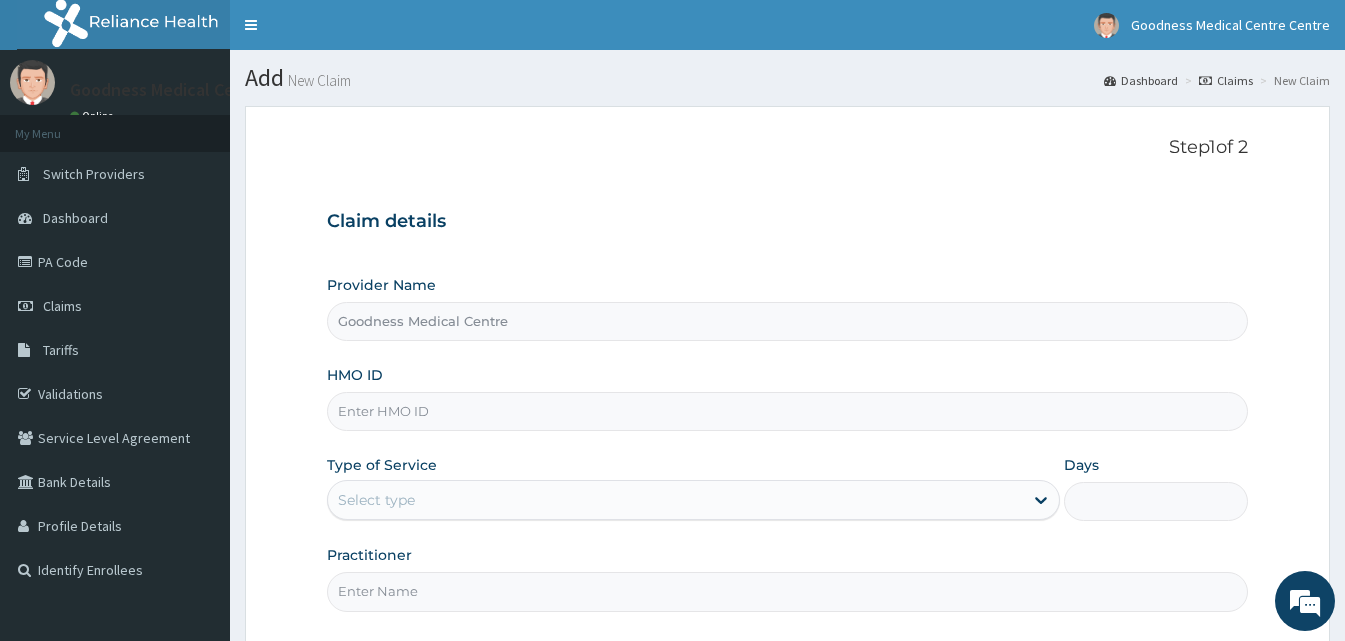 scroll, scrollTop: 0, scrollLeft: 0, axis: both 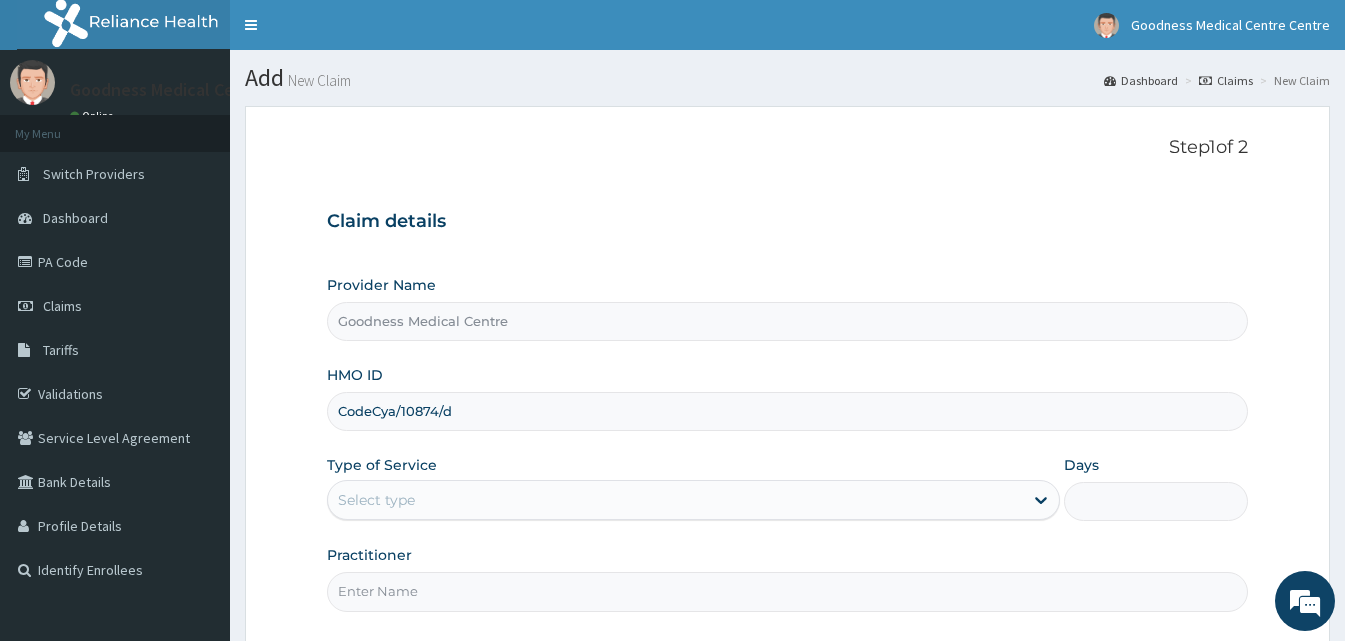 click on "CodeCya/10874/d" at bounding box center (787, 411) 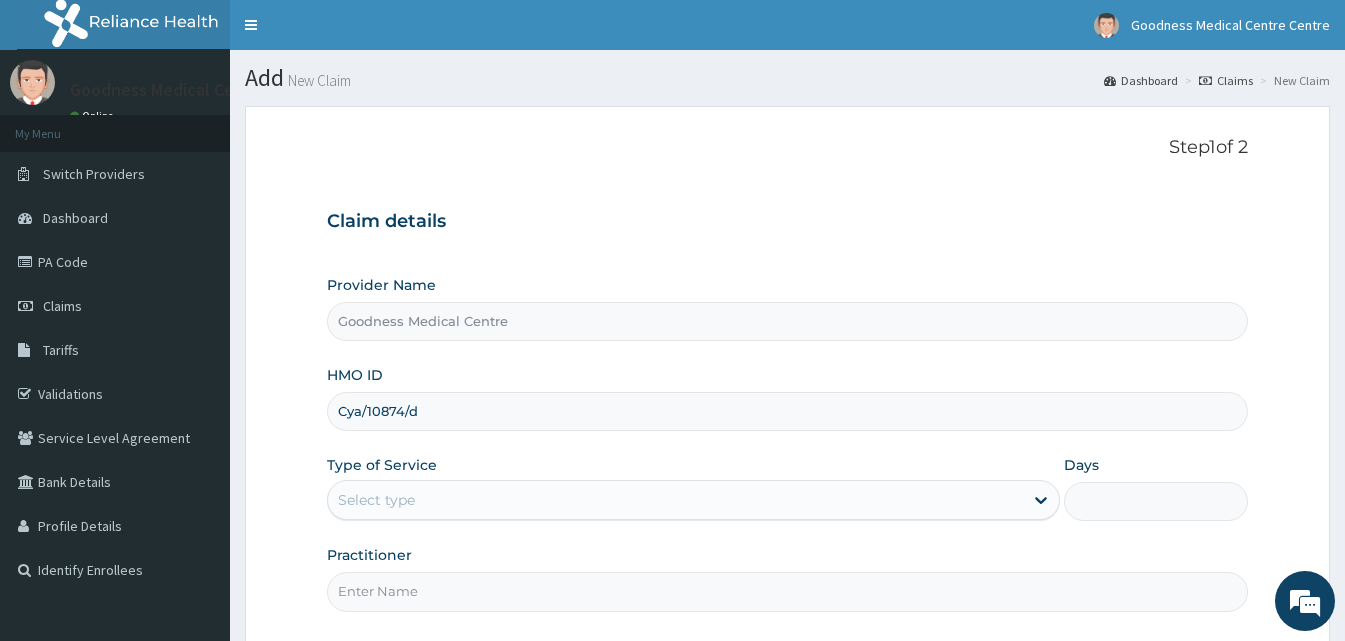 type on "Cya/10874/d" 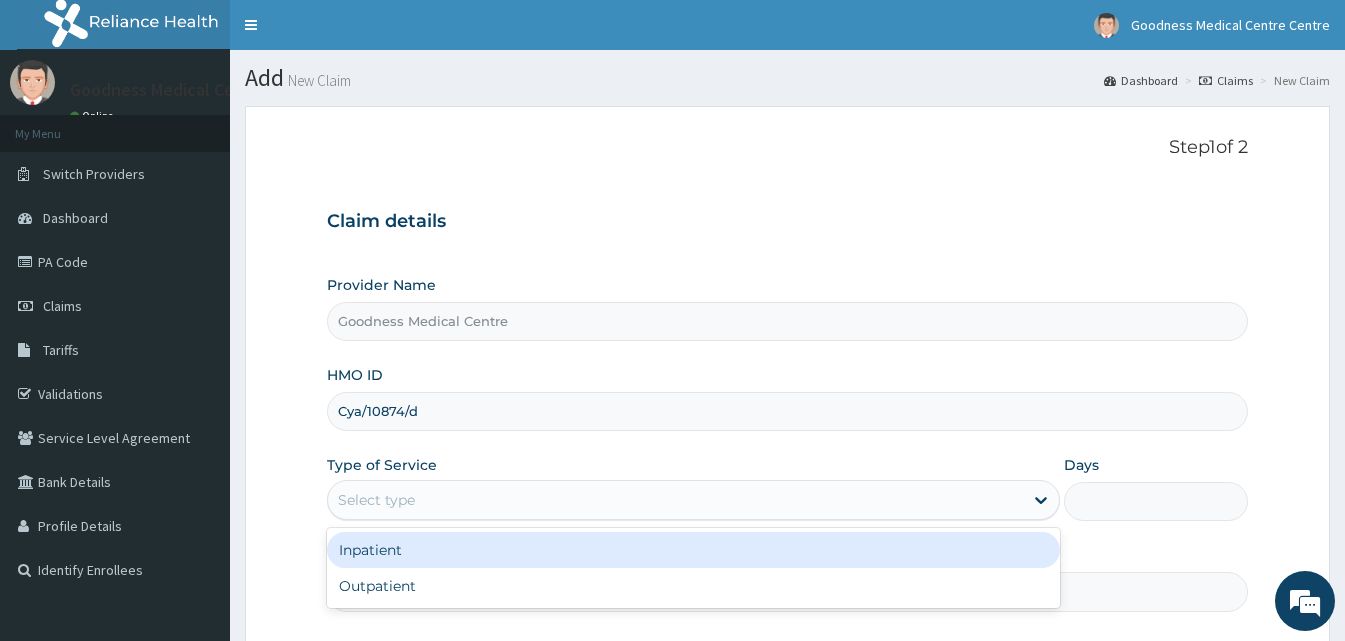 click on "Select type" at bounding box center (376, 500) 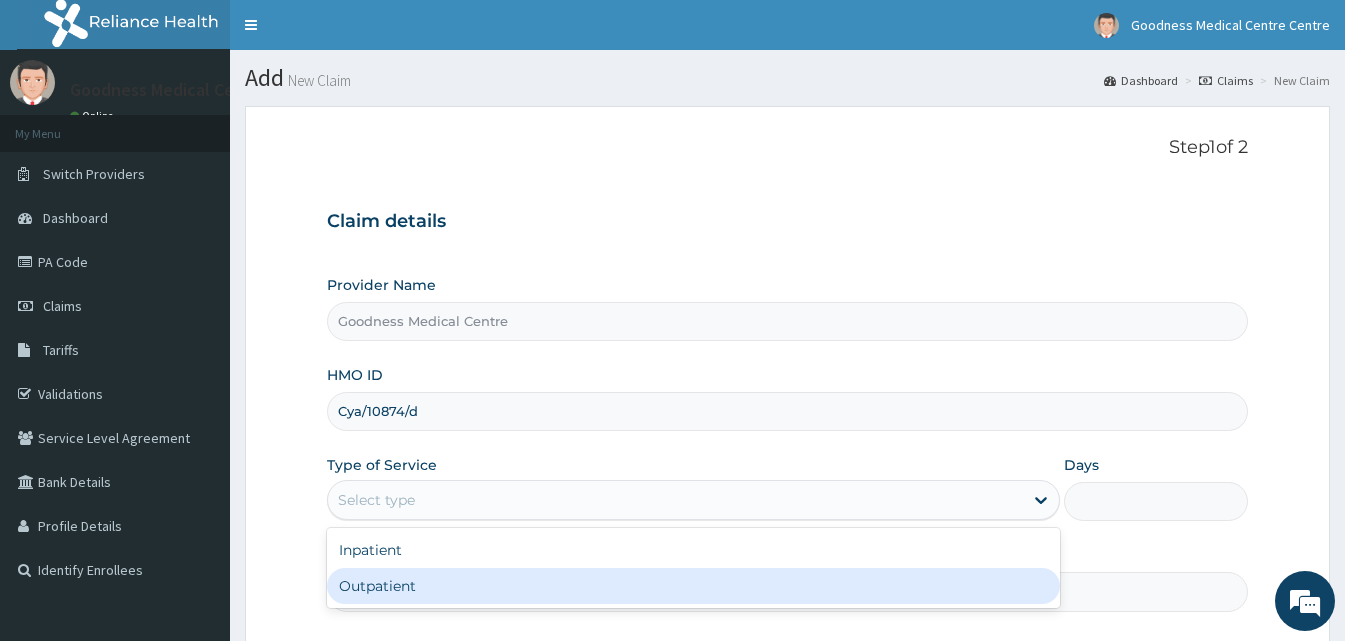 click on "Outpatient" at bounding box center (693, 586) 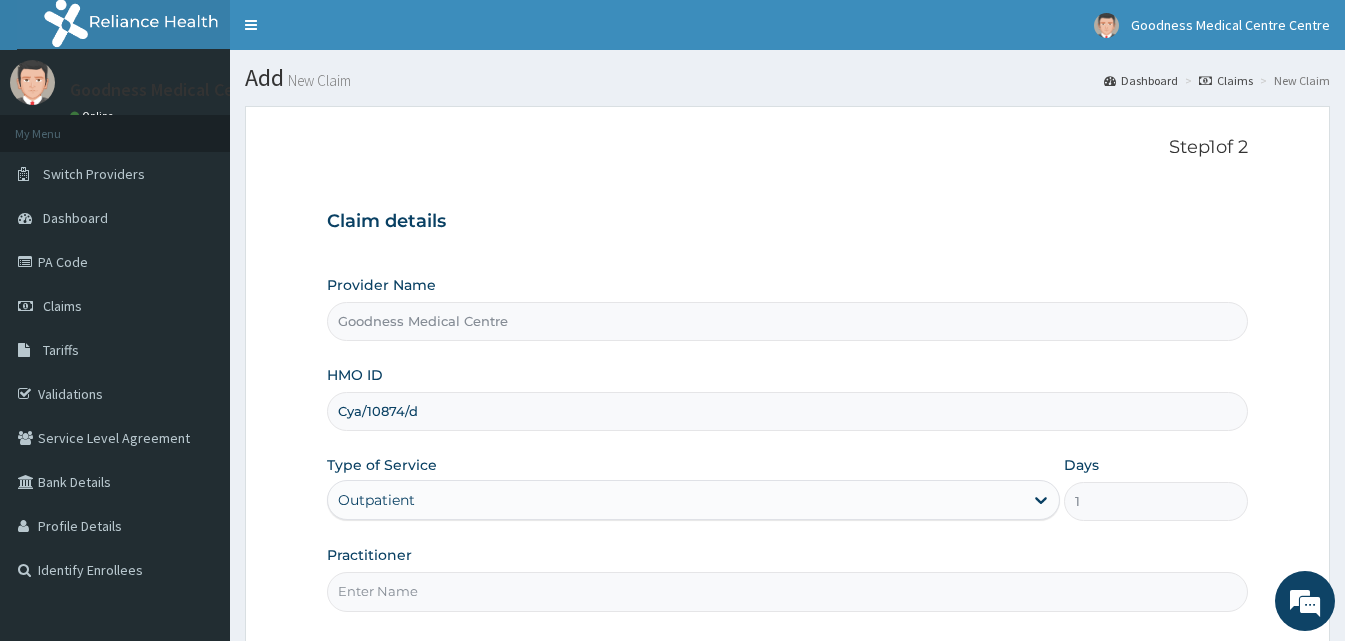 click on "Practitioner" at bounding box center [787, 591] 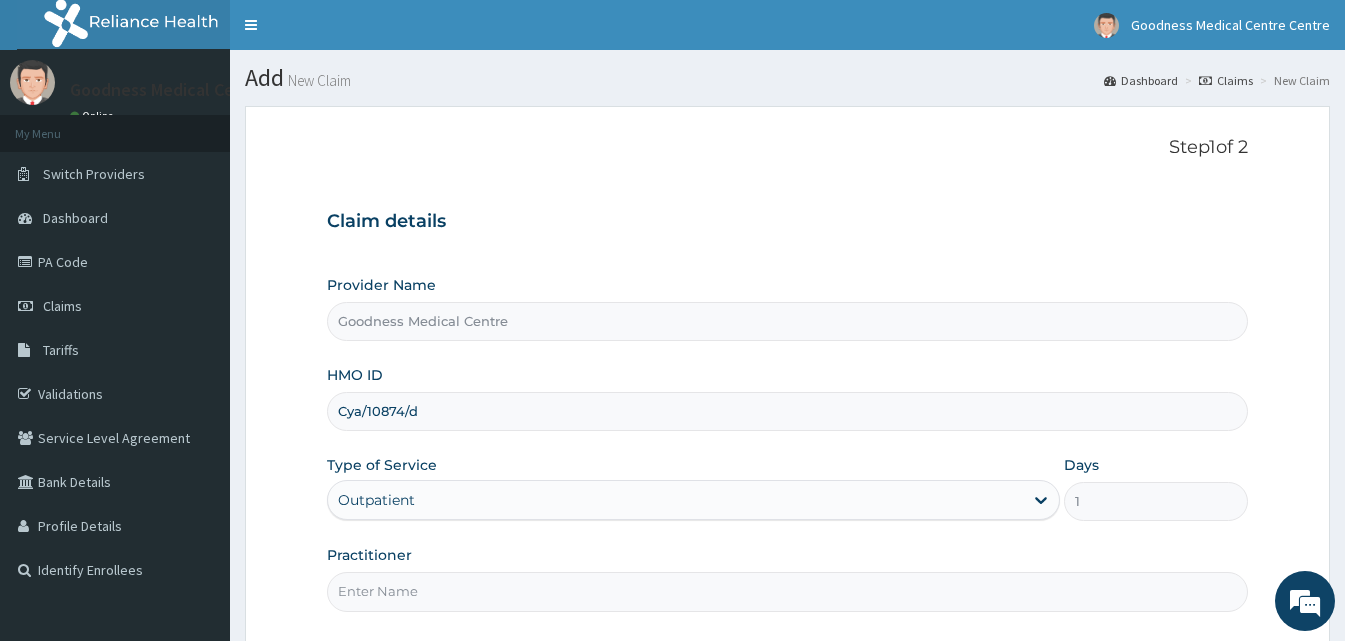 type on "Doctor Sydney" 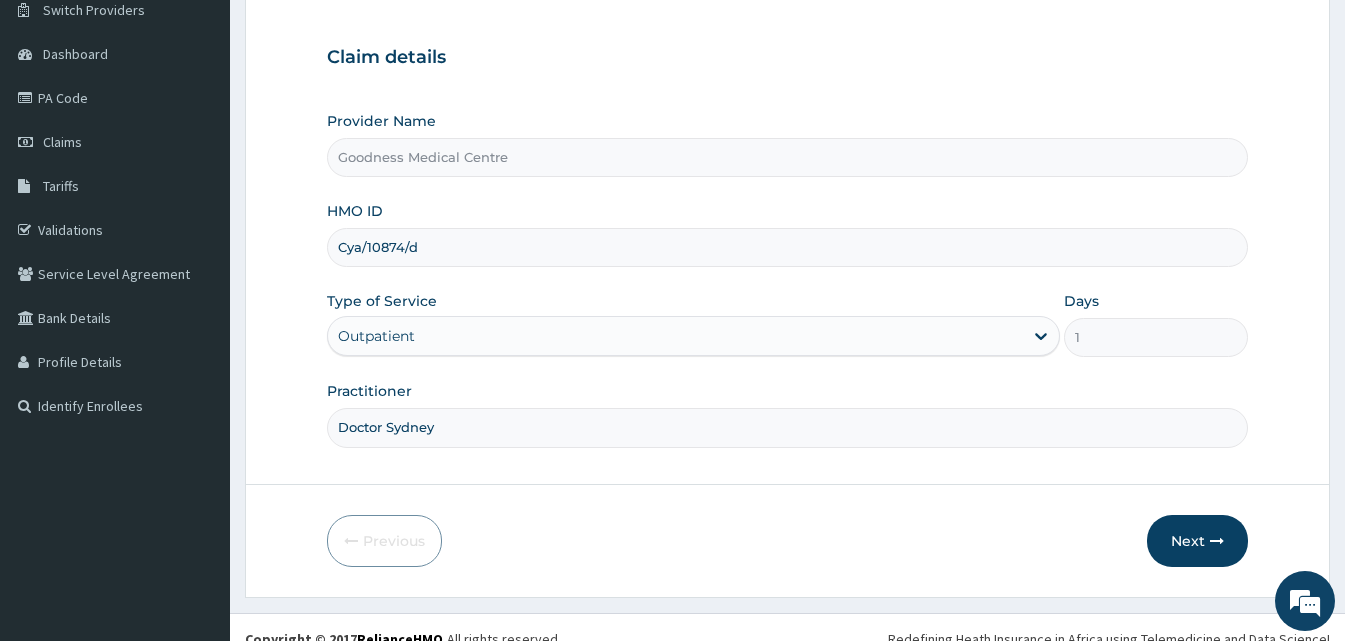 scroll, scrollTop: 187, scrollLeft: 0, axis: vertical 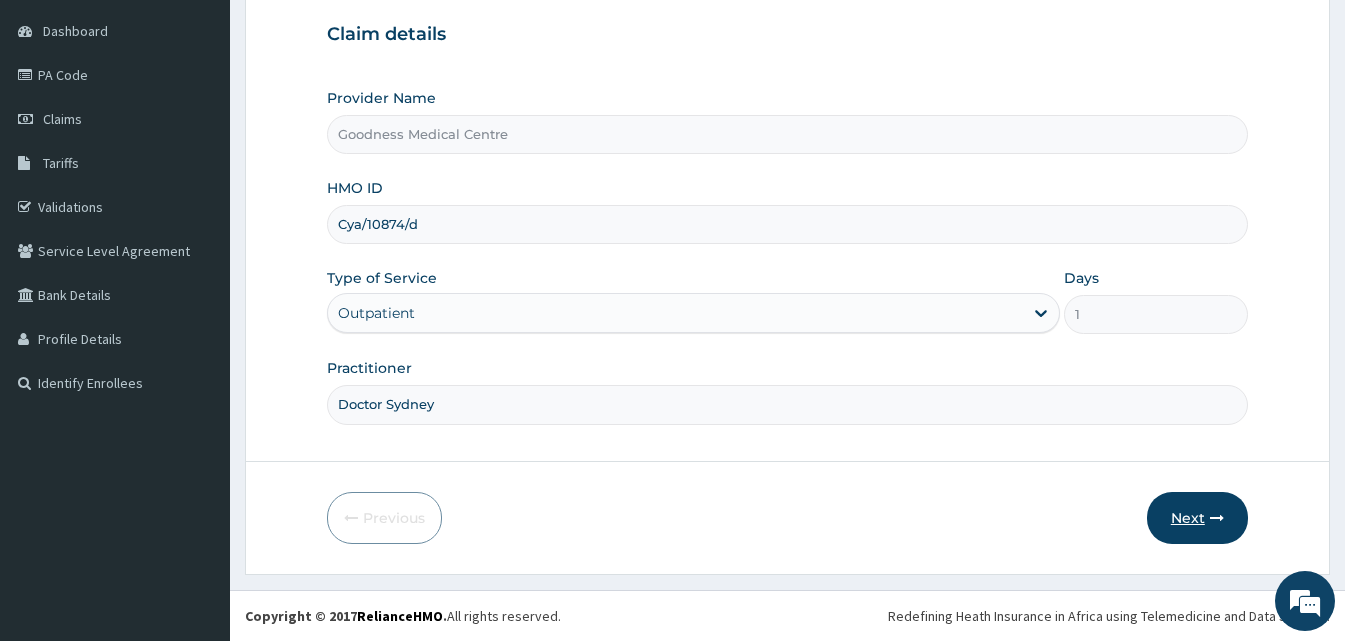 click on "Next" at bounding box center (1197, 518) 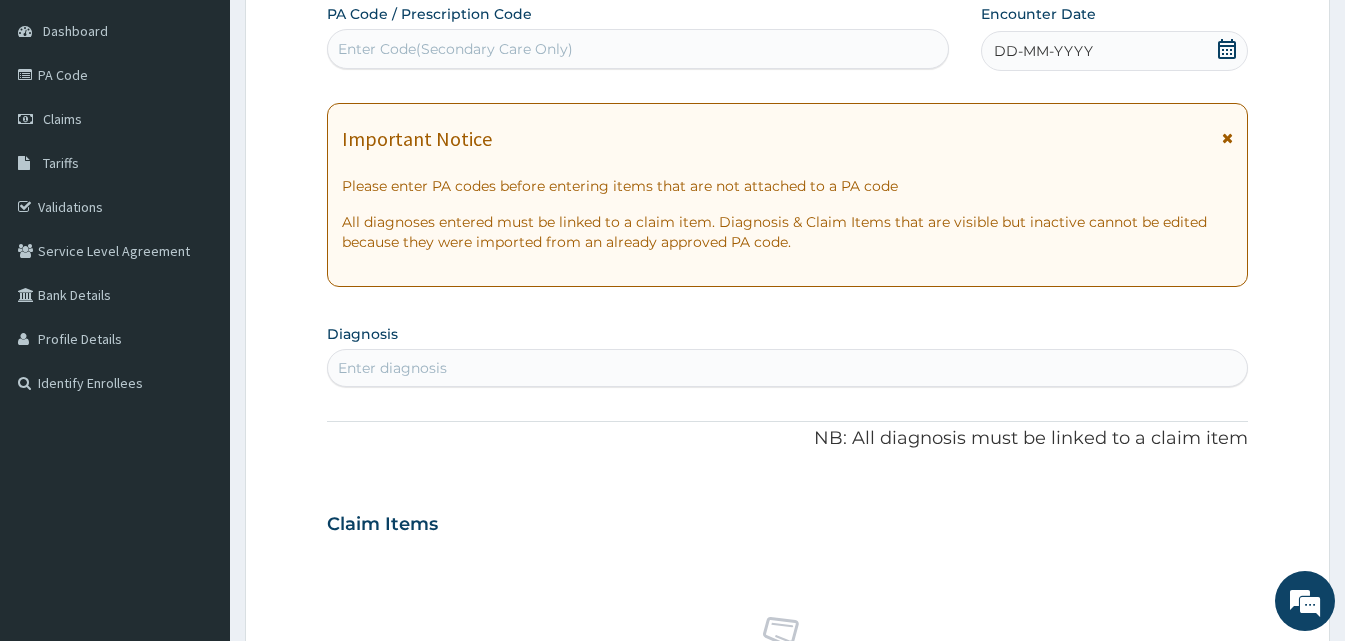 click on "Enter Code(Secondary Care Only)" at bounding box center [638, 49] 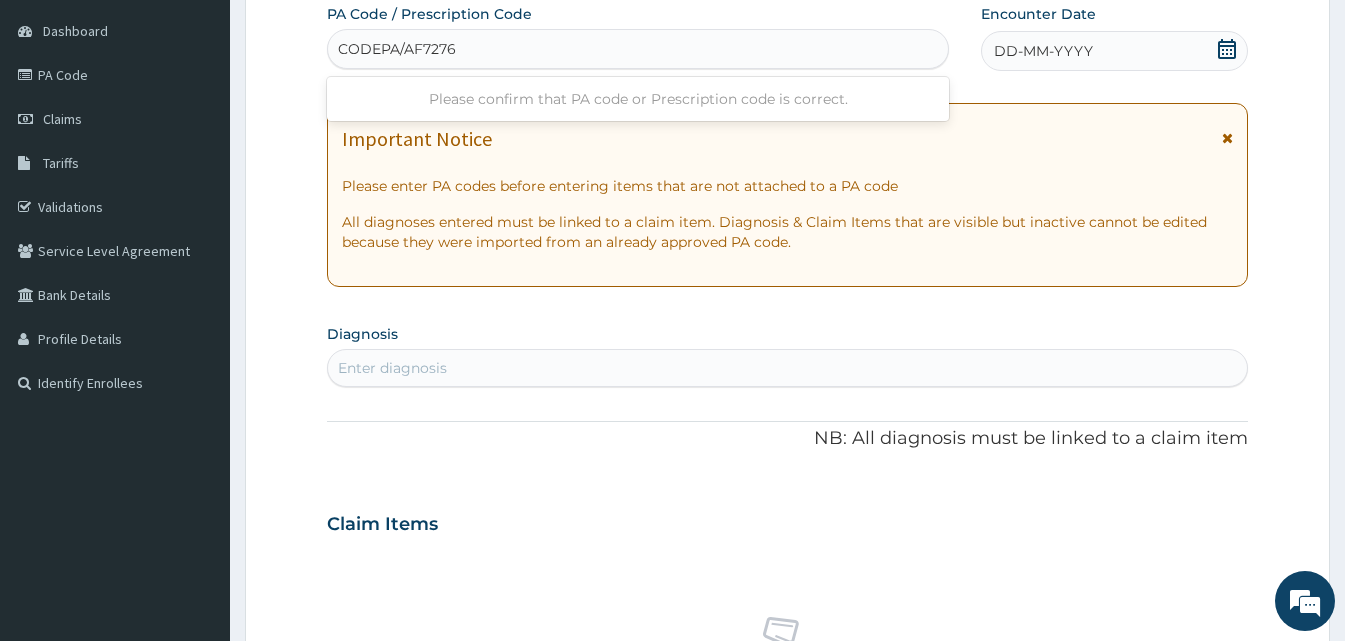 click on "CODEPA/AF7276" at bounding box center [398, 49] 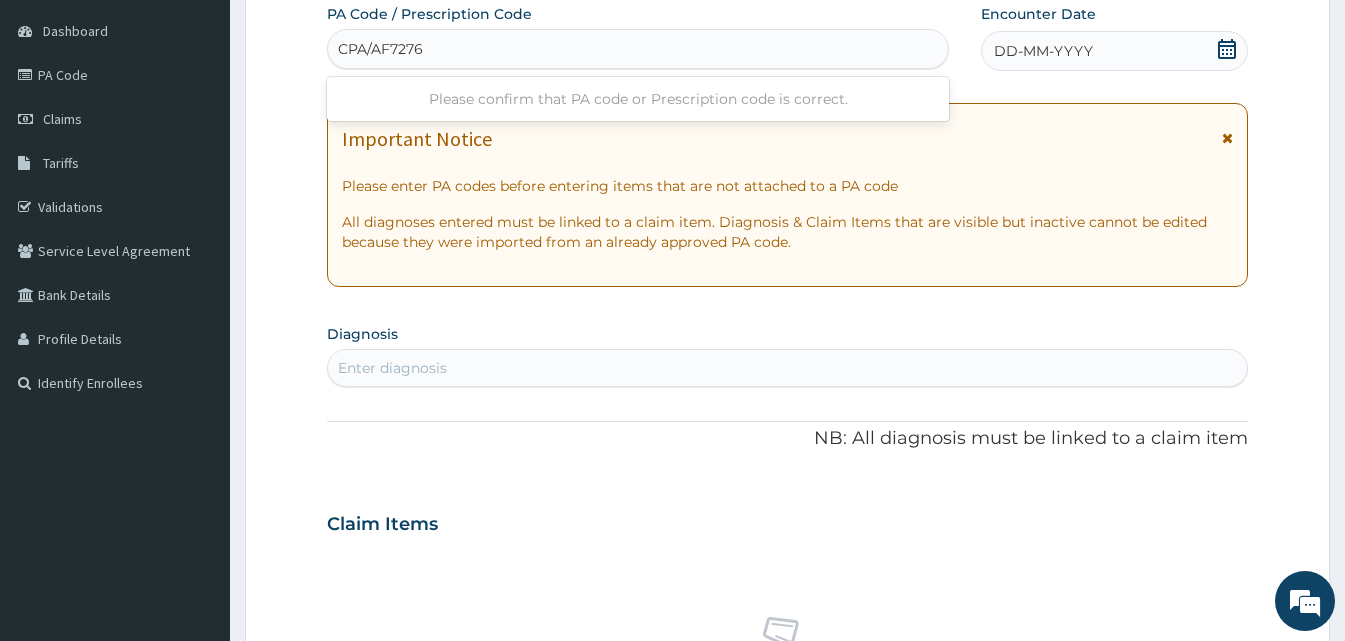 type on "PA/AF7276" 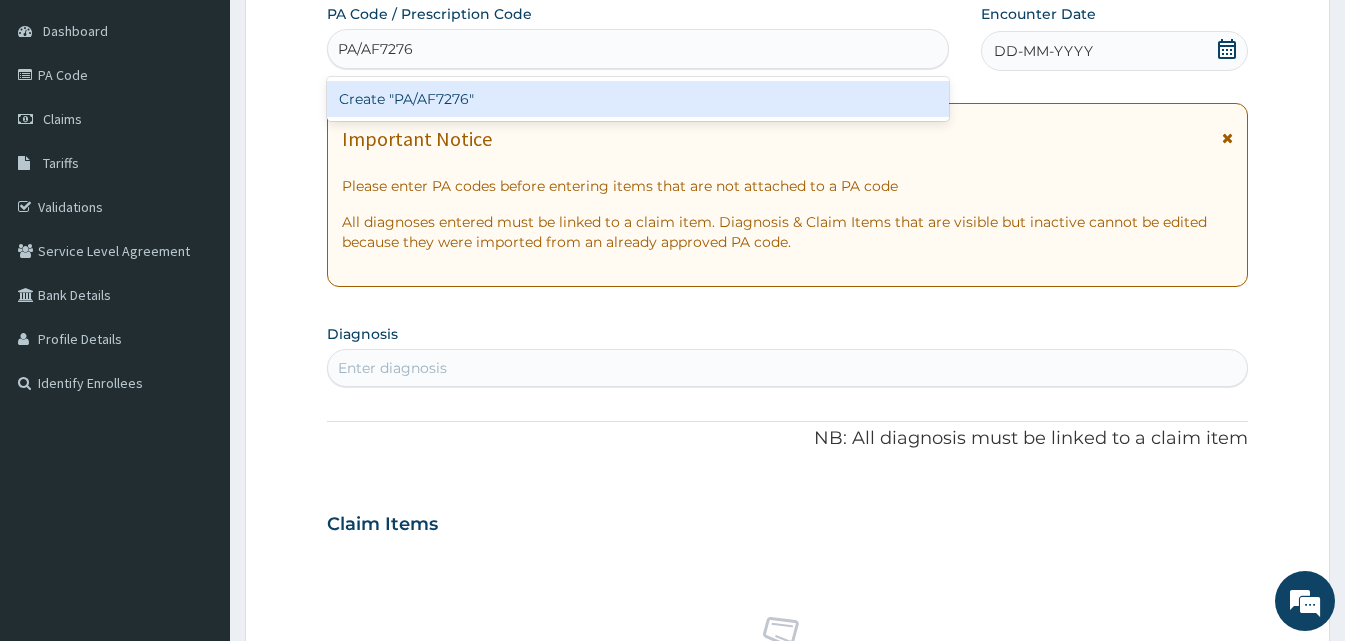 click on "Create "PA/AF7276"" at bounding box center [638, 99] 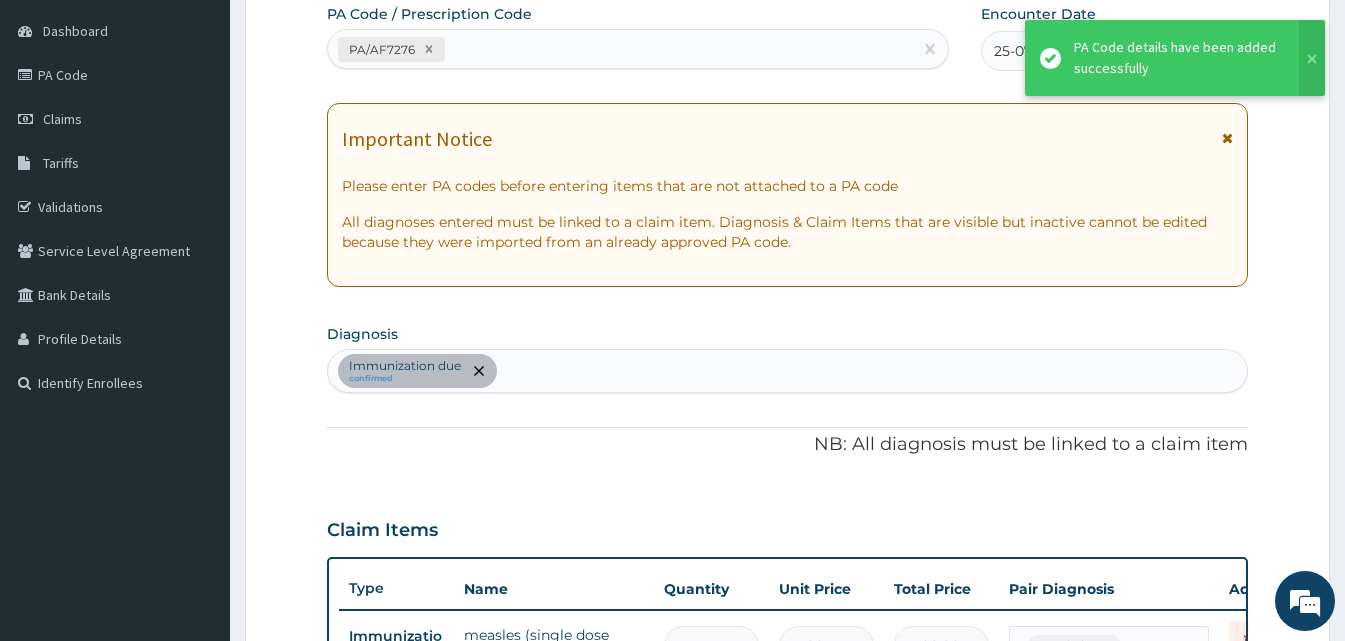 scroll, scrollTop: 211, scrollLeft: 0, axis: vertical 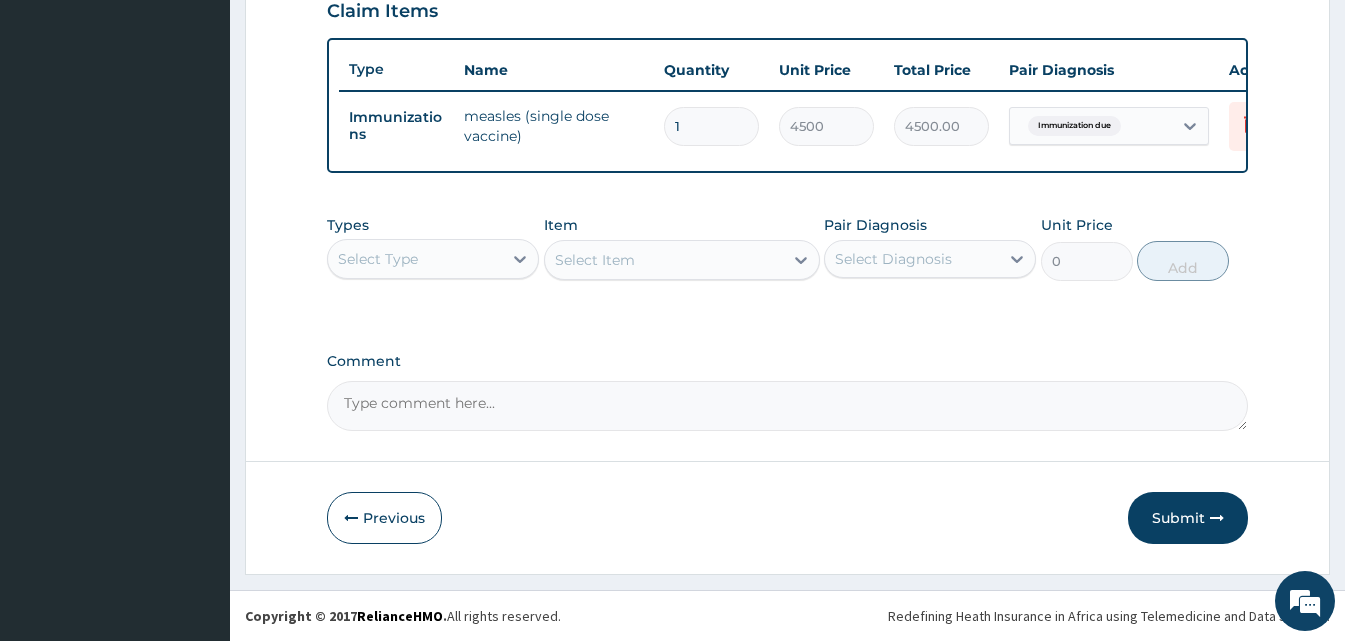 click on "Select Type" at bounding box center (415, 259) 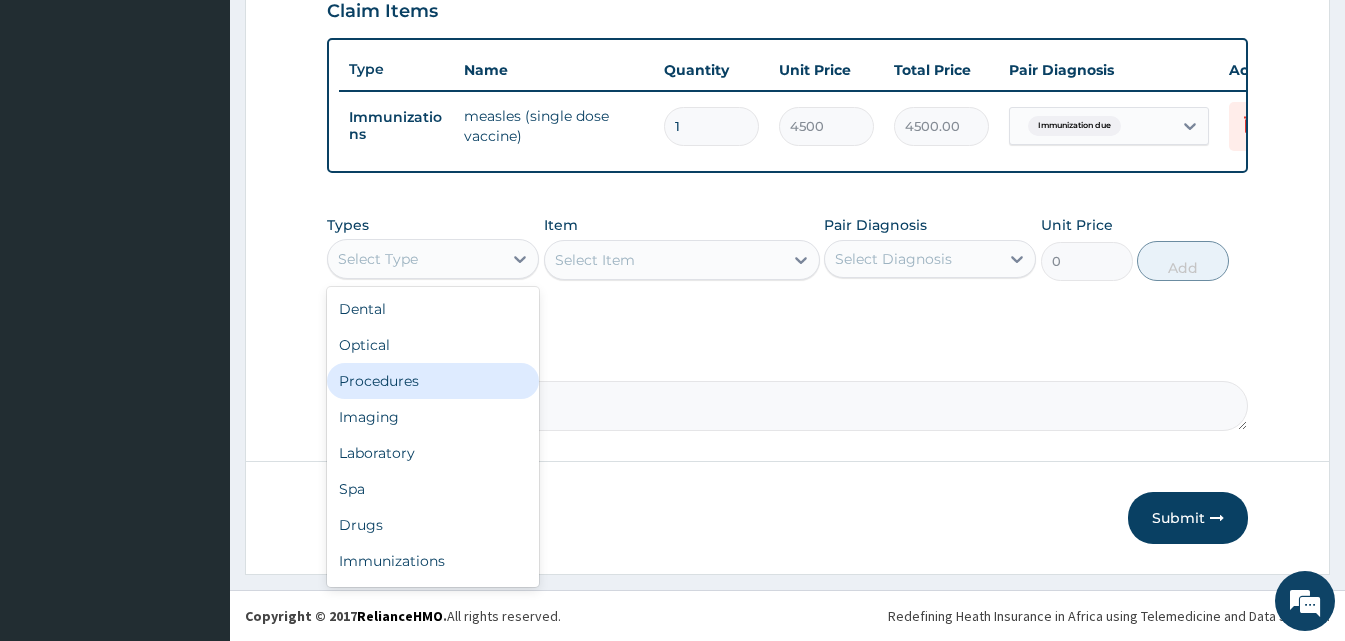 click on "Procedures" at bounding box center [433, 381] 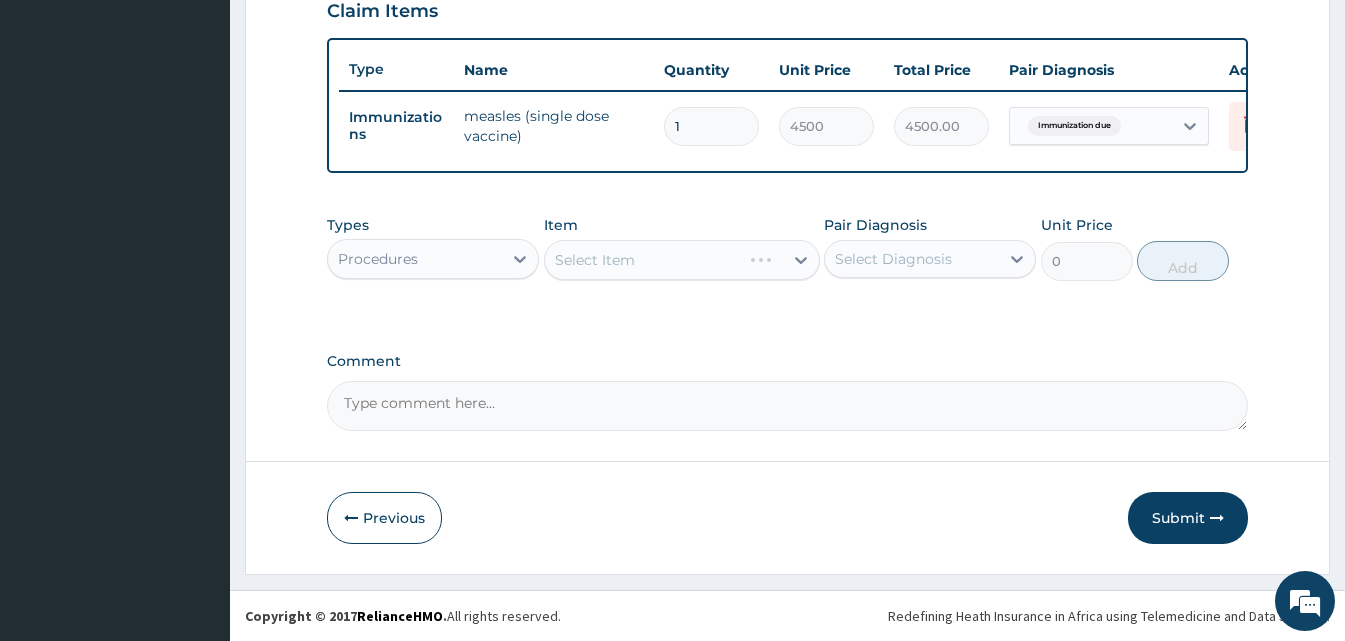 click on "Select Item" at bounding box center [682, 260] 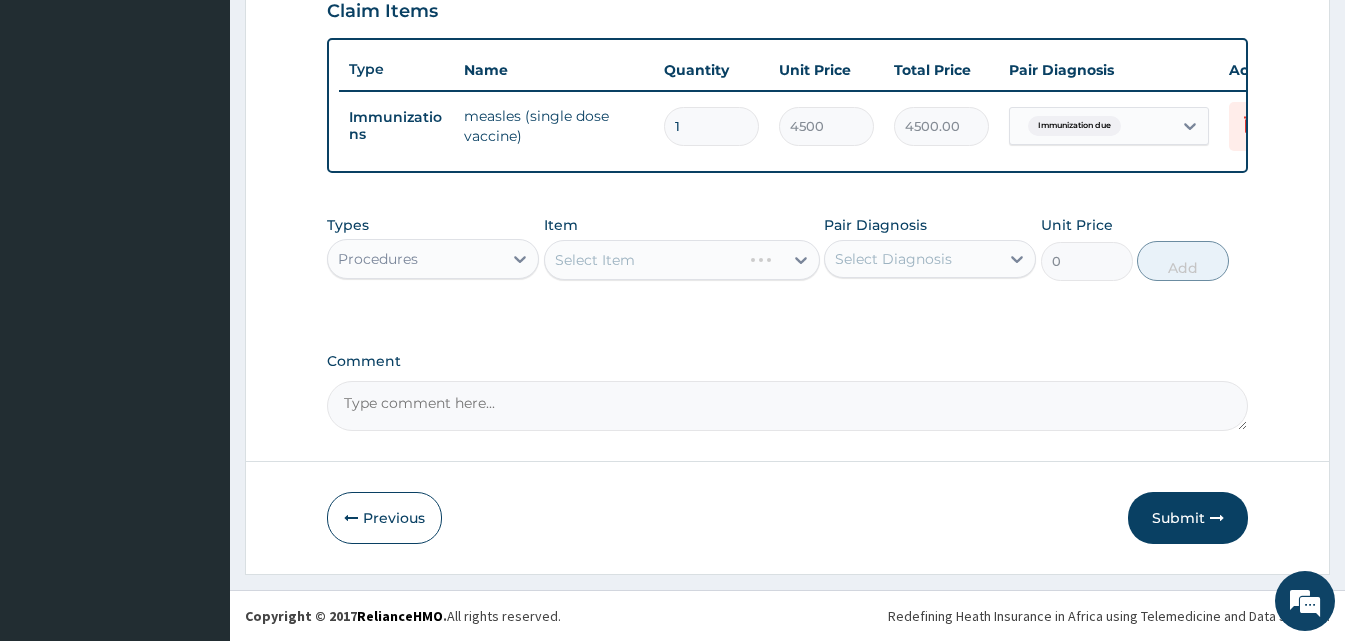 click on "Select Item" 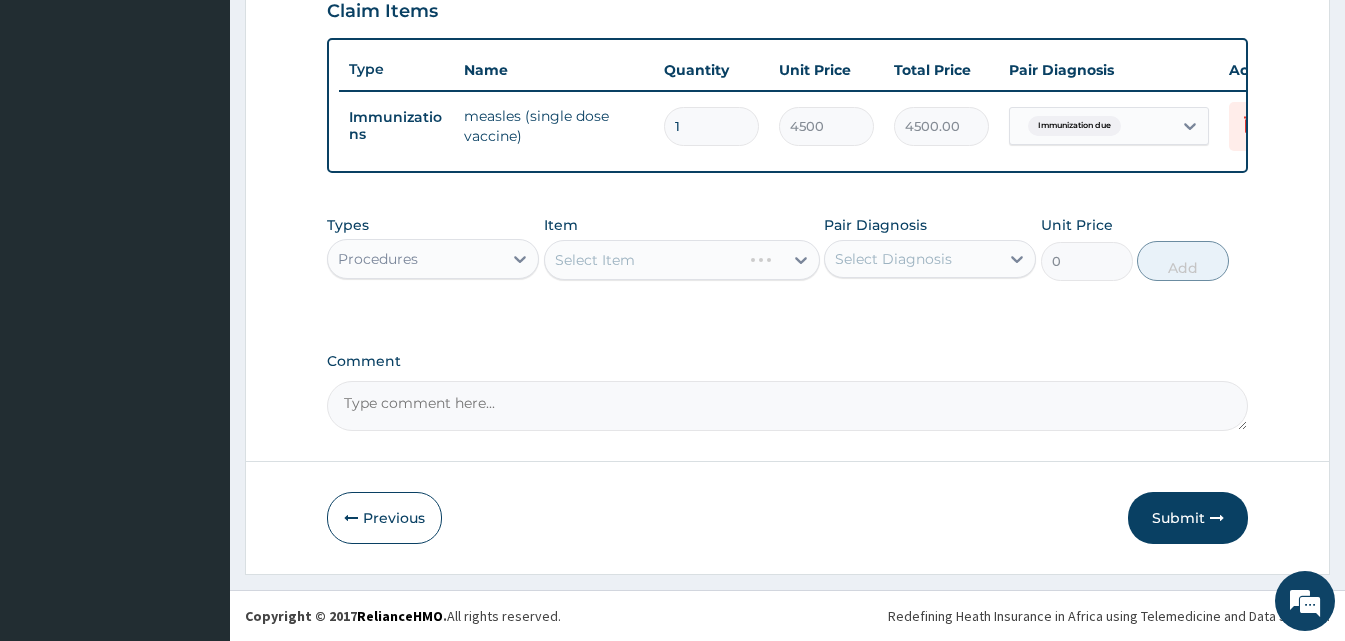 click on "Select Item" 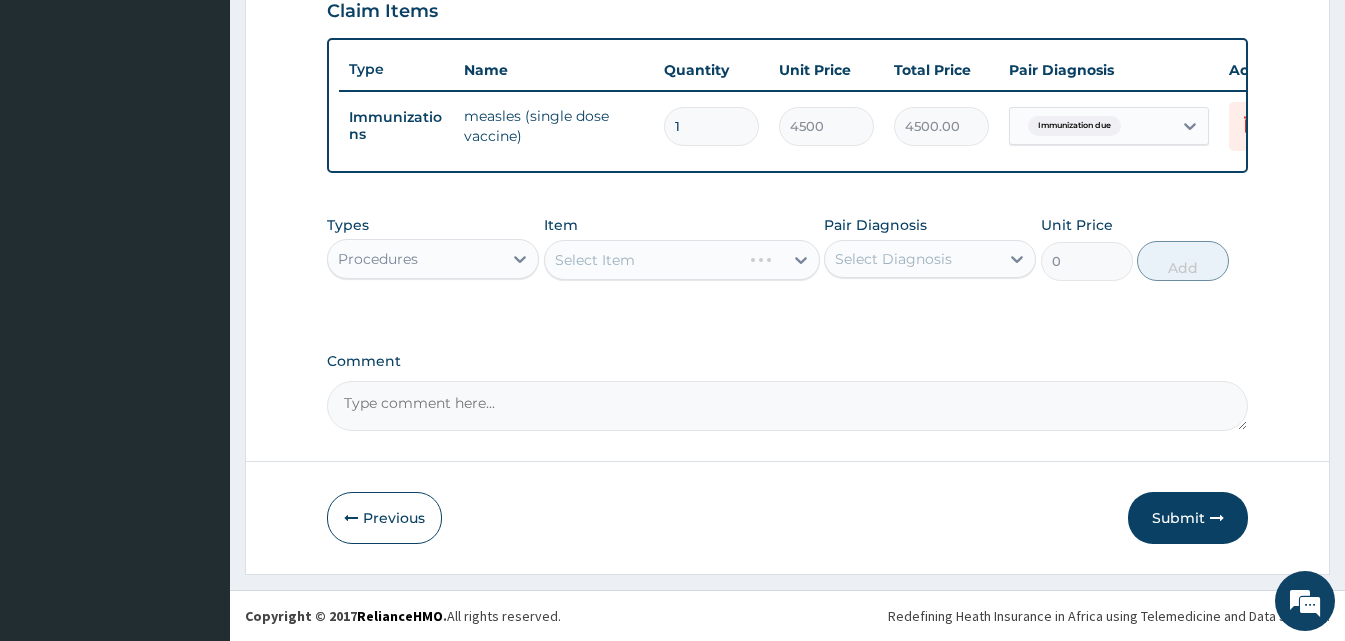 click on "Select Item" 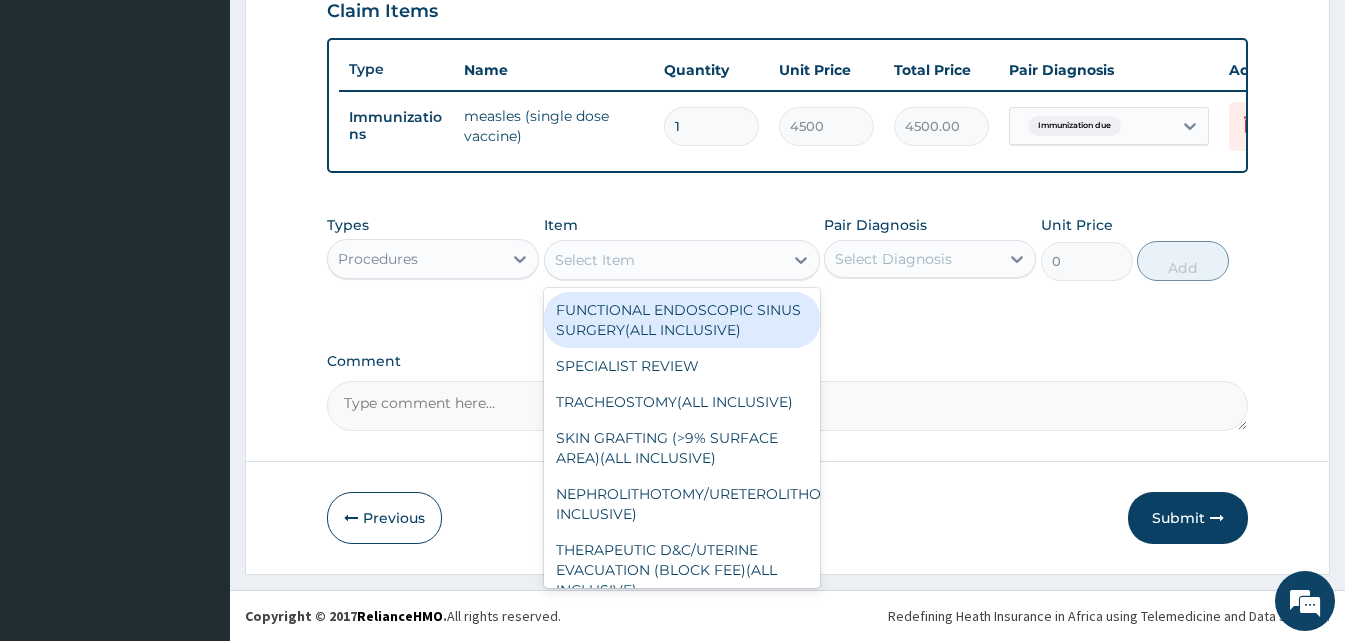 click on "Select Item" 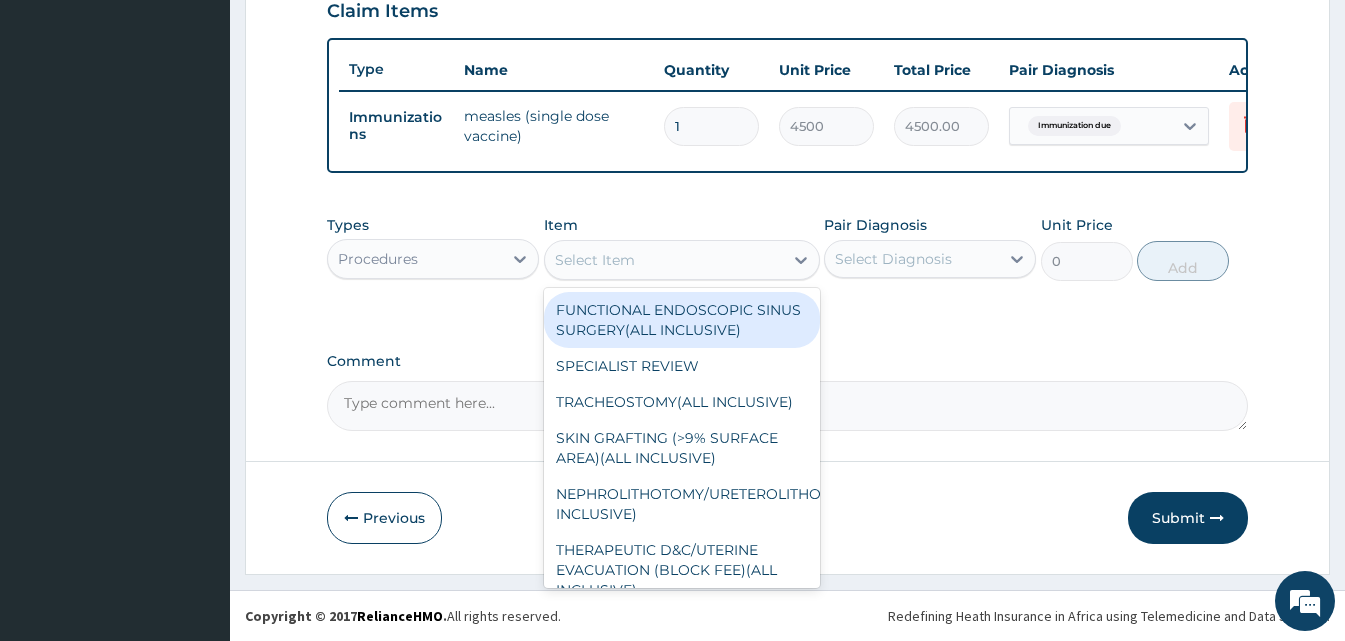 click on "Select Item" 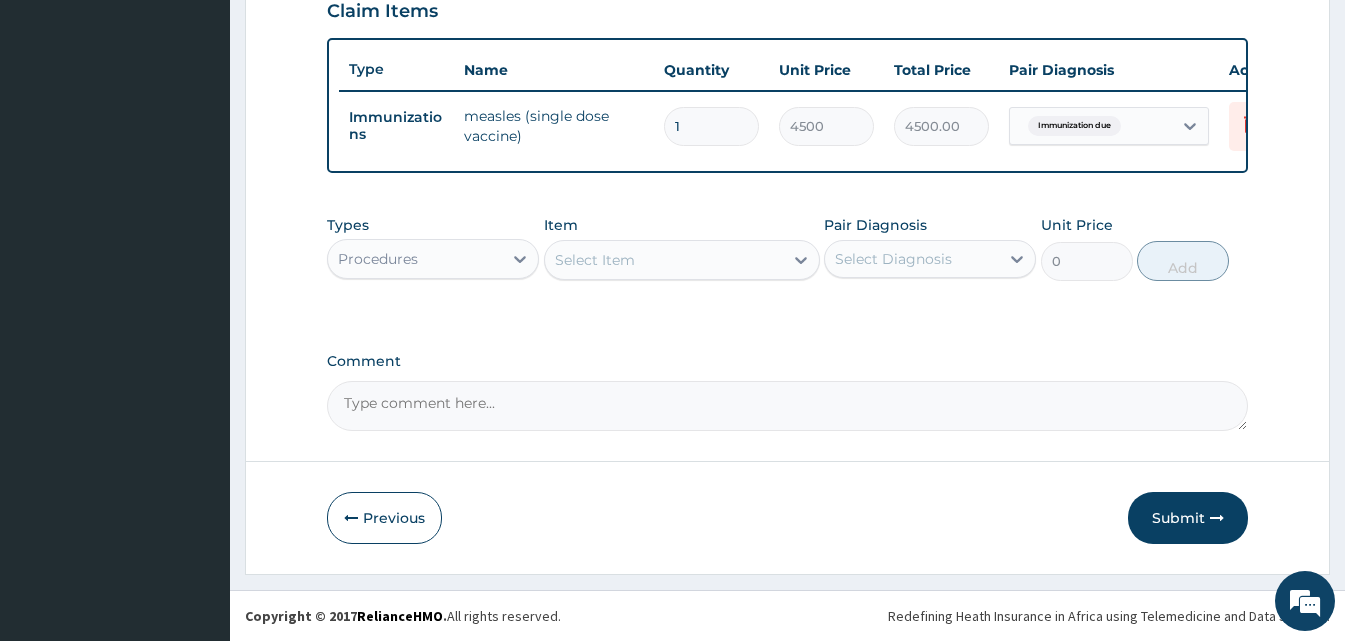 click on "Select Item" 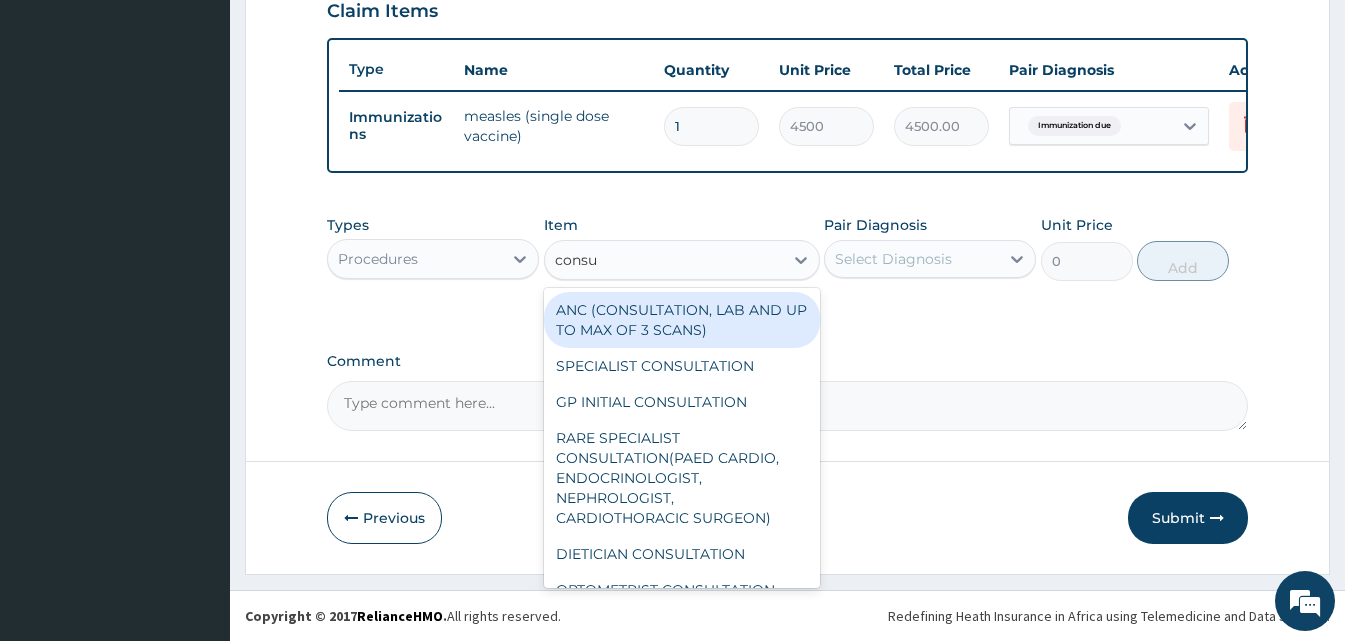 type on "consul" 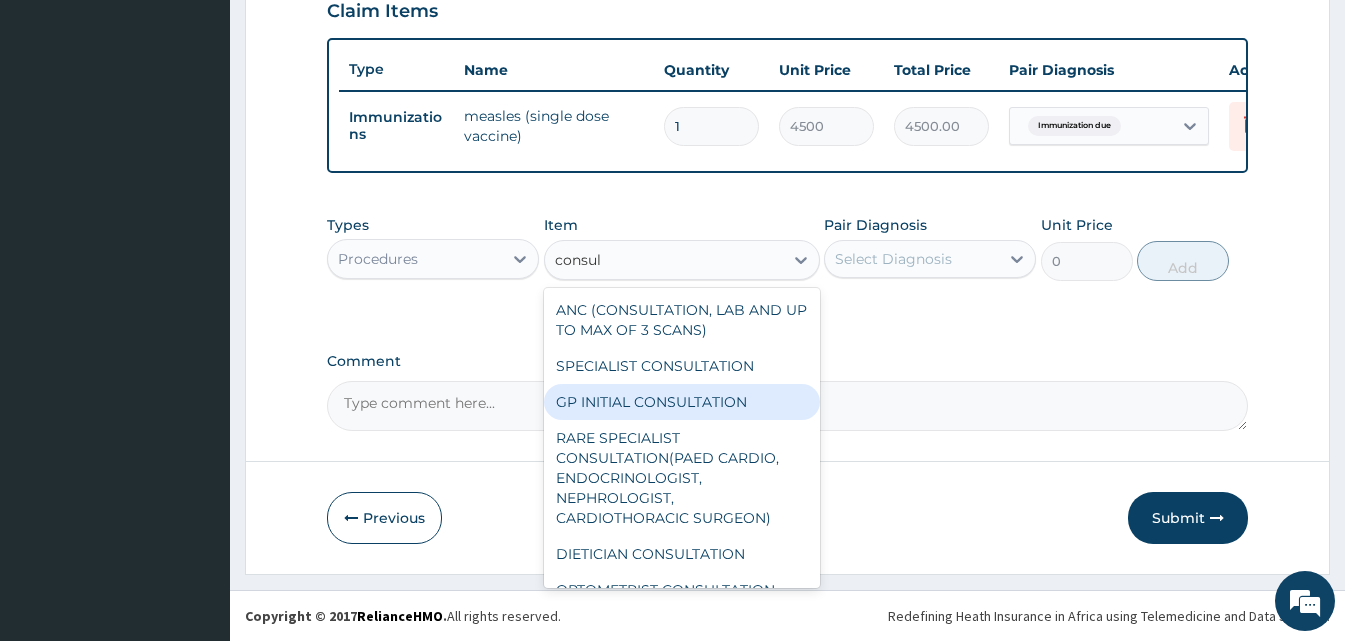 click on "GP INITIAL CONSULTATION" 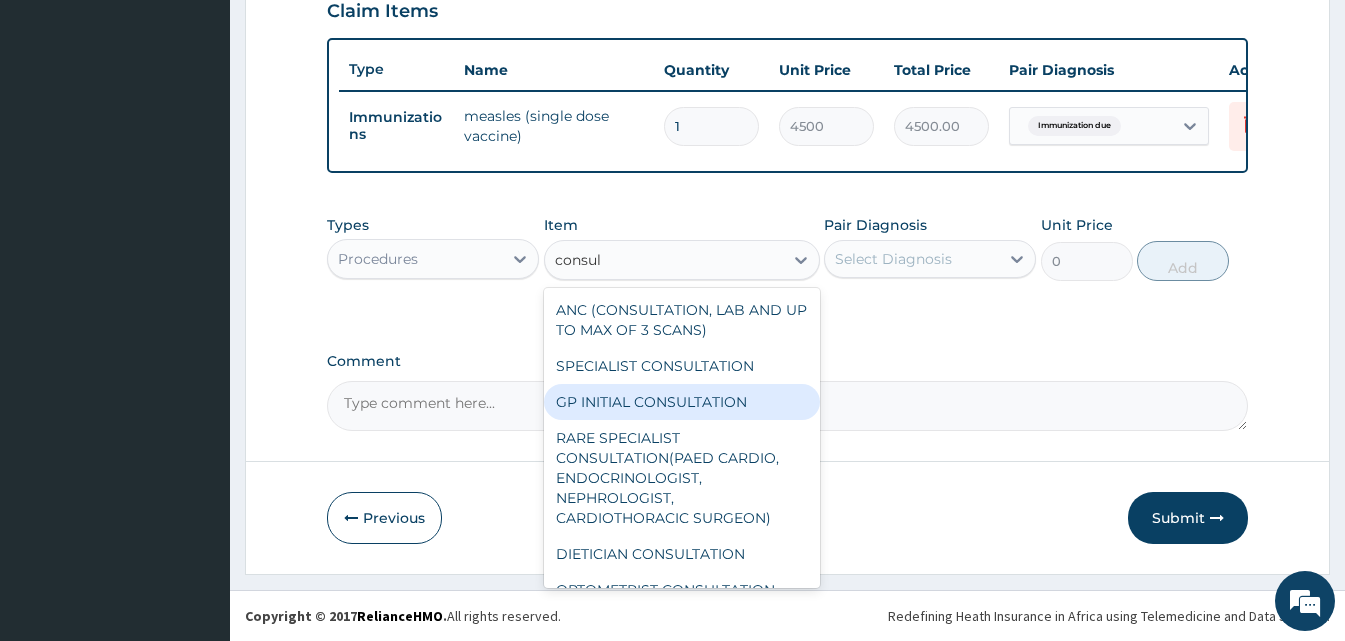type on "2000" 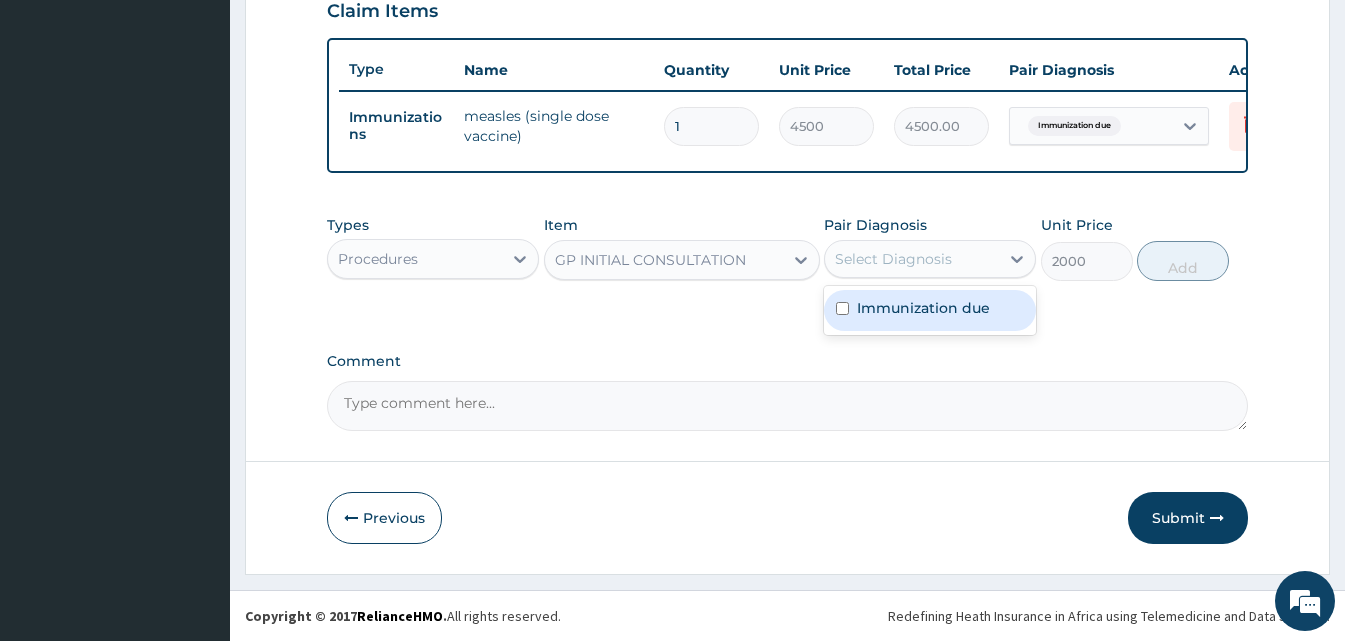 click on "Select Diagnosis" 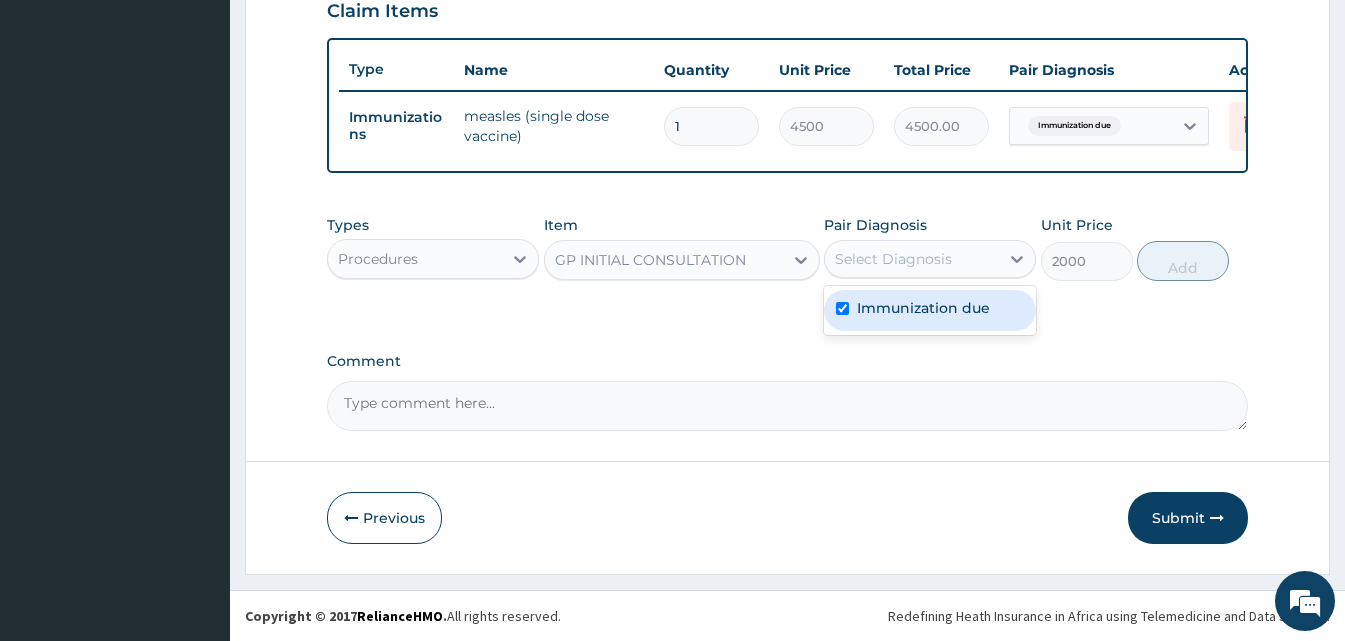 checkbox on "true" 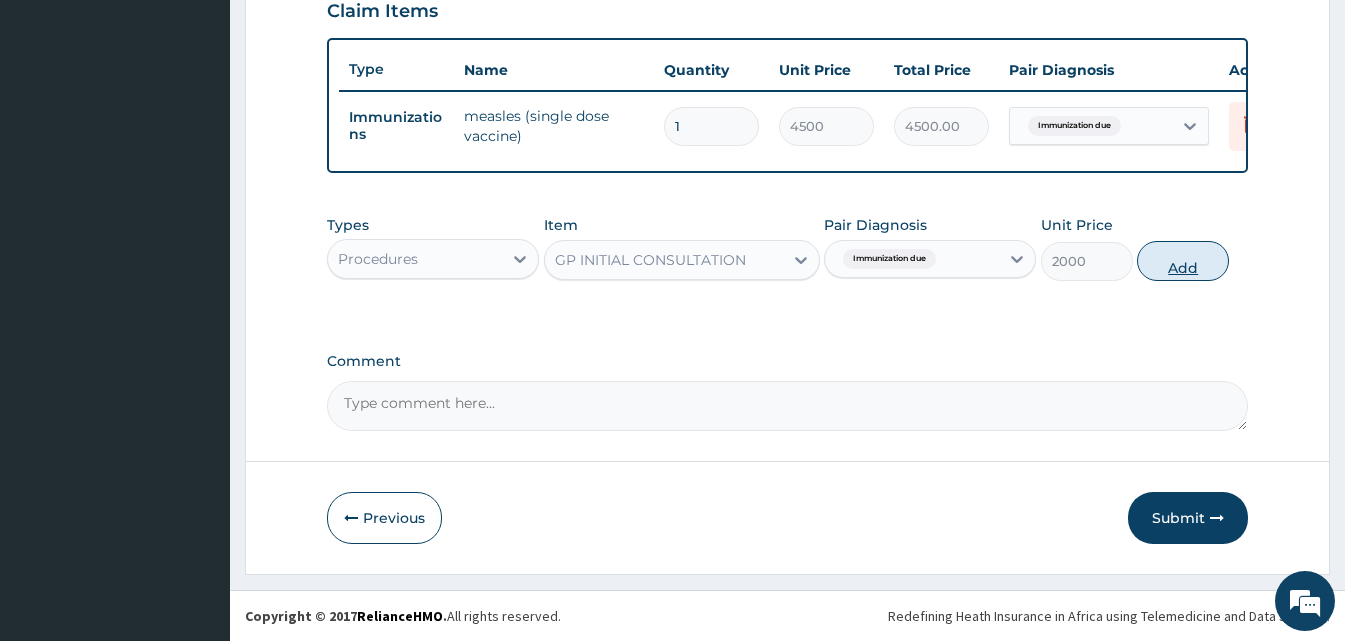 click on "Add" 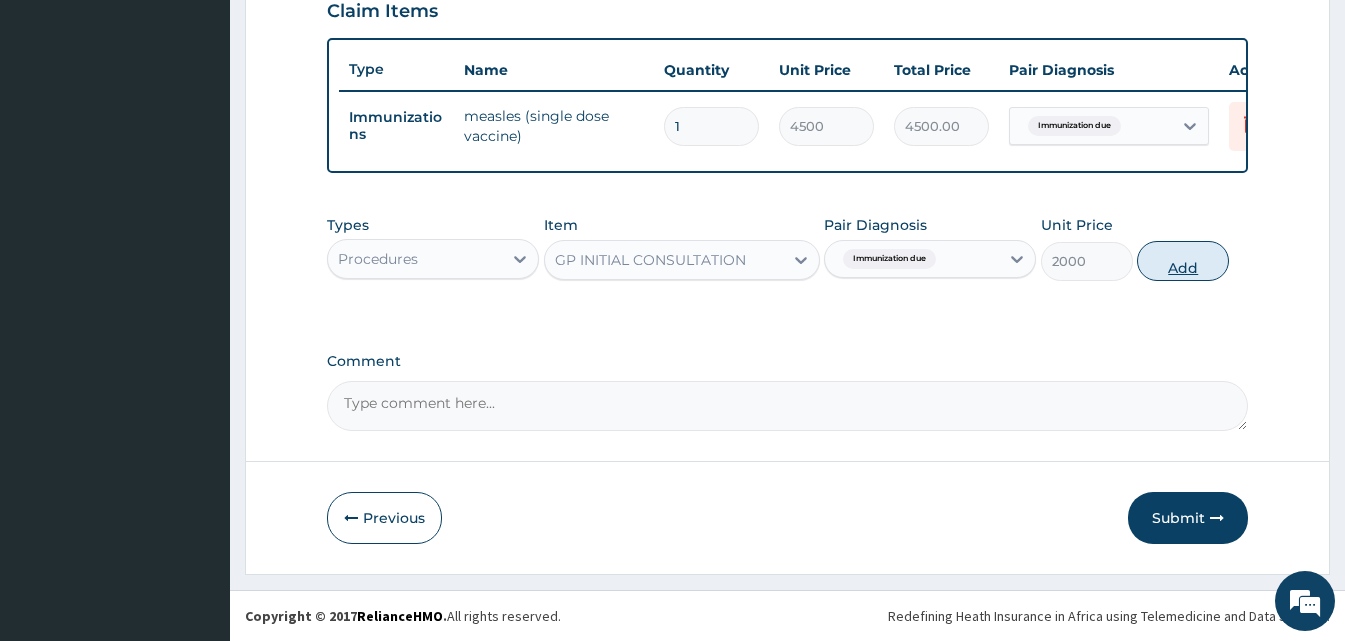 type on "0" 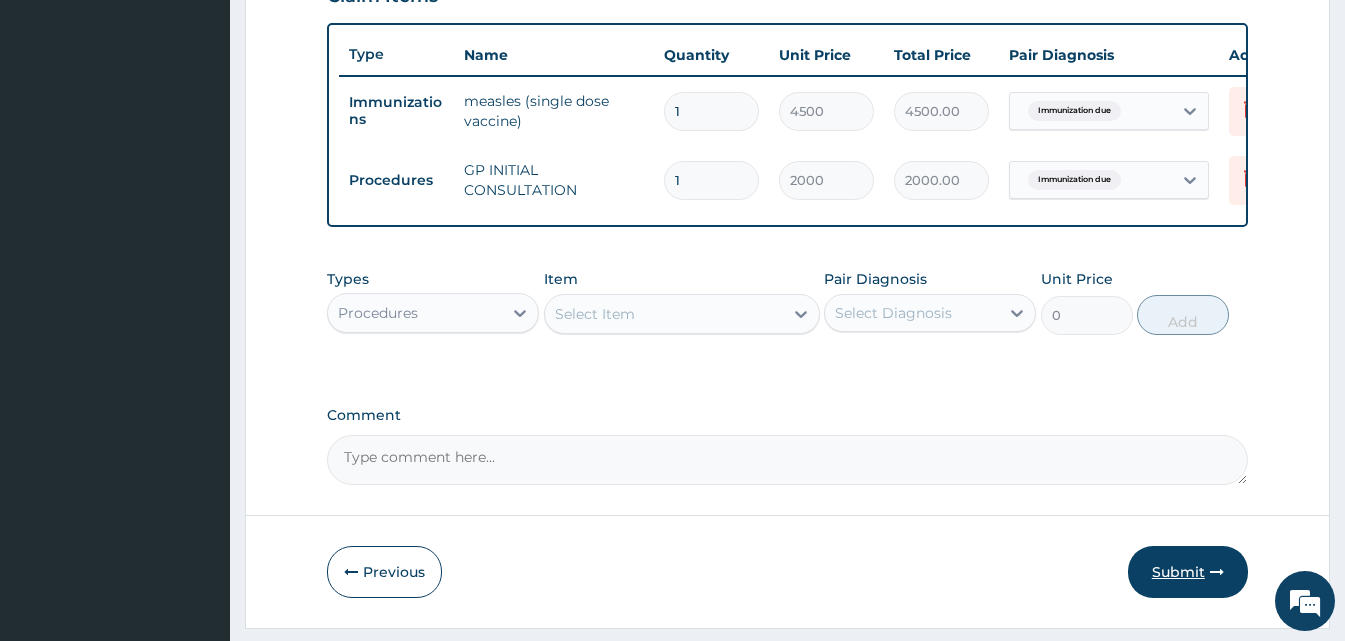 click on "Submit" 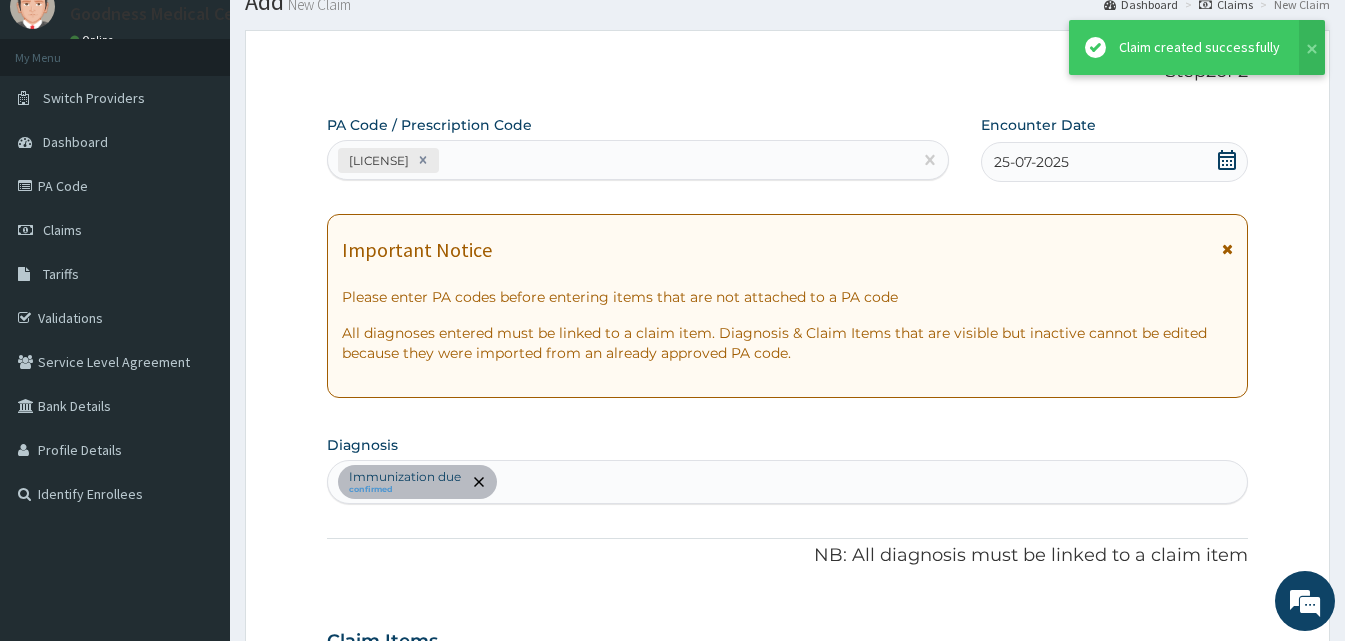 scroll, scrollTop: 721, scrollLeft: 0, axis: vertical 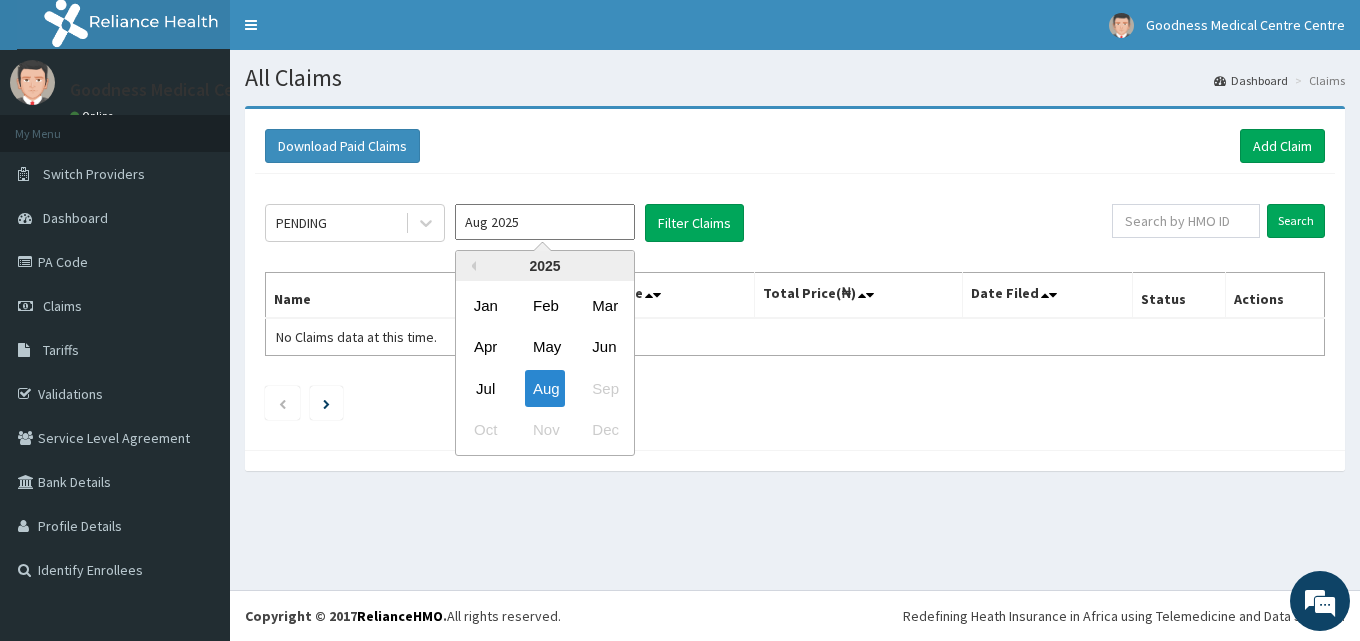 click on "Aug 2025" at bounding box center (545, 222) 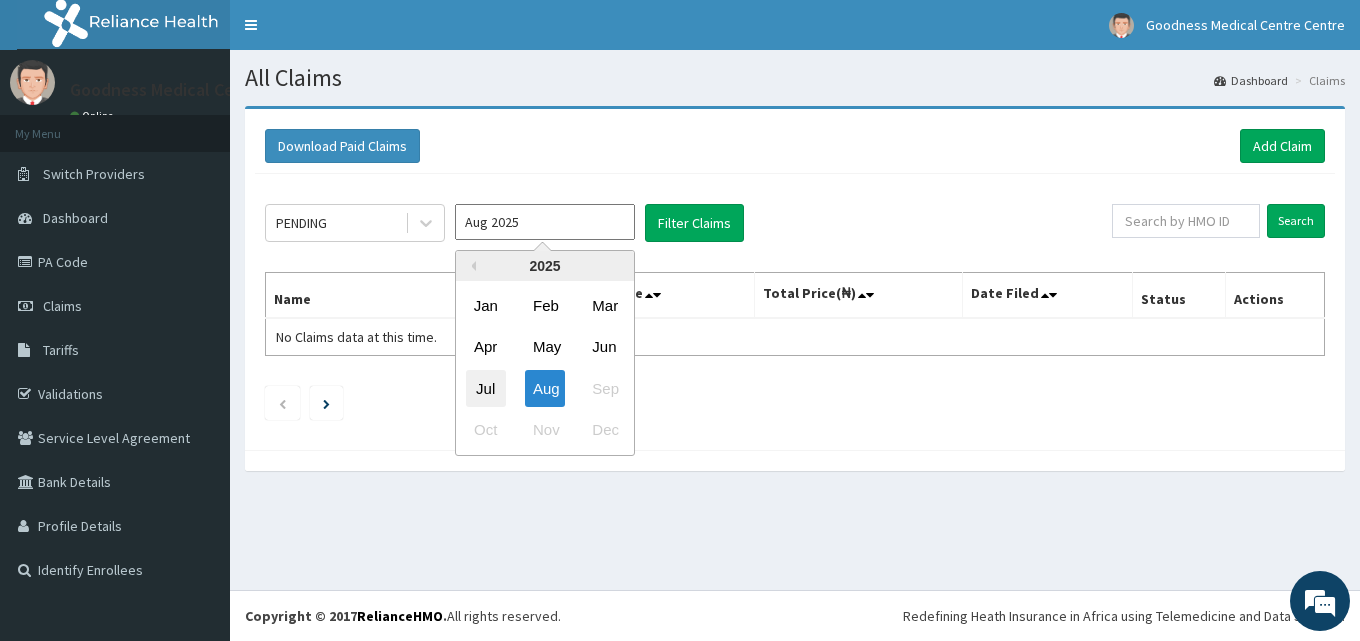 click on "Jul" at bounding box center [486, 388] 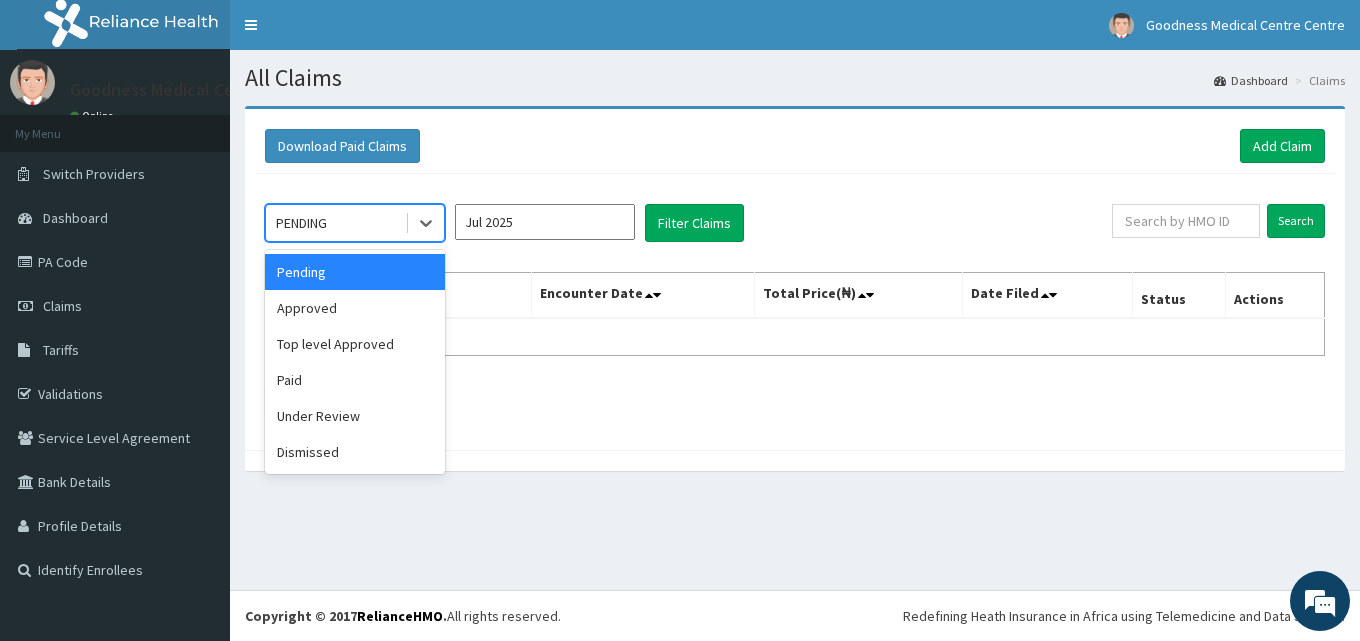 click on "PENDING" at bounding box center (335, 223) 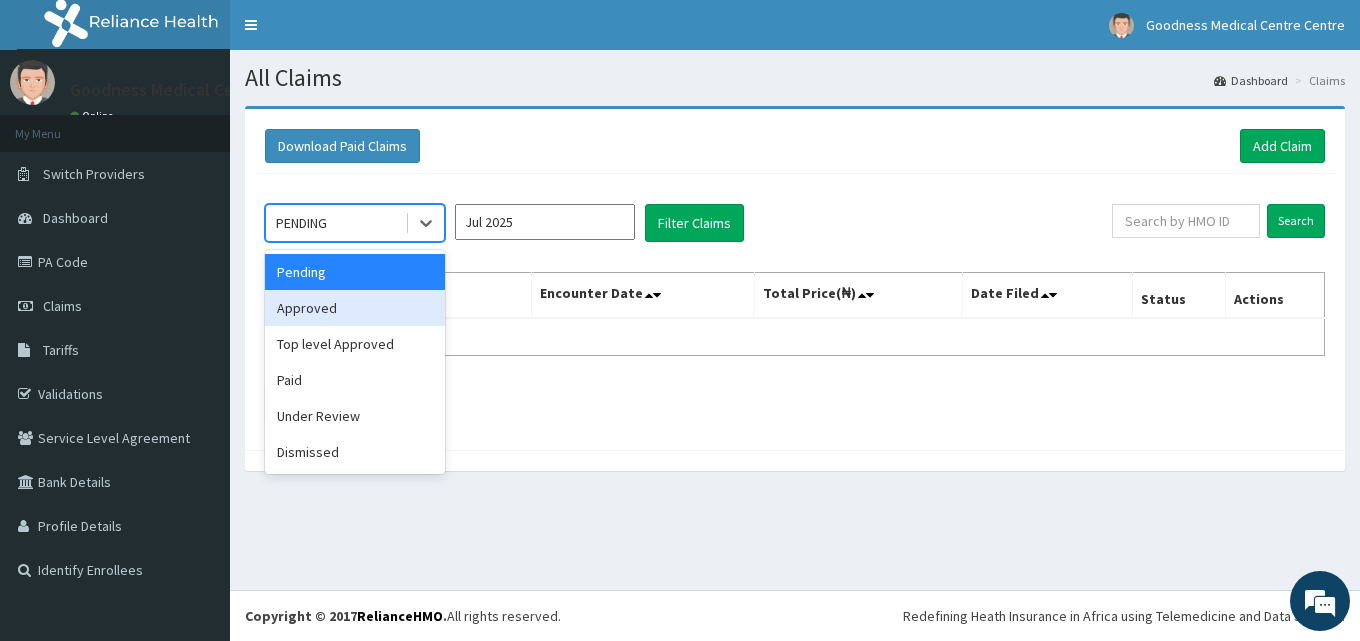 click on "Approved" at bounding box center (355, 308) 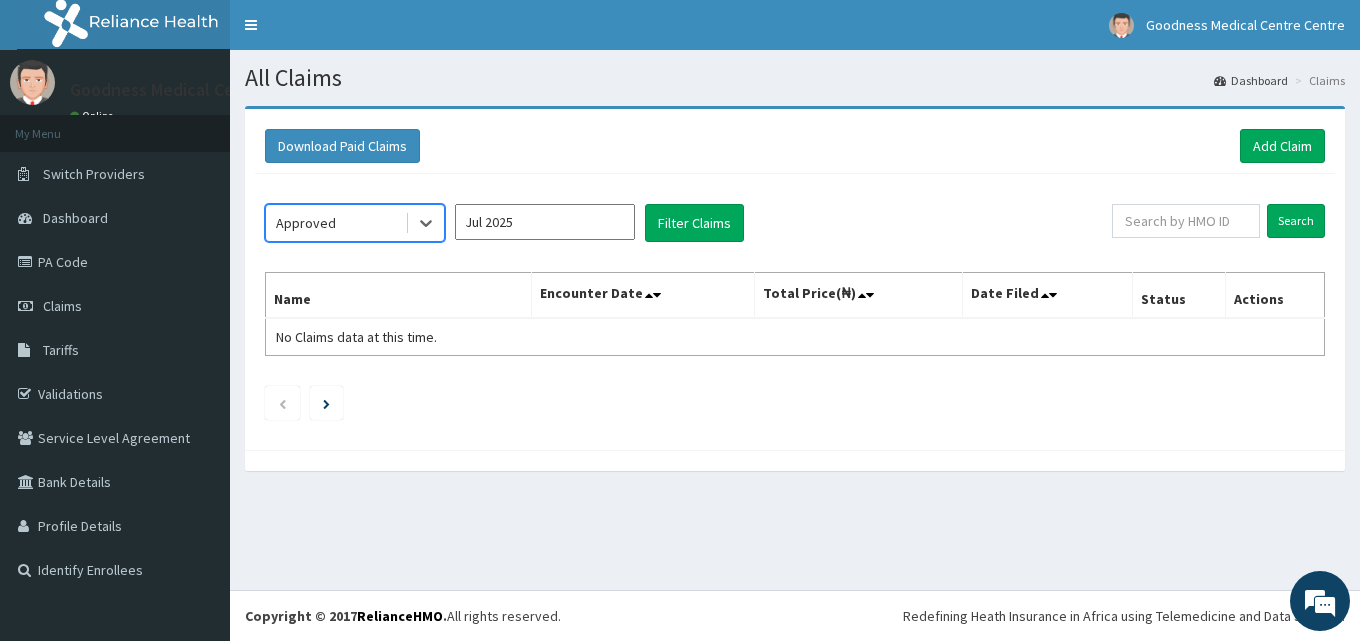 click on "option Approved, selected.   Select is focused ,type to refine list, press Down to open the menu,  Approved Jul 2025 Filter Claims Search Name Encounter Date Total Price(₦) Date Filed Status Actions No Claims data at this time." 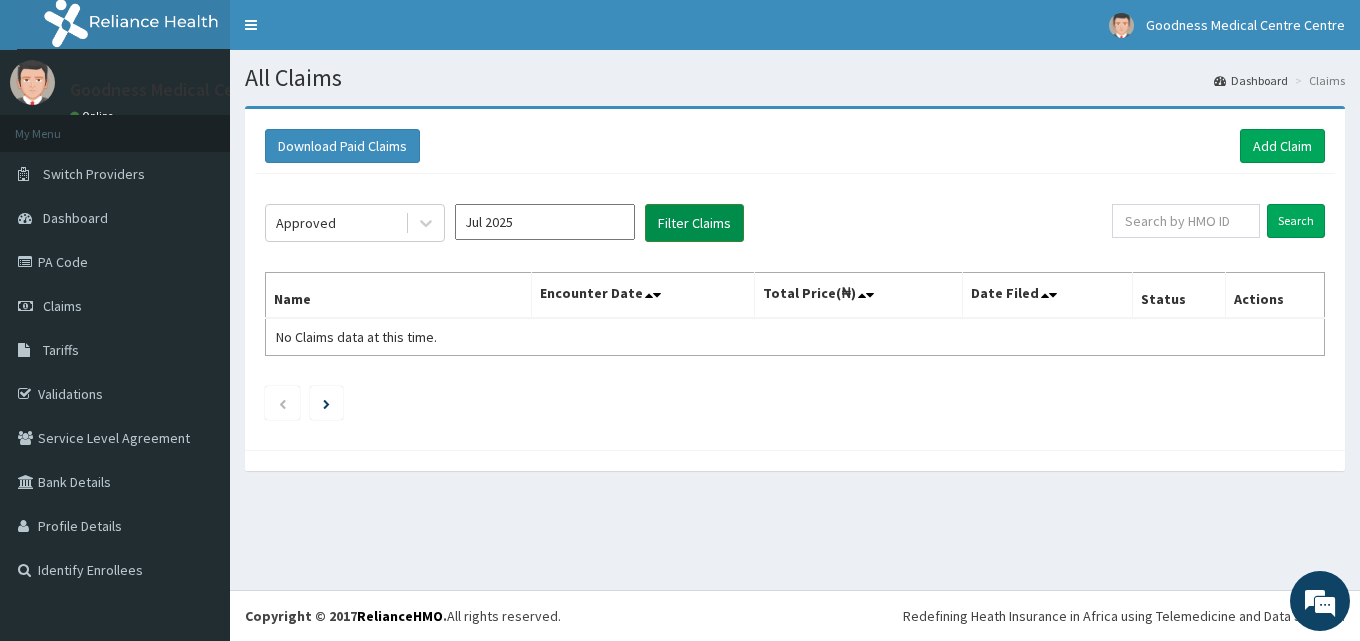 click on "Filter Claims" at bounding box center [694, 223] 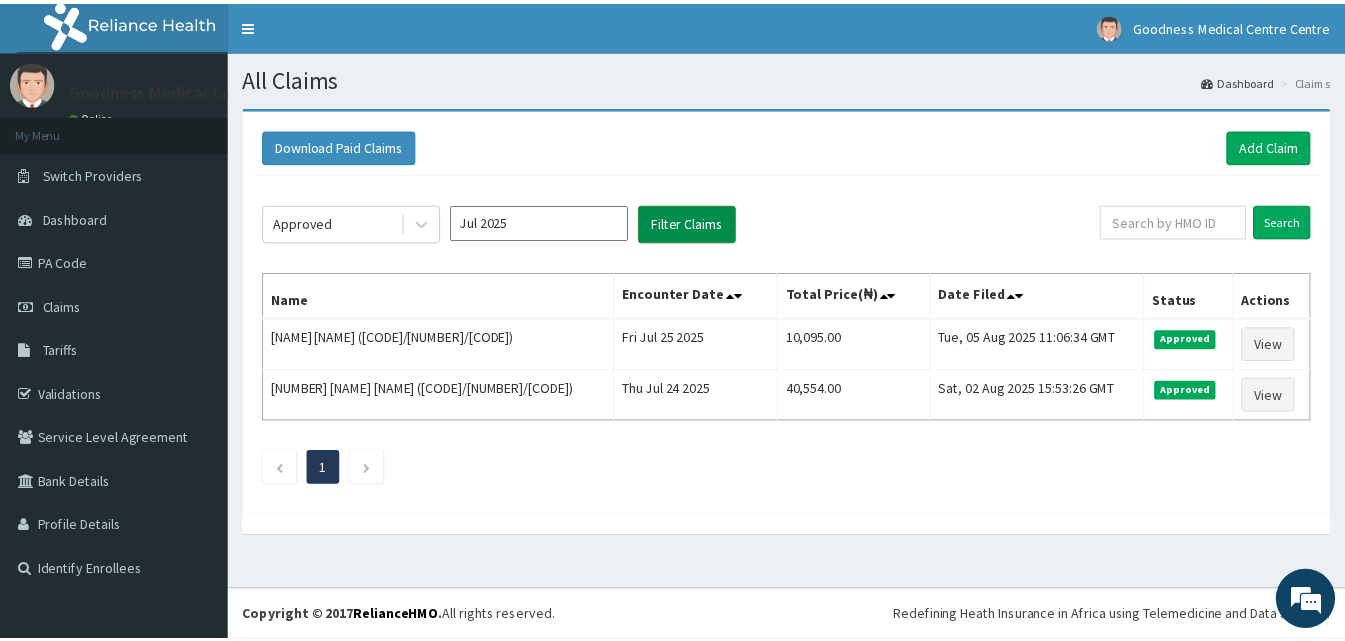 scroll, scrollTop: 0, scrollLeft: 0, axis: both 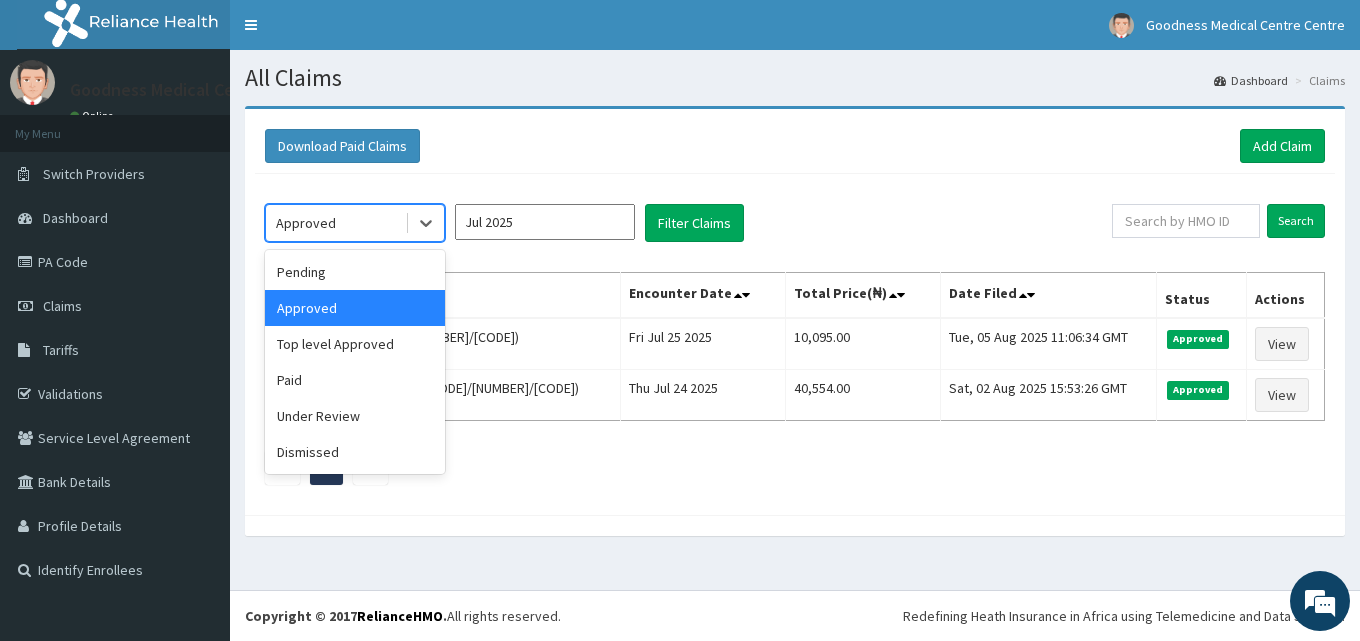 click on "Approved" at bounding box center [335, 223] 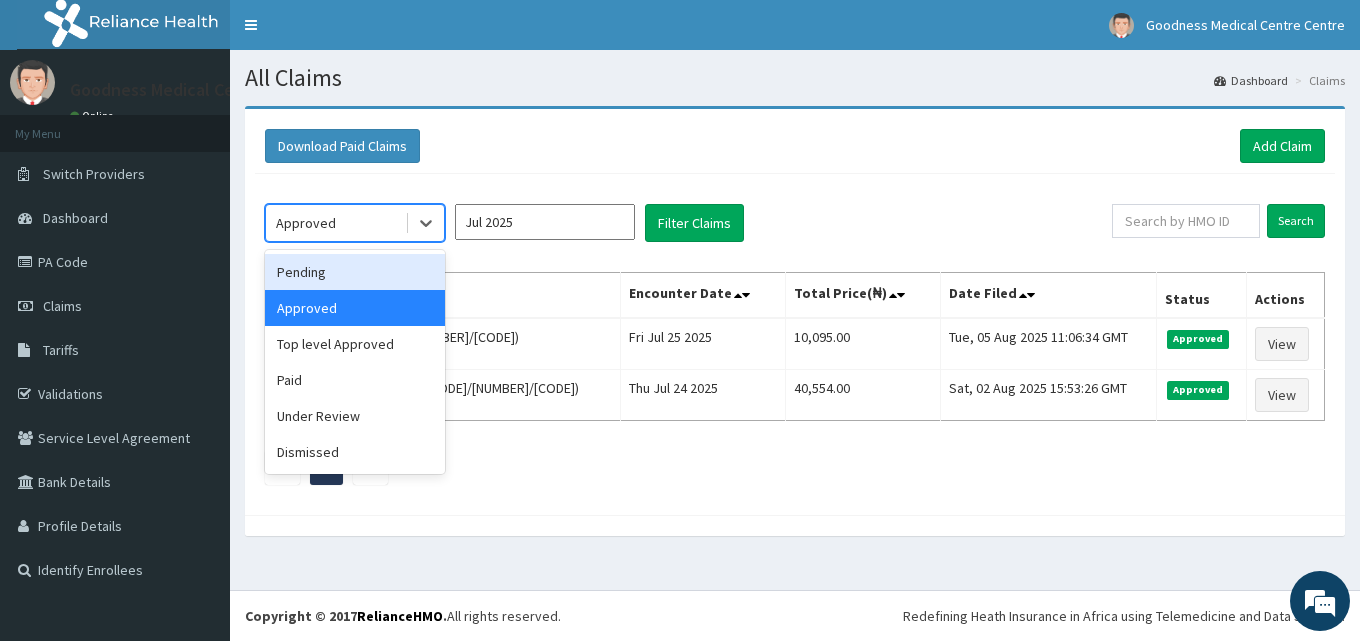 click on "Pending" at bounding box center [355, 272] 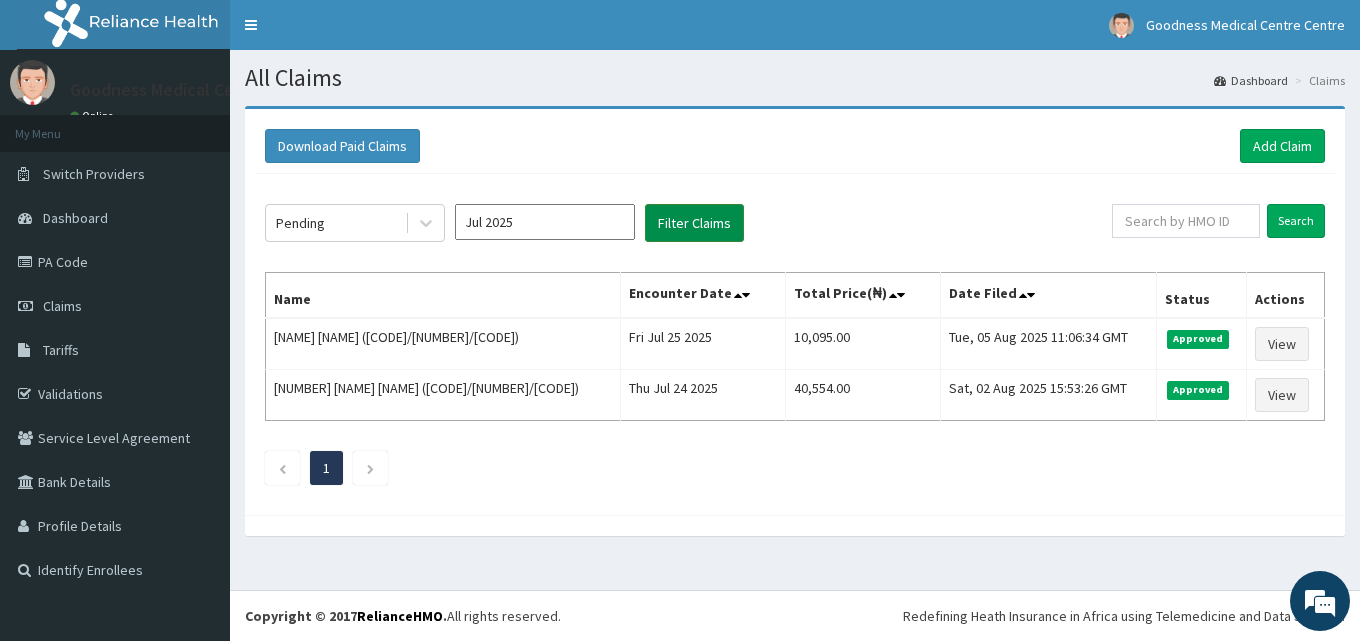 click on "Filter Claims" at bounding box center [694, 223] 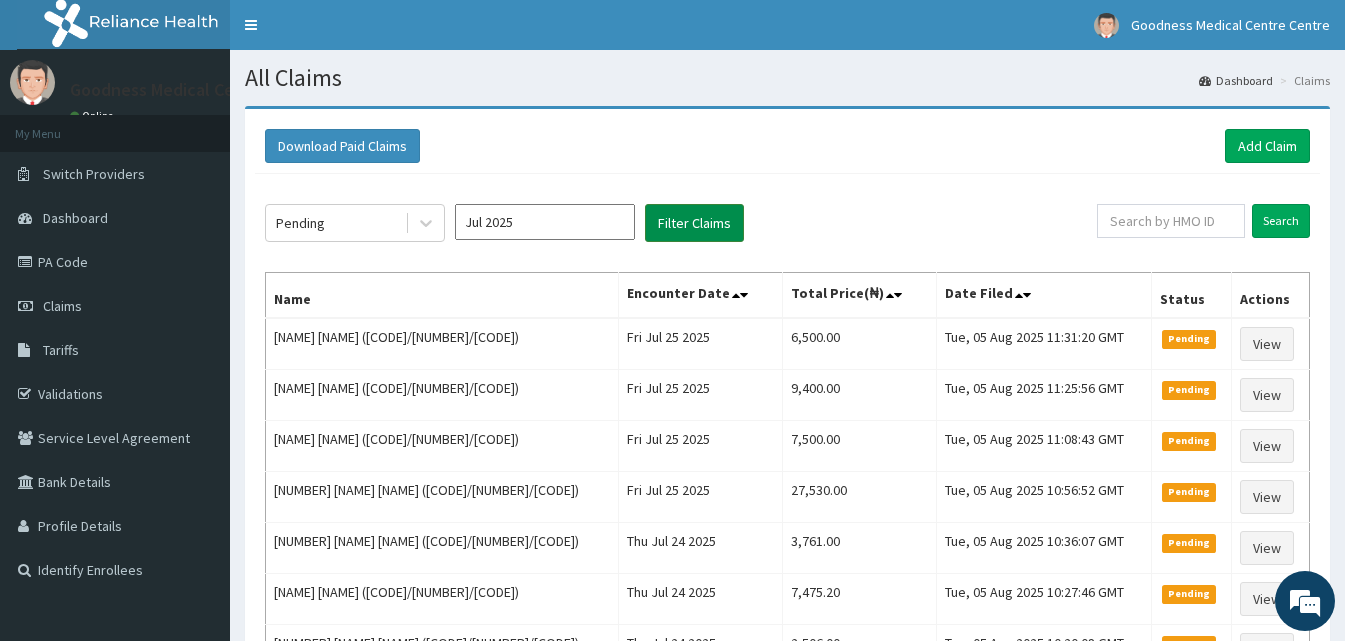 click on "Filter Claims" at bounding box center (694, 223) 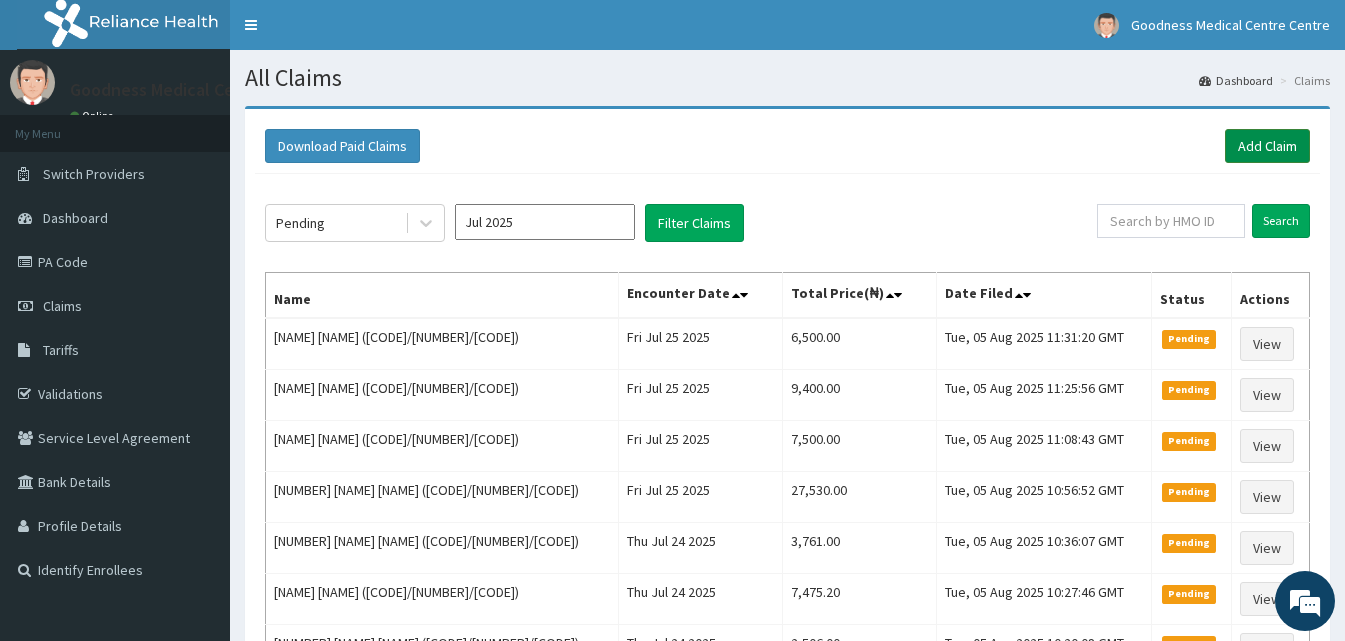 click on "Add Claim" at bounding box center [1267, 146] 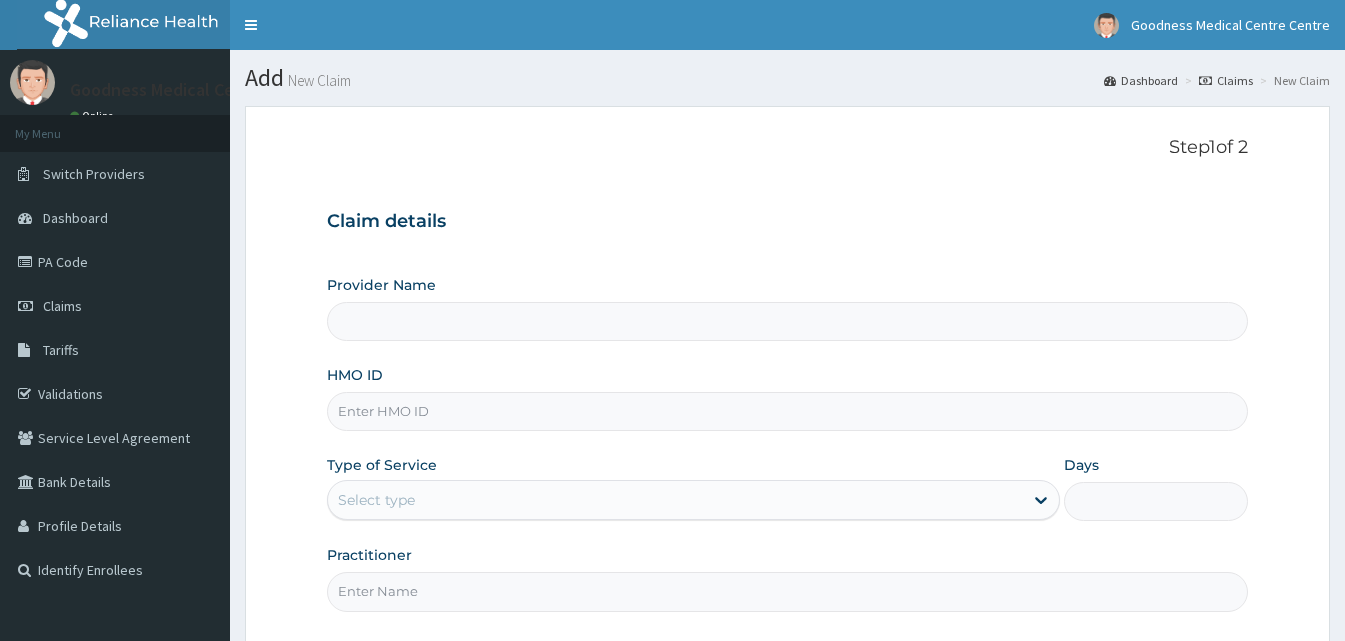 type on "Goodness Medical Centre" 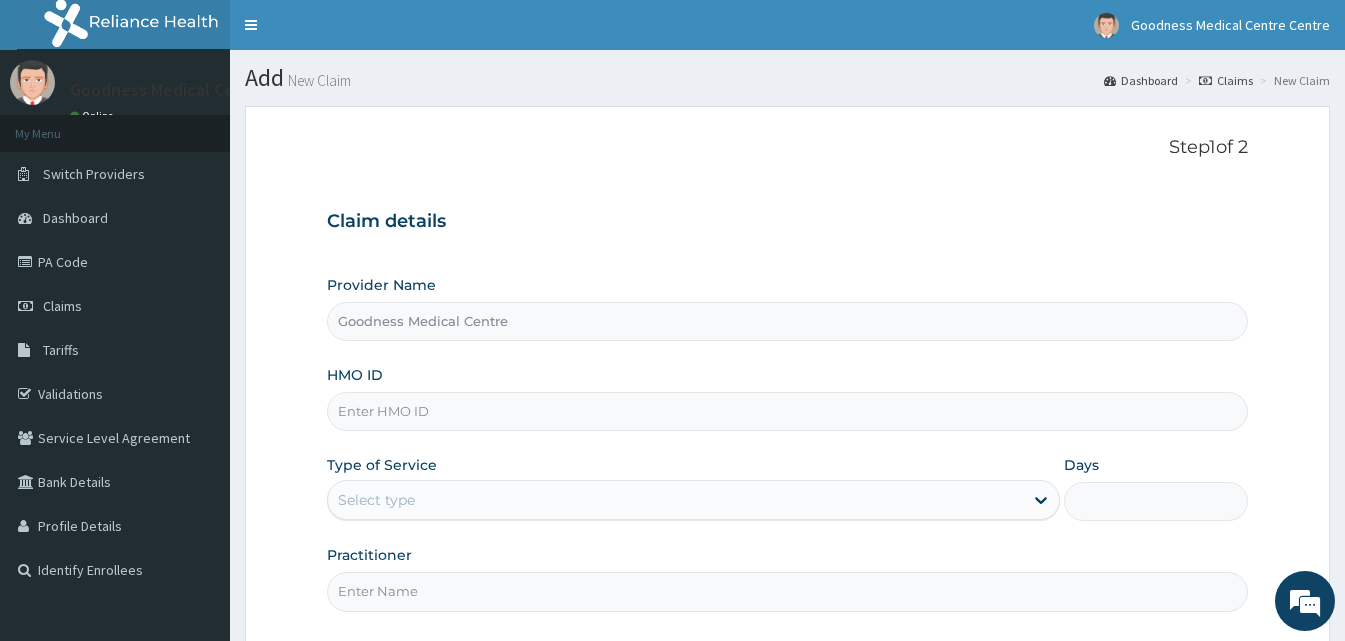 scroll, scrollTop: 0, scrollLeft: 0, axis: both 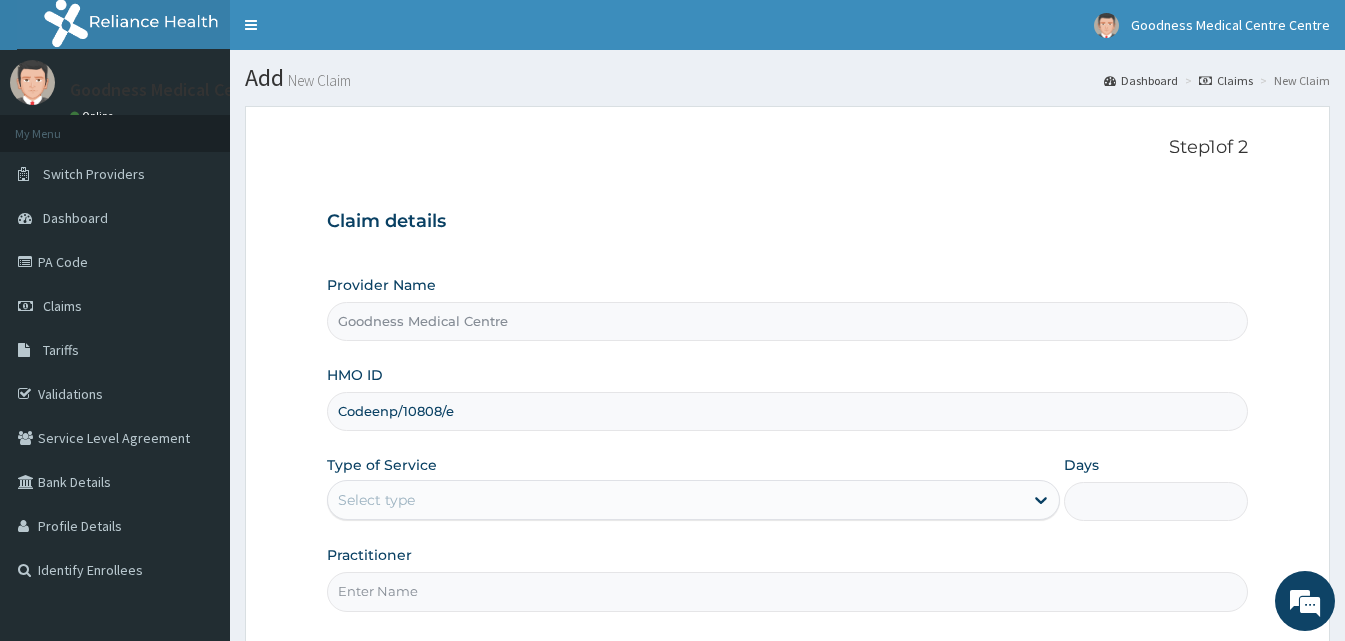 click on "Codeenp/10808/e" at bounding box center (787, 411) 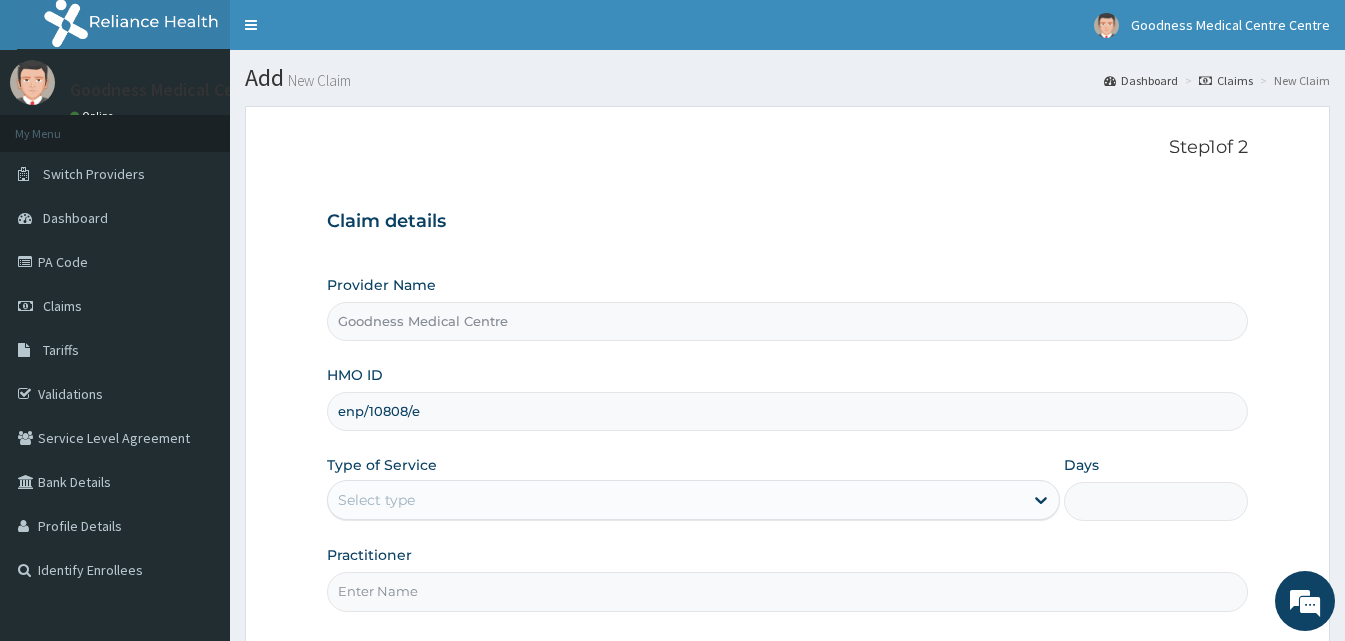 type on "enp/10808/e" 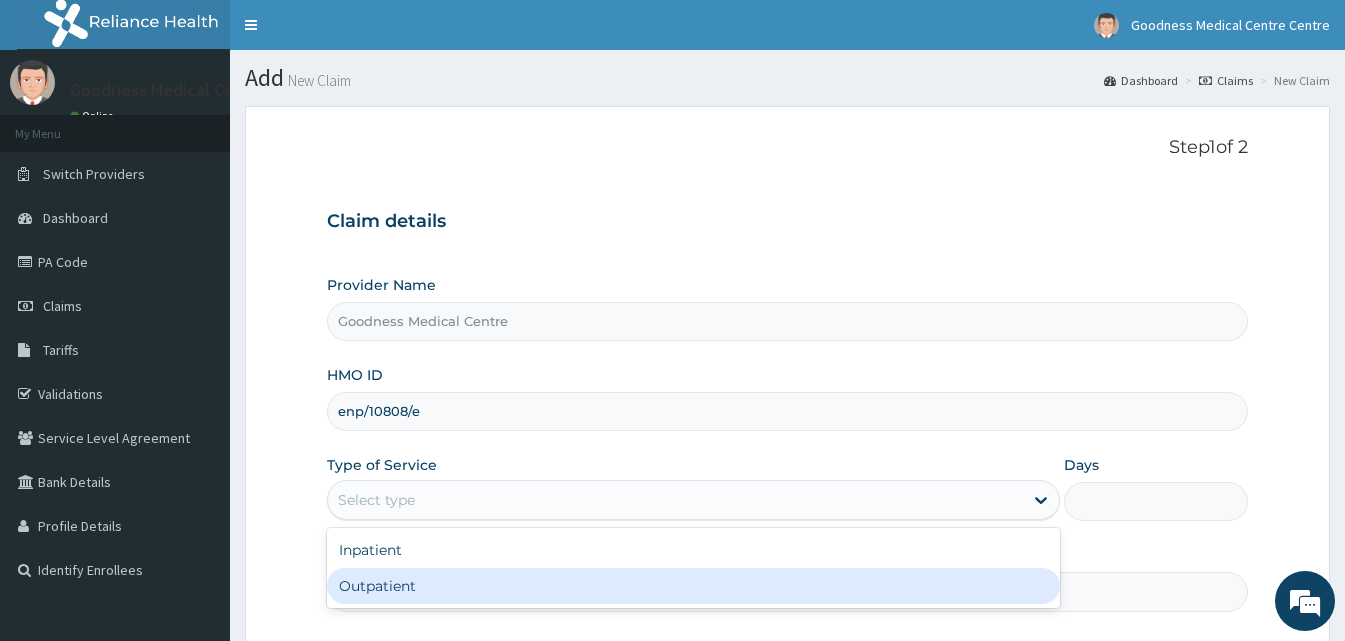 click on "Outpatient" at bounding box center [693, 586] 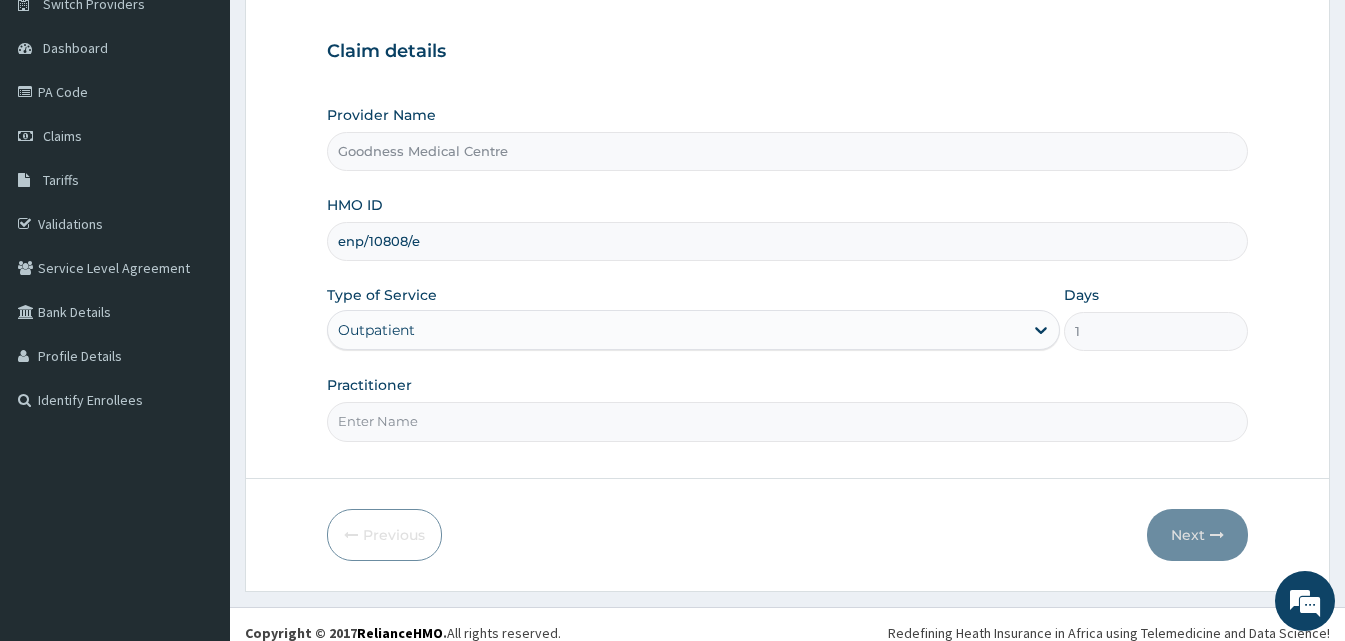 scroll, scrollTop: 187, scrollLeft: 0, axis: vertical 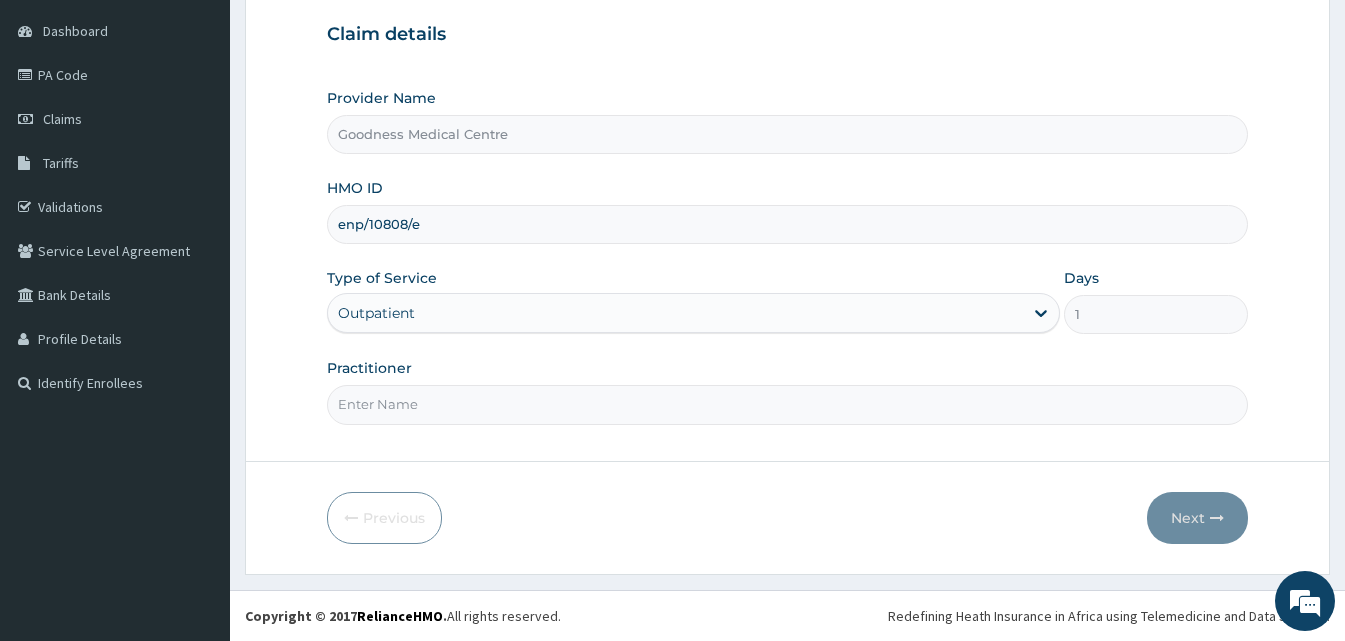 click on "Practitioner" at bounding box center (787, 404) 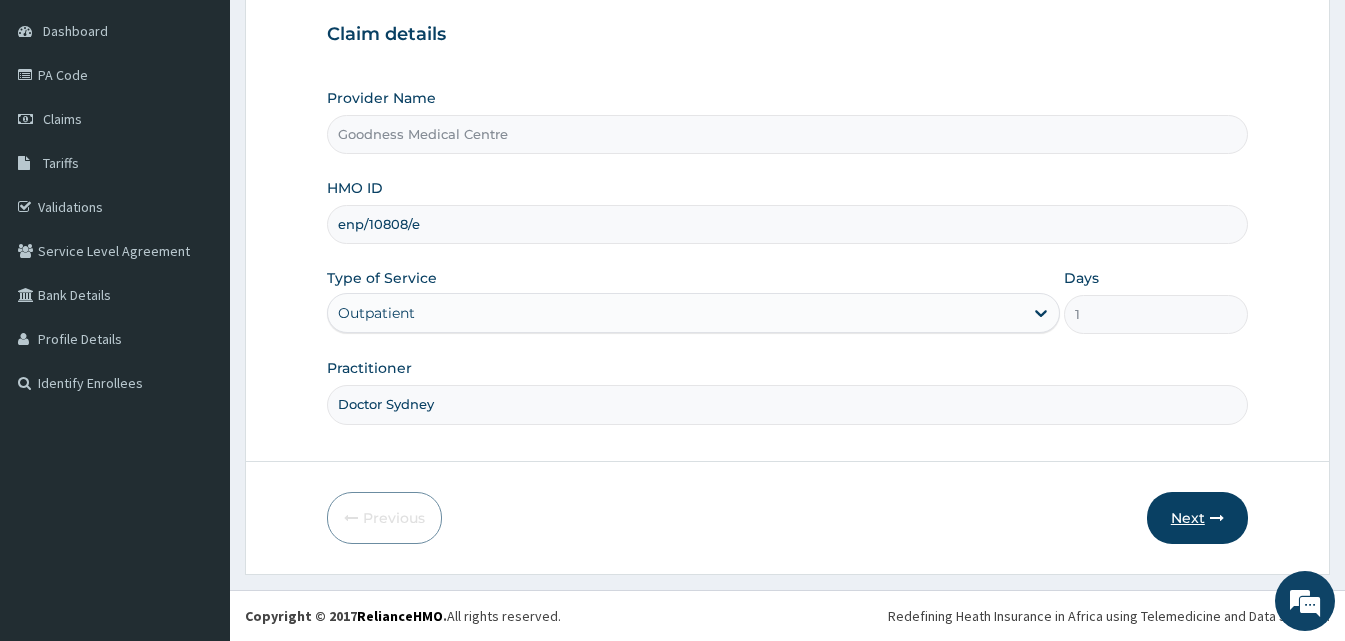 drag, startPoint x: 1146, startPoint y: 534, endPoint x: 1201, endPoint y: 517, distance: 57.567352 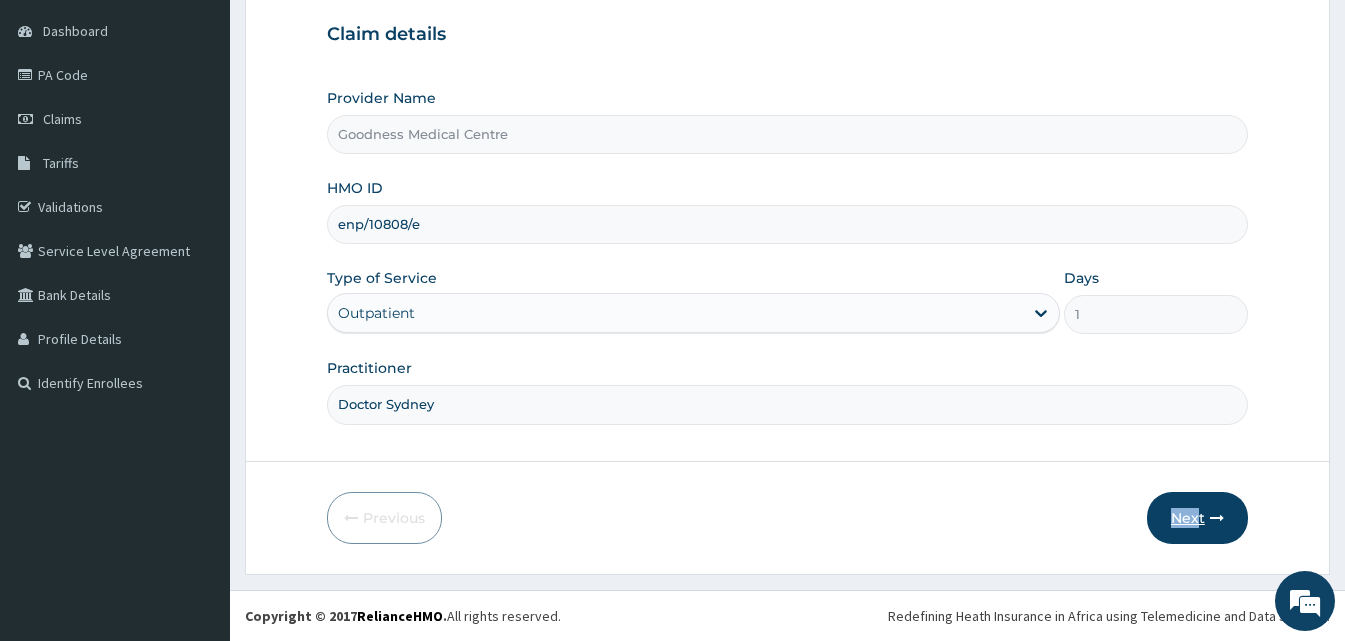 click on "Next" at bounding box center (1197, 518) 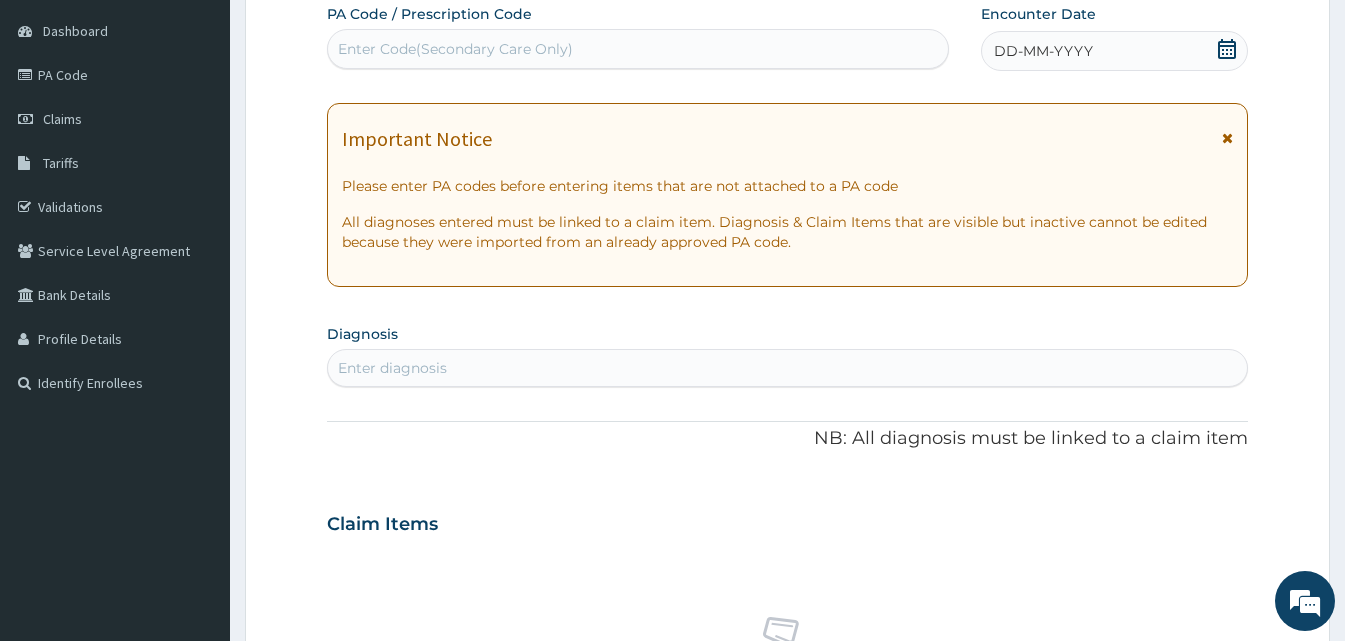 click on "DD-MM-YYYY" at bounding box center [1043, 51] 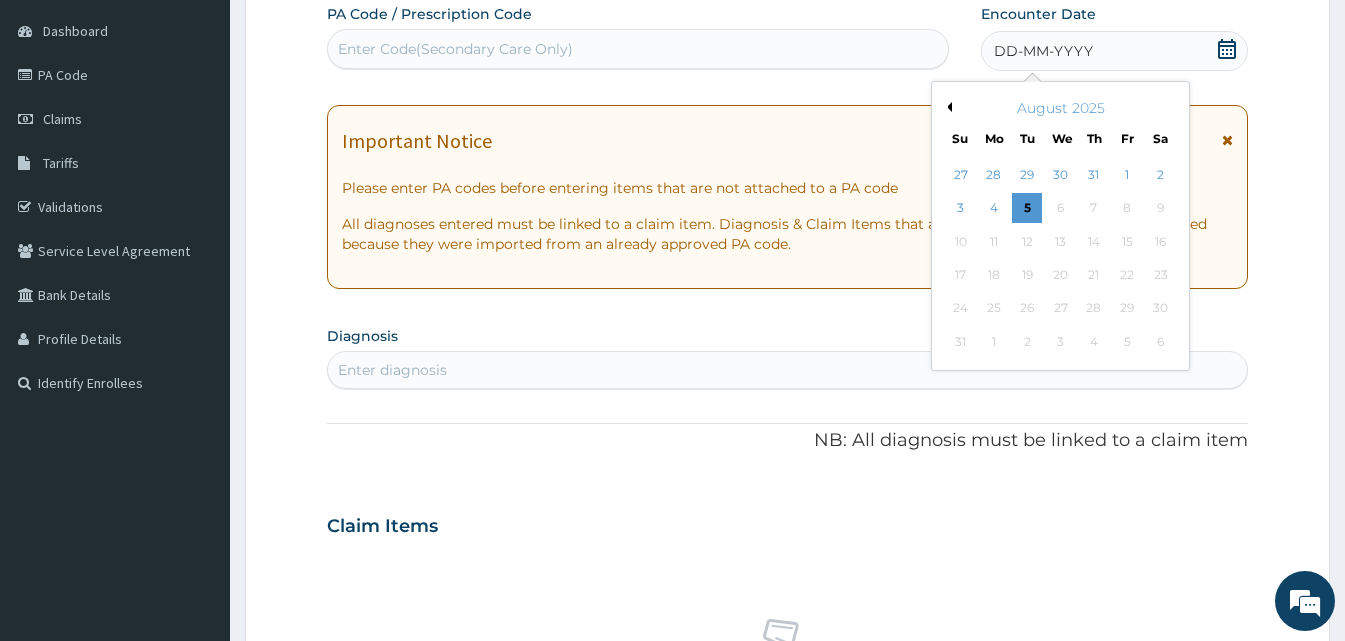click on "Previous Month" at bounding box center (947, 107) 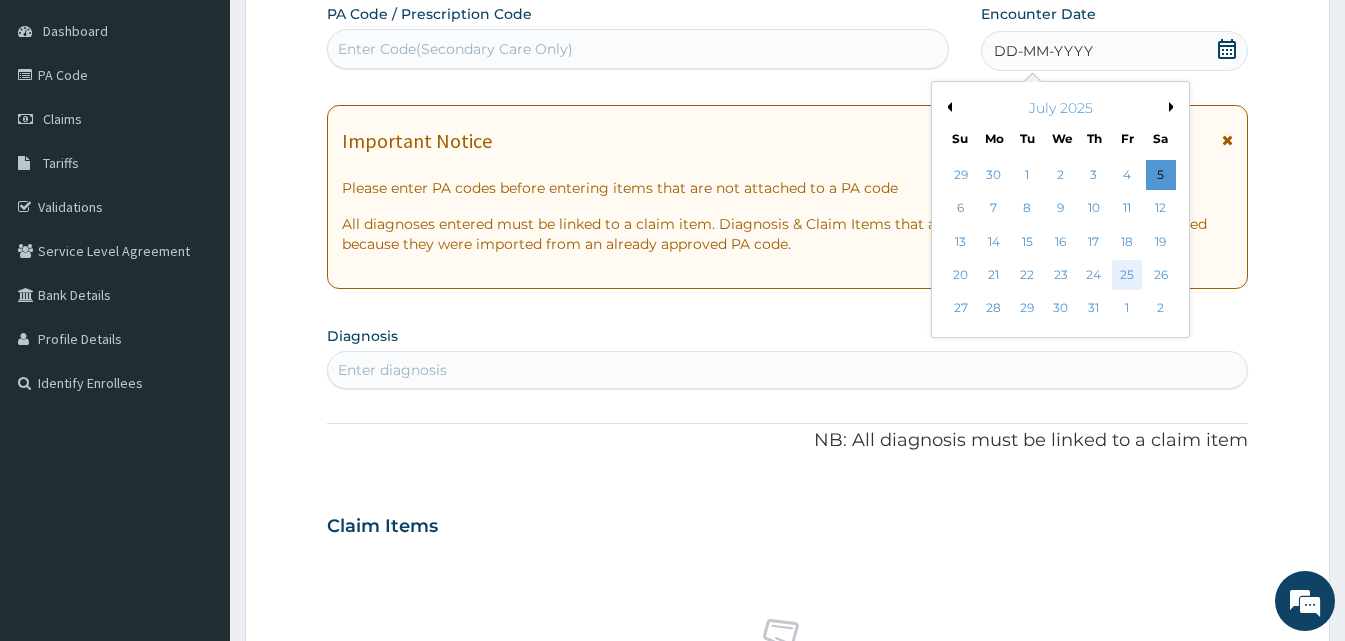 click on "25" at bounding box center (1127, 275) 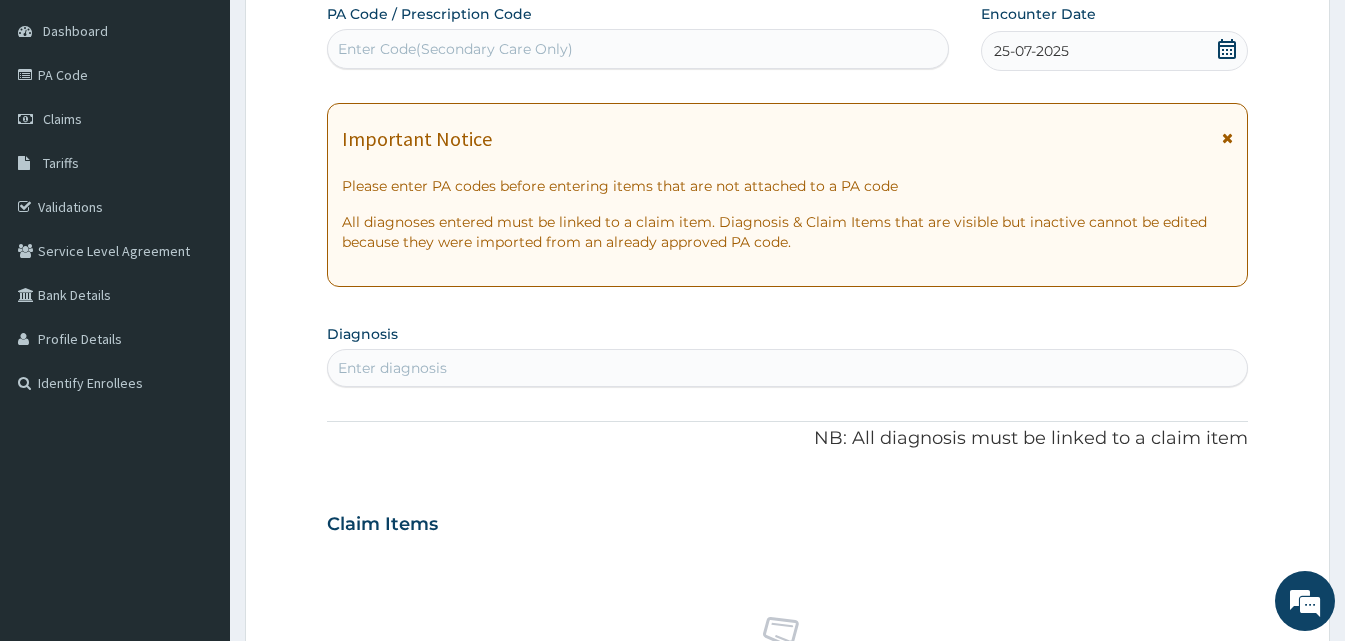 click on "Enter diagnosis" at bounding box center [392, 368] 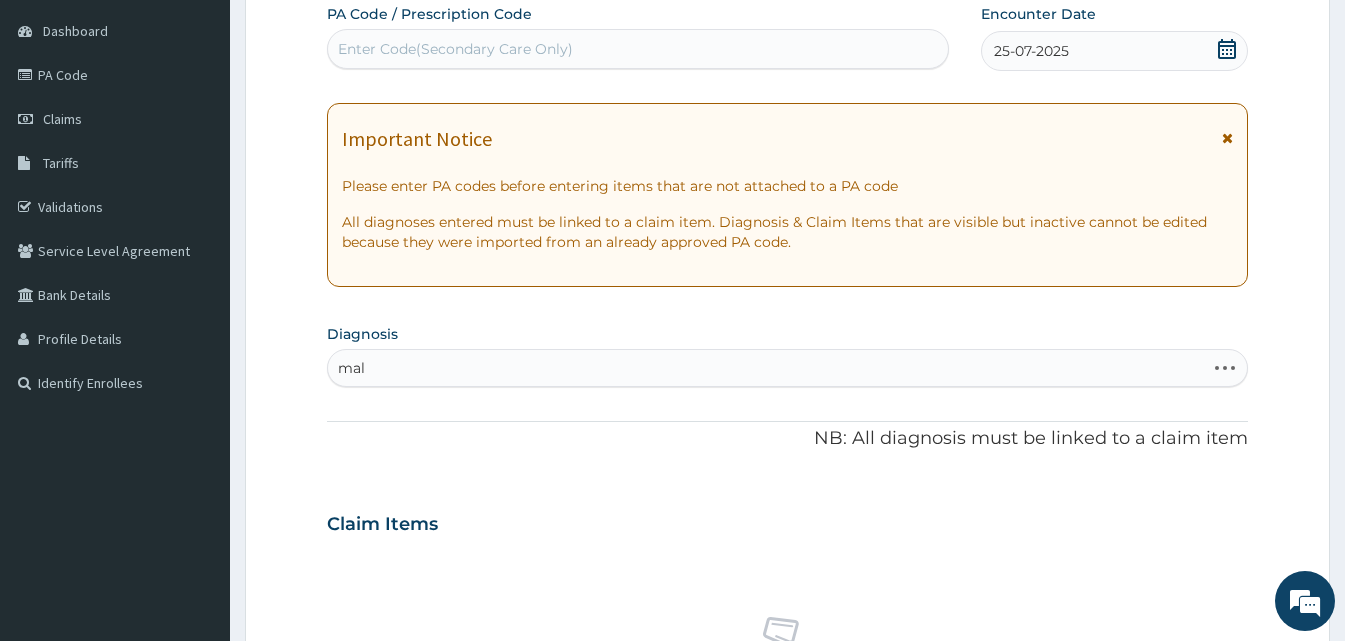 type on "mala" 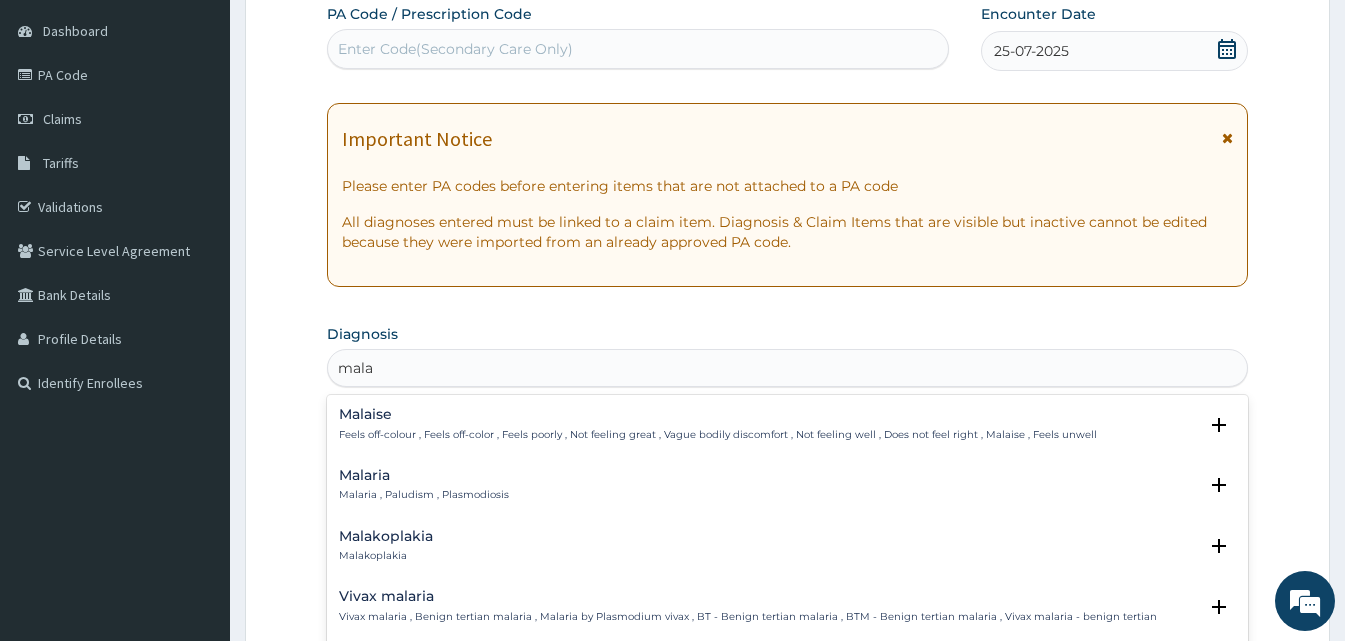 click on "Malaria" at bounding box center [424, 475] 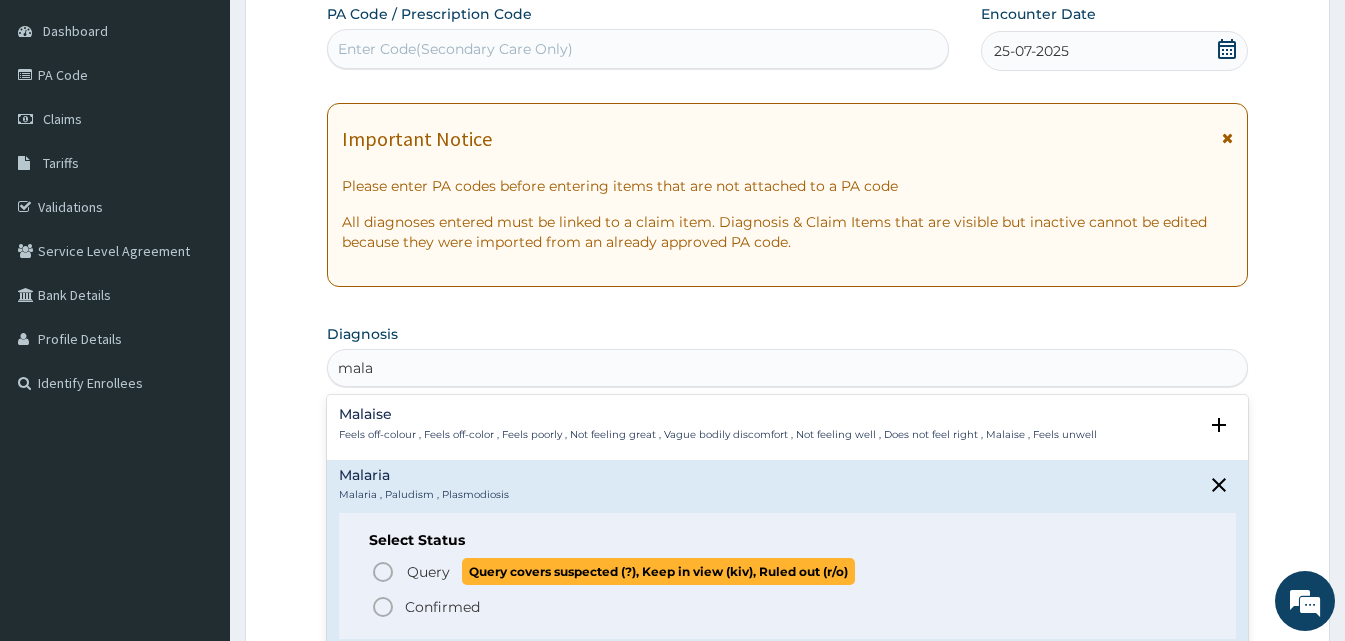 click 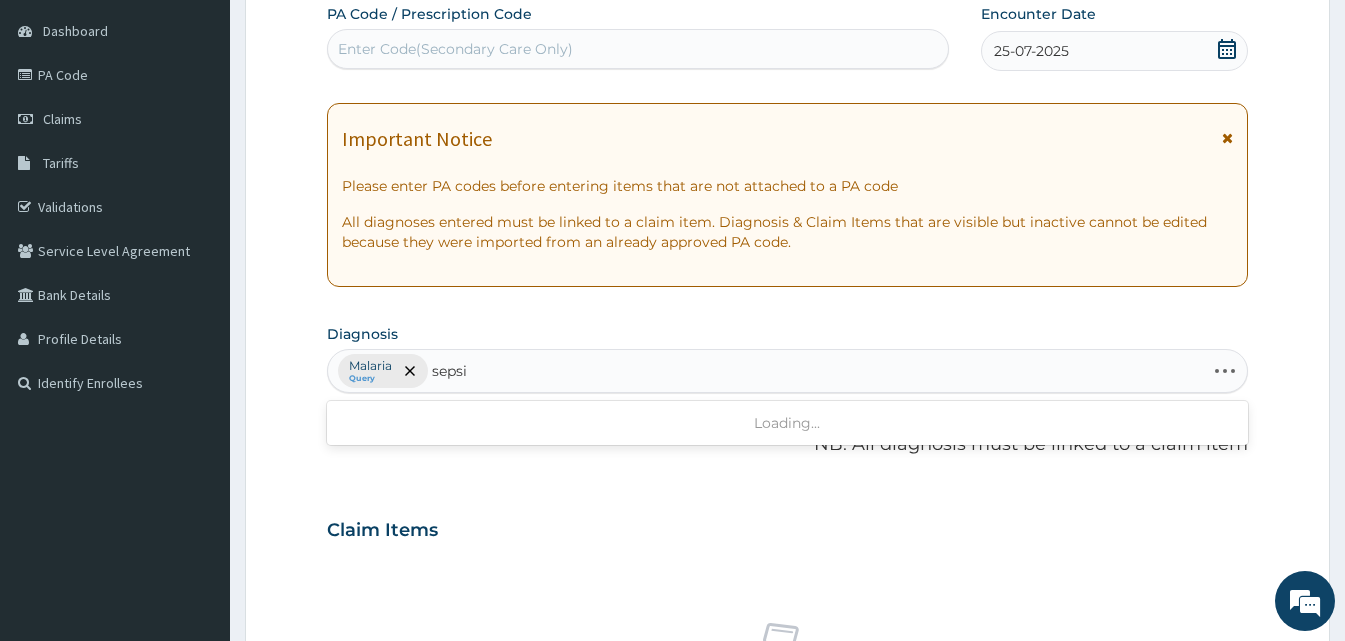 type on "sepsis" 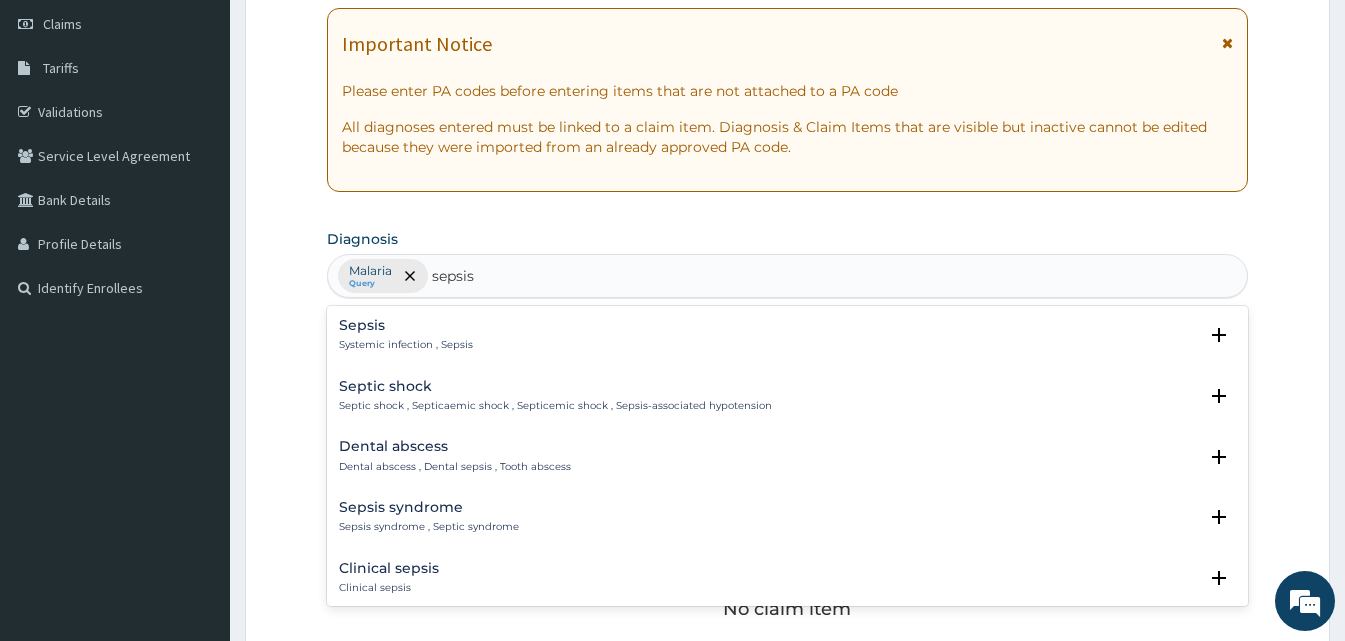 scroll, scrollTop: 347, scrollLeft: 0, axis: vertical 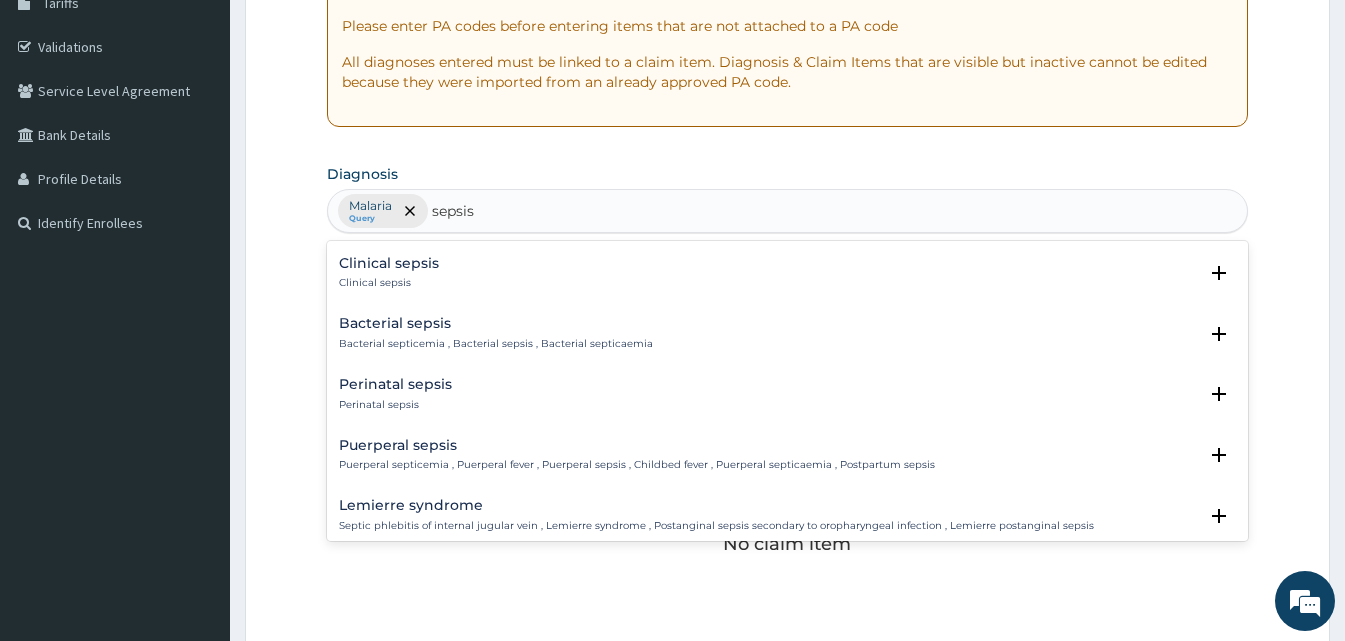 click on "Bacterial sepsis" at bounding box center [496, 323] 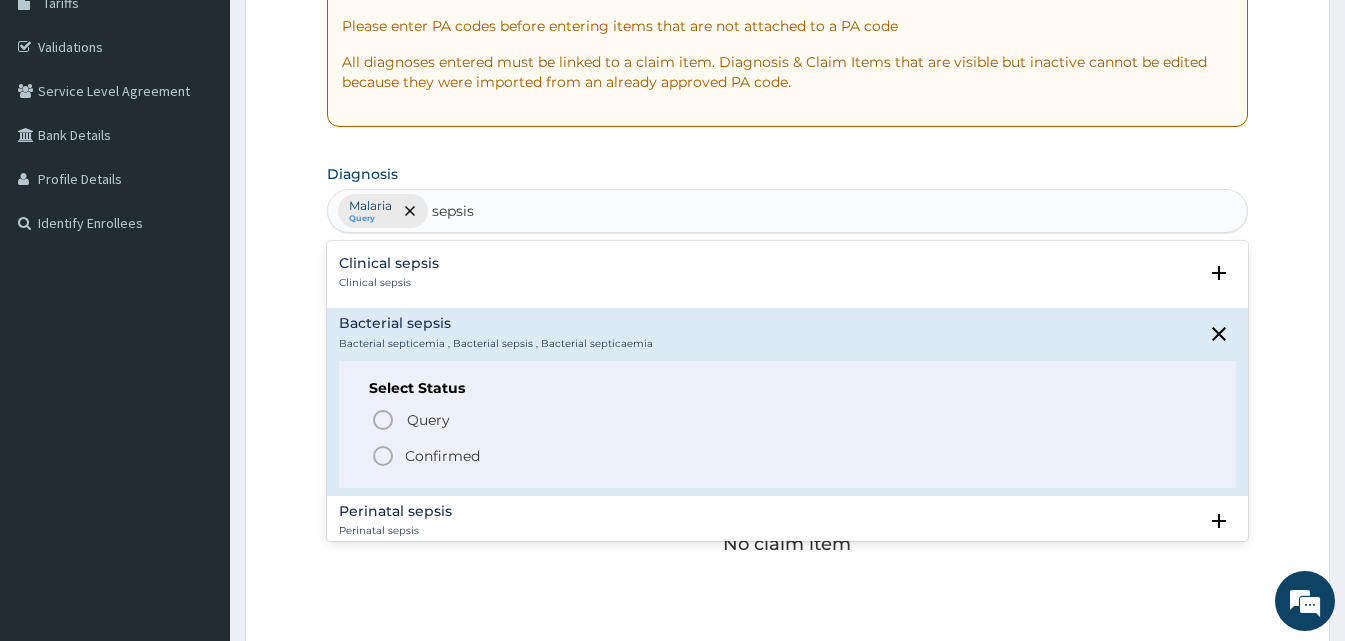 drag, startPoint x: 361, startPoint y: 421, endPoint x: 380, endPoint y: 416, distance: 19.646883 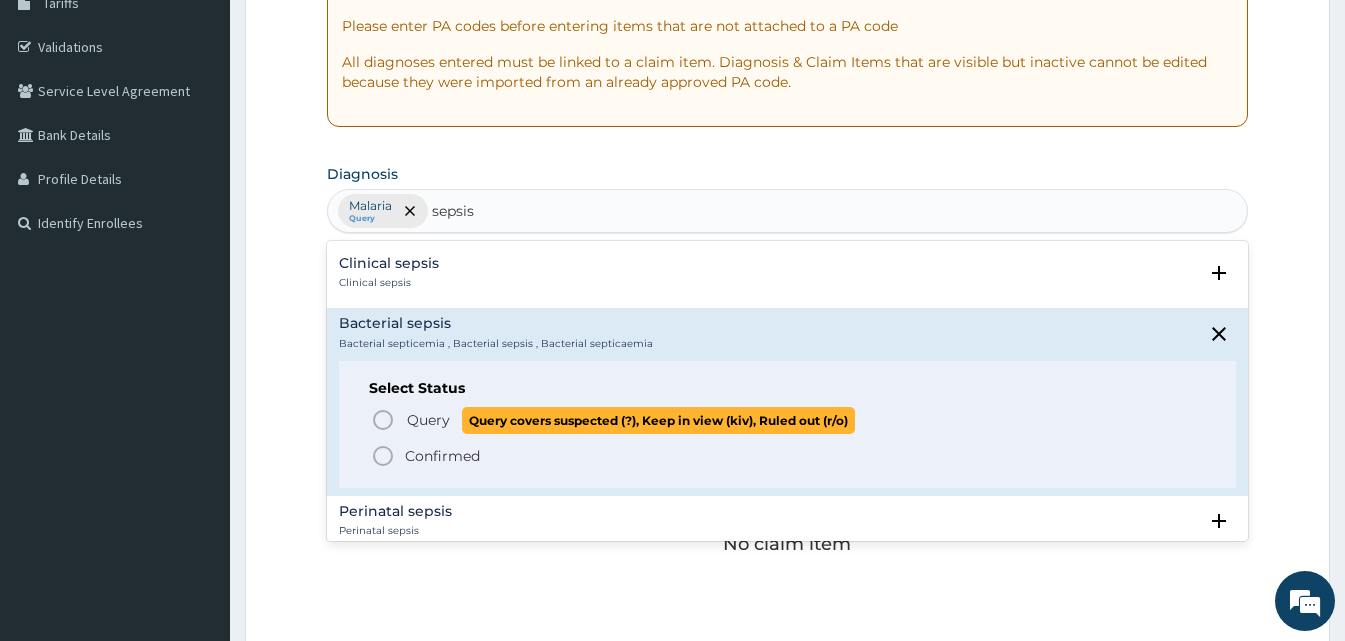 click 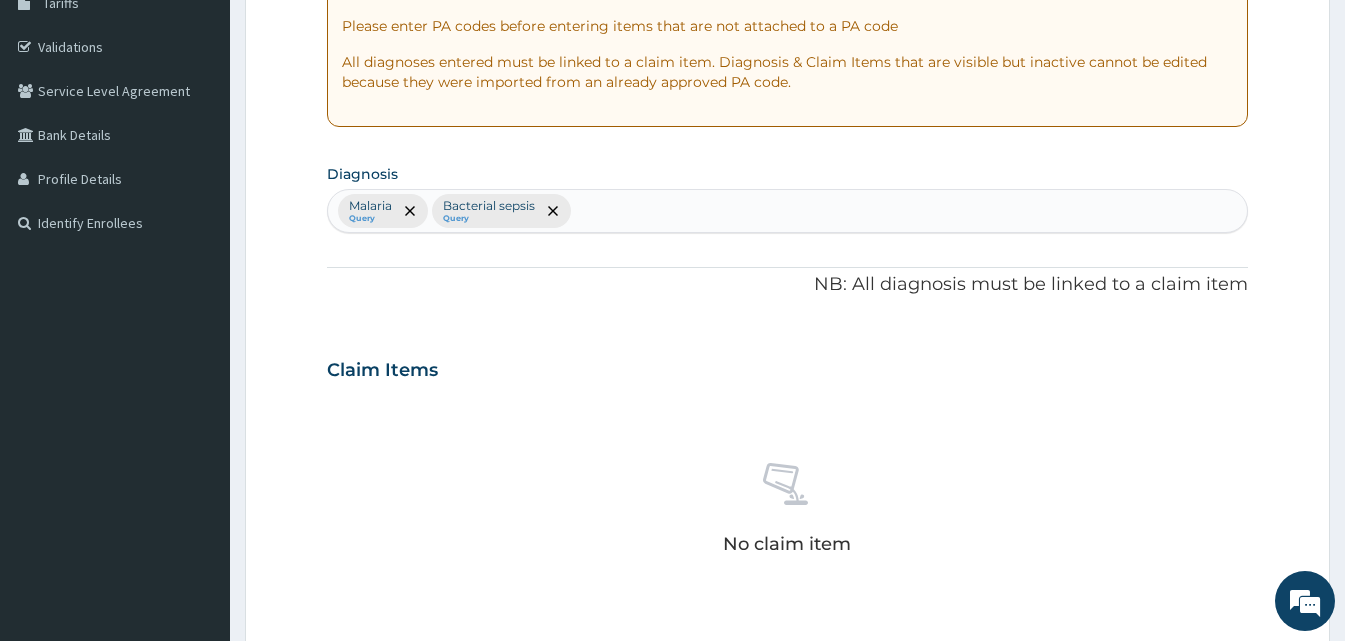 scroll, scrollTop: 801, scrollLeft: 0, axis: vertical 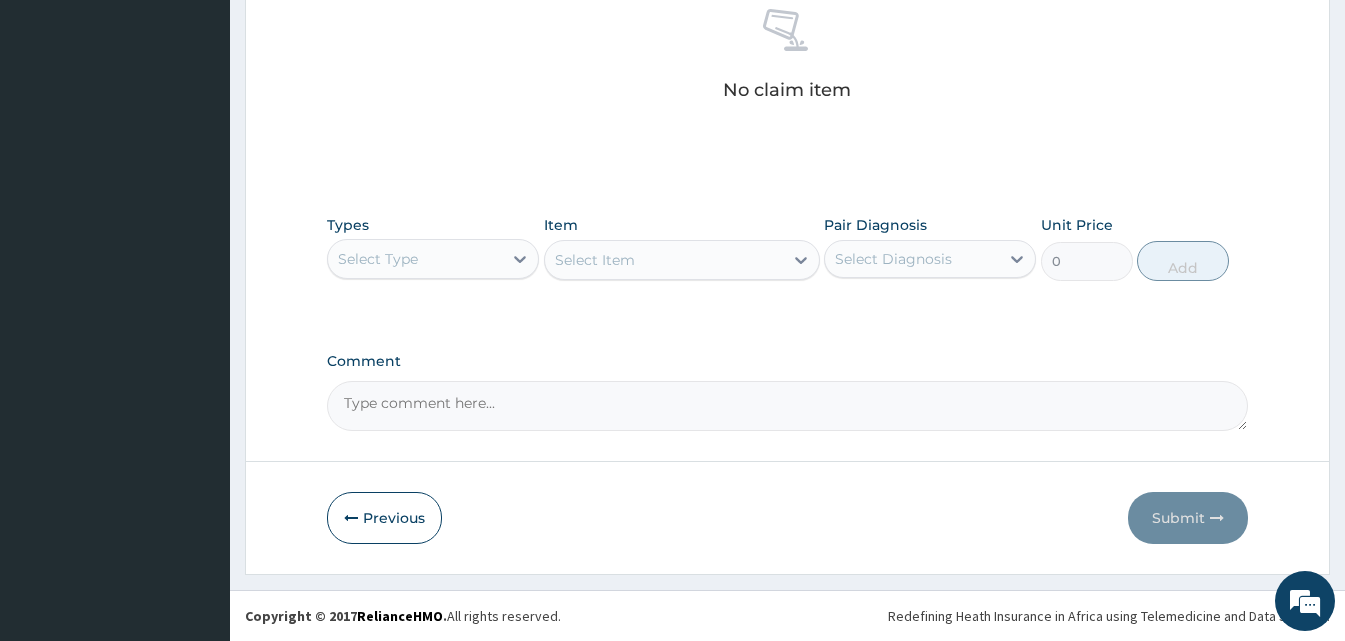 click on "Select Type" at bounding box center [415, 259] 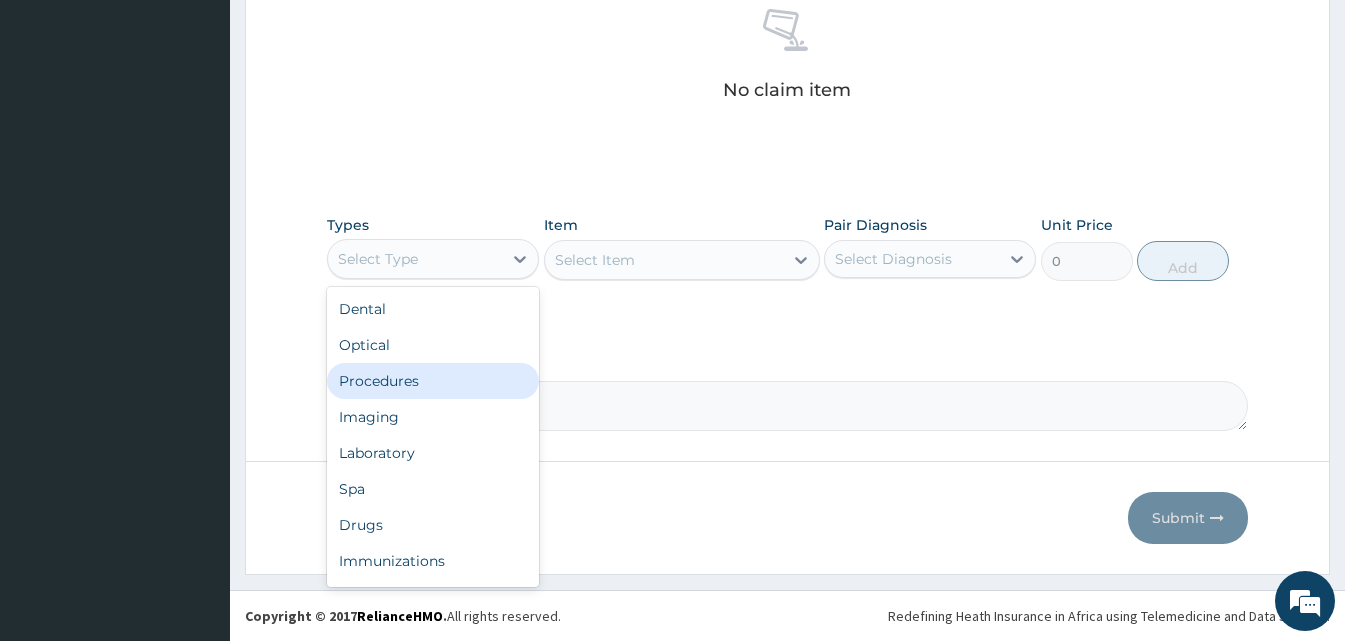 click on "Procedures" at bounding box center (433, 381) 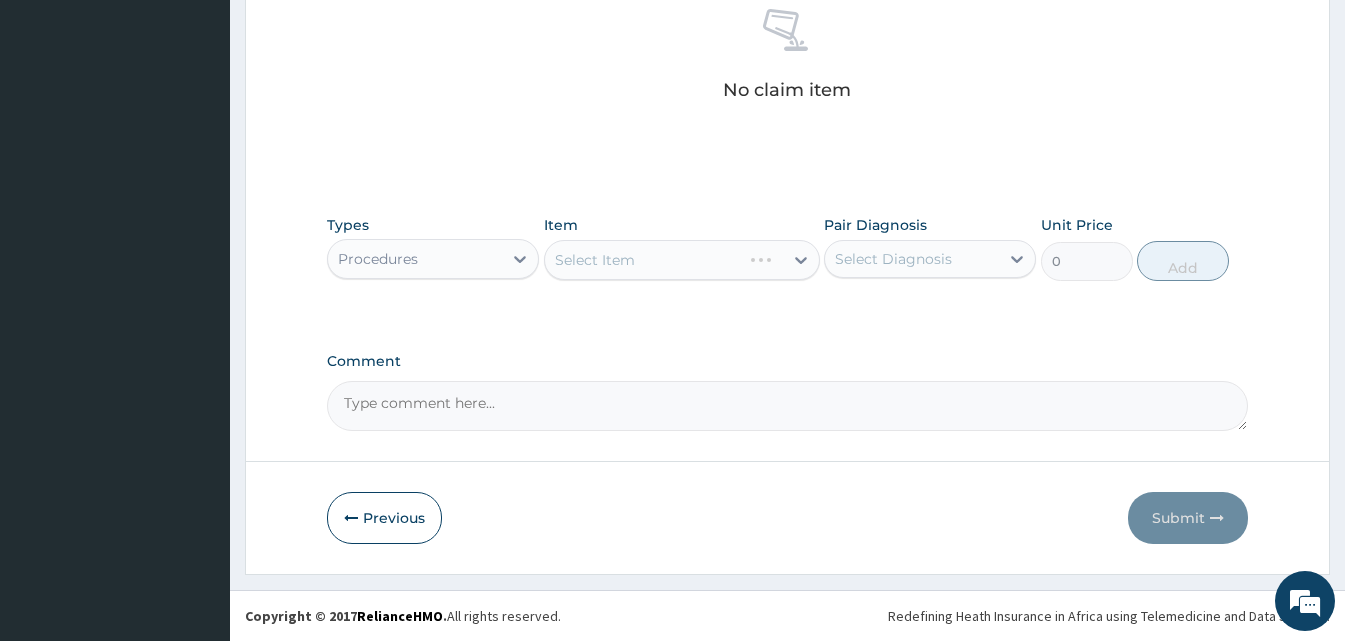 click on "Select Item" at bounding box center (682, 260) 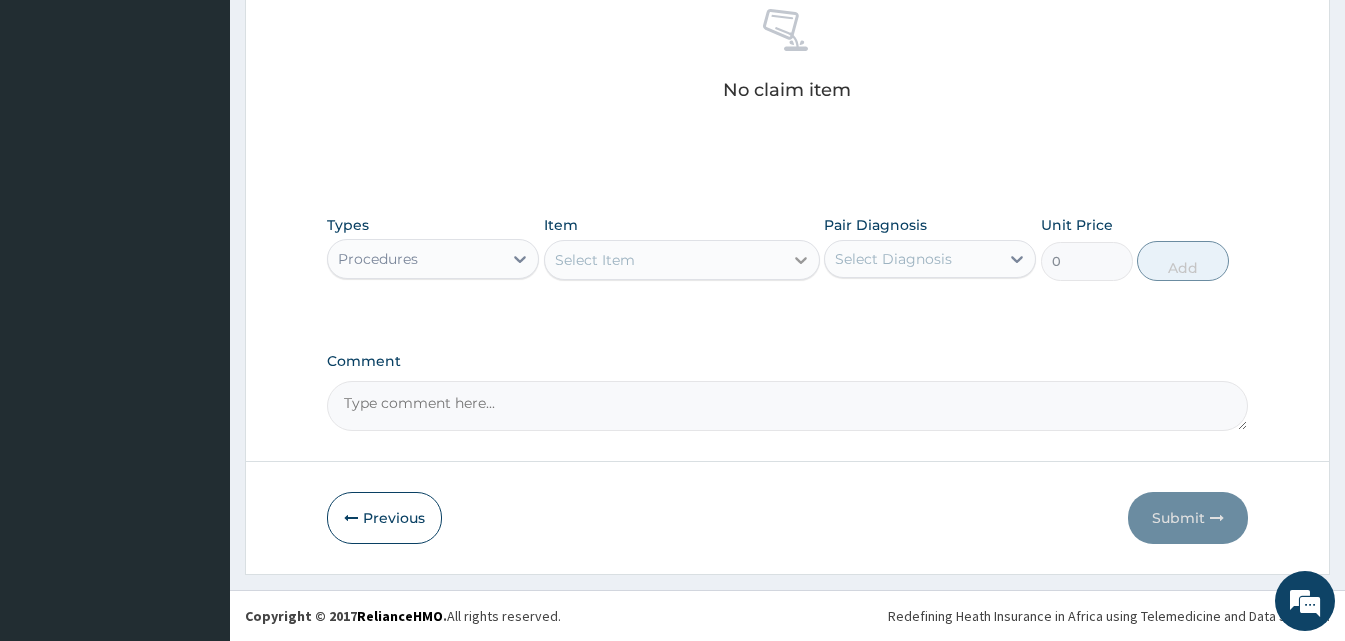 click at bounding box center (801, 260) 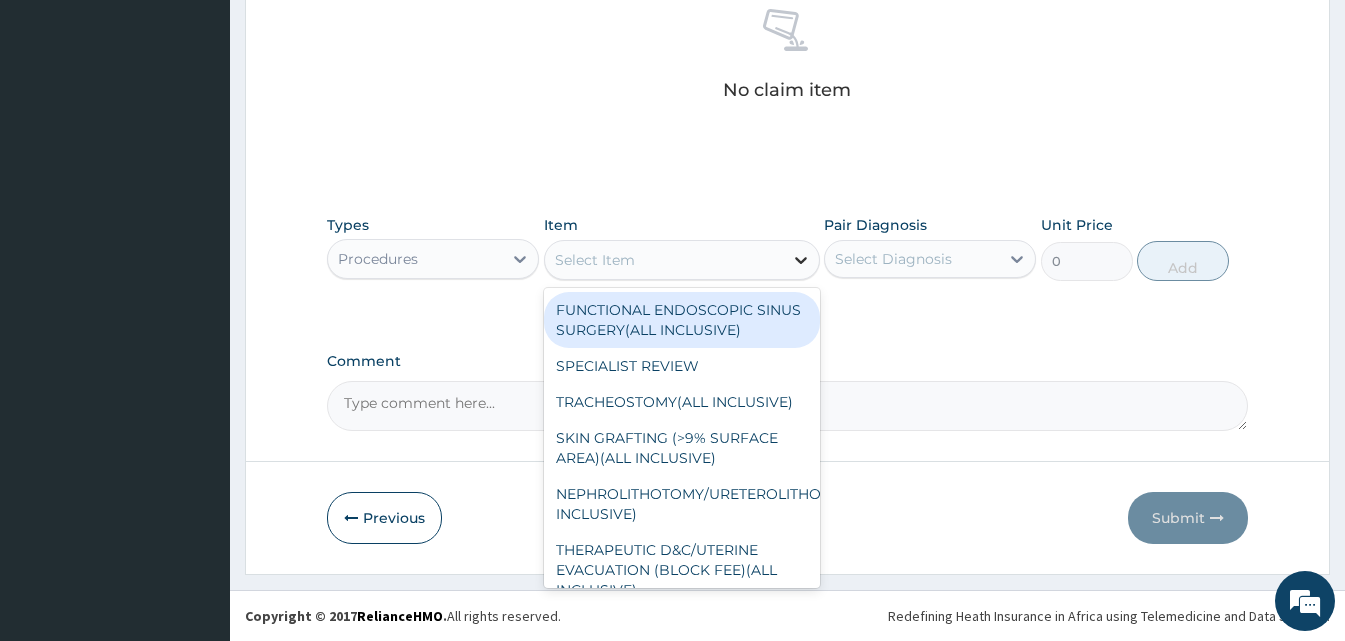 type on "d" 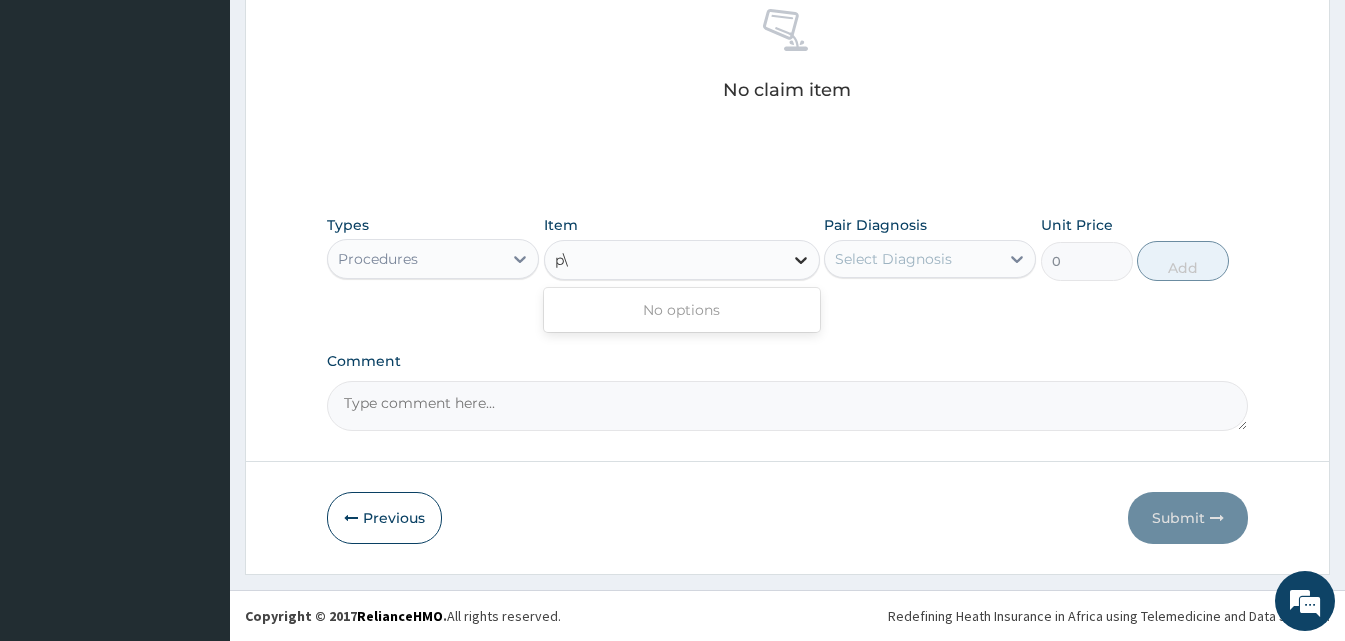 type on "p" 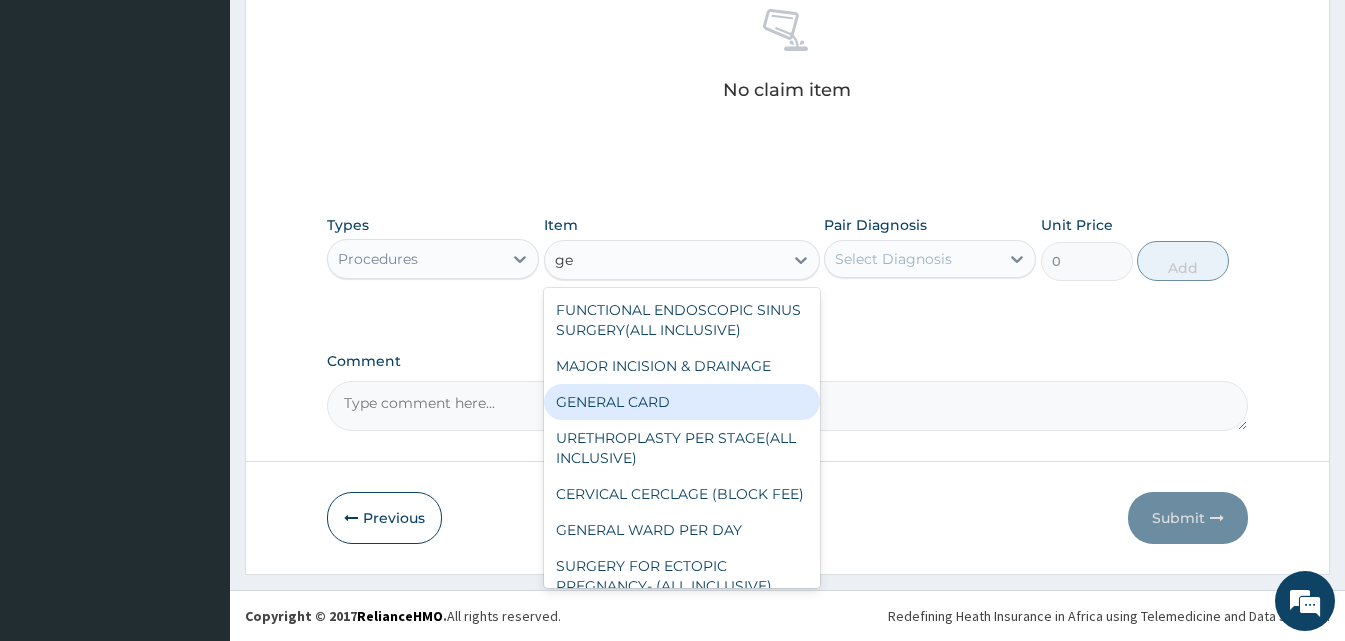 type on "g" 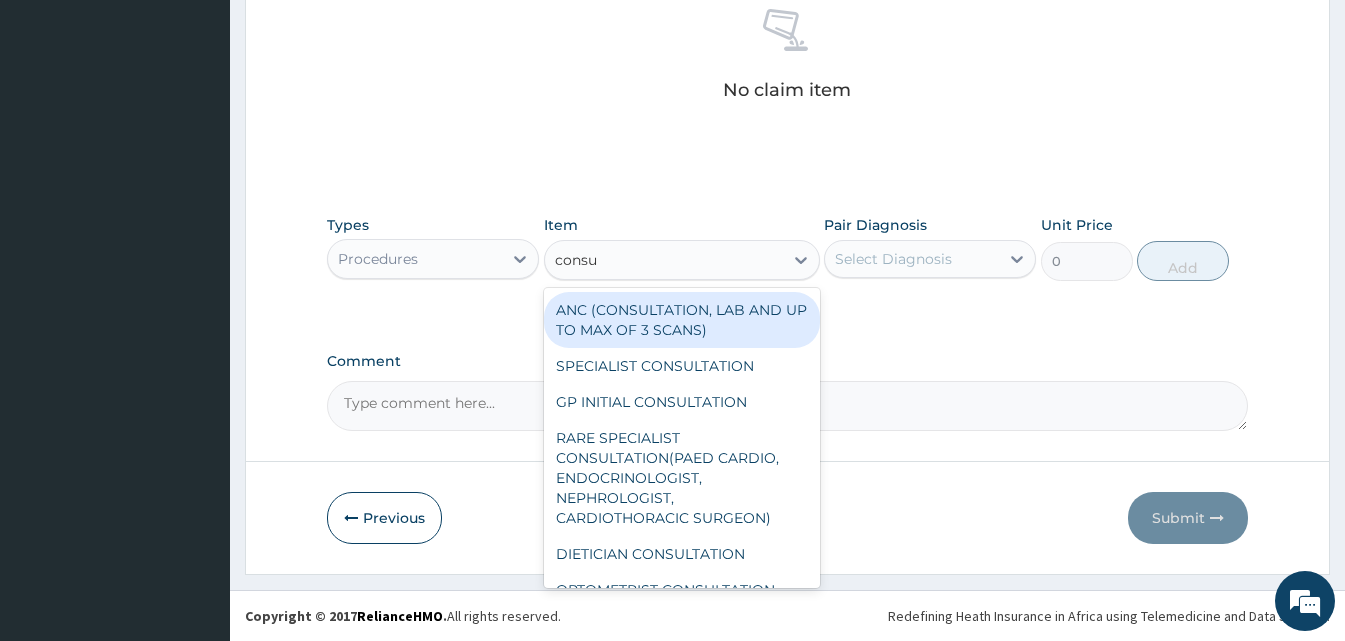 type on "consul" 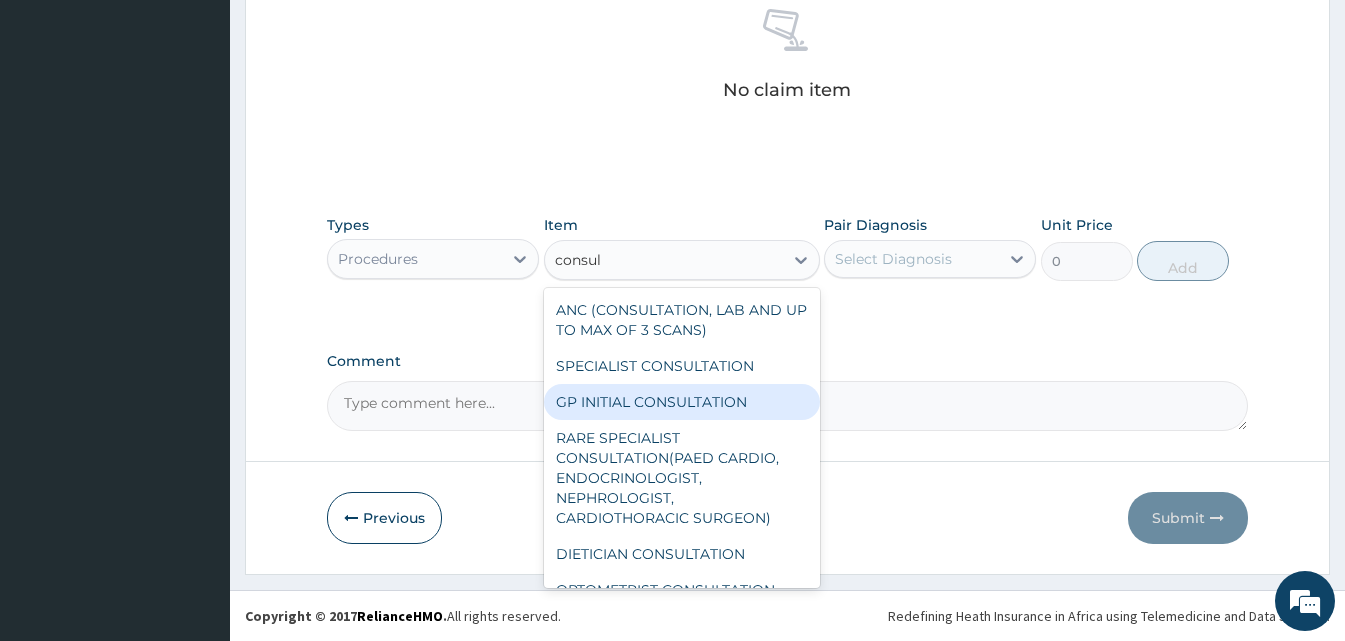 click on "GP INITIAL CONSULTATION" at bounding box center (682, 402) 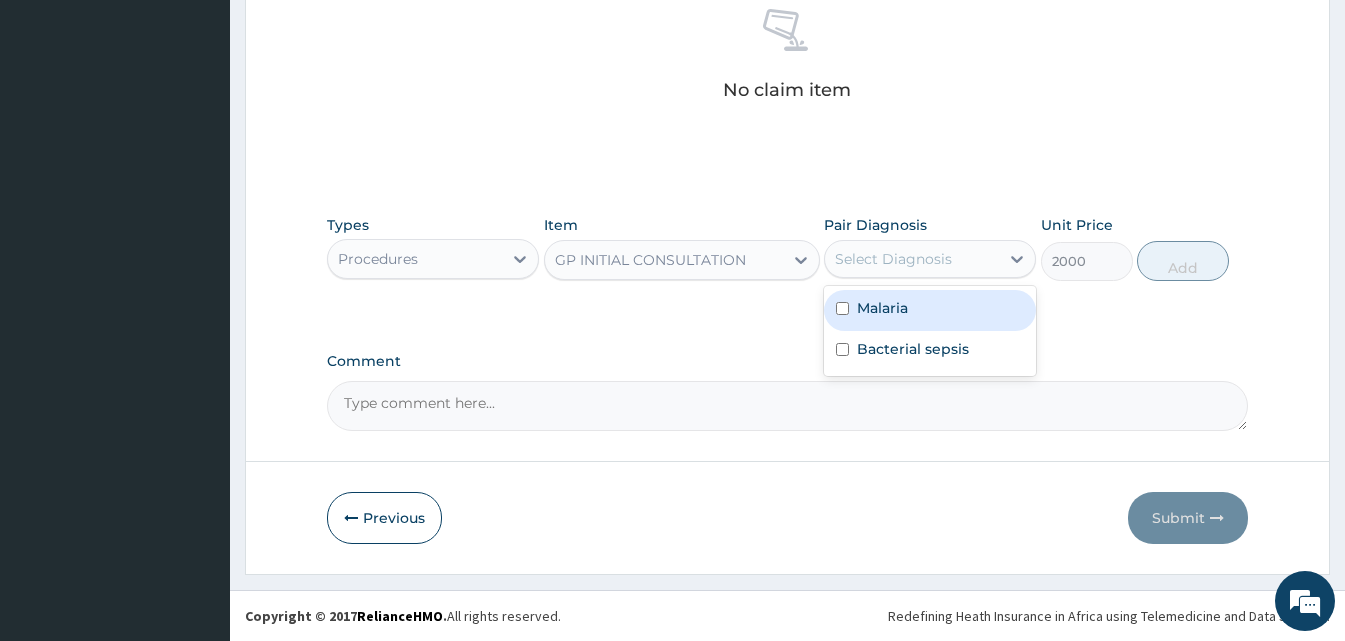 click on "Select Diagnosis" at bounding box center [893, 259] 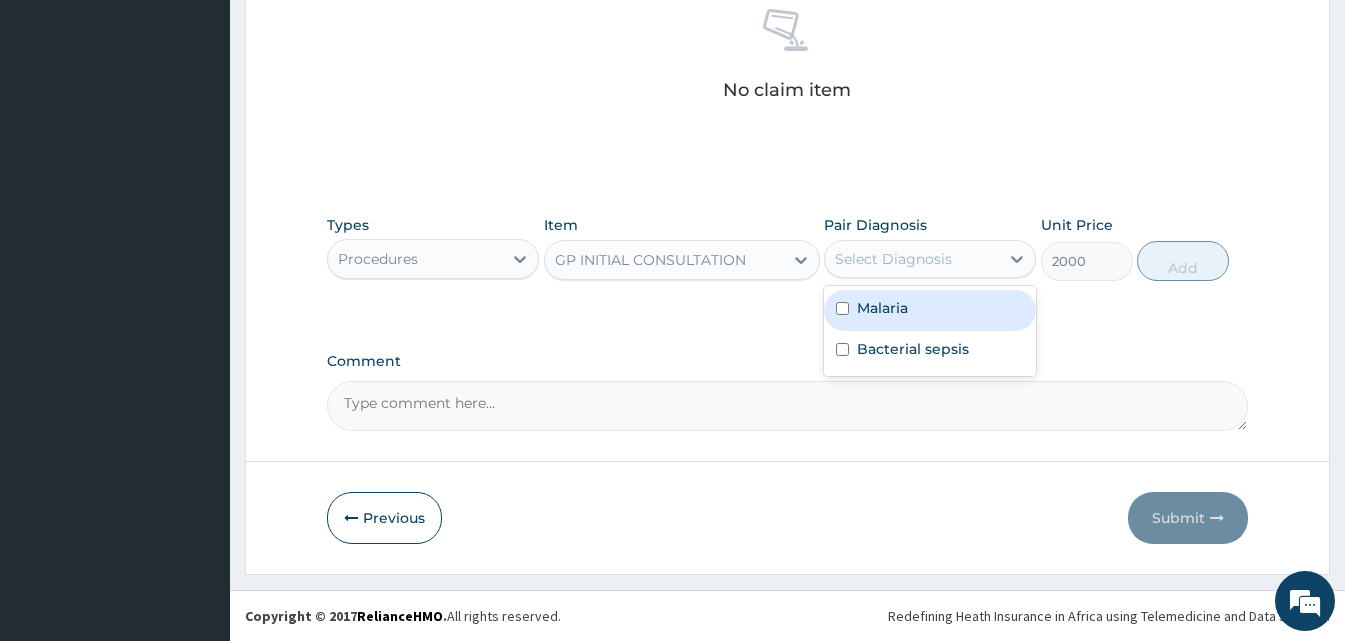 click on "Malaria" at bounding box center (930, 310) 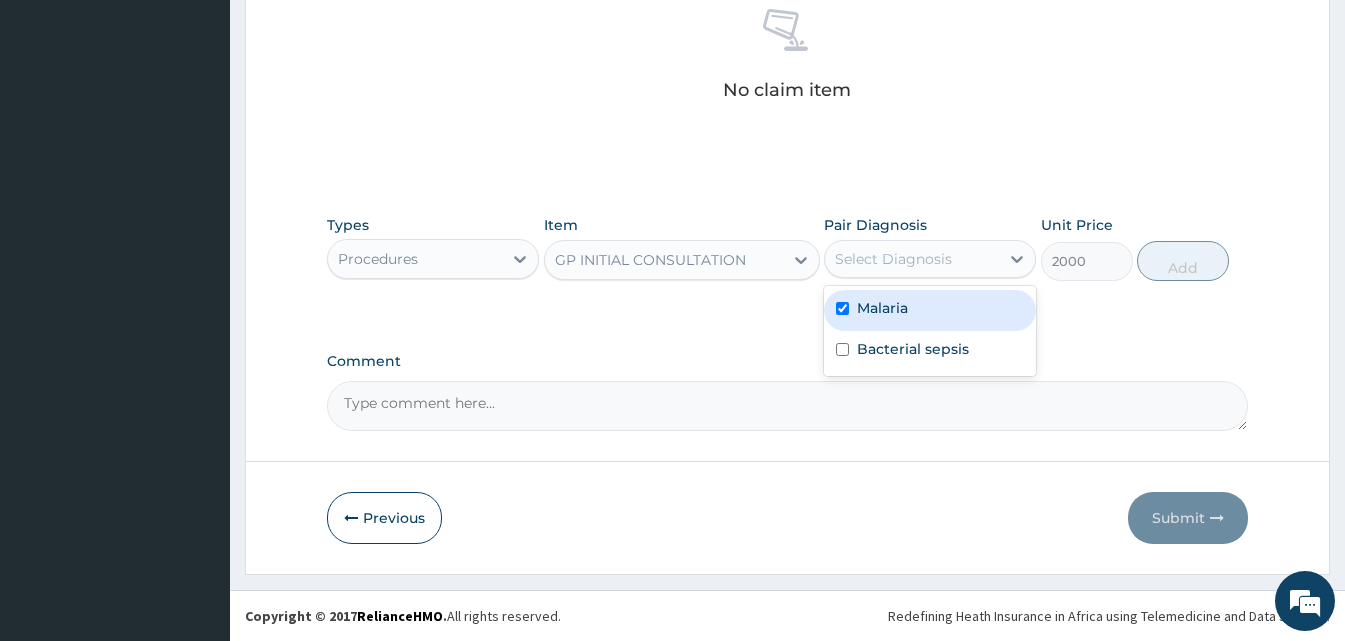 checkbox on "true" 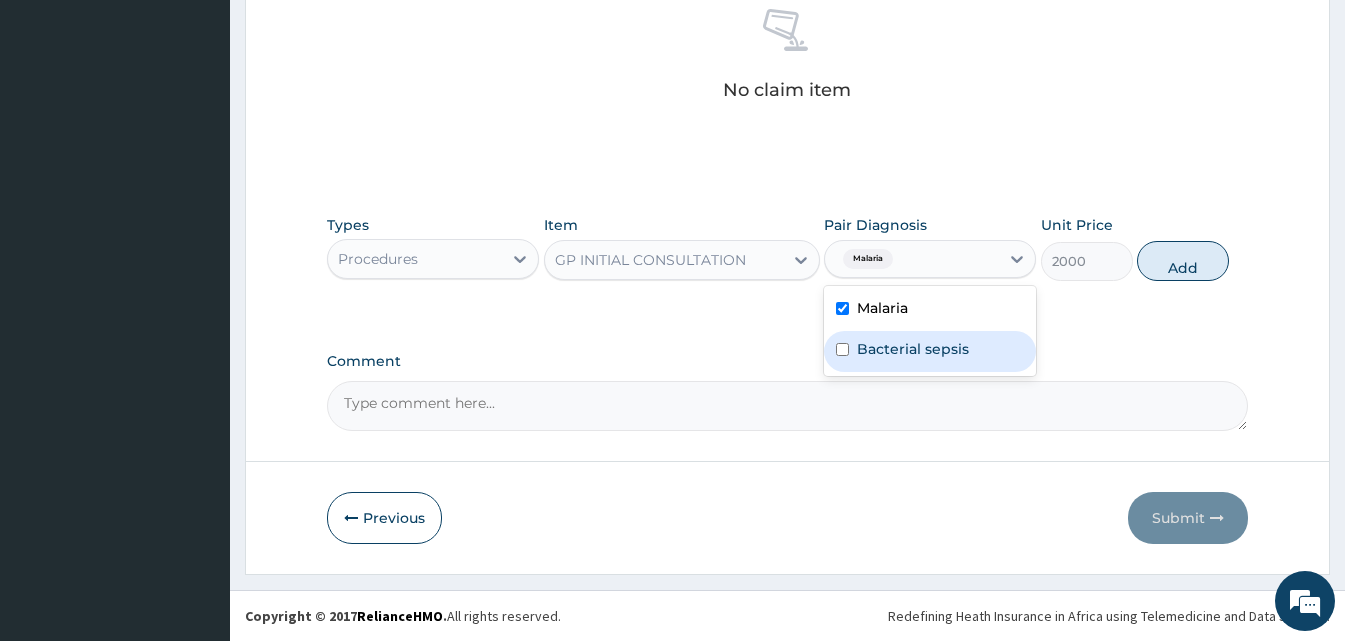 click on "Bacterial sepsis" at bounding box center (930, 351) 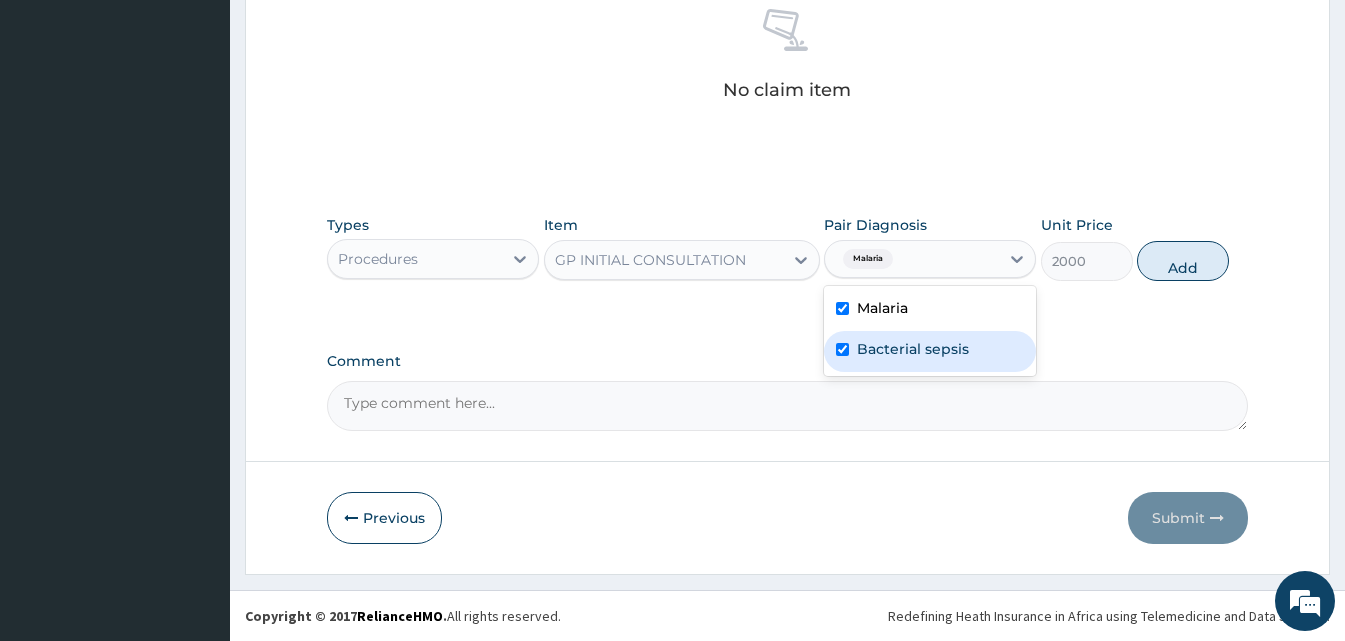 checkbox on "true" 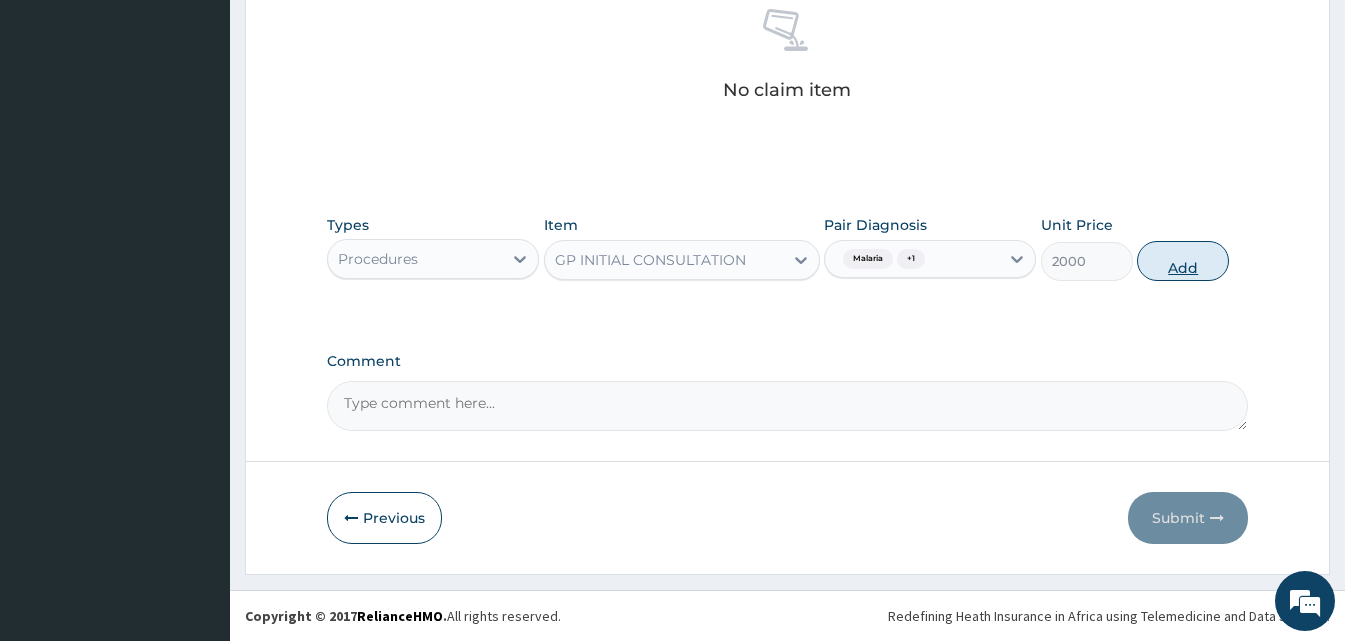 click on "Add" at bounding box center (1183, 261) 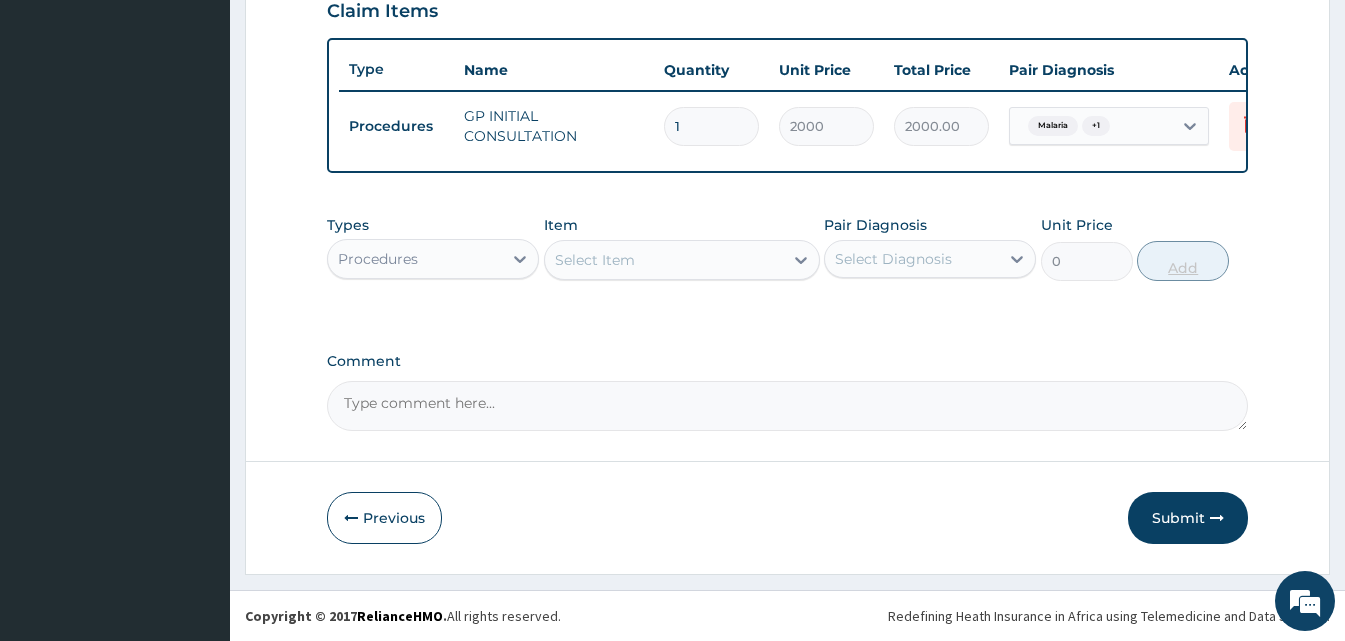scroll, scrollTop: 721, scrollLeft: 0, axis: vertical 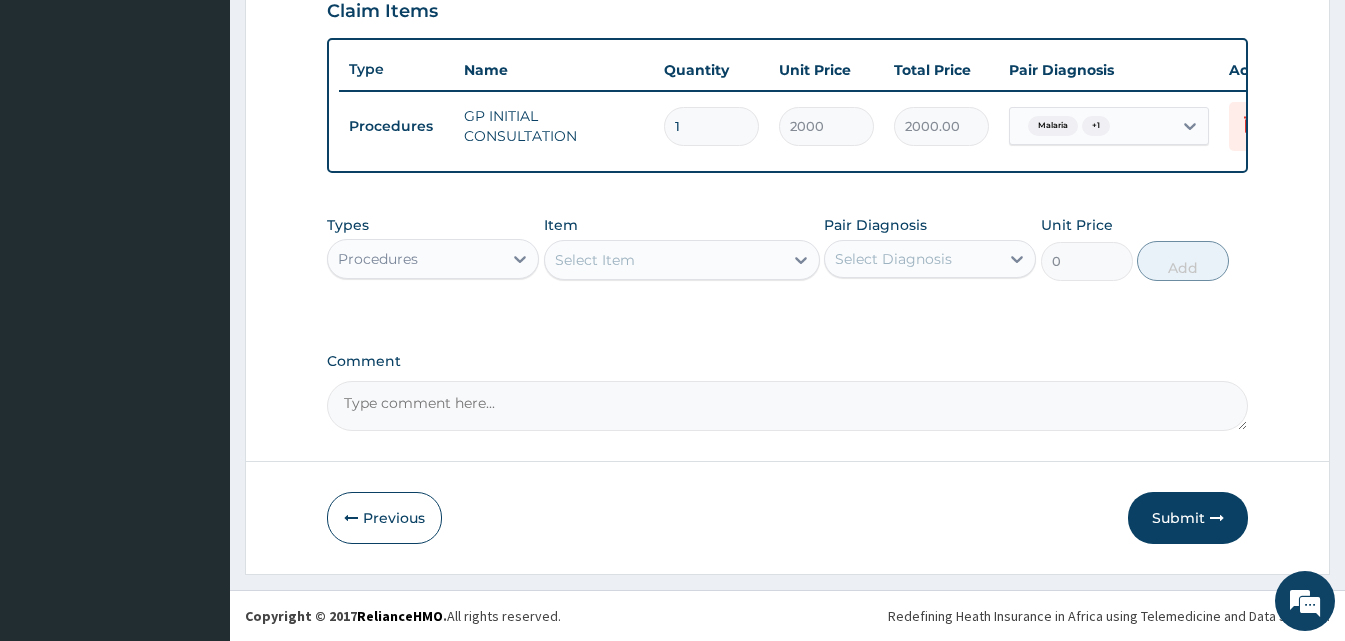 click on "Procedures" at bounding box center (415, 259) 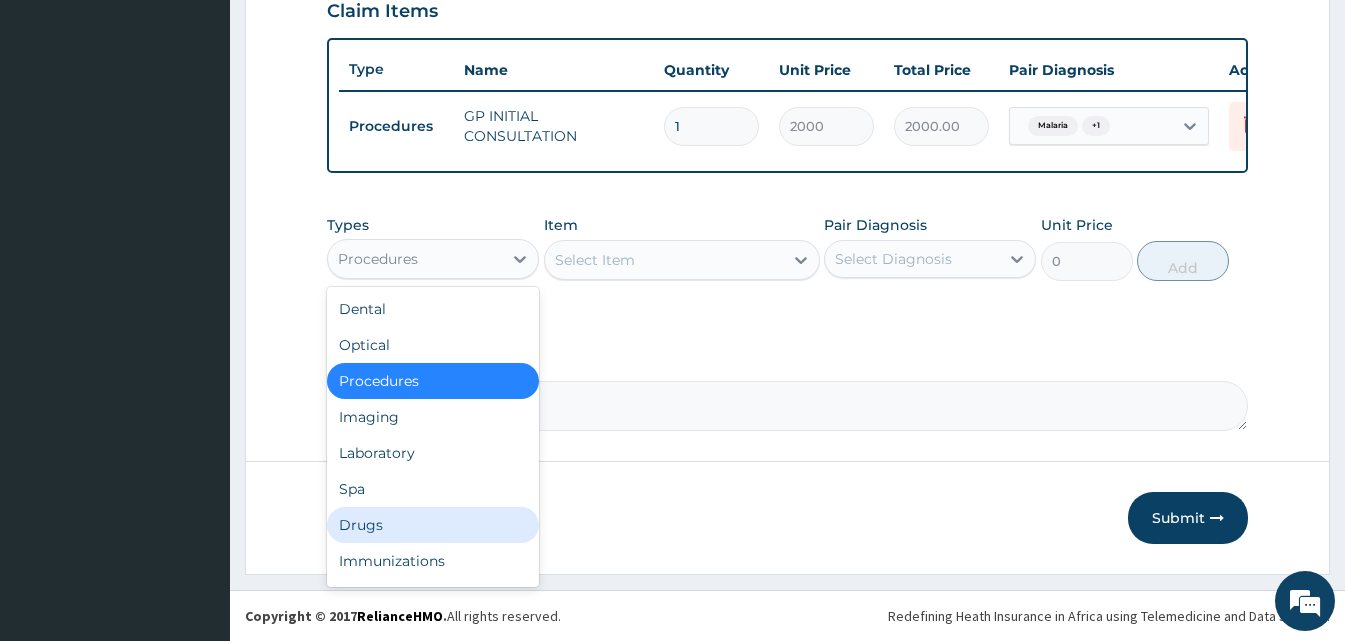 click on "Drugs" at bounding box center (433, 525) 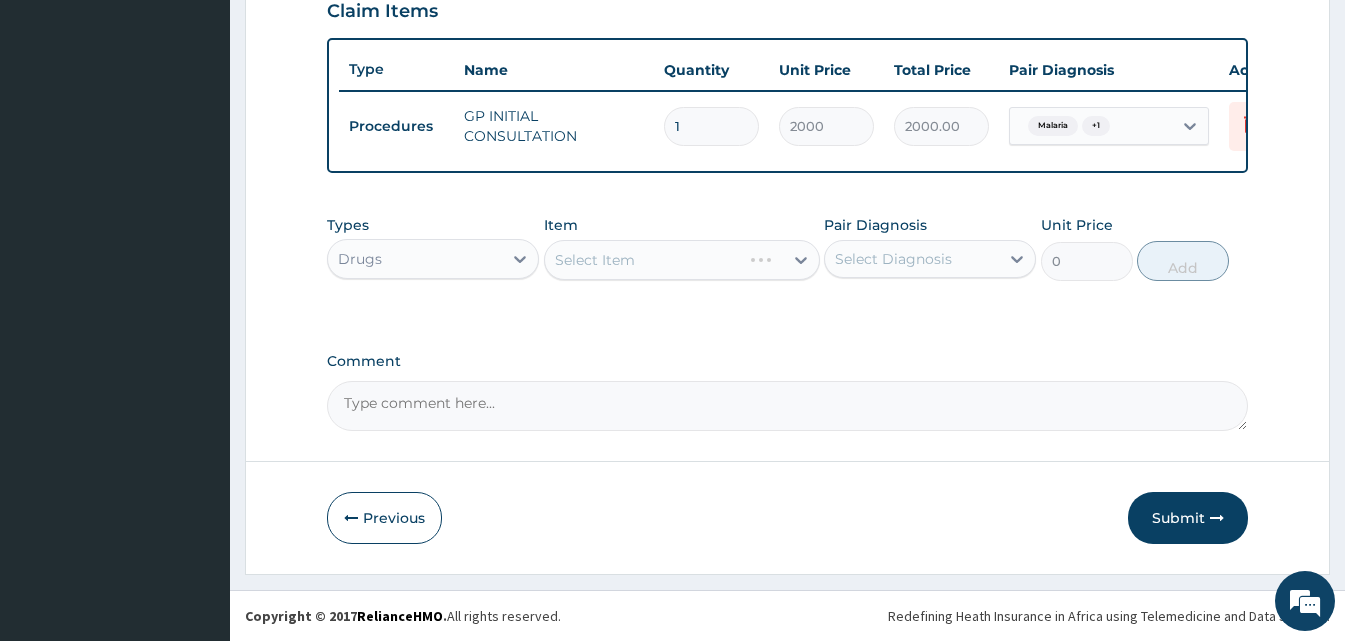 click on "Select Item" at bounding box center [682, 260] 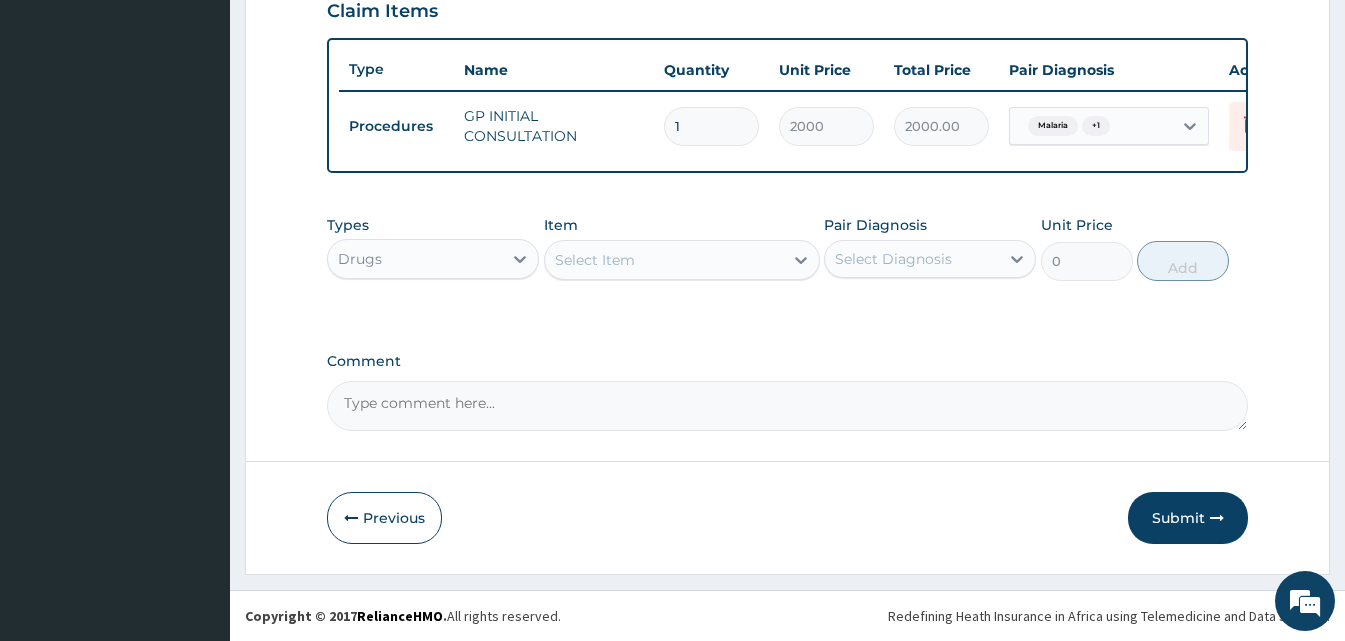 click on "Select Item" at bounding box center (664, 260) 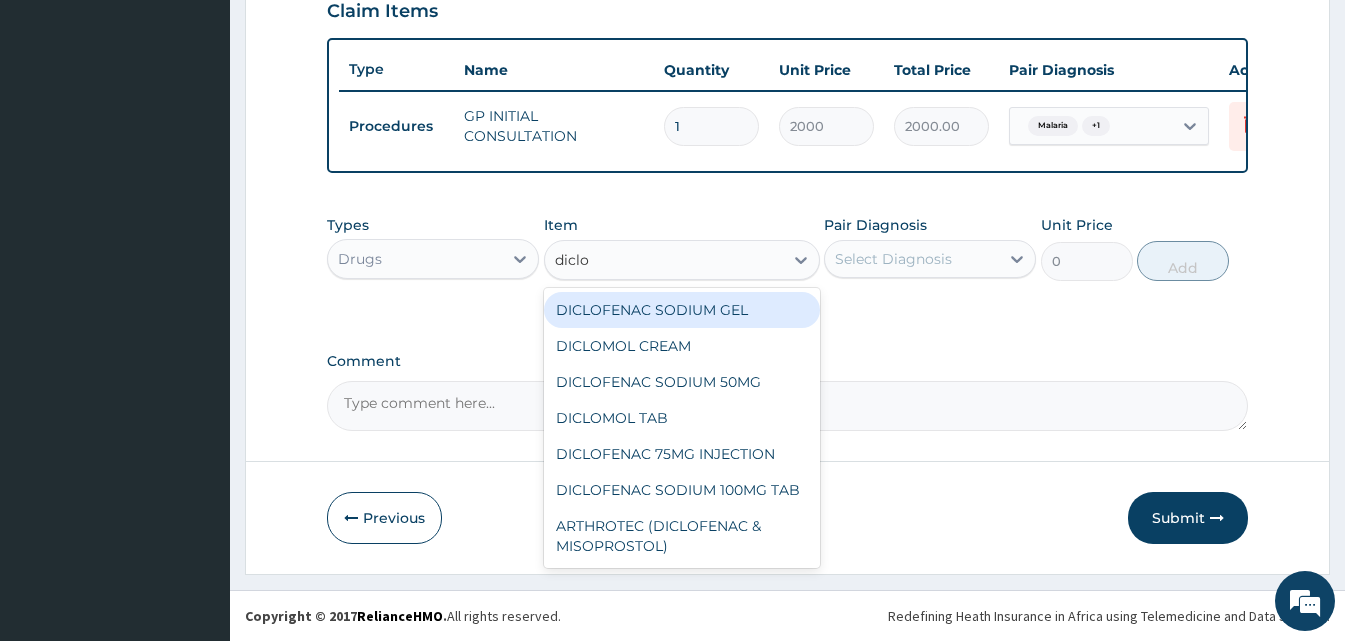 type on "diclof" 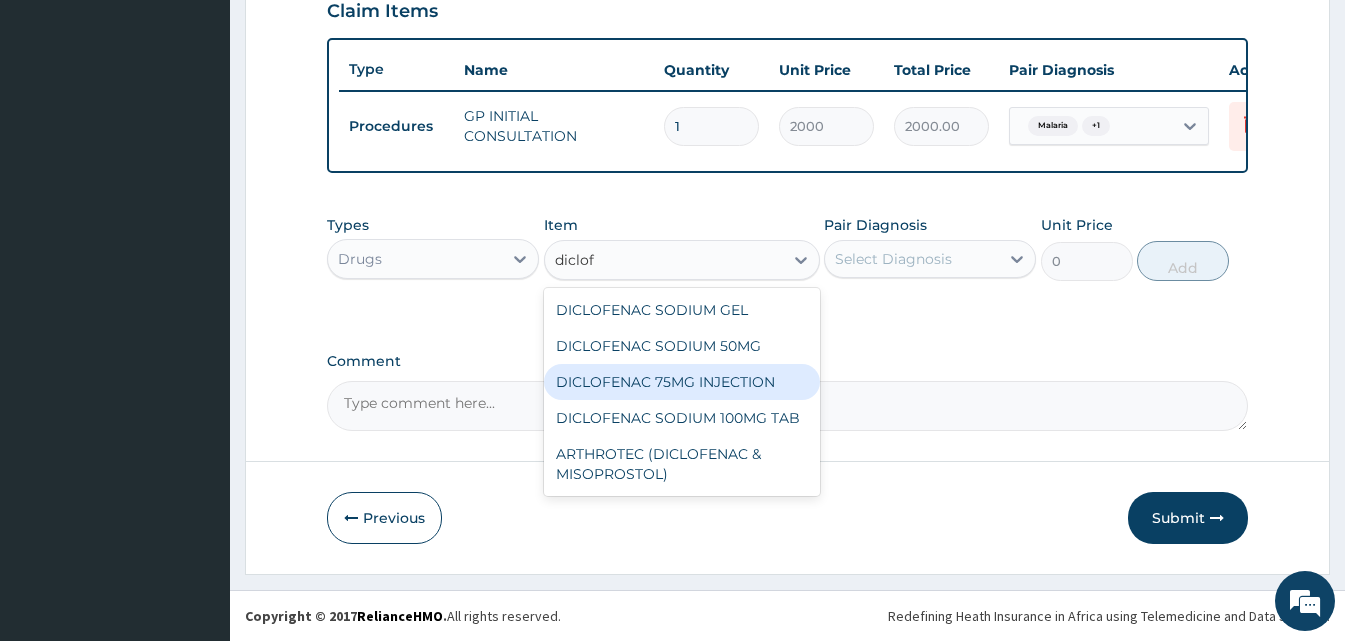 click on "DICLOFENAC 75MG INJECTION" at bounding box center [682, 382] 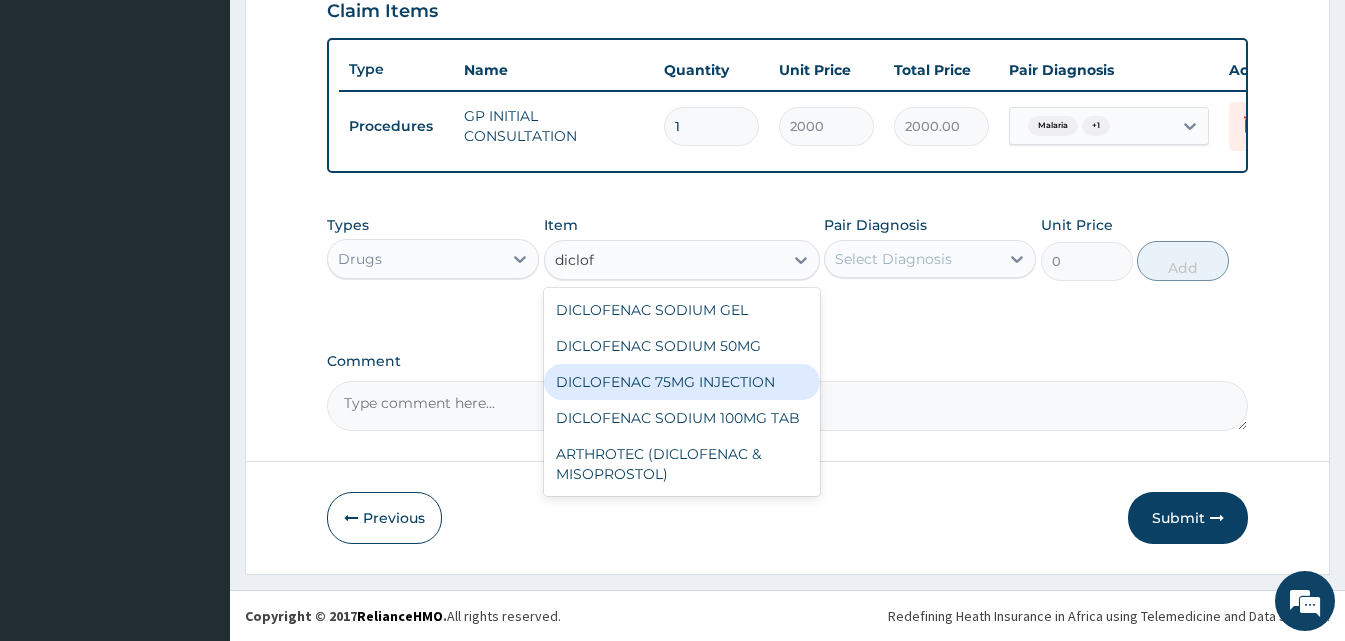 type 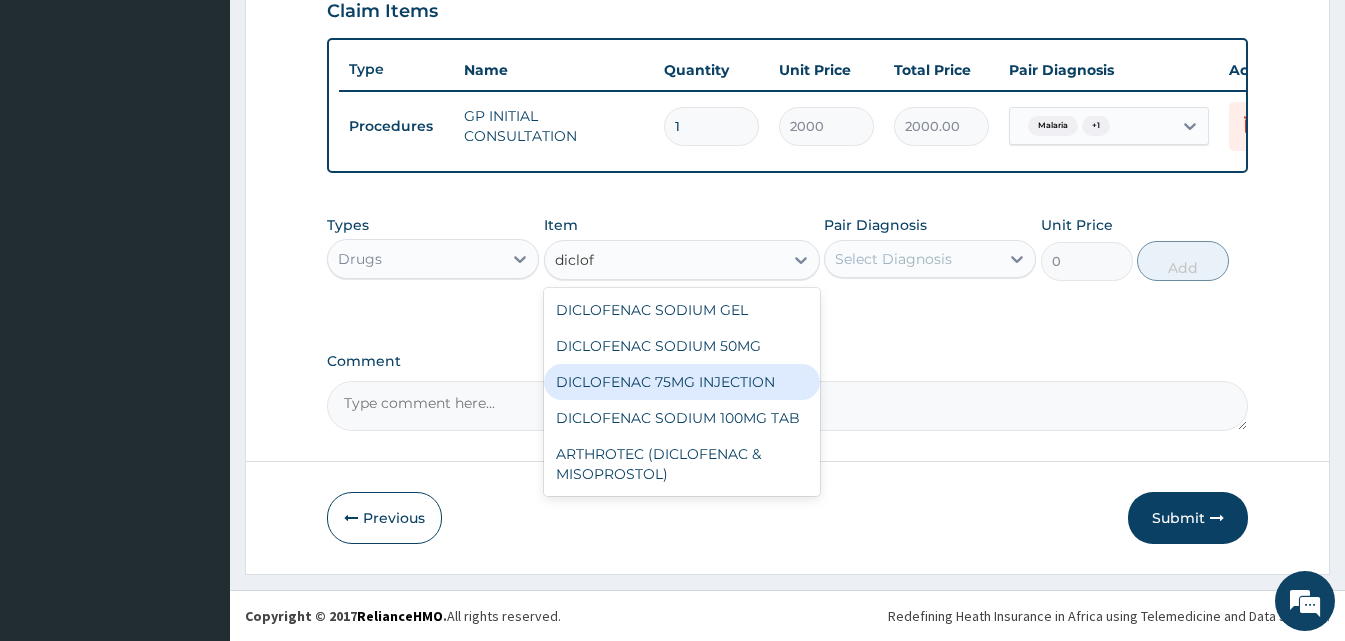 type on "156" 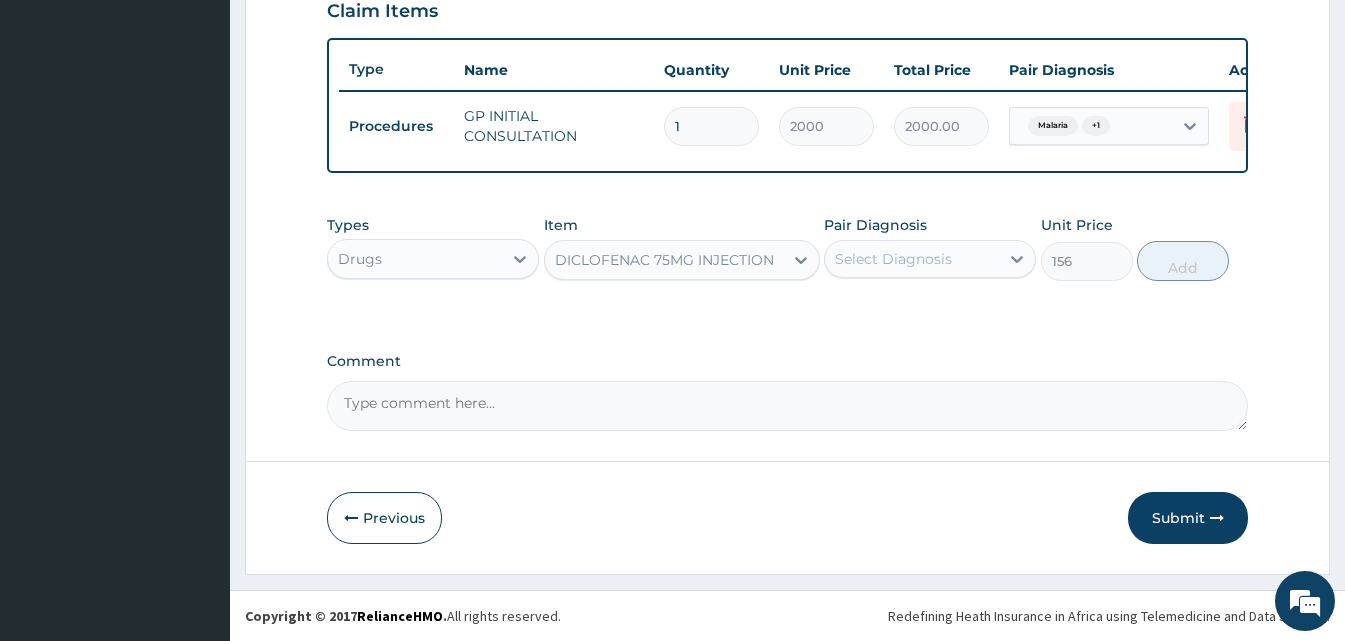 click on "Select Diagnosis" at bounding box center (912, 259) 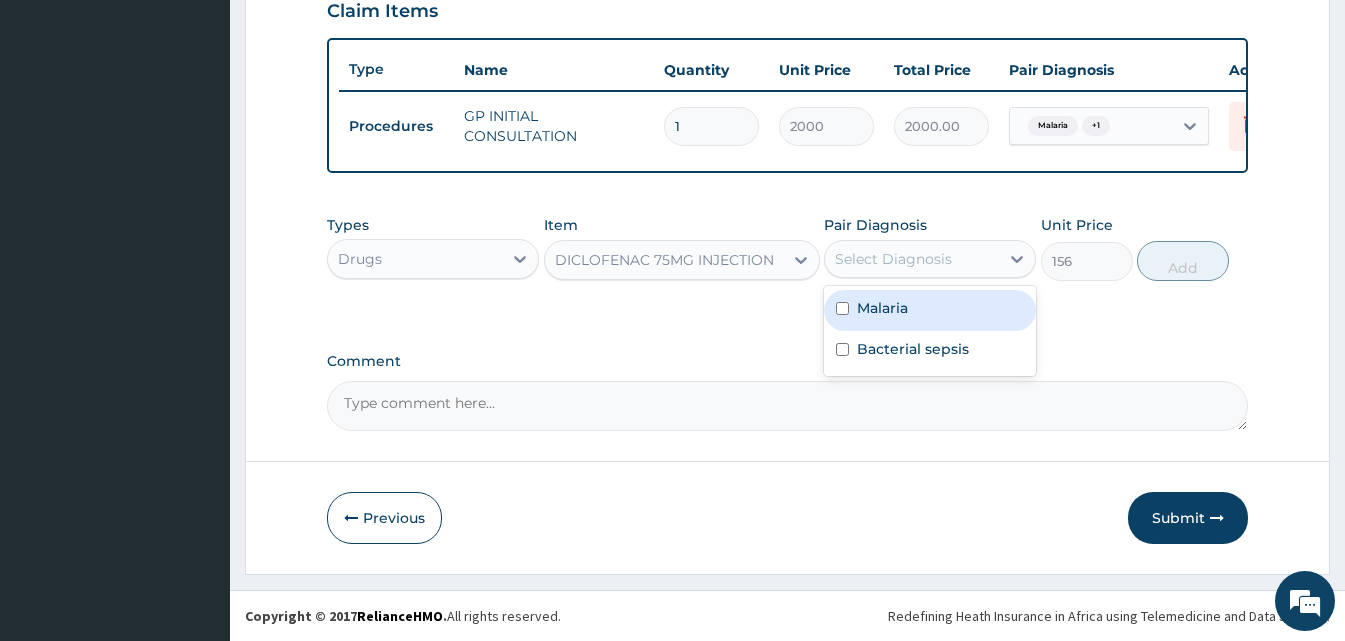 click on "Malaria" at bounding box center (930, 310) 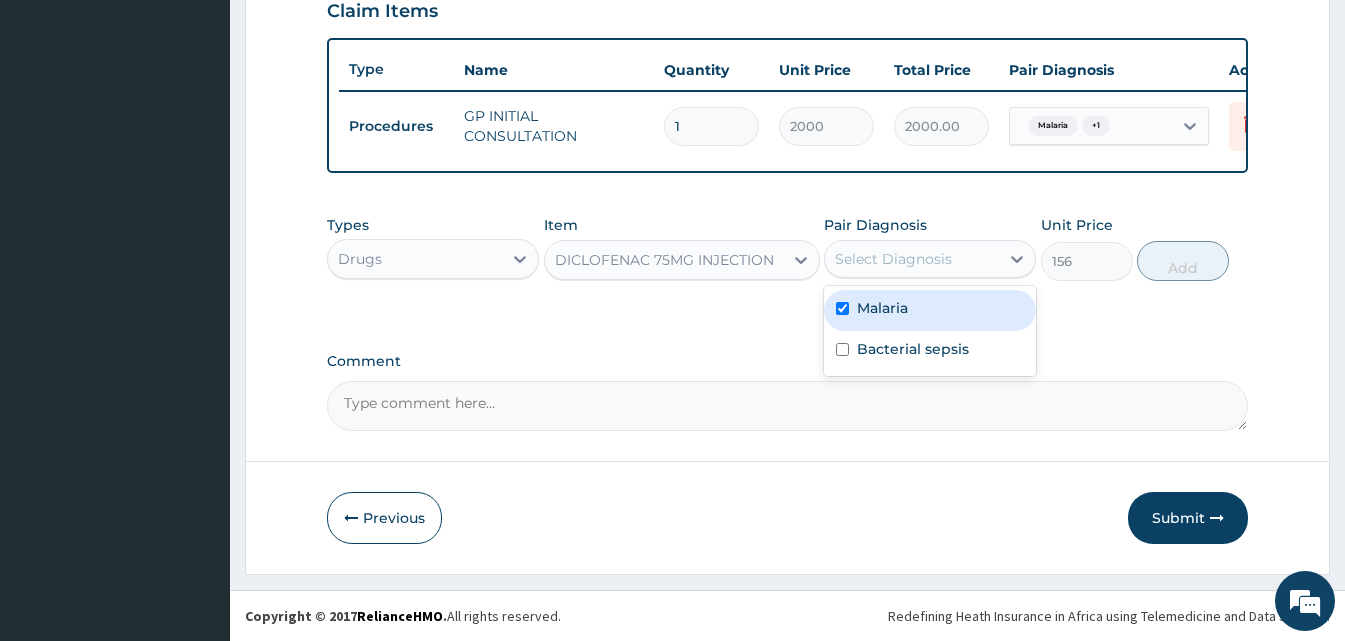 checkbox on "true" 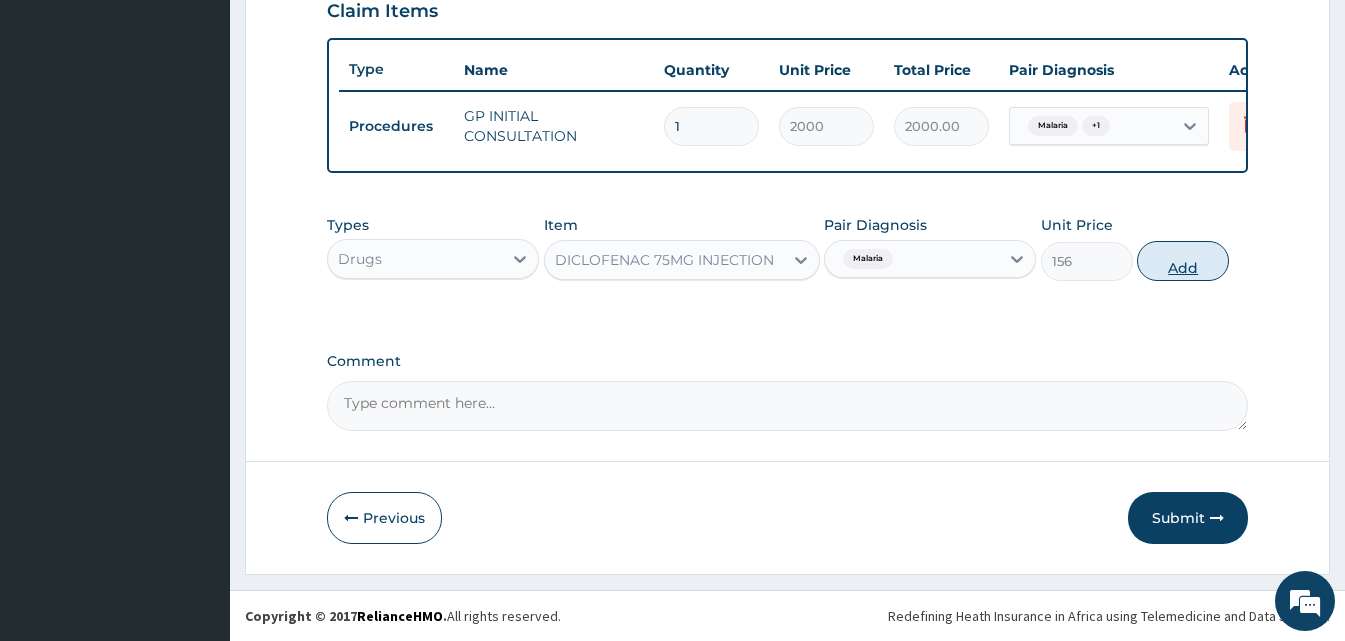 click on "Add" at bounding box center [1183, 261] 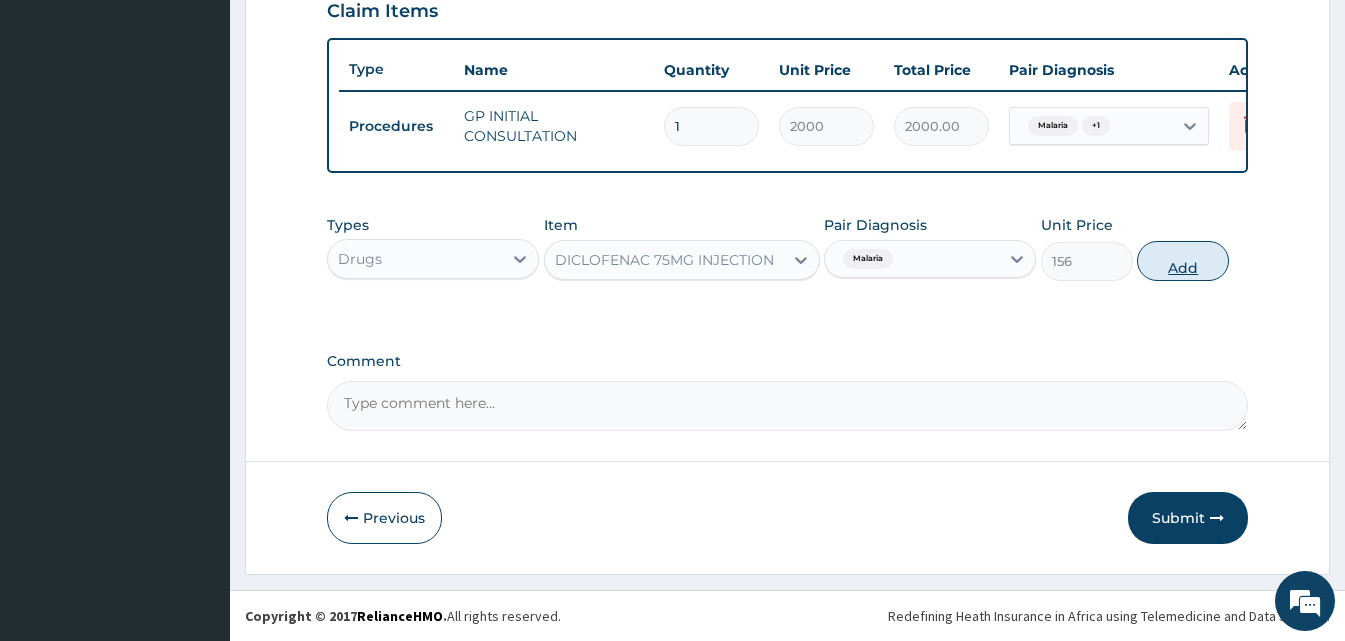 type on "0" 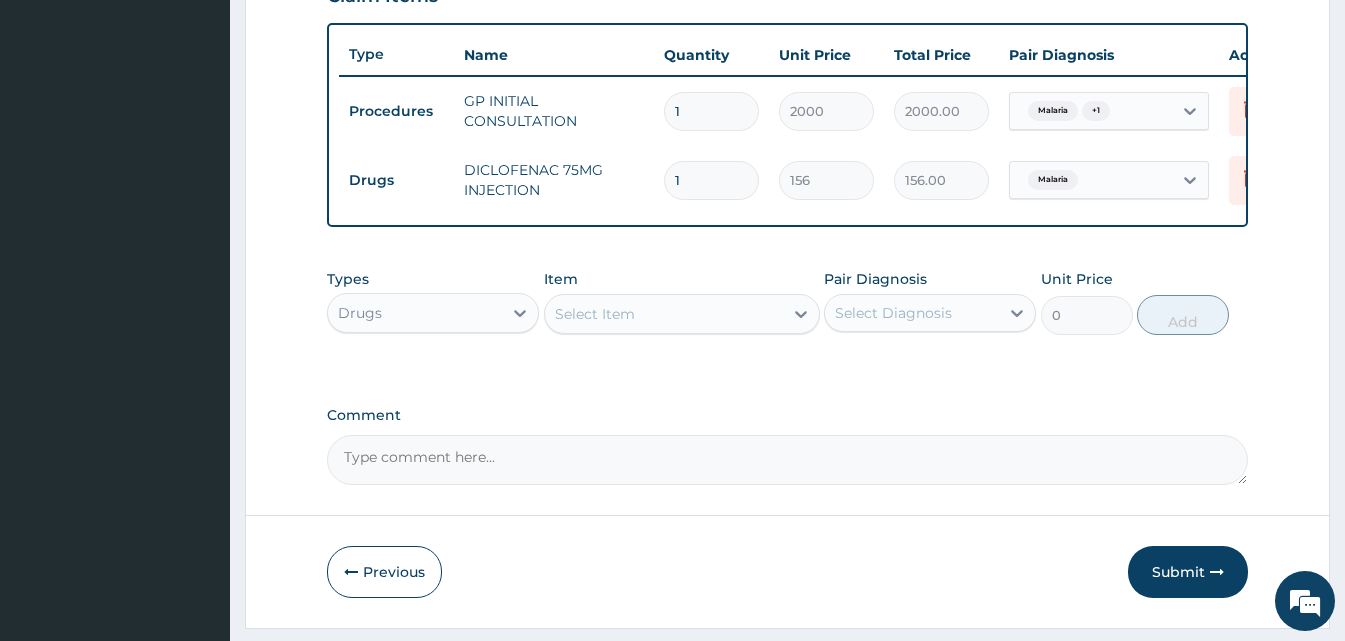 click on "Select Item" at bounding box center [664, 314] 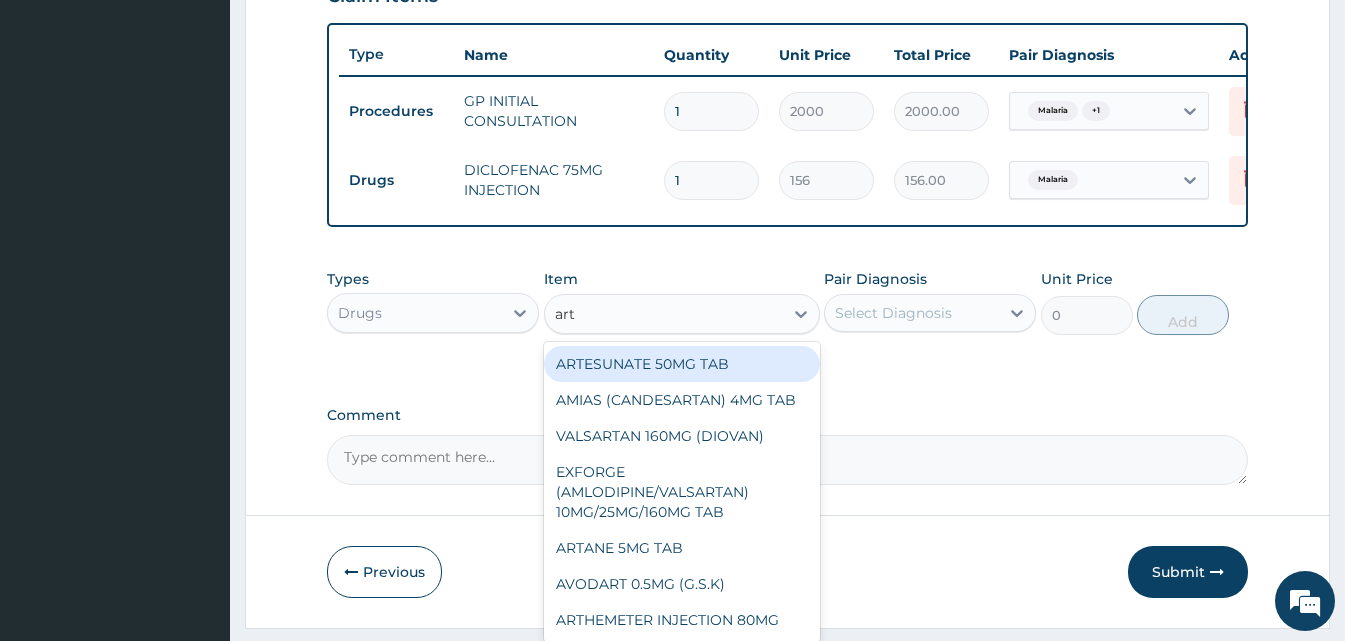type on "arth" 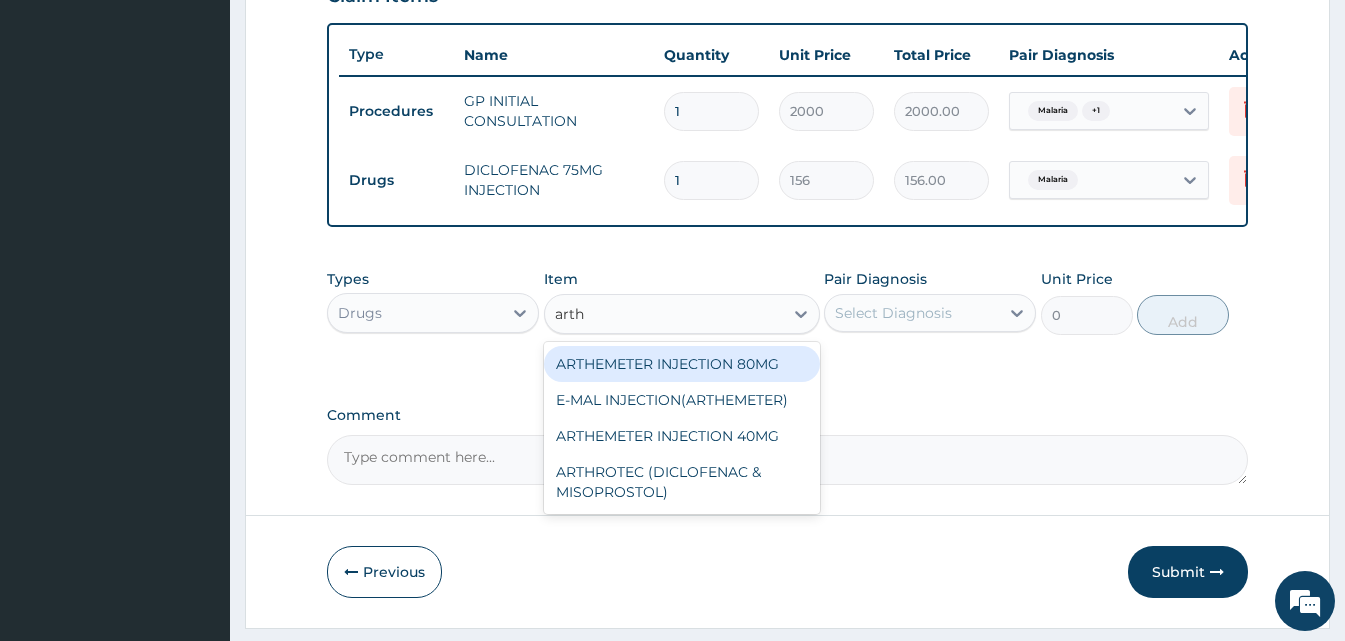 click on "ARTHEMETER INJECTION 80MG" at bounding box center [682, 364] 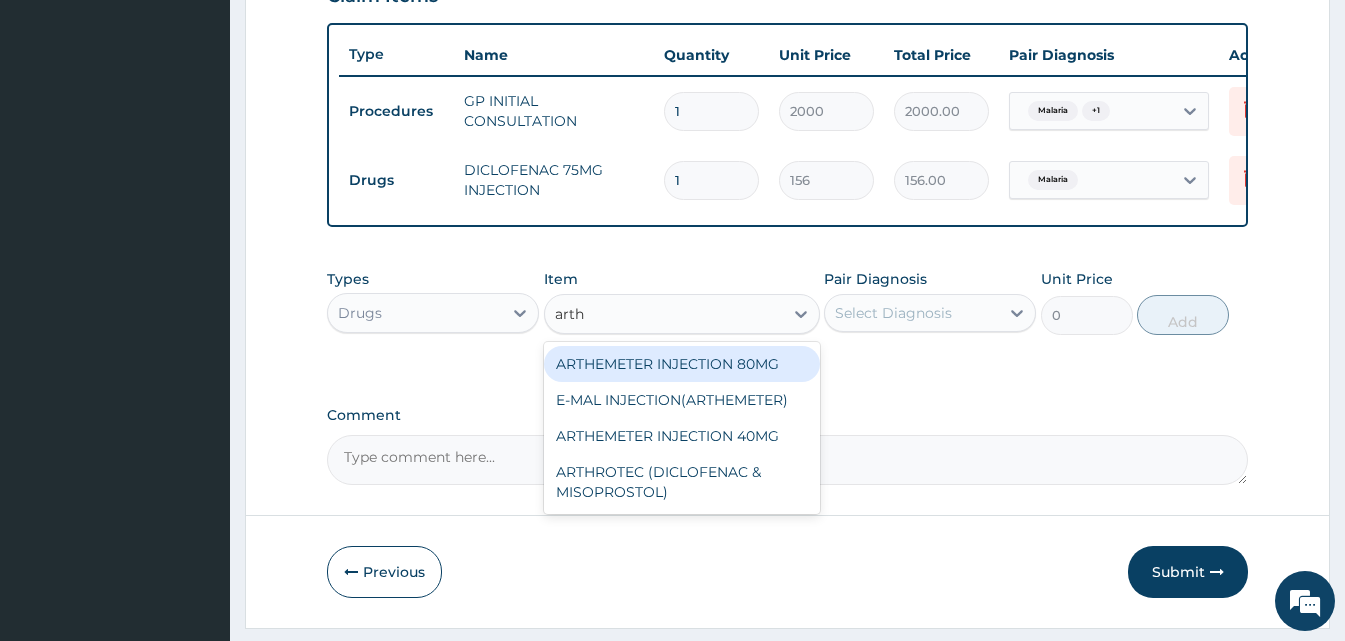 type on "600" 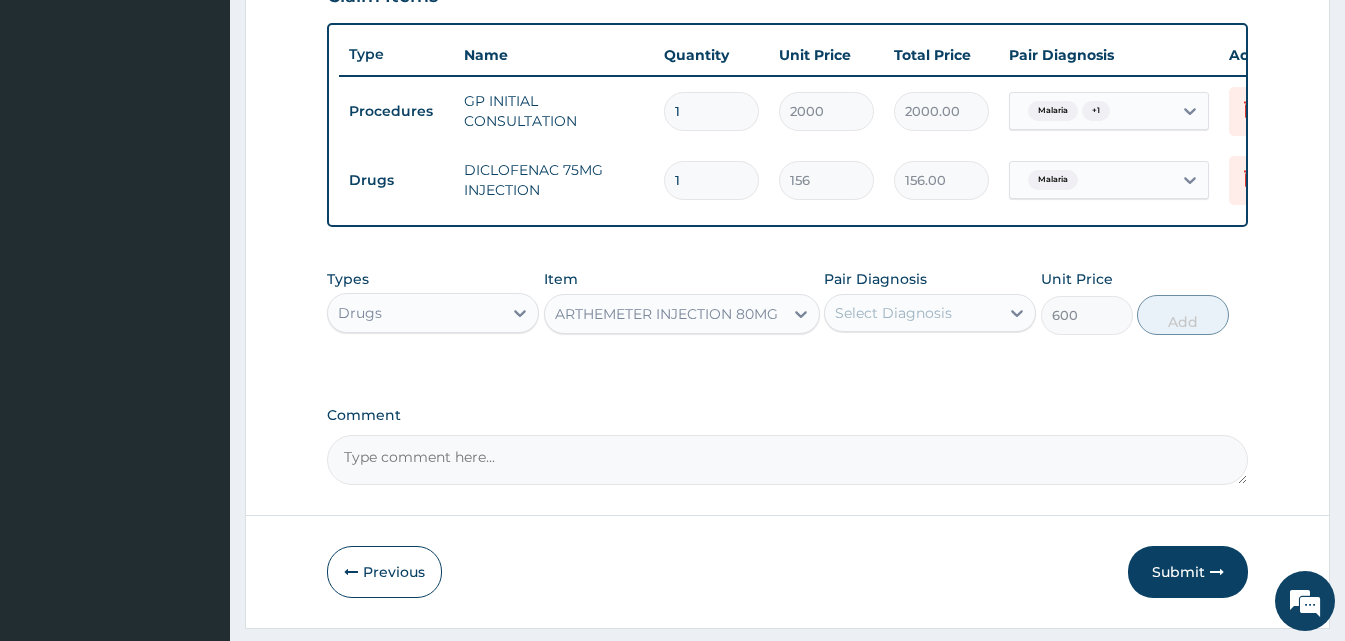 click on "Select Diagnosis" at bounding box center (930, 313) 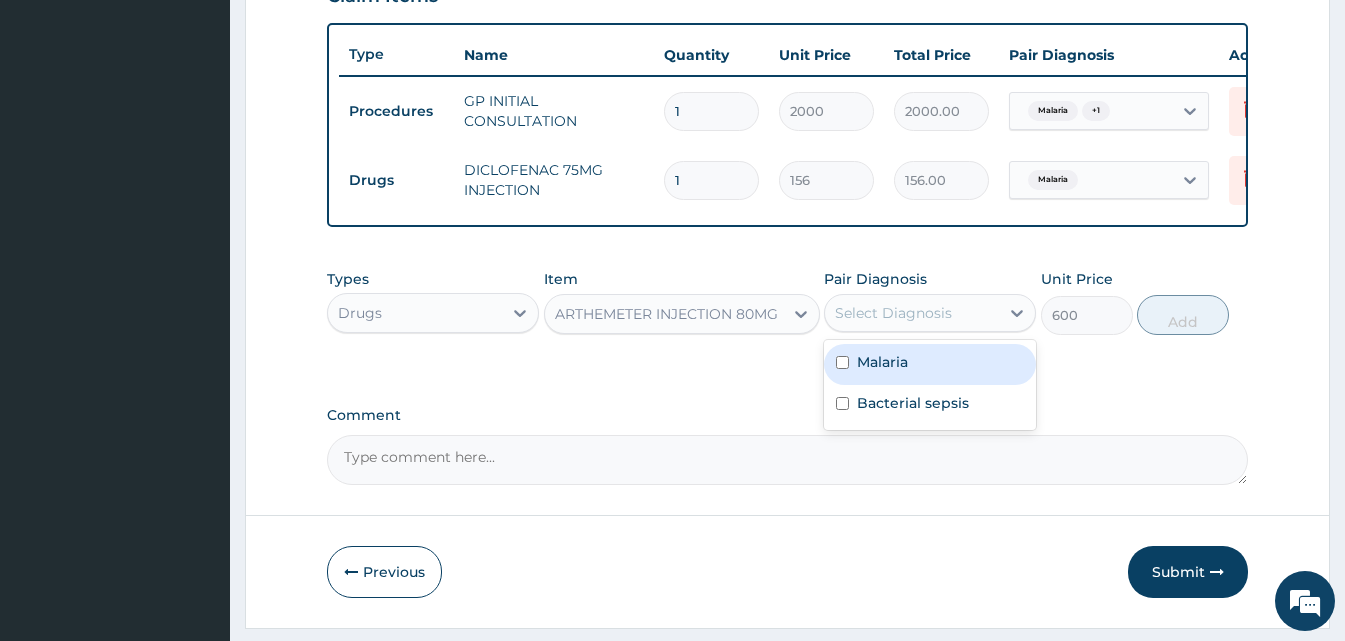 click on "Malaria" at bounding box center (882, 362) 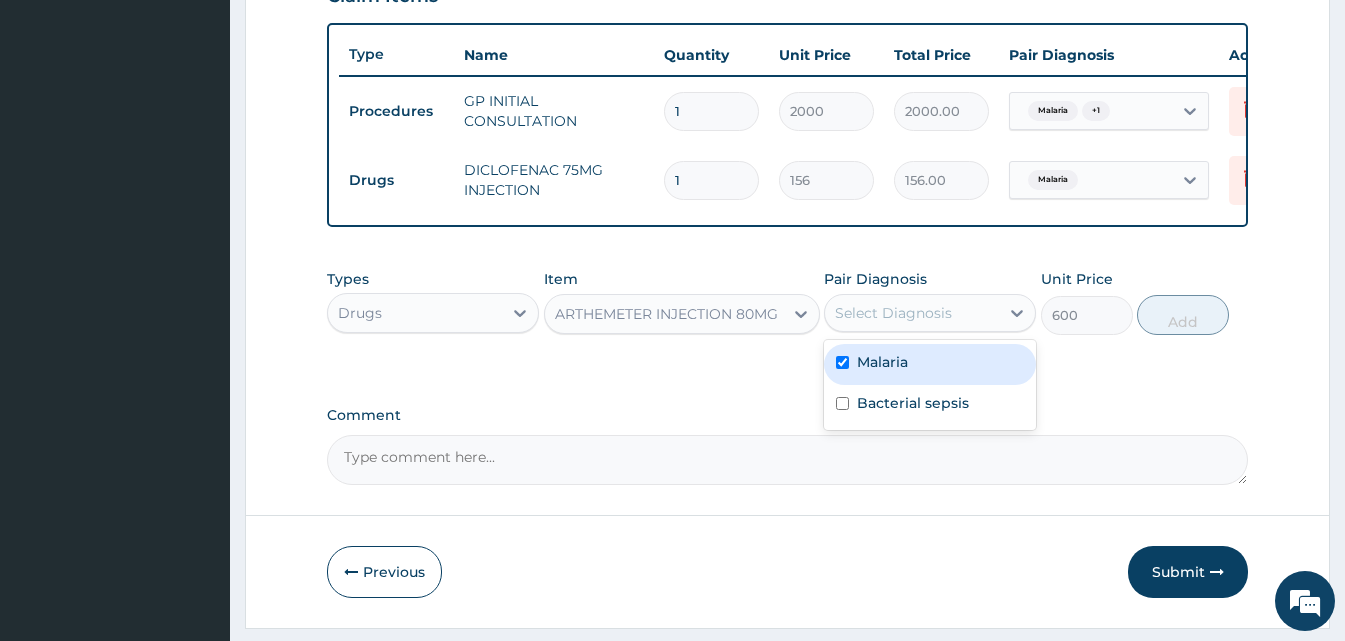 checkbox on "true" 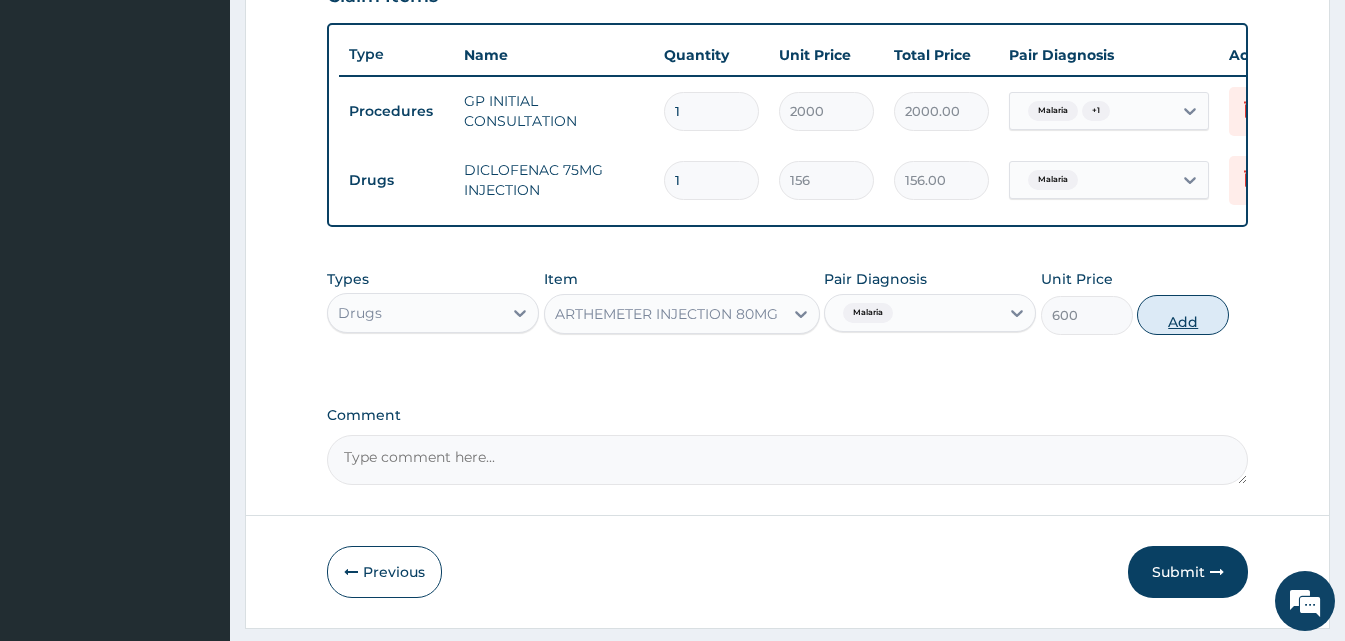 click on "Add" at bounding box center [1183, 315] 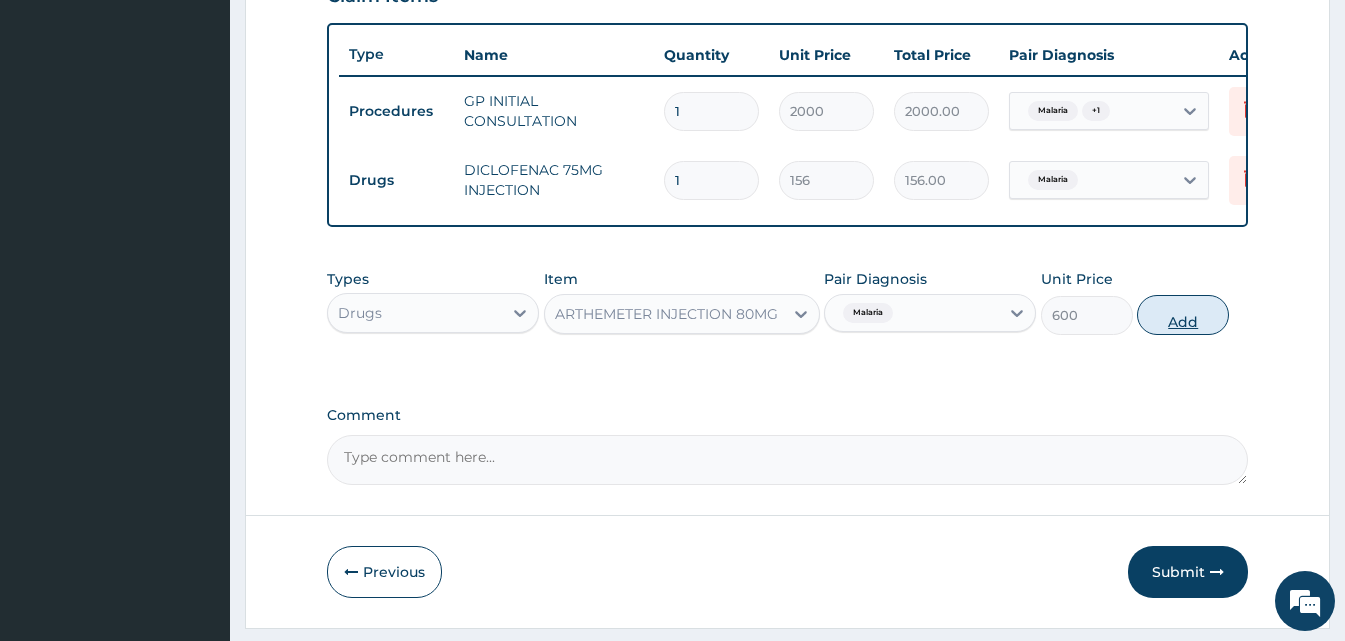 type on "0" 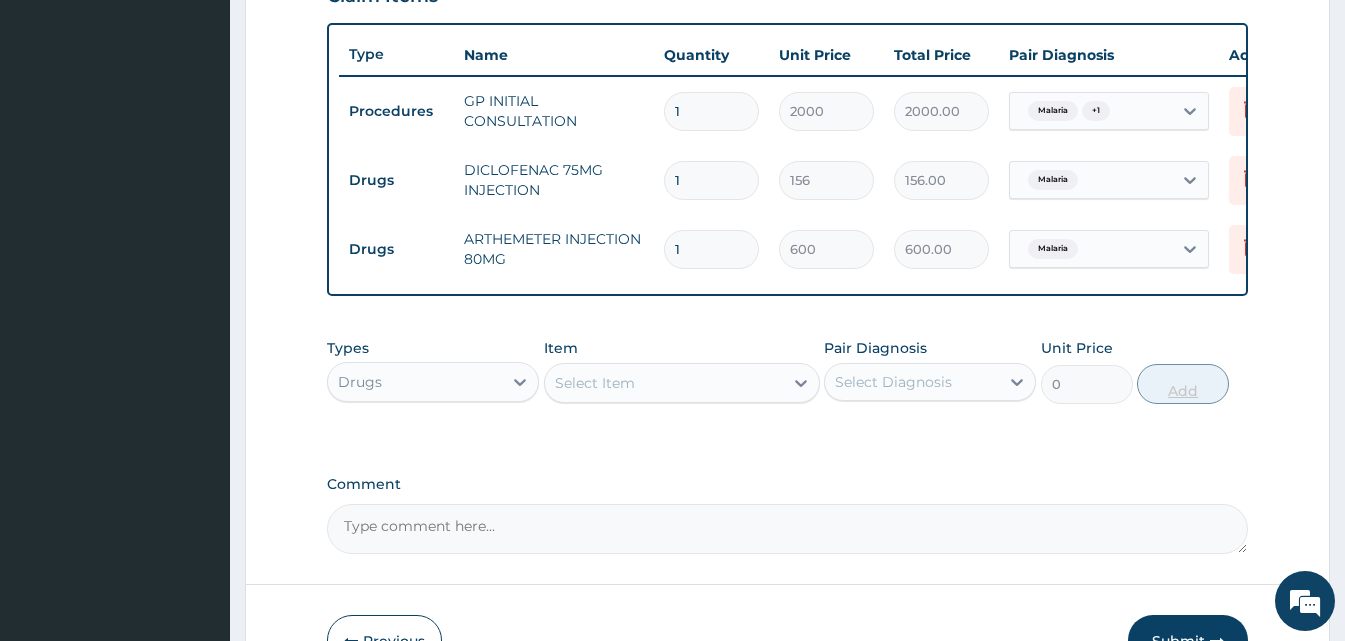 type 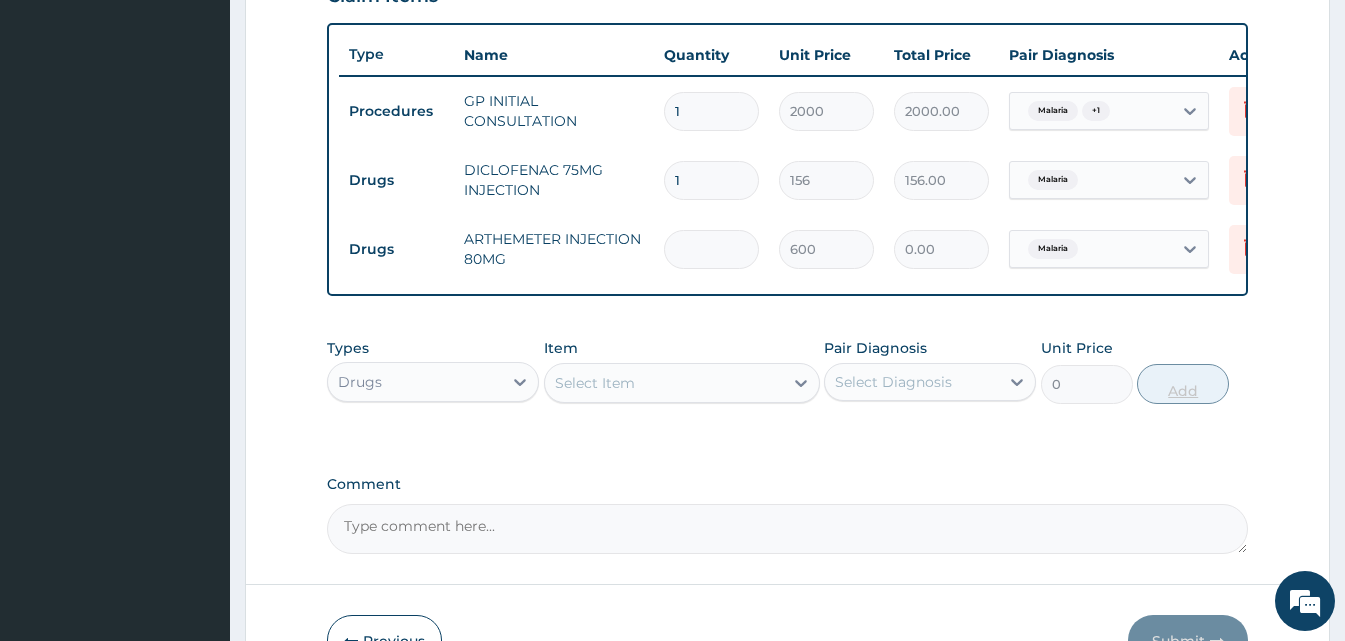 type on "3" 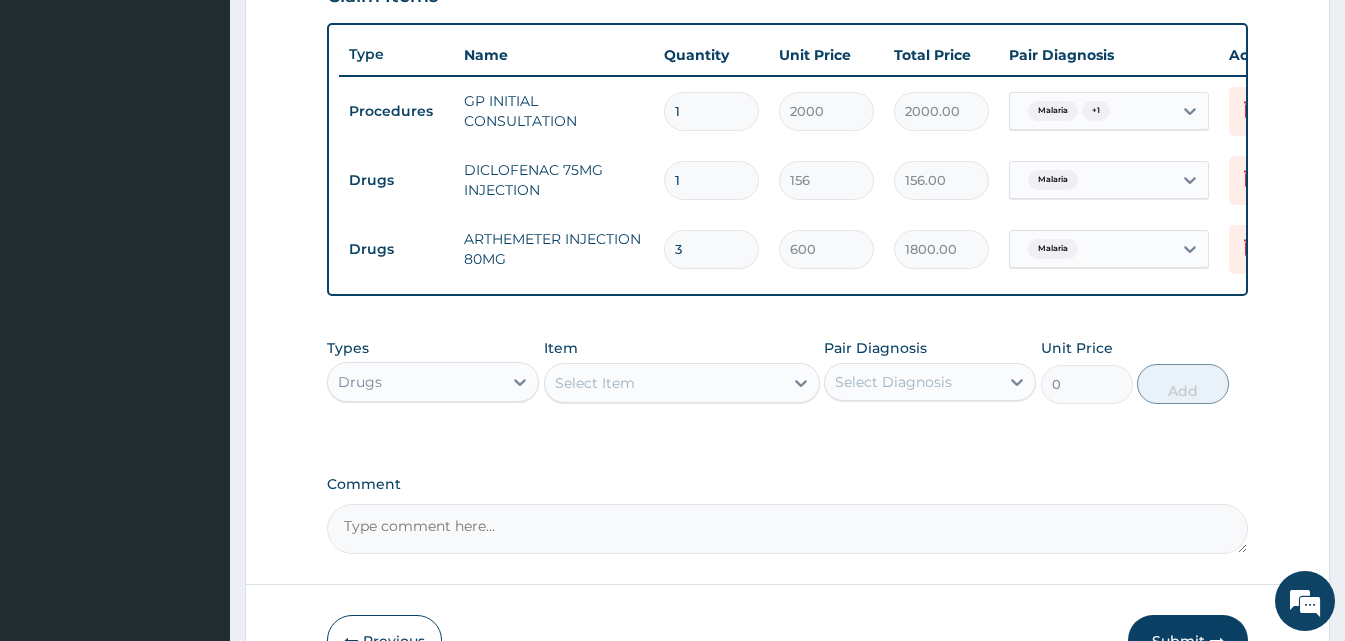 type on "3" 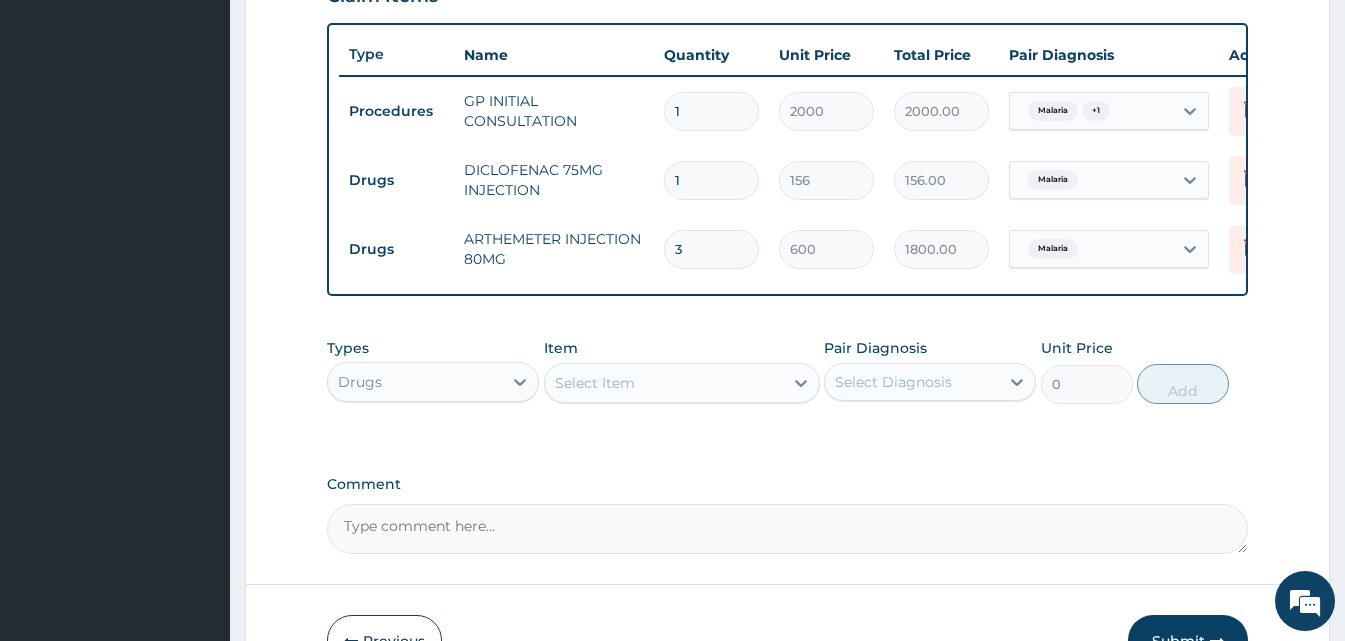 click on "Select Item" at bounding box center (664, 383) 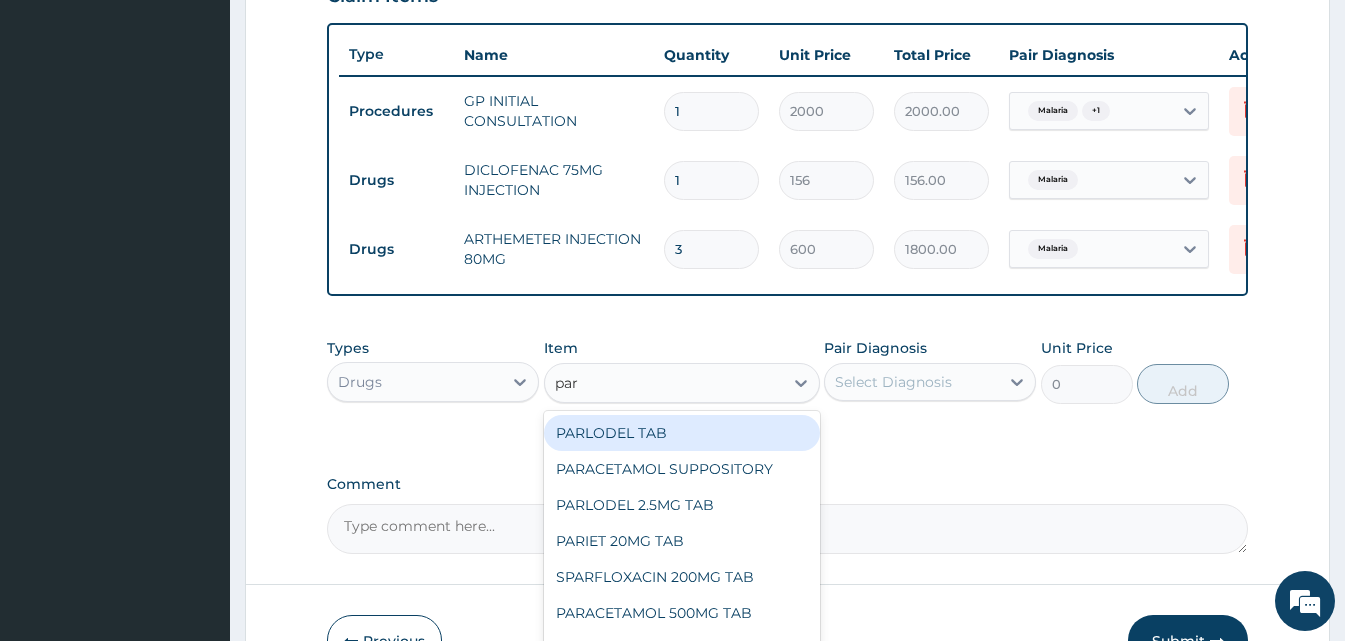 type on "para" 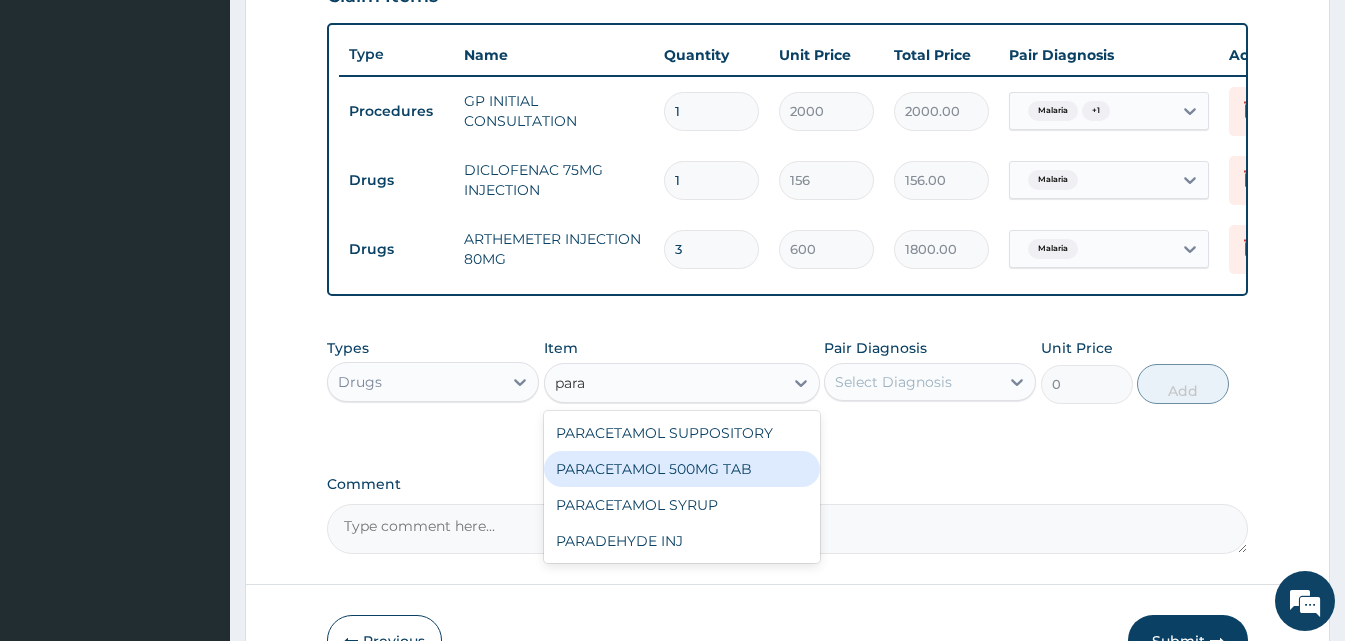 click on "PARACETAMOL 500MG TAB" at bounding box center [682, 469] 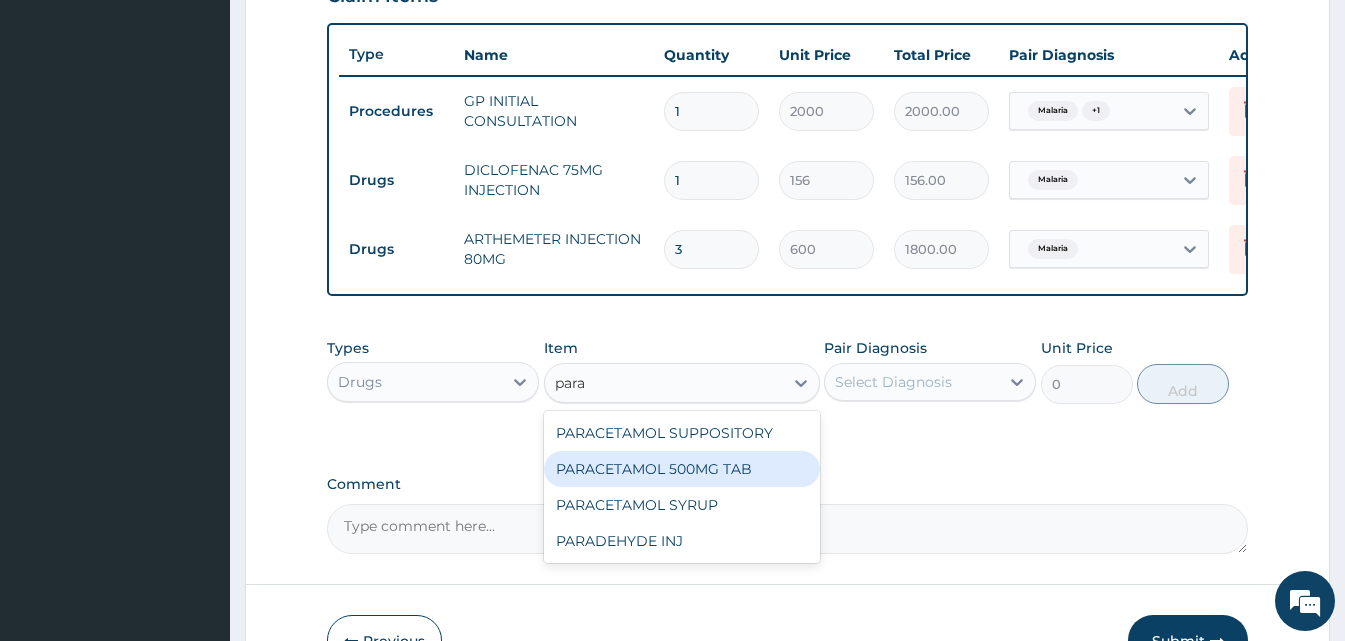 type 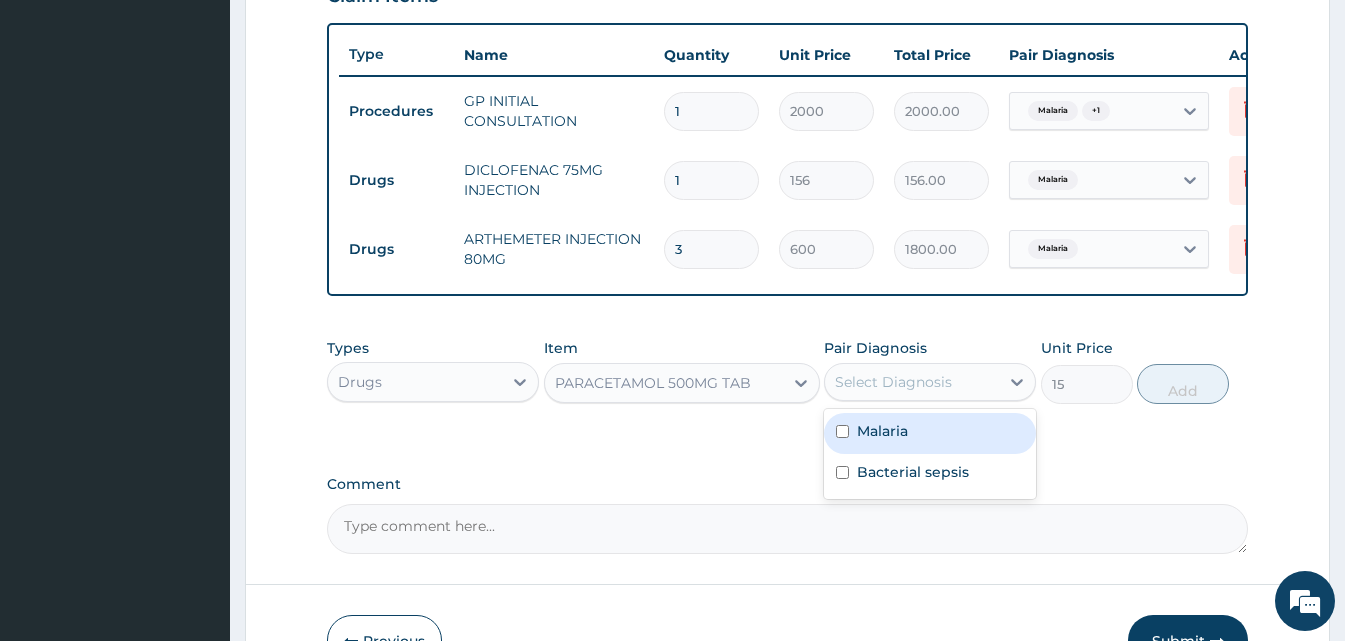 click on "Select Diagnosis" at bounding box center [912, 382] 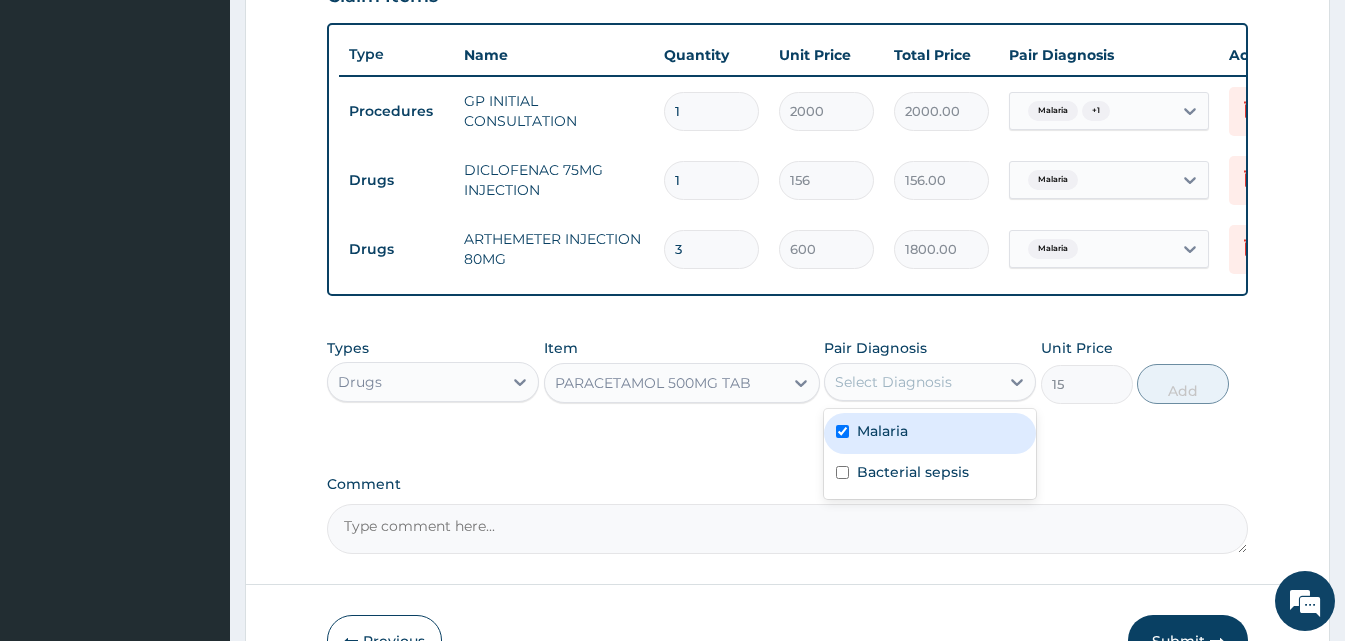 checkbox on "true" 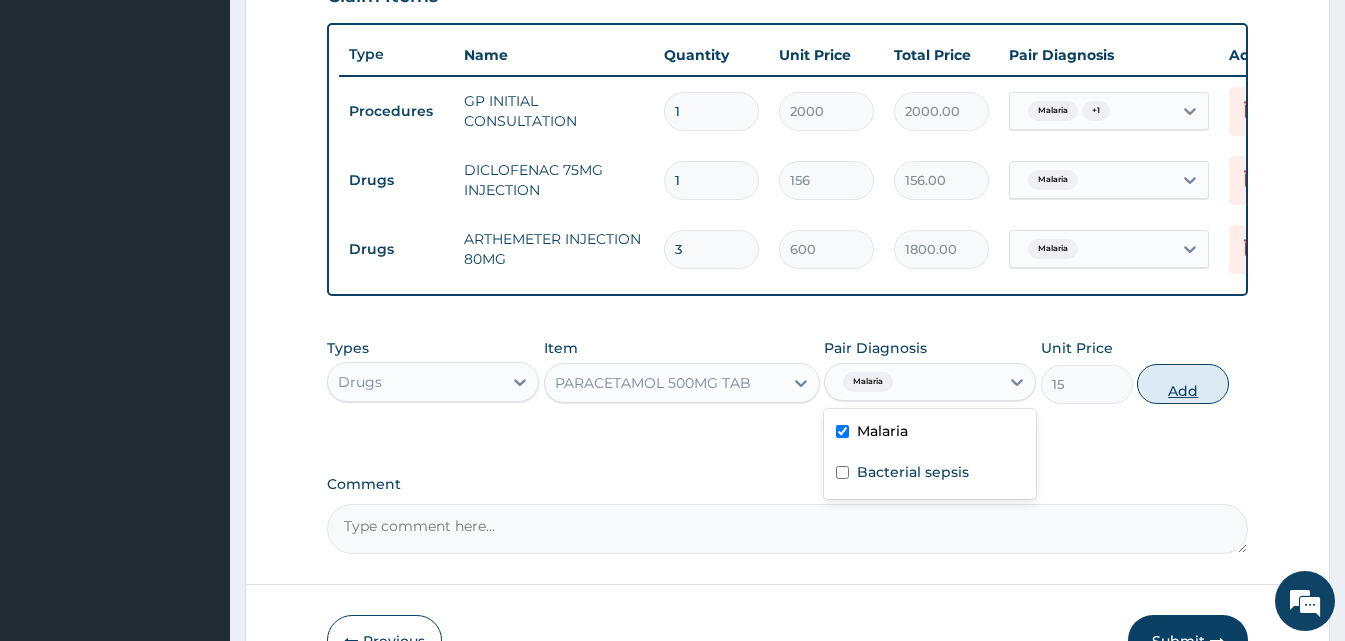 click on "Add" at bounding box center (1183, 384) 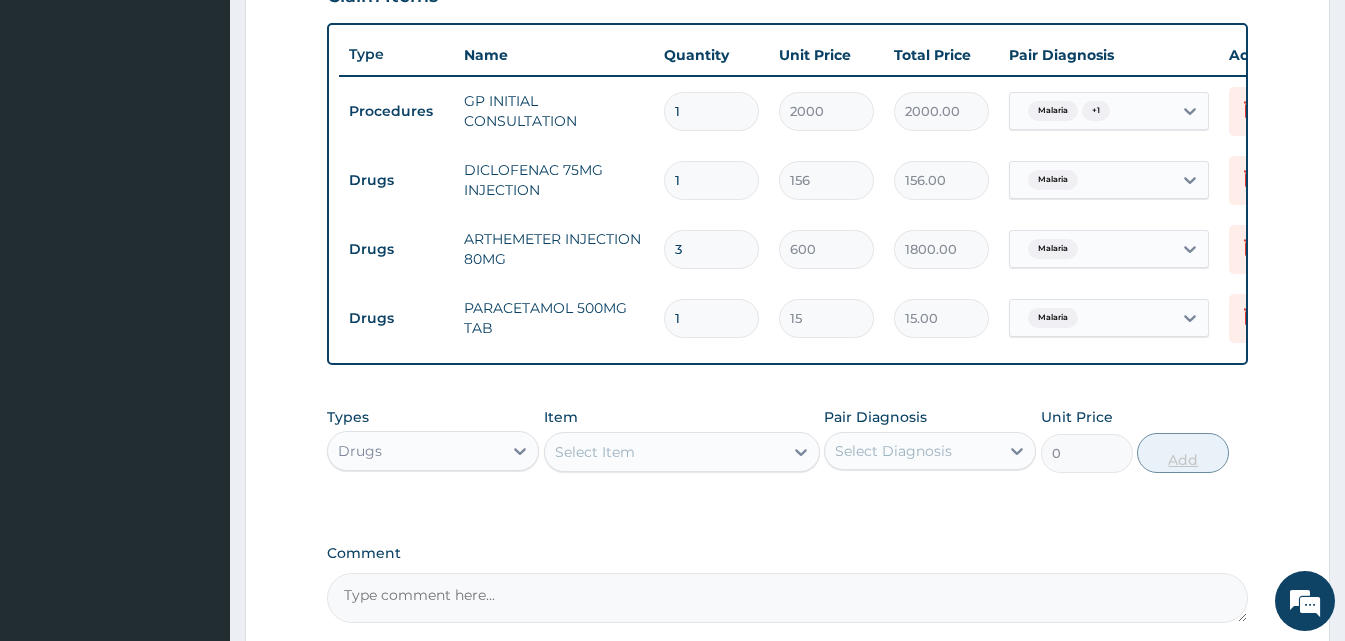 type on "15" 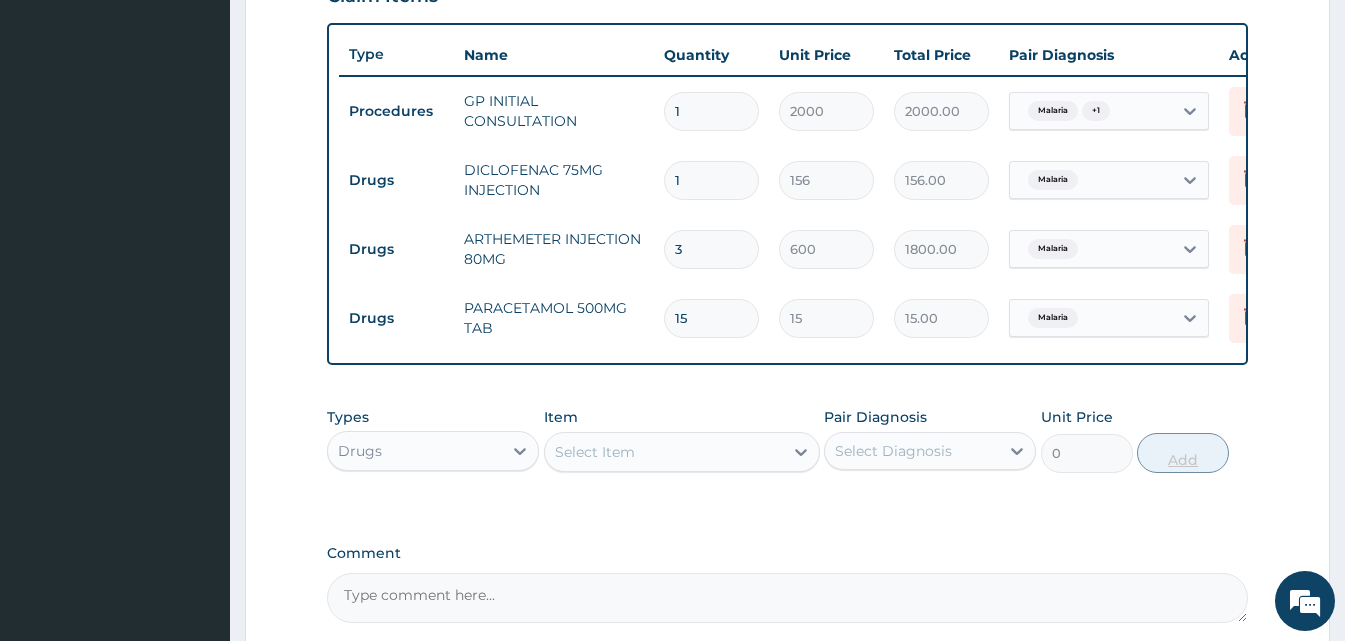 type on "225.00" 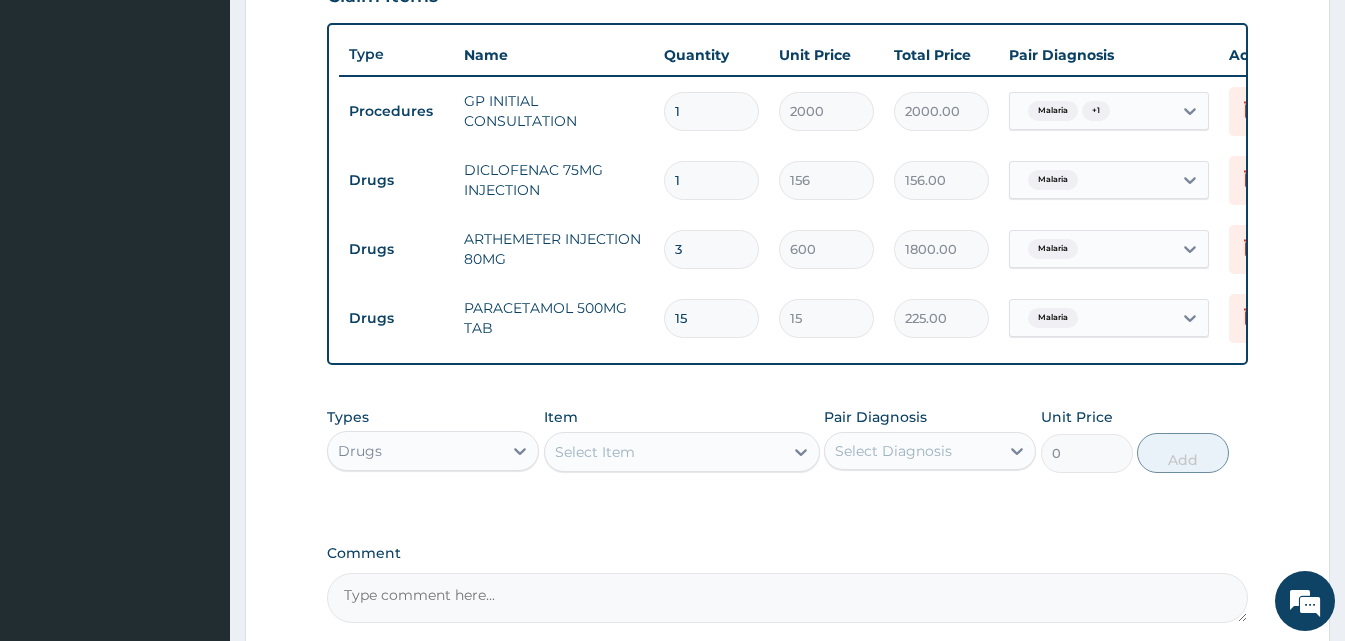 type on "15" 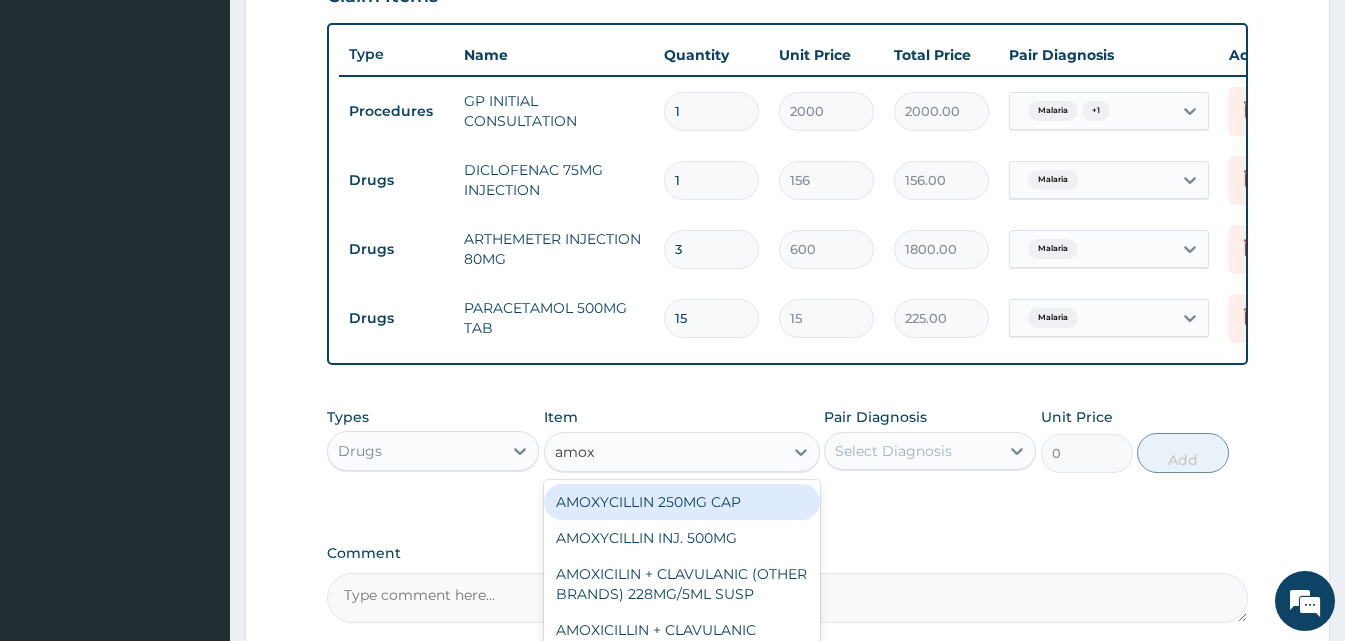 type on "amoxy" 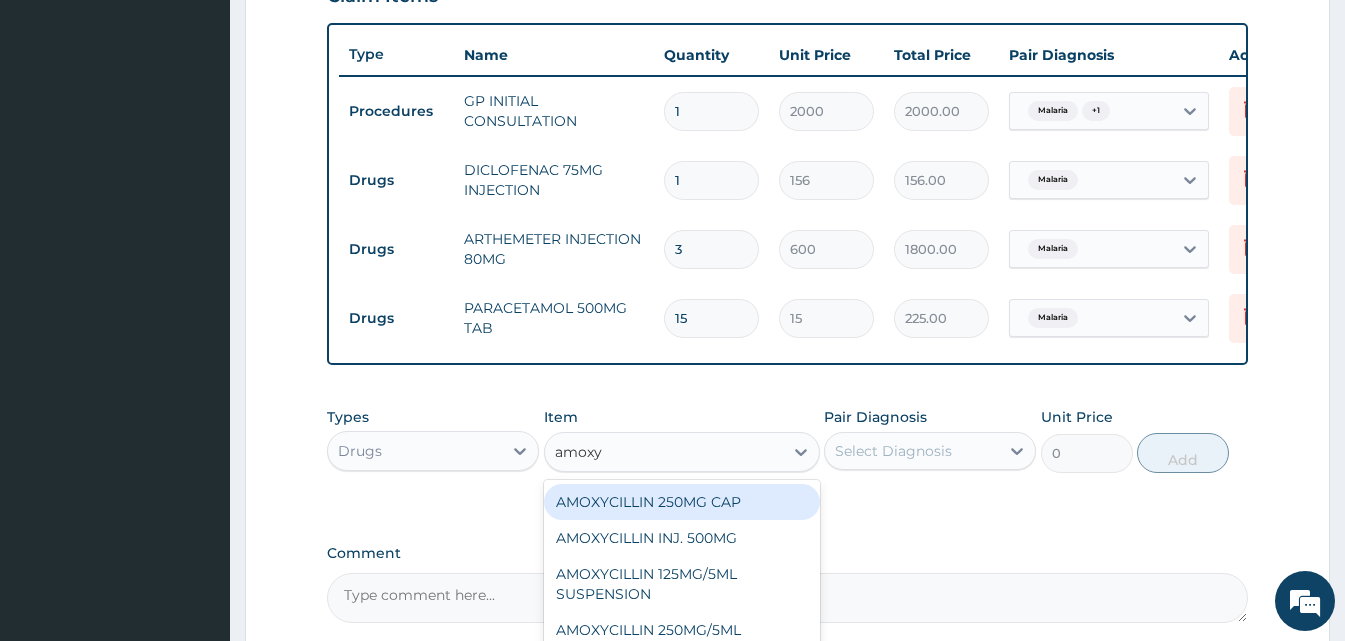 click on "AMOXYCILLIN 250MG CAP" at bounding box center (682, 502) 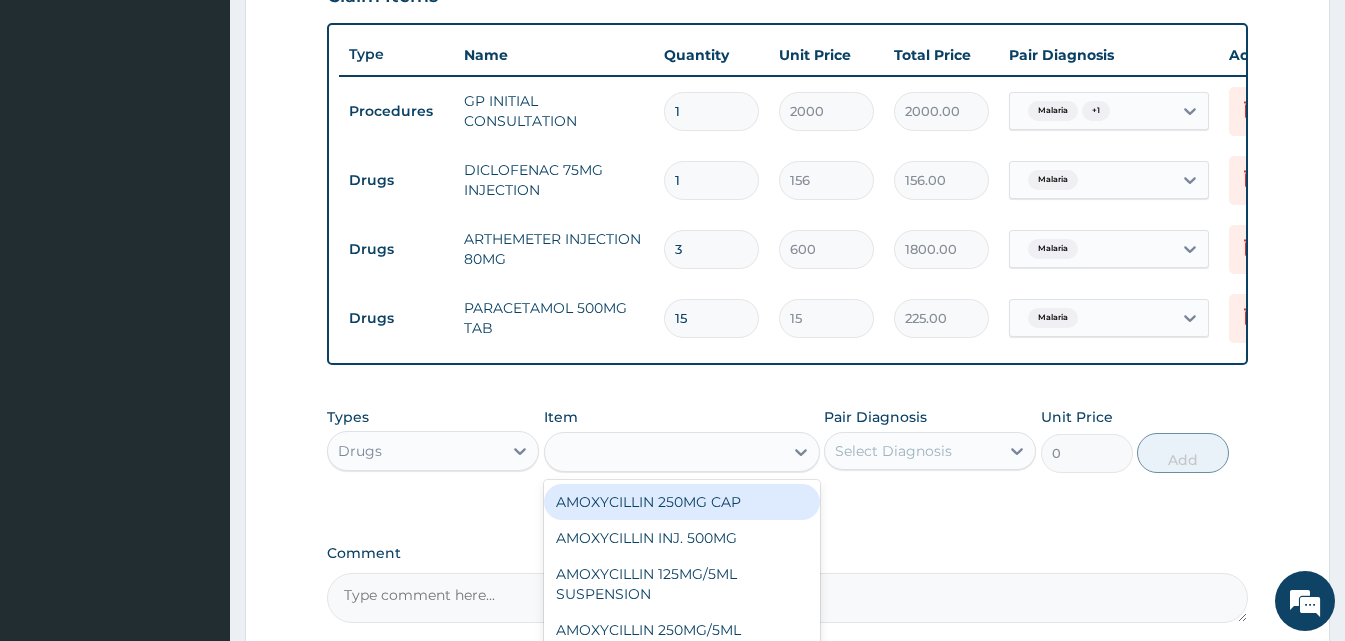 type on "25" 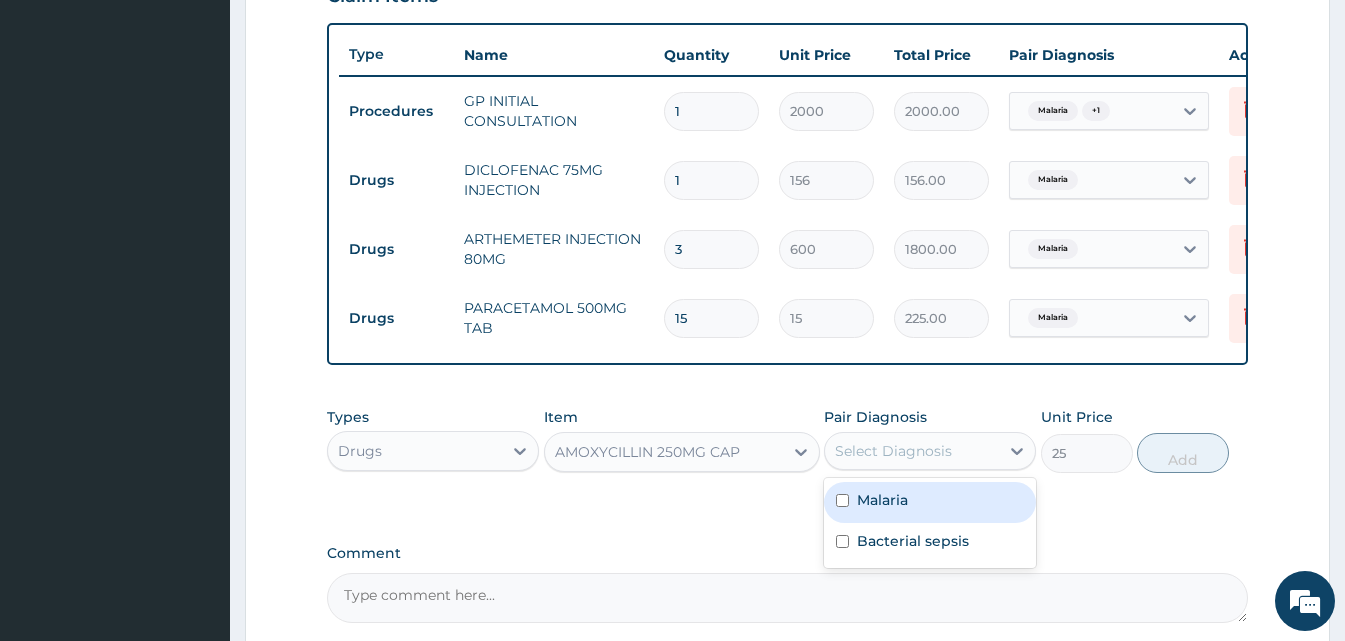 click on "Select Diagnosis" at bounding box center (912, 451) 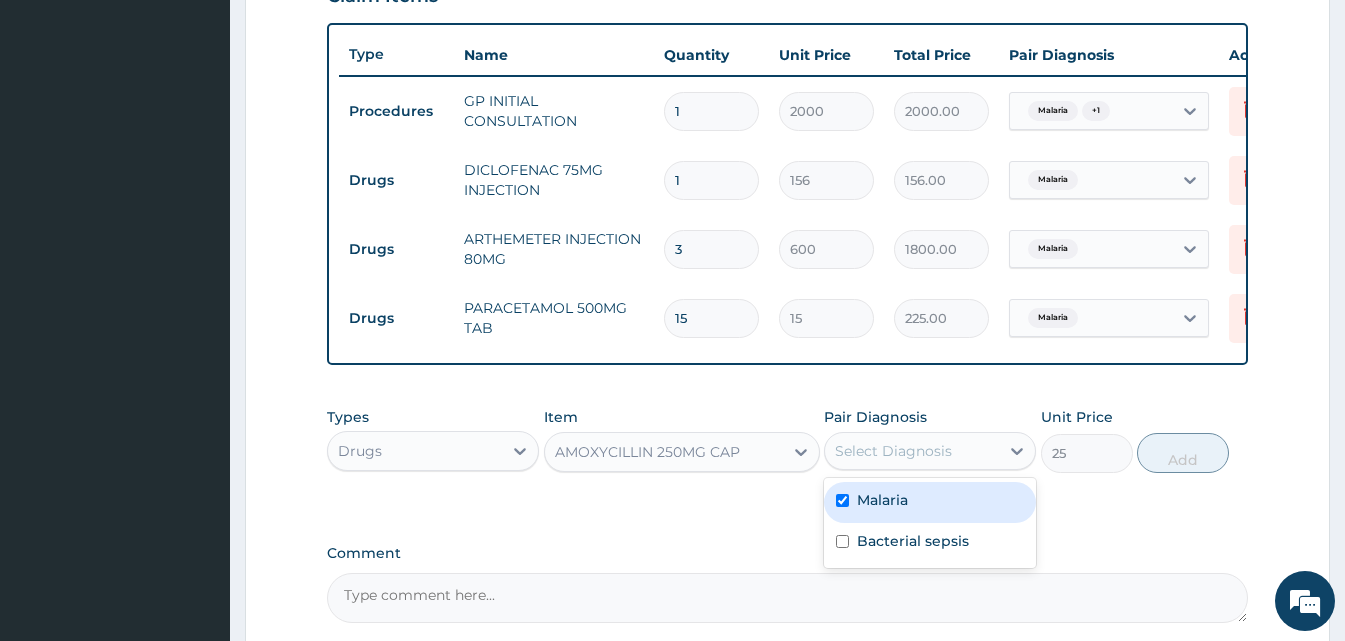 checkbox on "true" 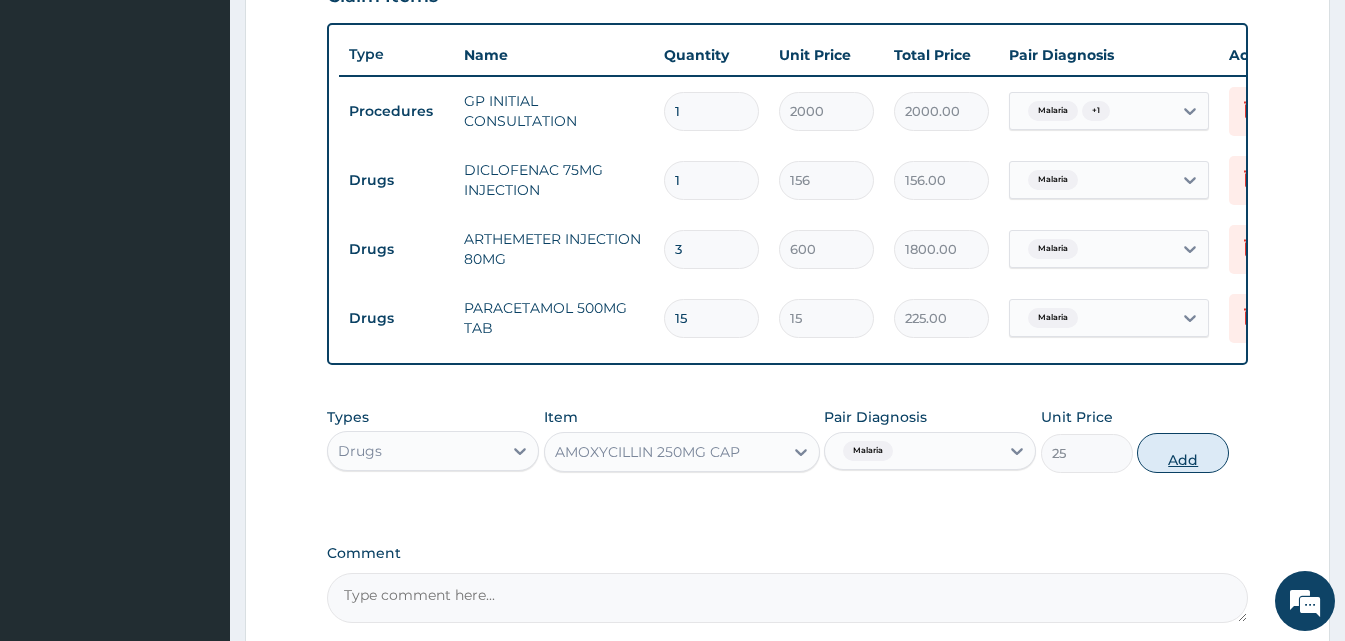 click on "Add" at bounding box center (1183, 453) 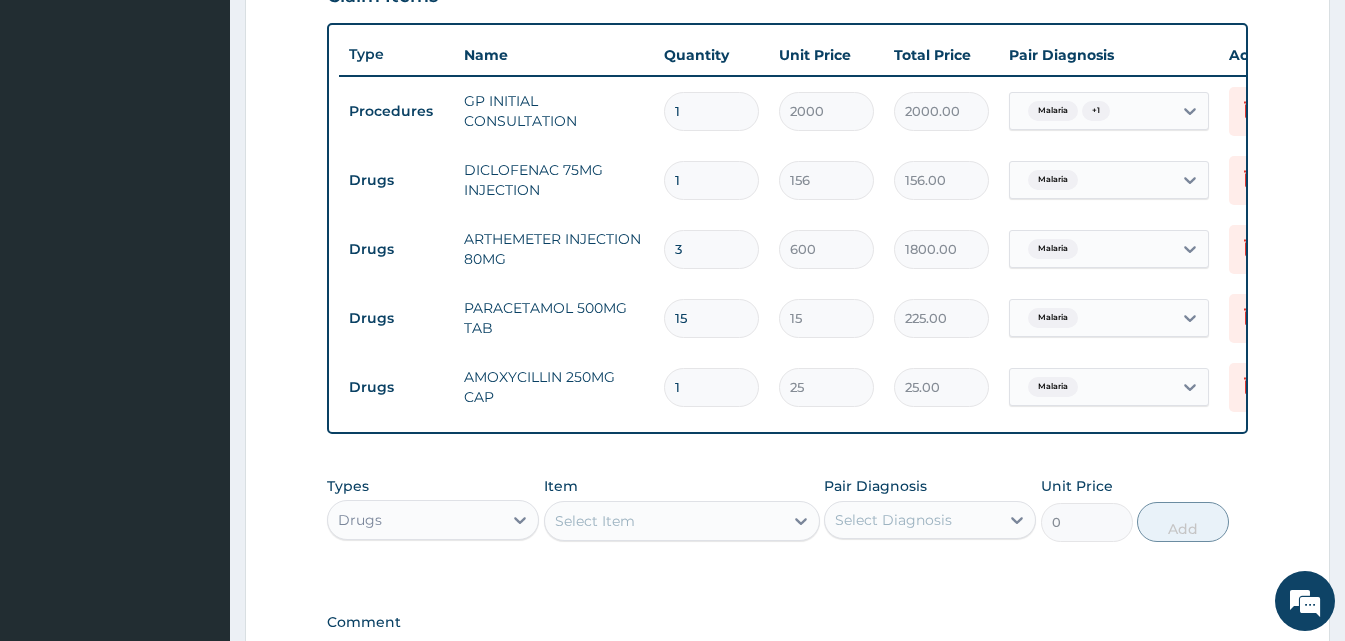 click at bounding box center (1086, 387) 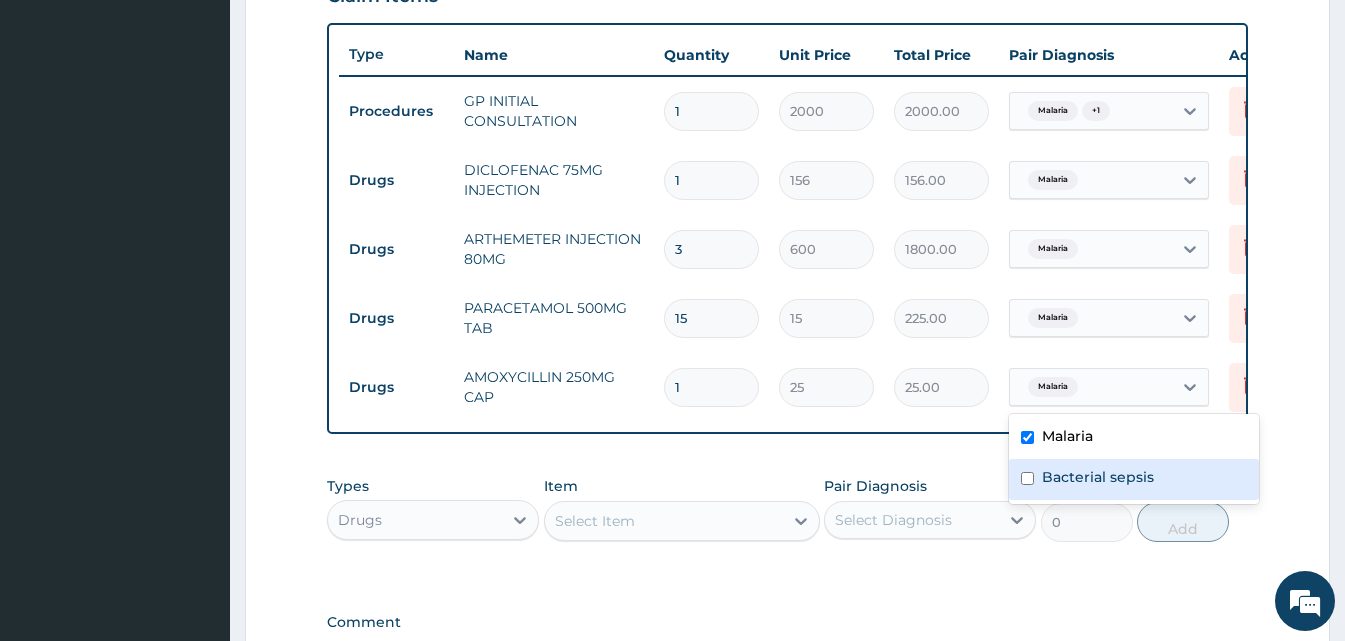 click on "Bacterial sepsis" at bounding box center (1134, 479) 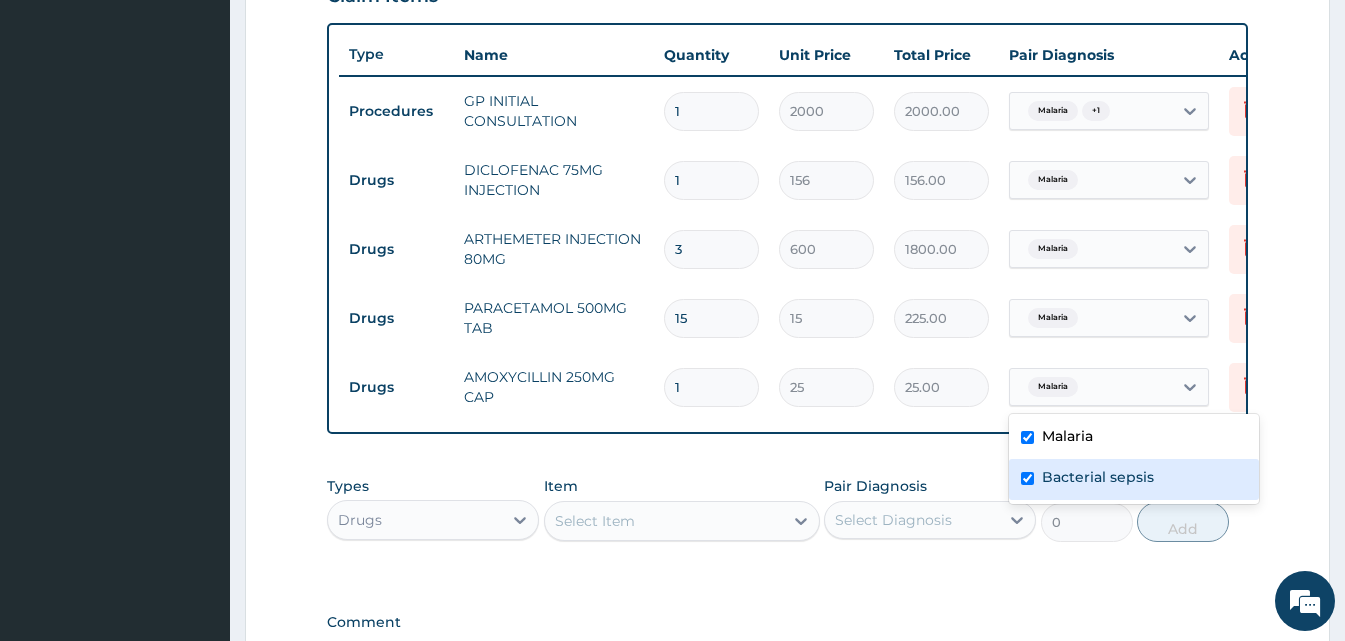 checkbox on "true" 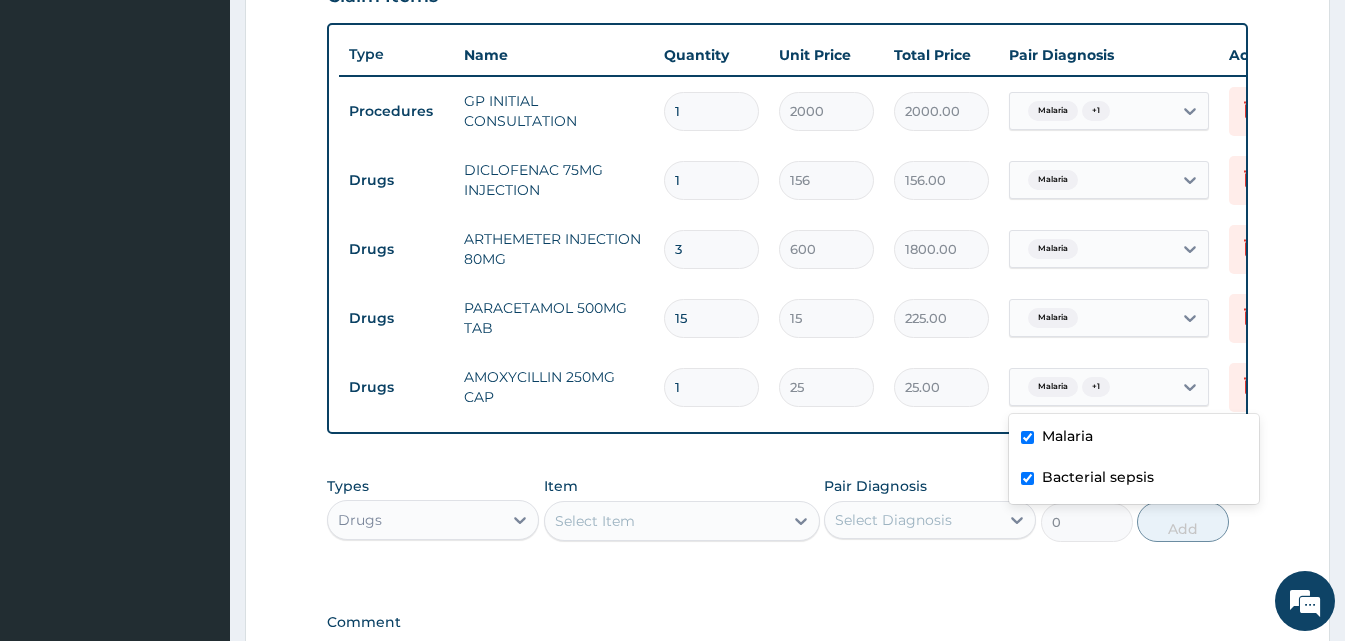 click on "Malaria" at bounding box center [1134, 438] 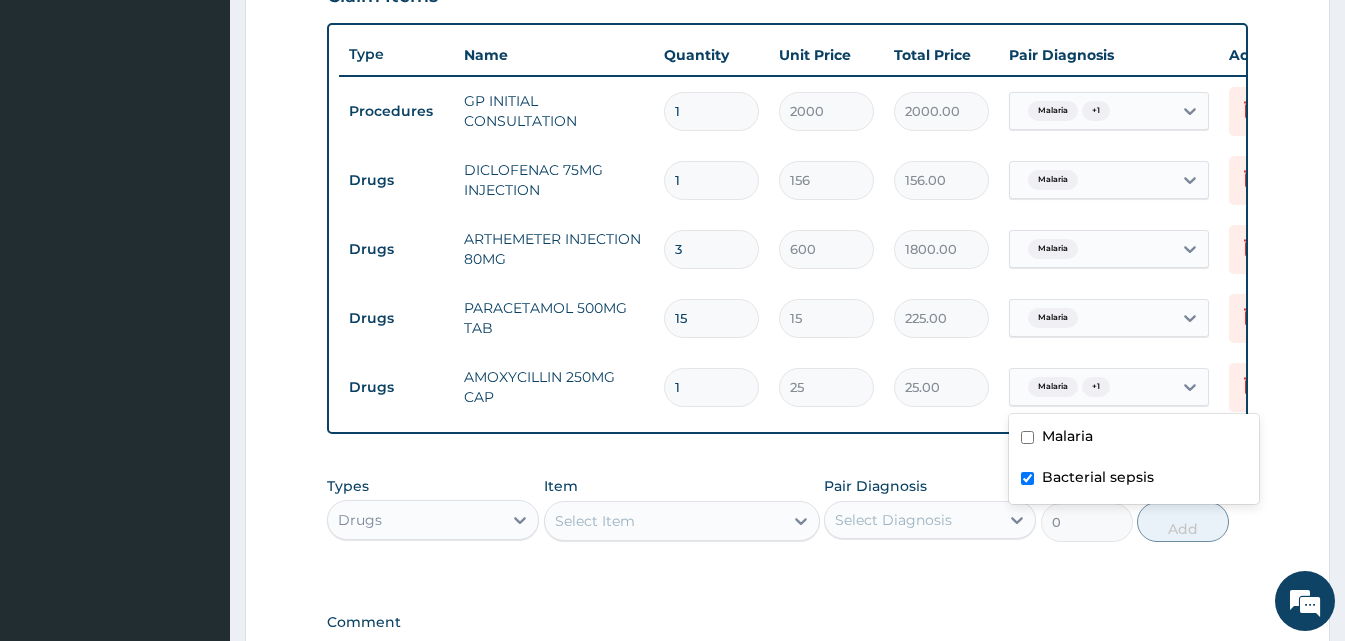 checkbox on "false" 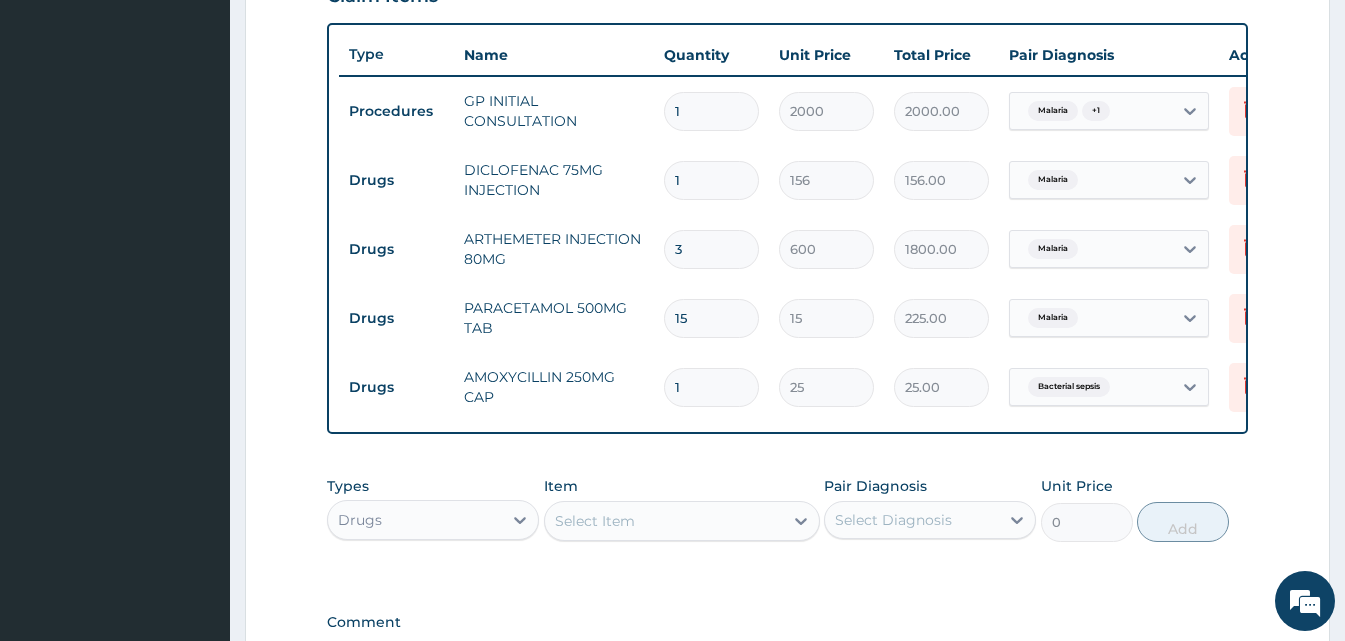 click on "1" at bounding box center (711, 387) 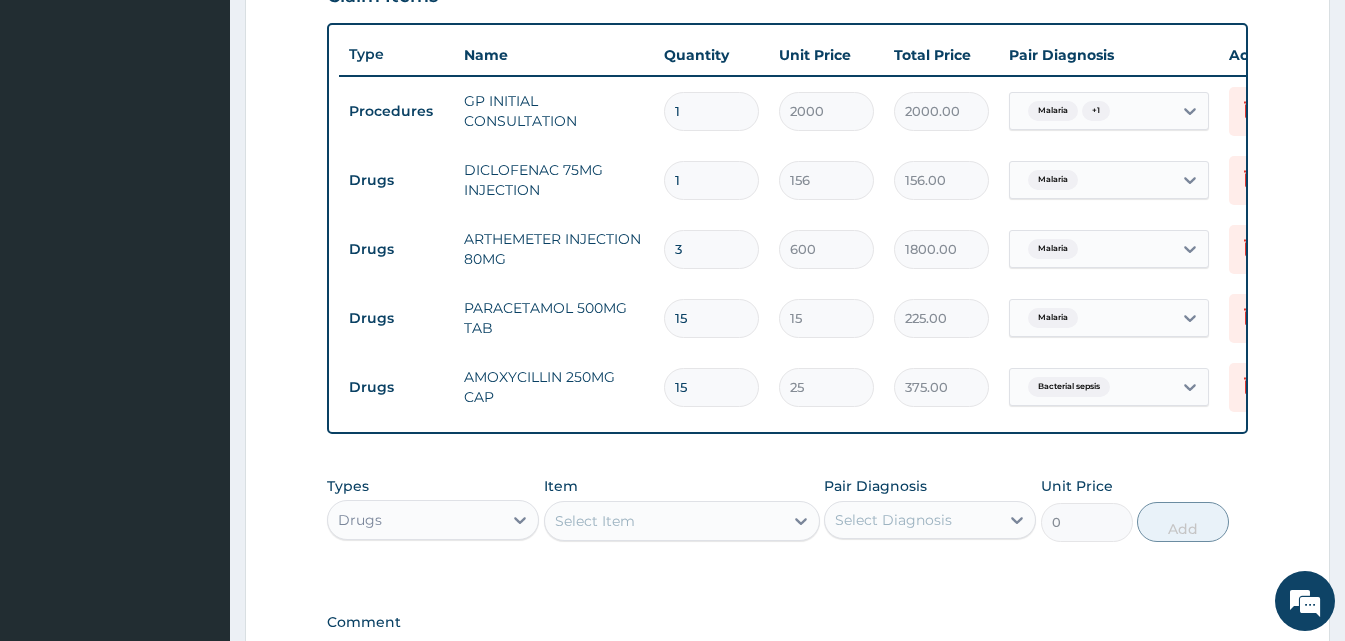 type on "15" 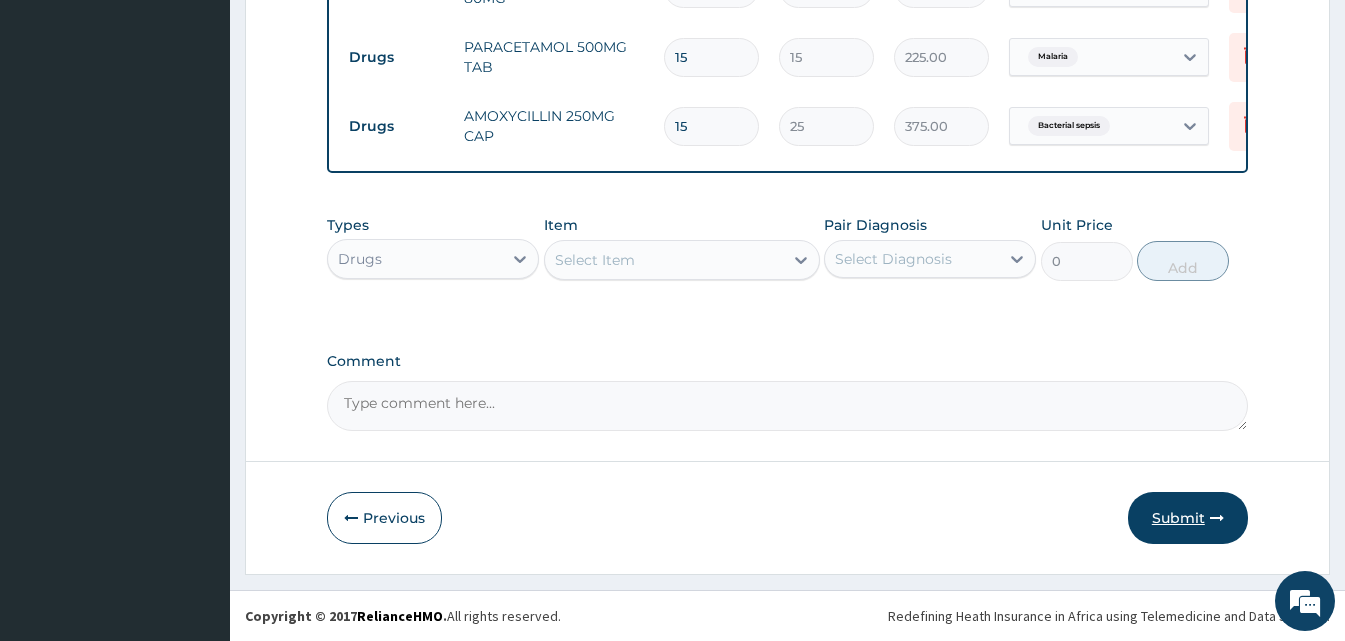 click on "Submit" at bounding box center [1188, 518] 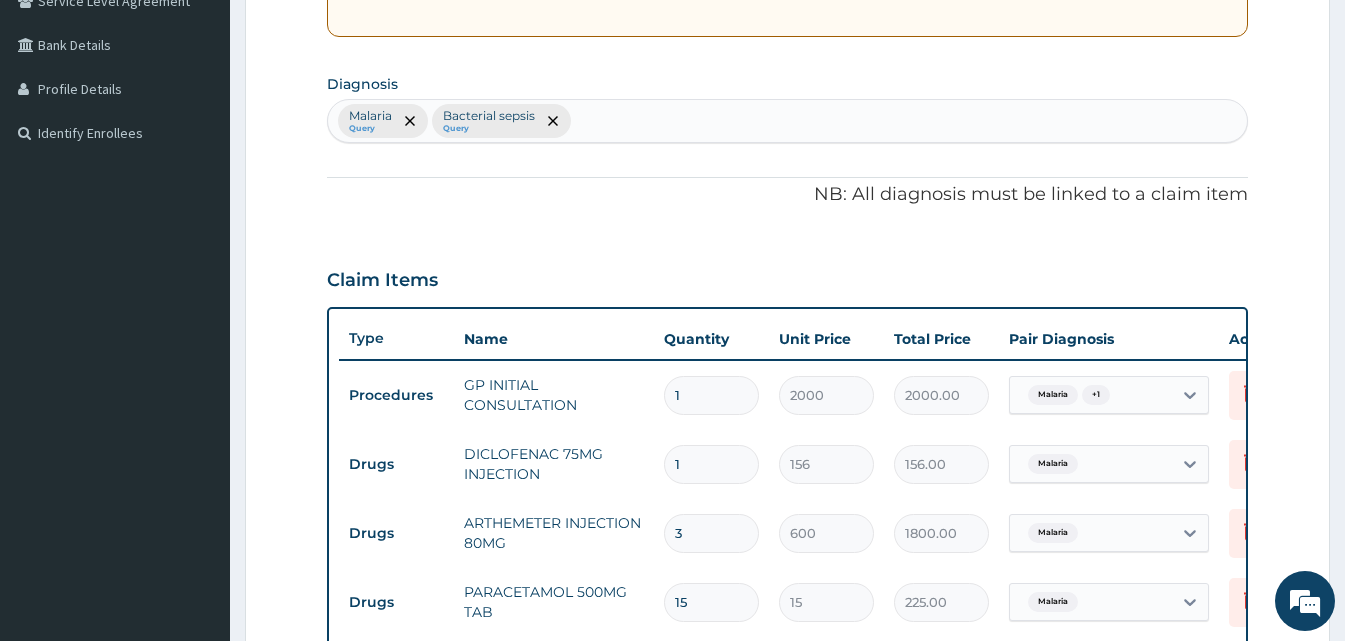 scroll, scrollTop: 0, scrollLeft: 0, axis: both 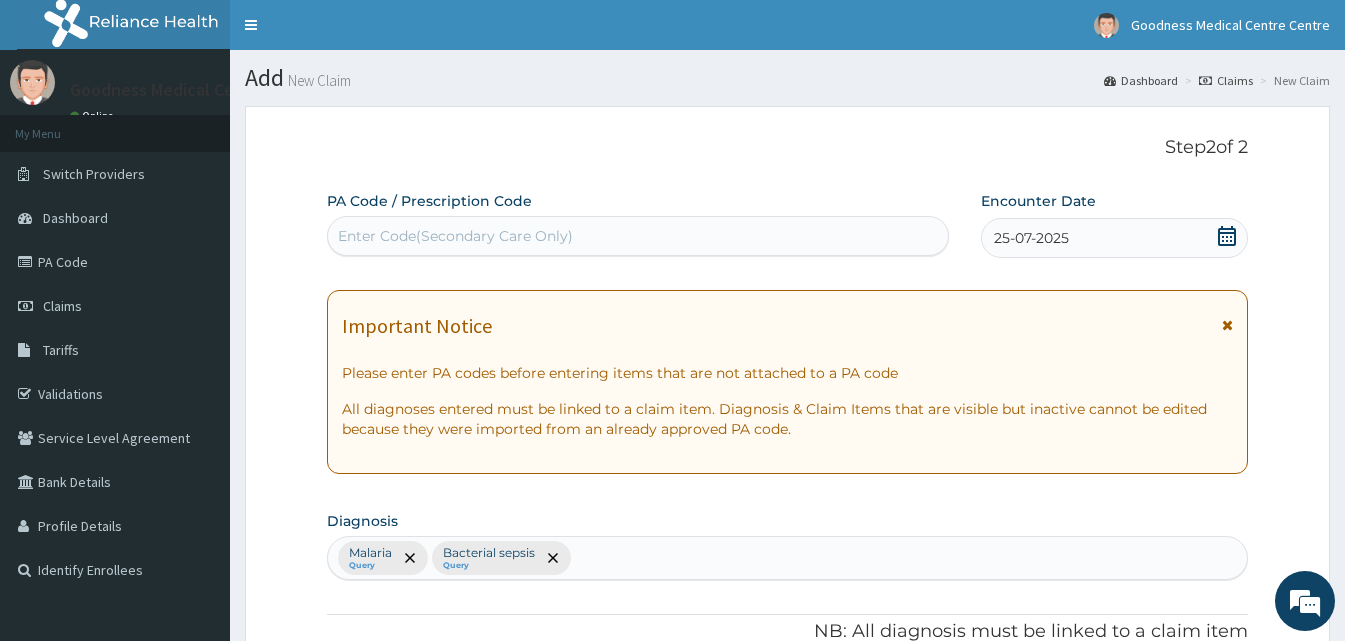 click on "25-07-2025" at bounding box center (1114, 238) 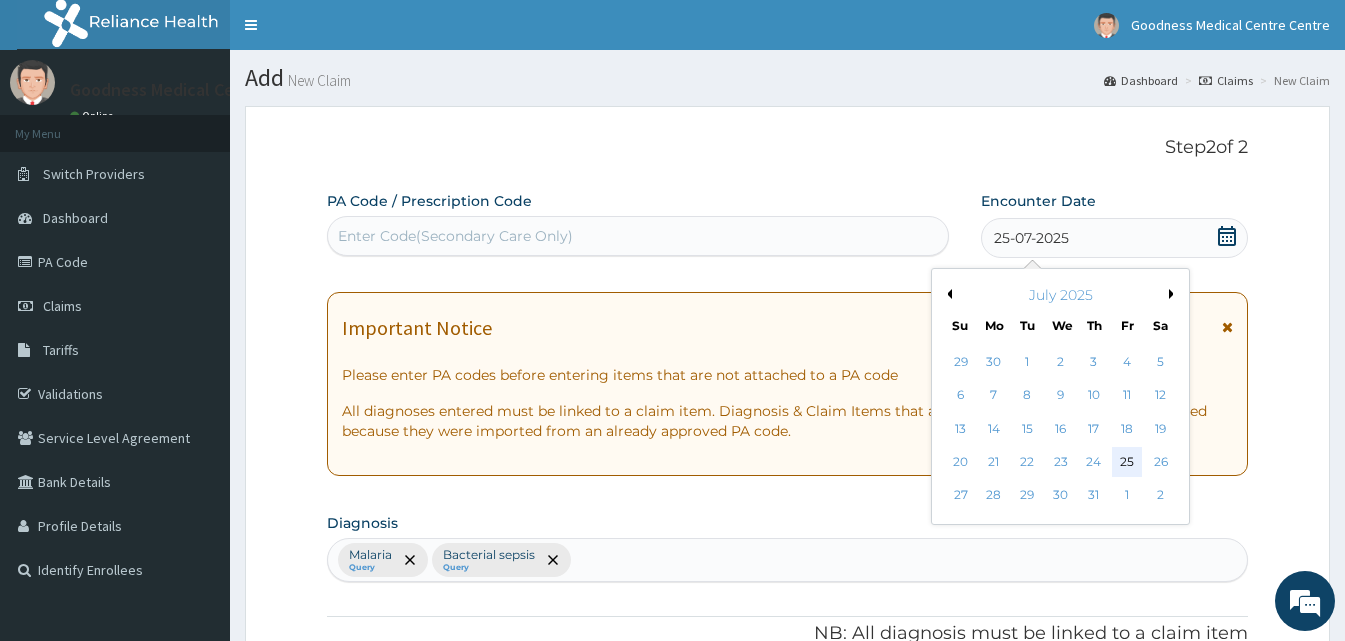 click on "25" at bounding box center (1127, 462) 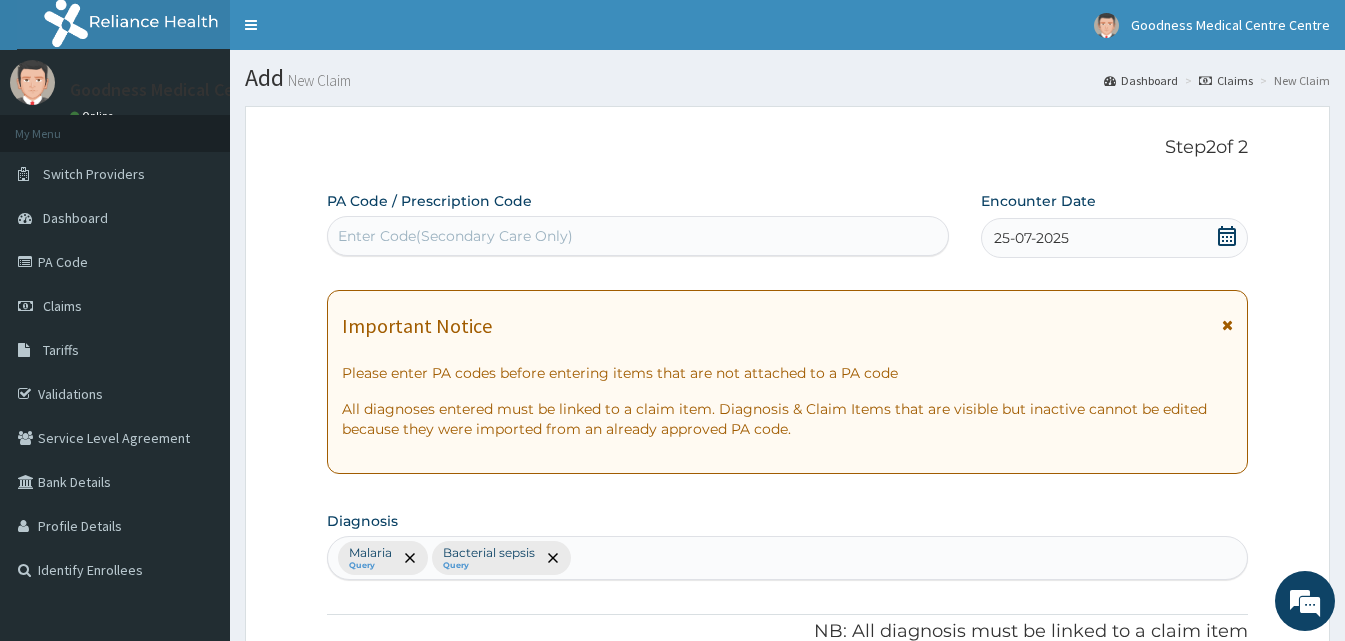 click on "Important Notice Please enter PA codes before entering items that are not attached to a PA code   All diagnoses entered must be linked to a claim item. Diagnosis & Claim Items that are visible but inactive cannot be edited because they were imported from an already approved PA code." at bounding box center (787, 382) 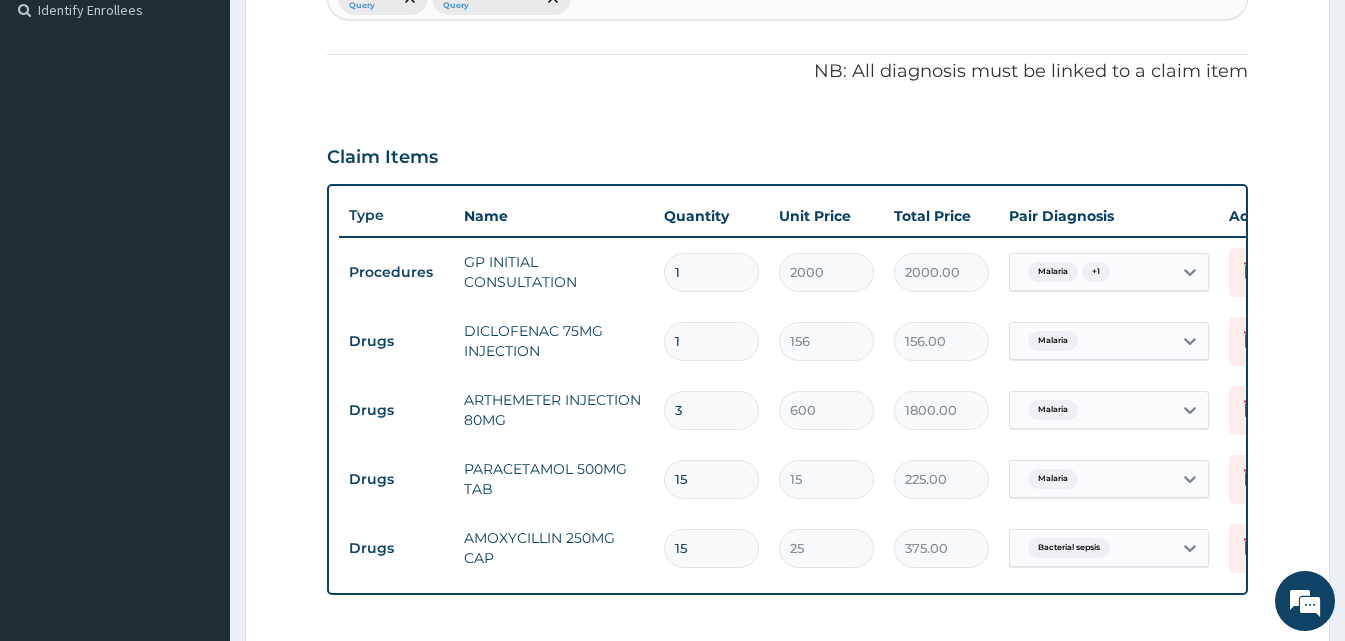 scroll, scrollTop: 997, scrollLeft: 0, axis: vertical 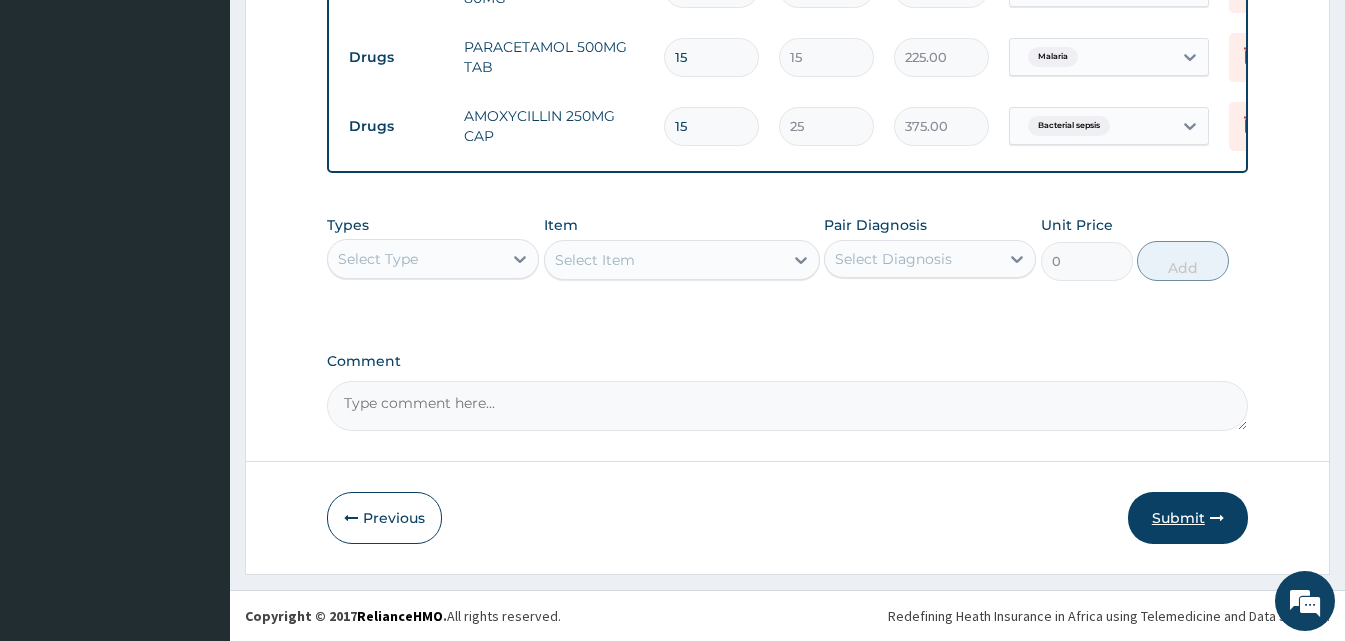 click on "Submit" at bounding box center [1188, 518] 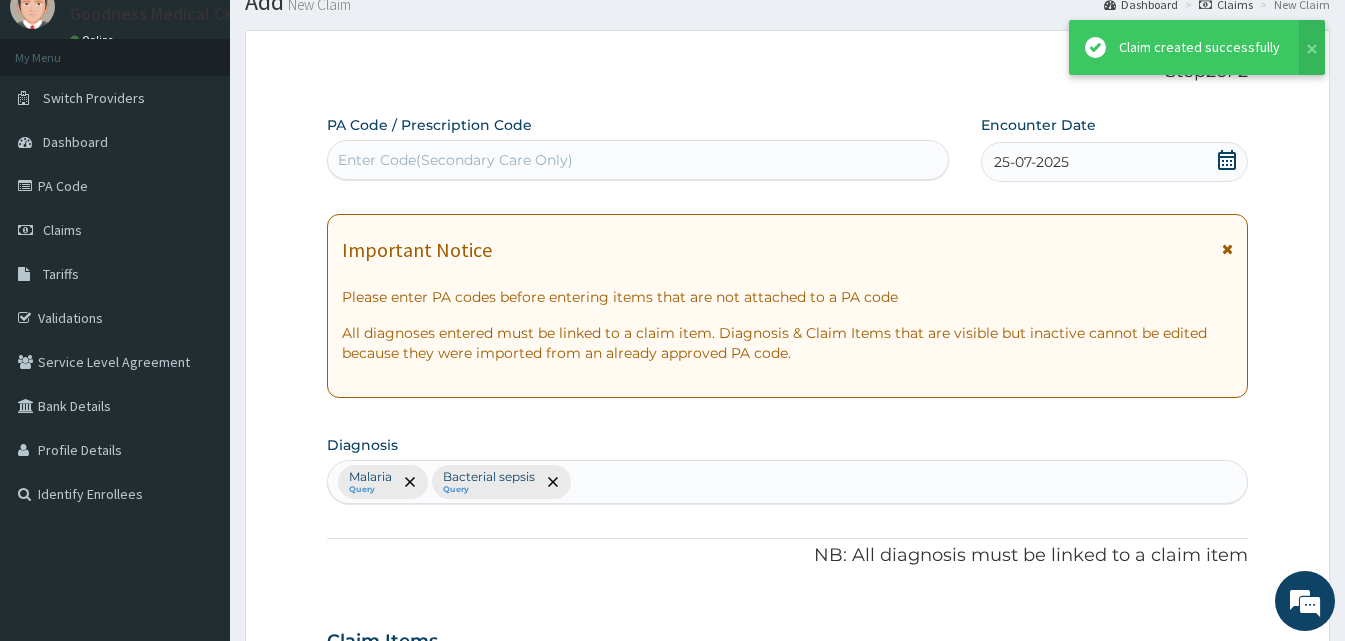scroll, scrollTop: 997, scrollLeft: 0, axis: vertical 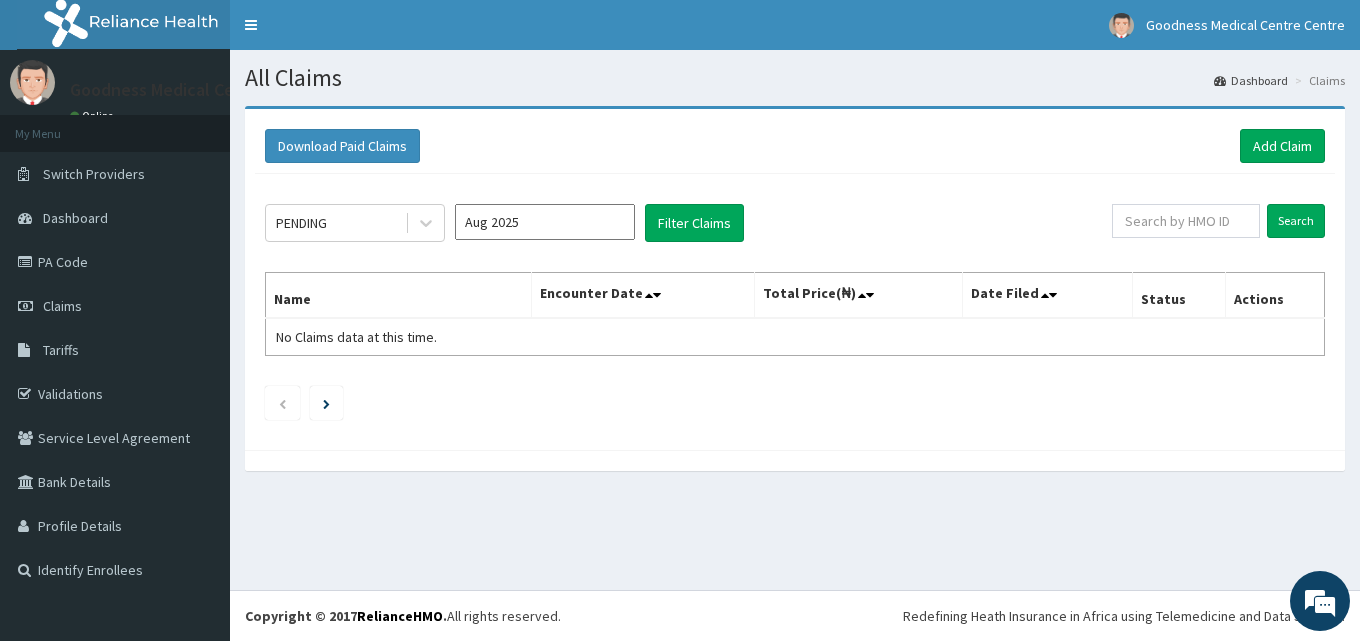 click on "Aug 2025" at bounding box center (545, 222) 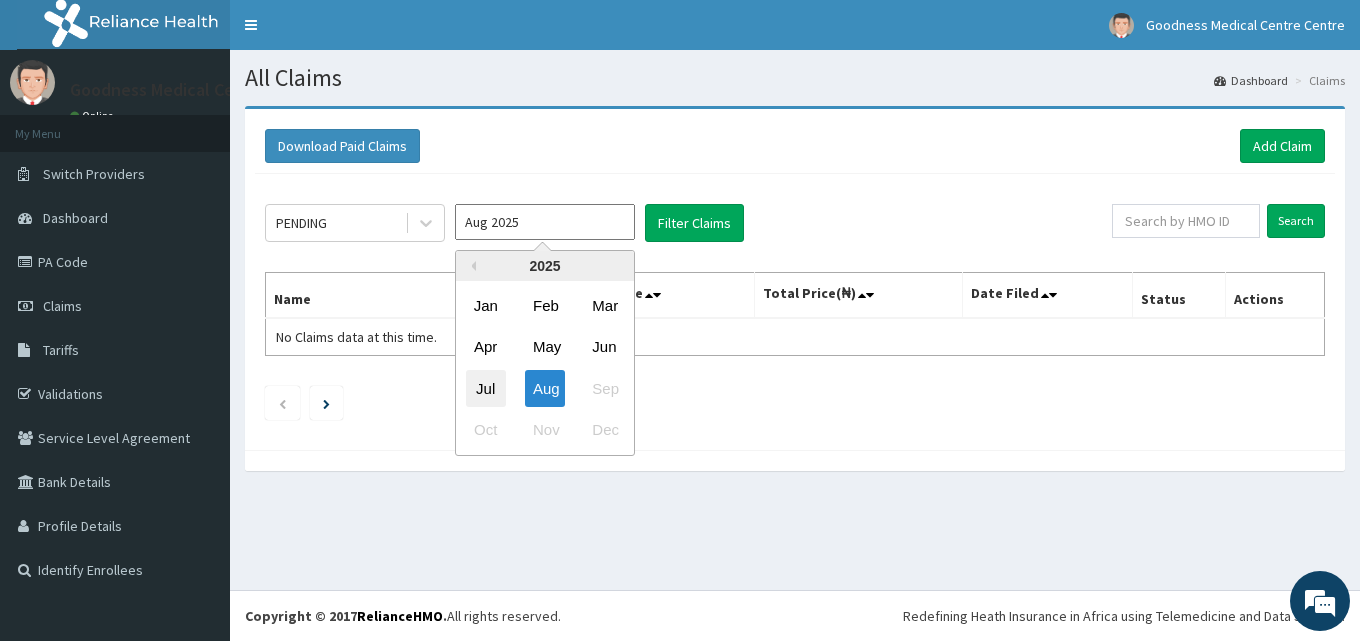click on "Jul" at bounding box center (486, 388) 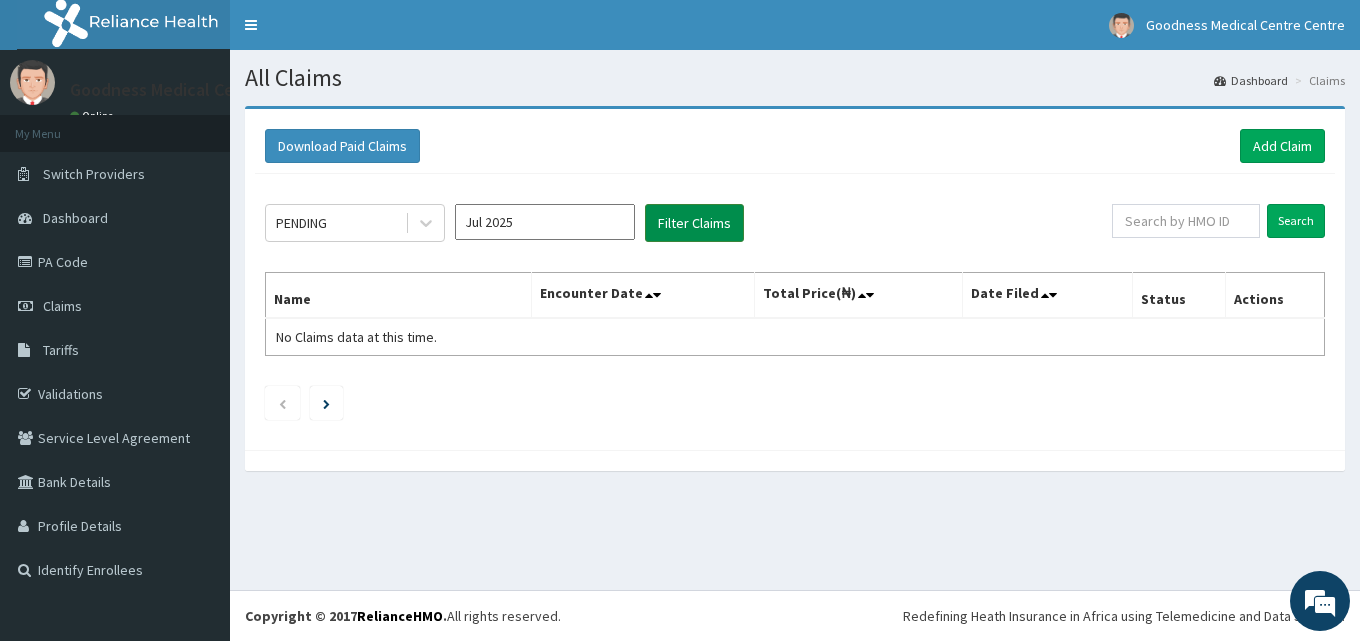 click on "Filter Claims" at bounding box center (694, 223) 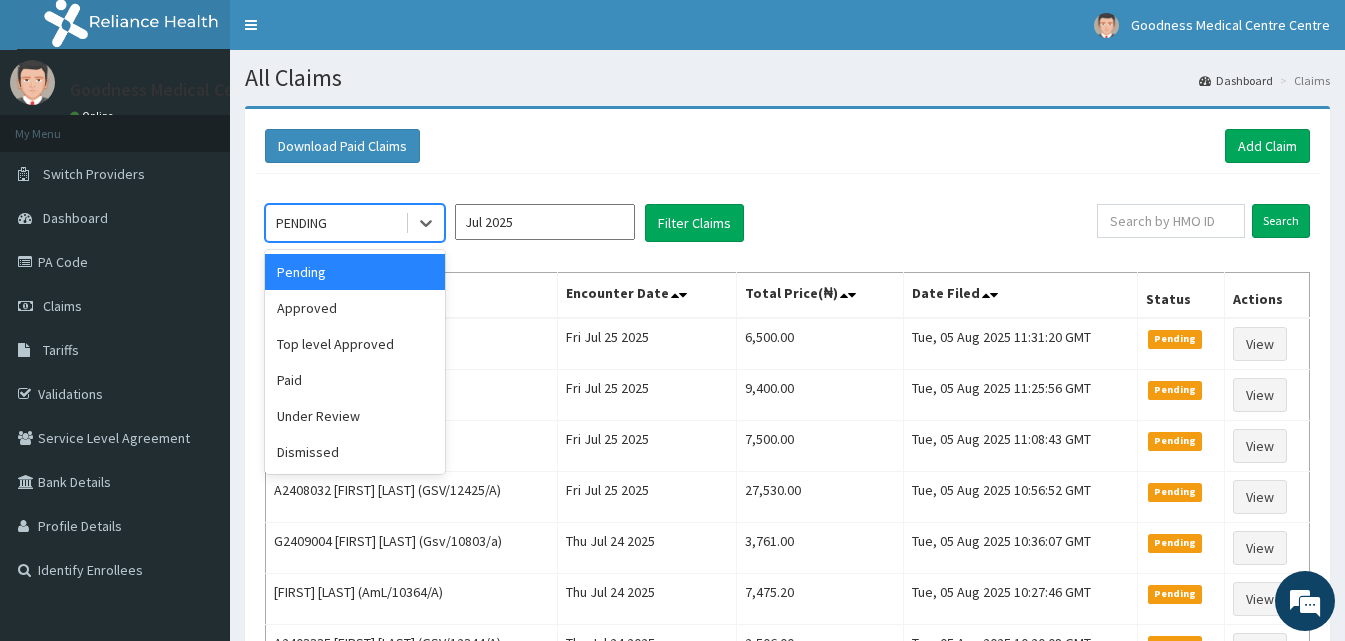click on "PENDING" at bounding box center (335, 223) 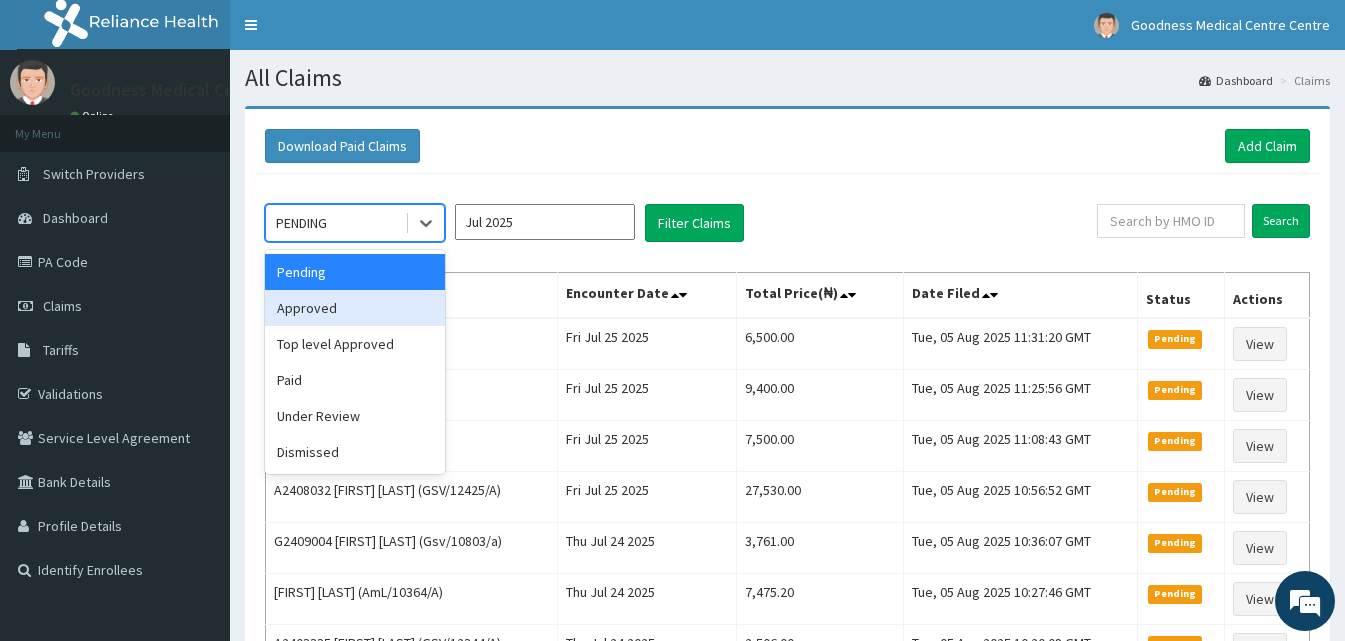 click on "Approved" at bounding box center [355, 308] 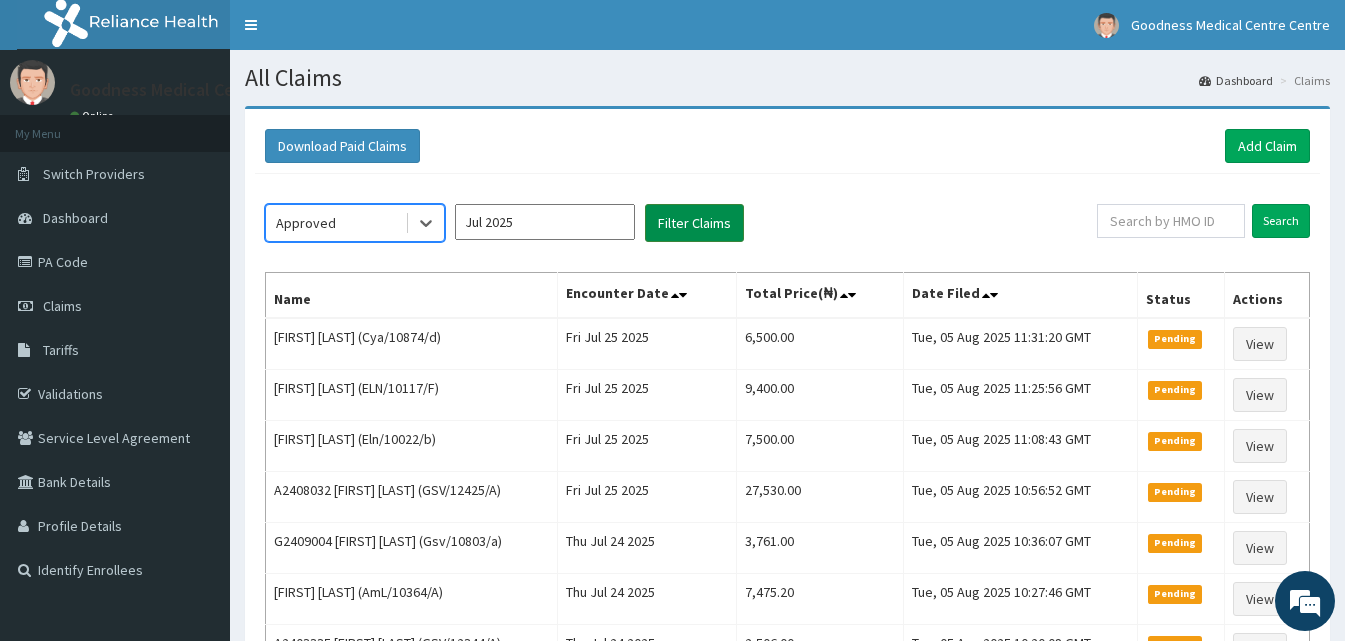 click on "Filter Claims" at bounding box center [694, 223] 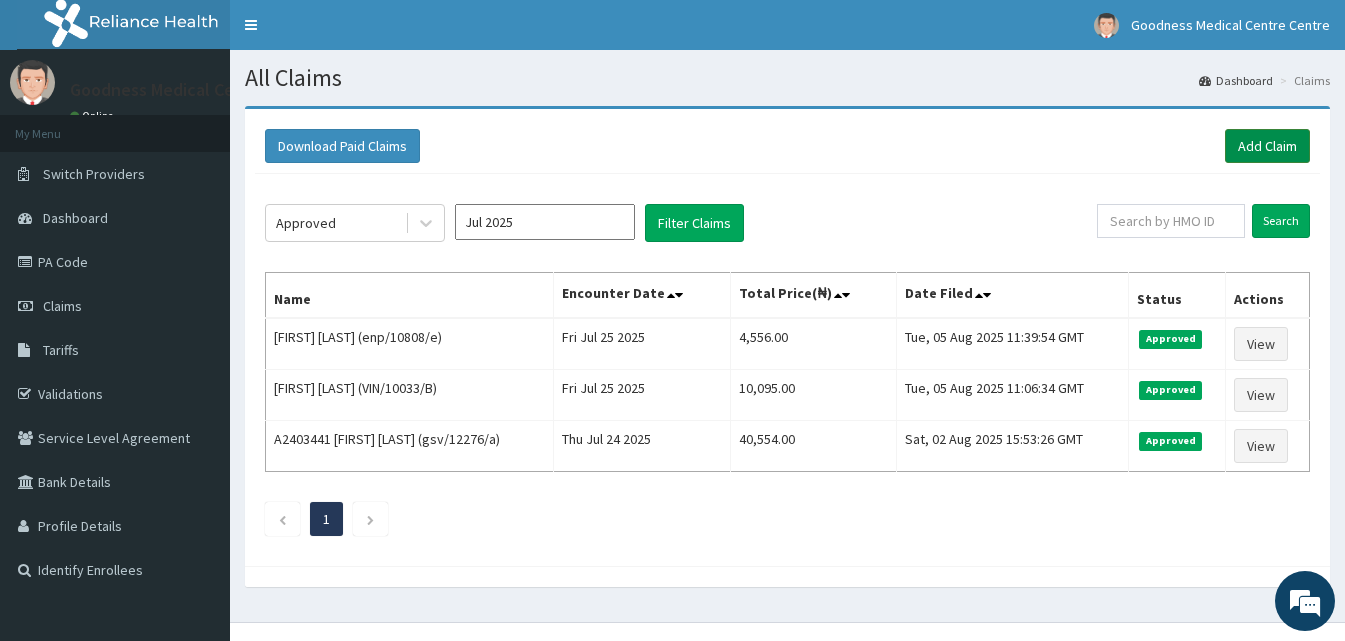 click on "Add Claim" at bounding box center (1267, 146) 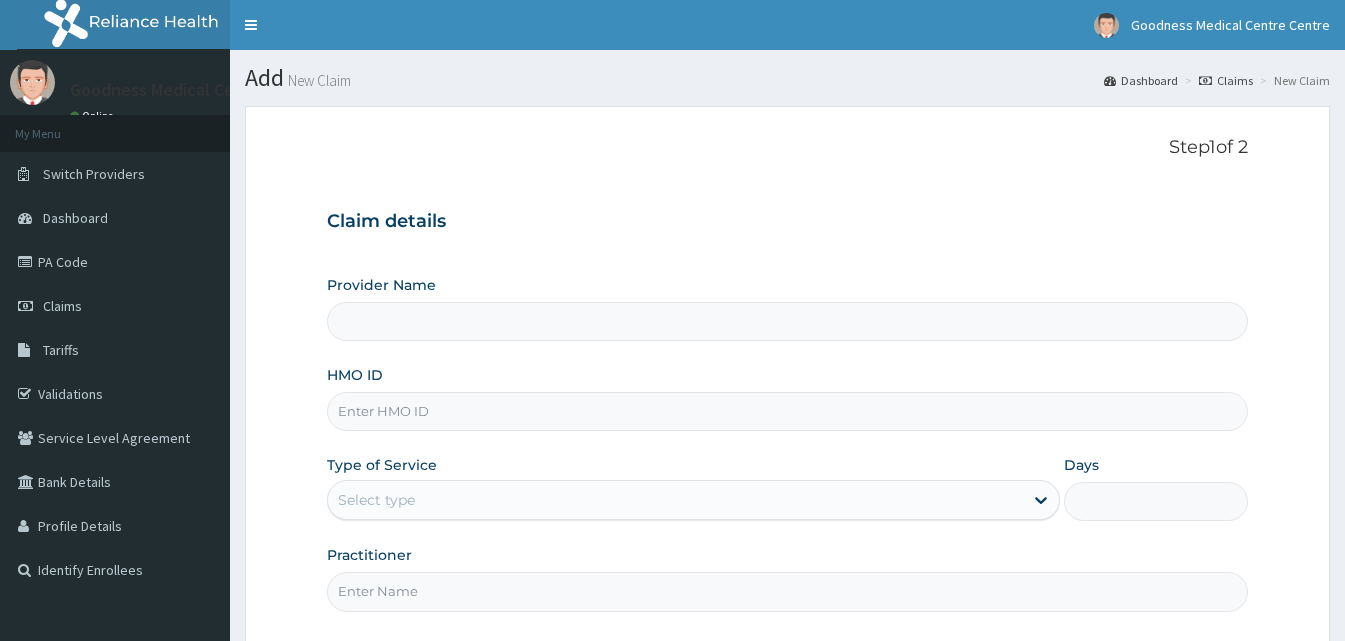 type on "Goodness Medical Centre" 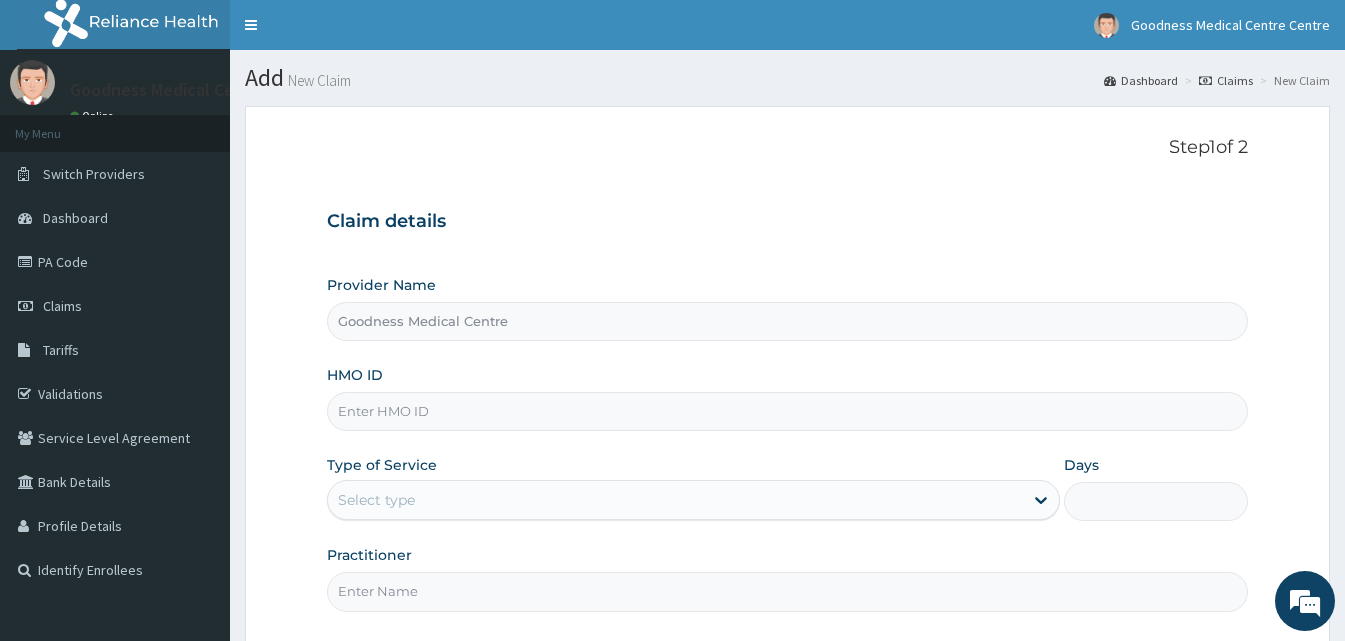 scroll, scrollTop: 0, scrollLeft: 0, axis: both 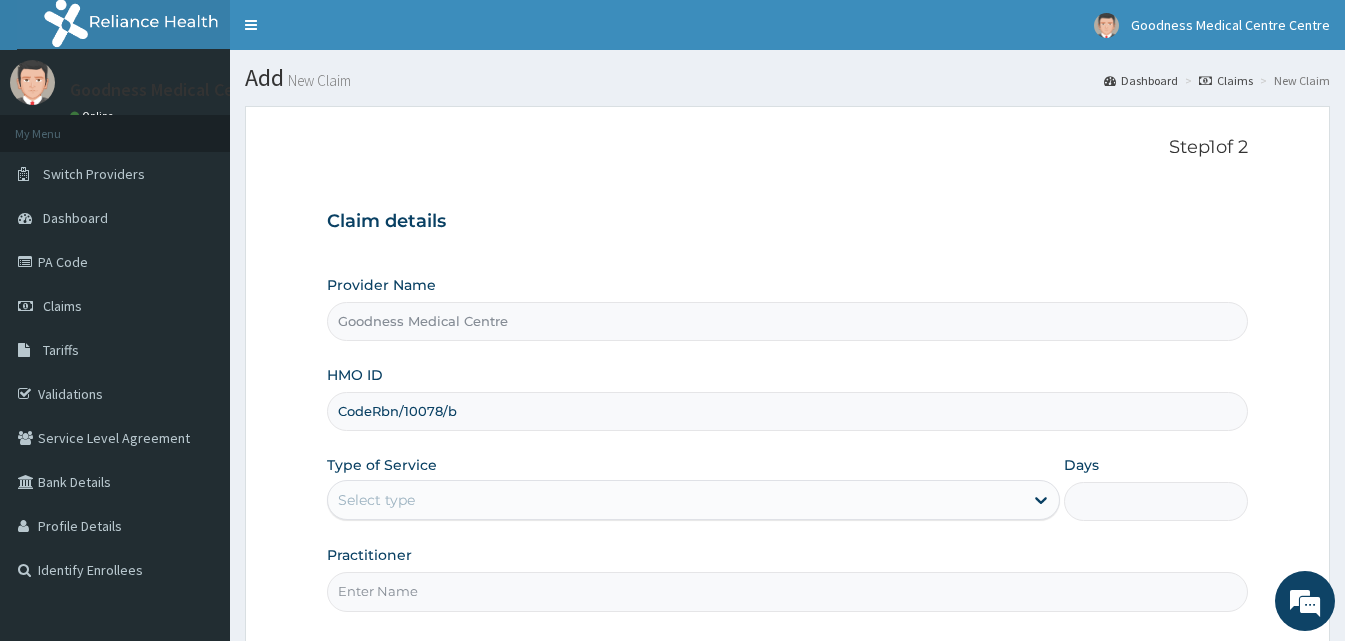 click on "CodeRbn/10078/b" at bounding box center [787, 411] 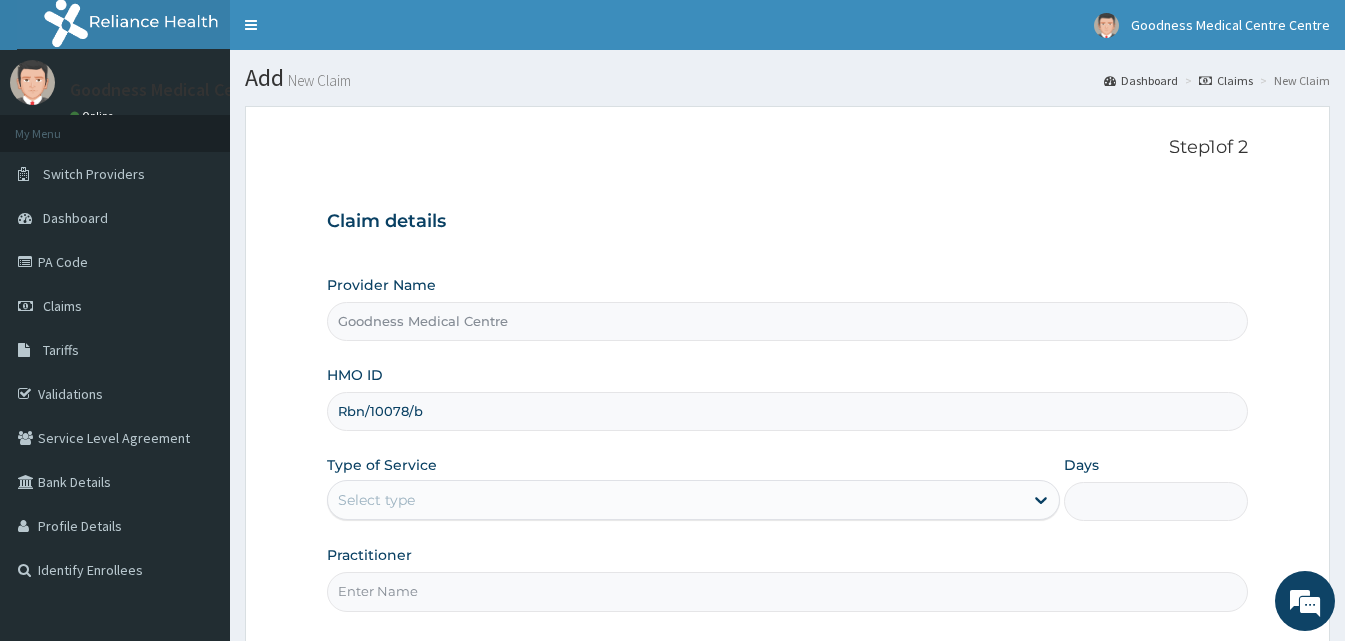 type on "Rbn/10078/b" 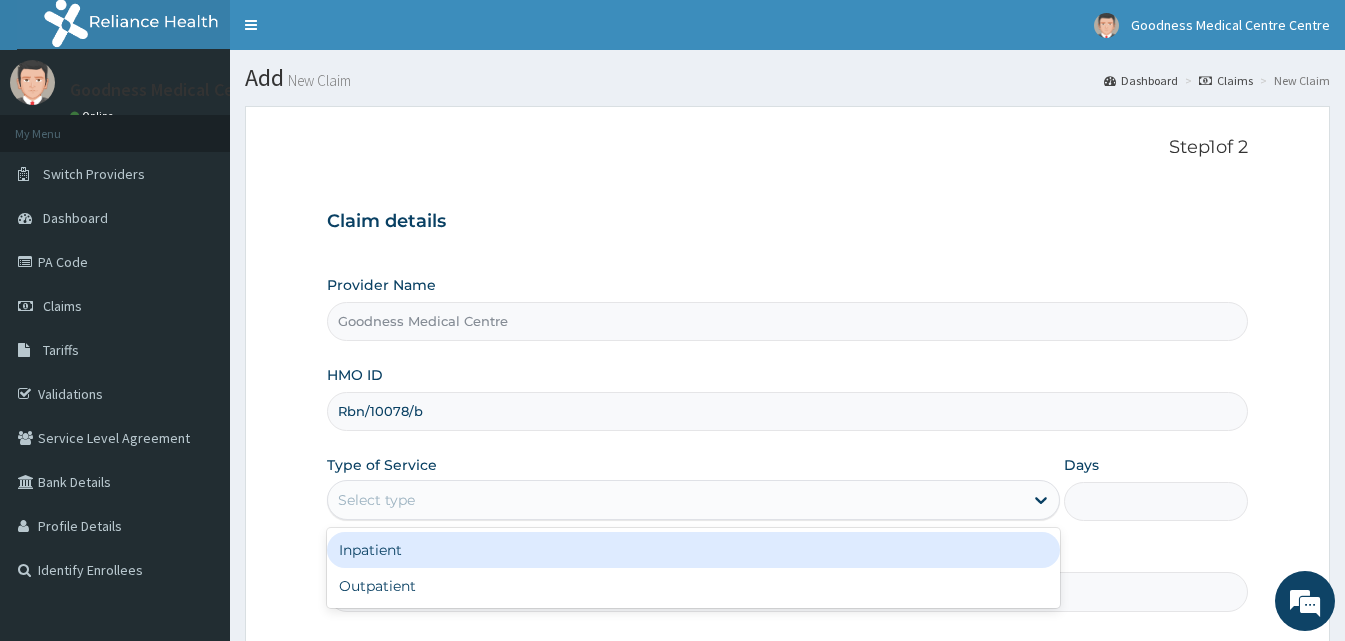 click on "Select type" at bounding box center (675, 500) 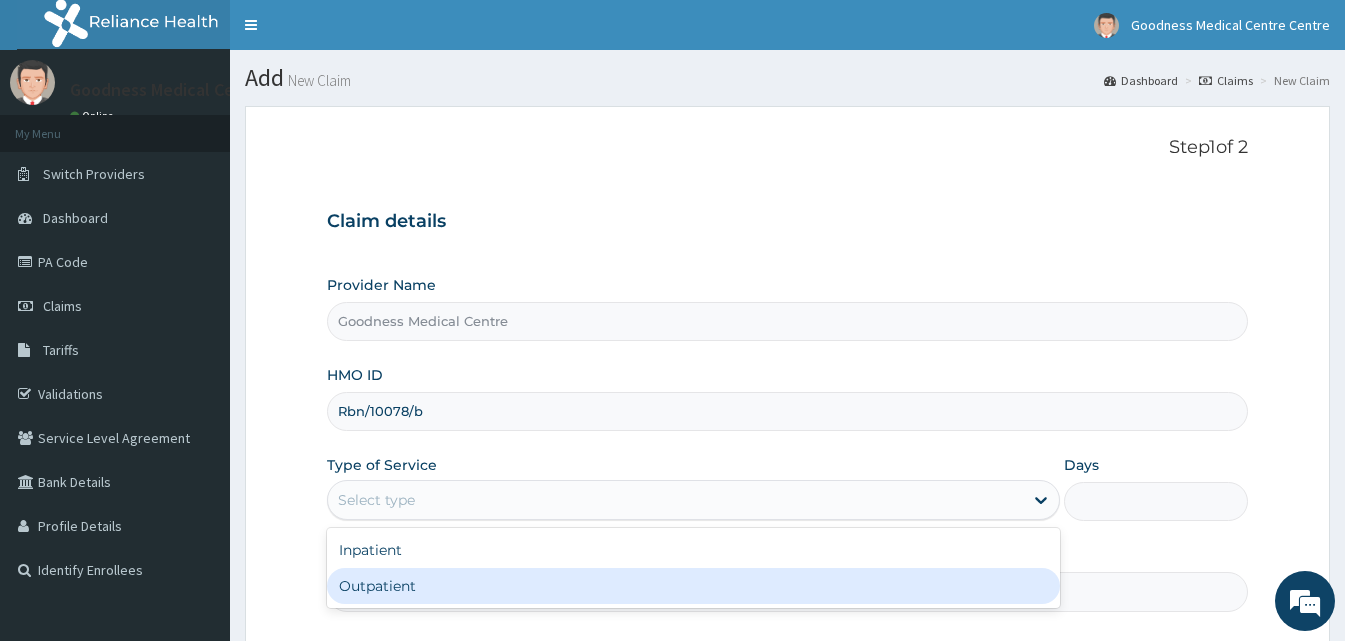 click on "Outpatient" at bounding box center (693, 586) 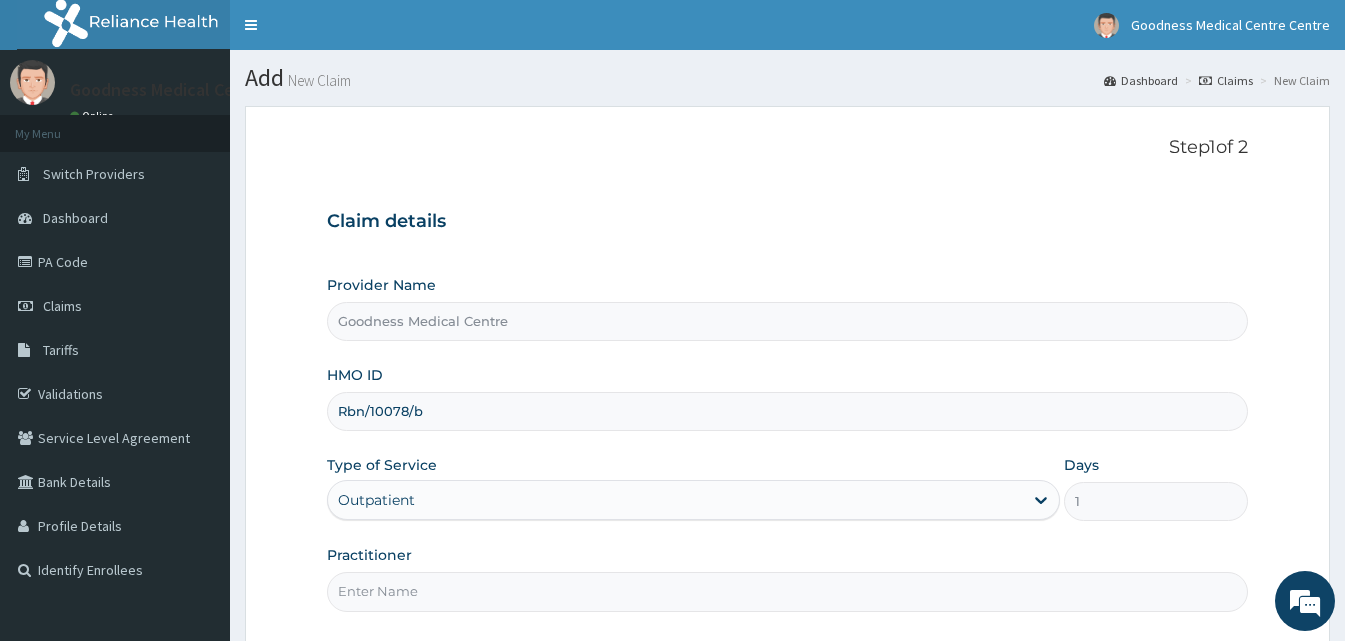 click on "Practitioner" at bounding box center (787, 591) 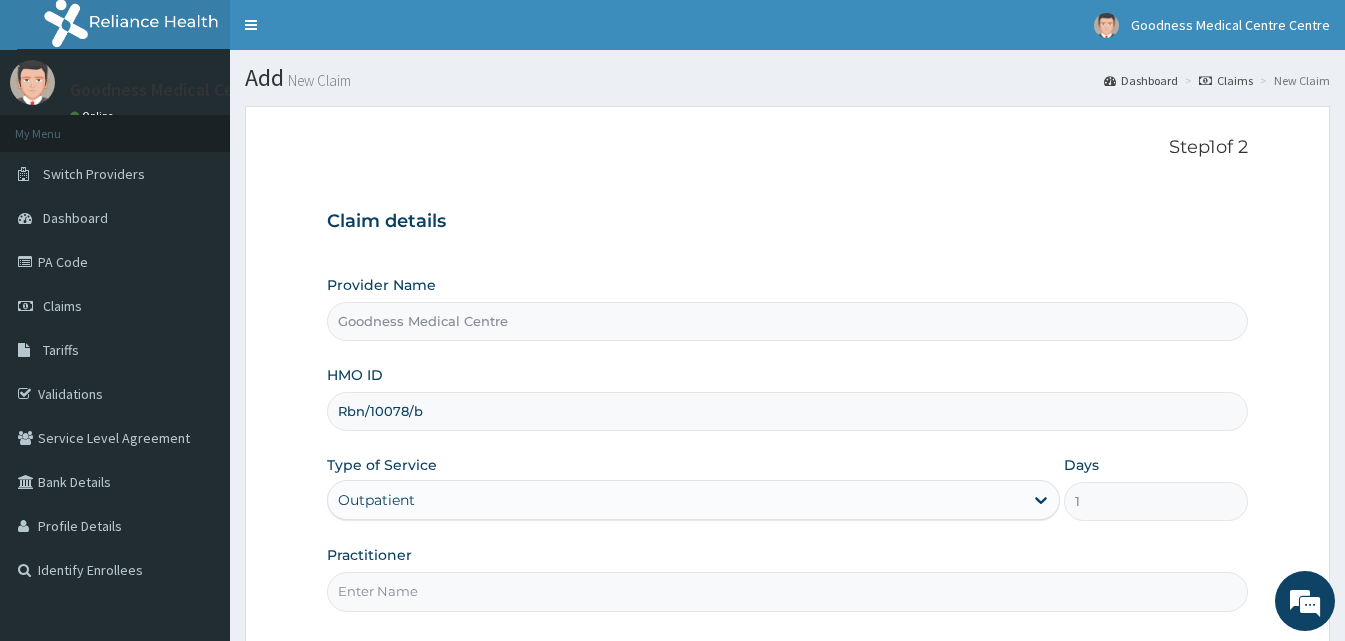 type on "Doctor Sydney" 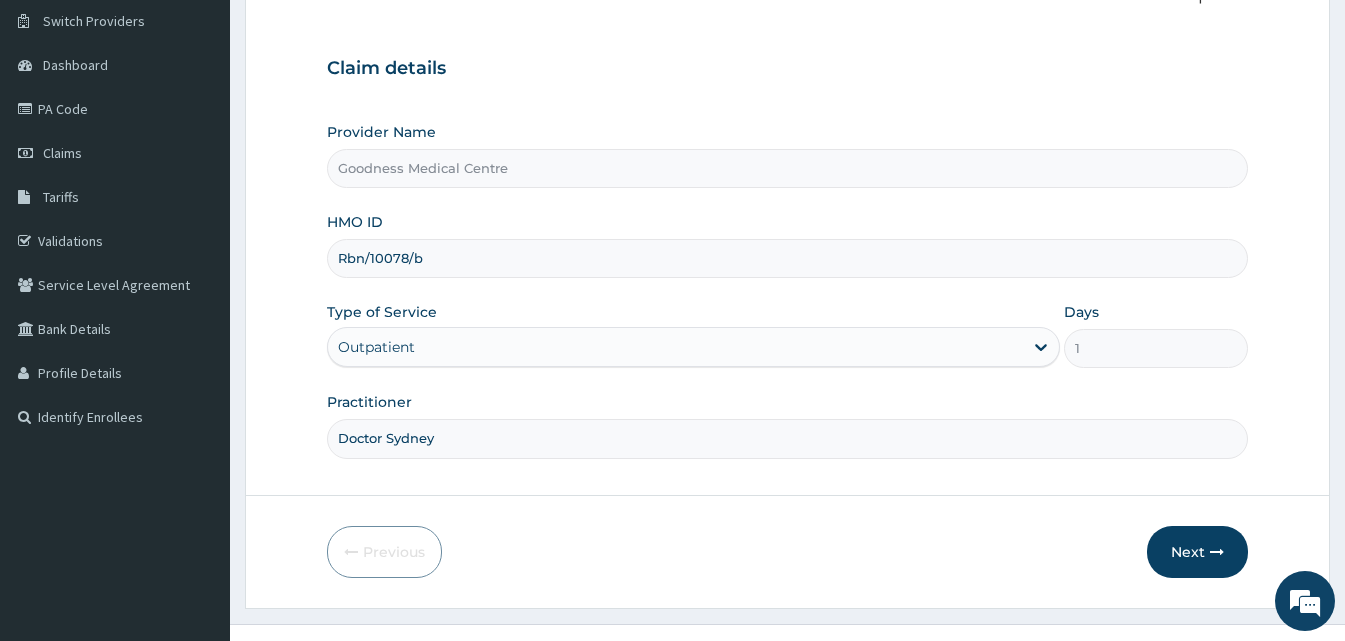 scroll, scrollTop: 187, scrollLeft: 0, axis: vertical 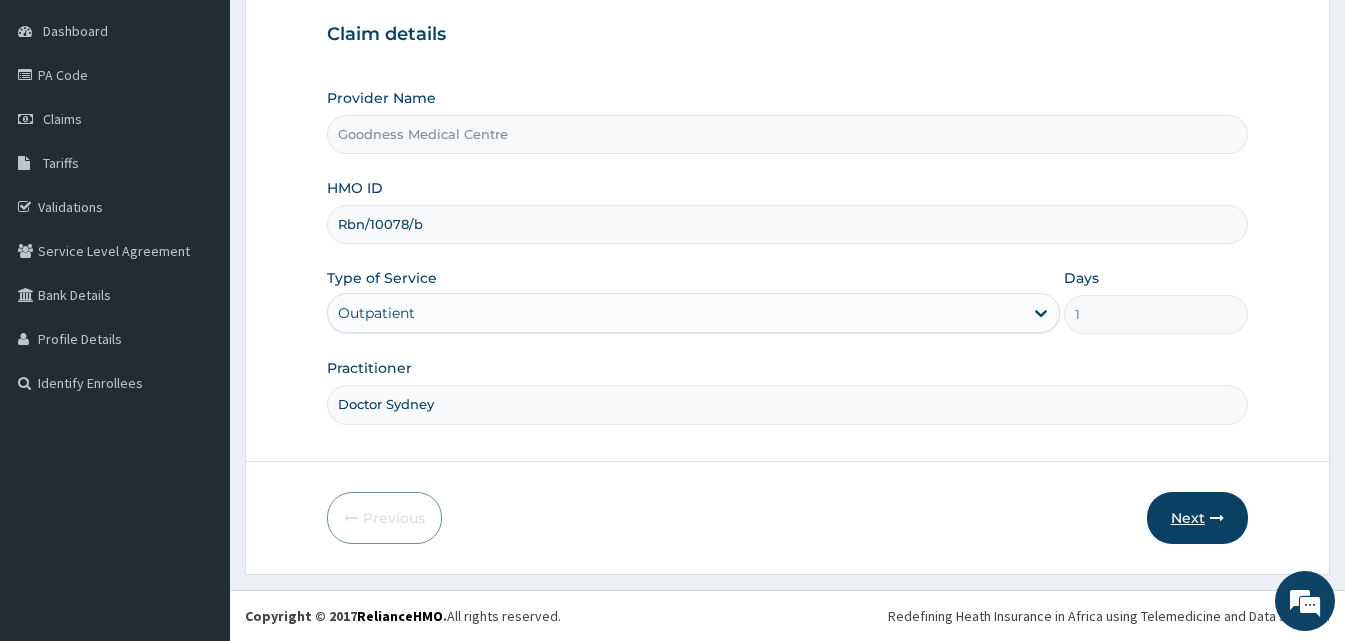 click on "Next" at bounding box center [1197, 518] 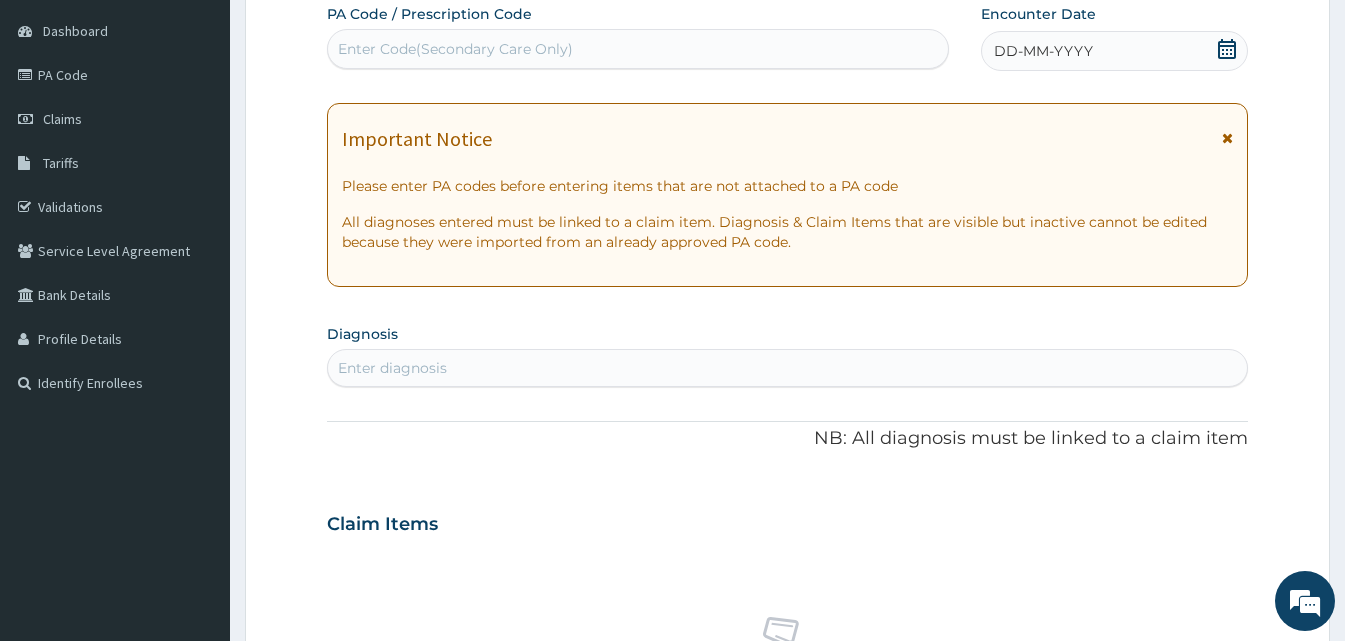 click on "Enter diagnosis" at bounding box center (787, 368) 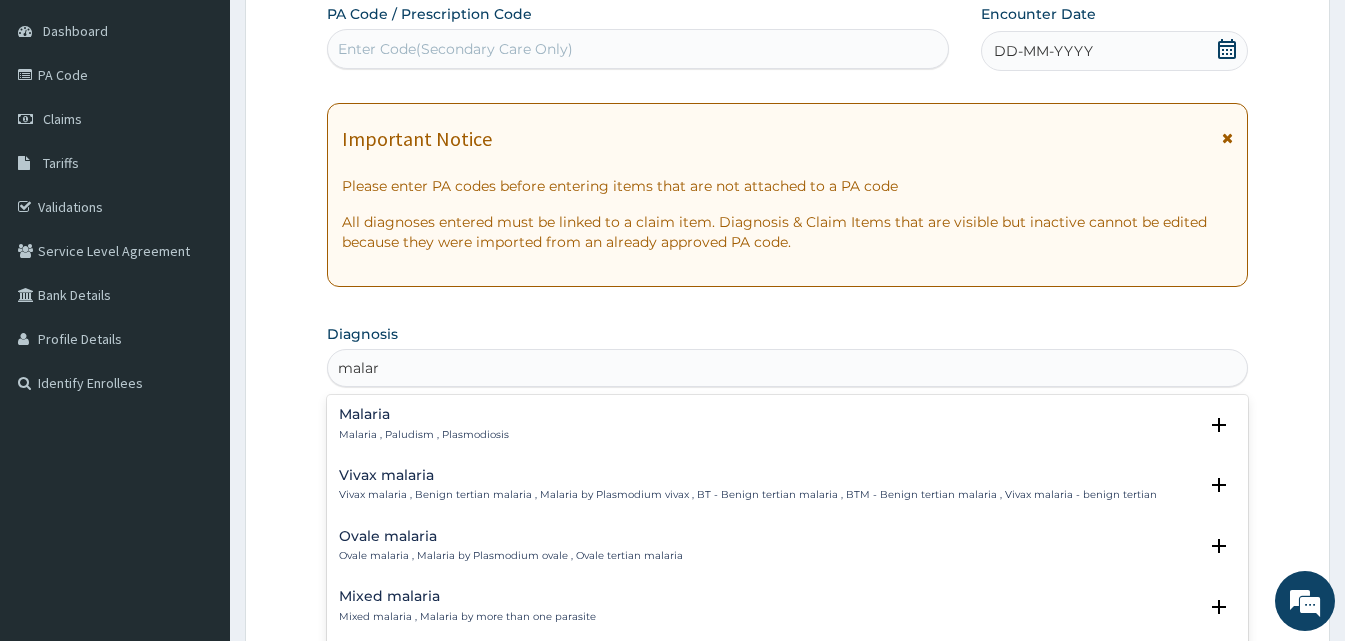 type on "malari" 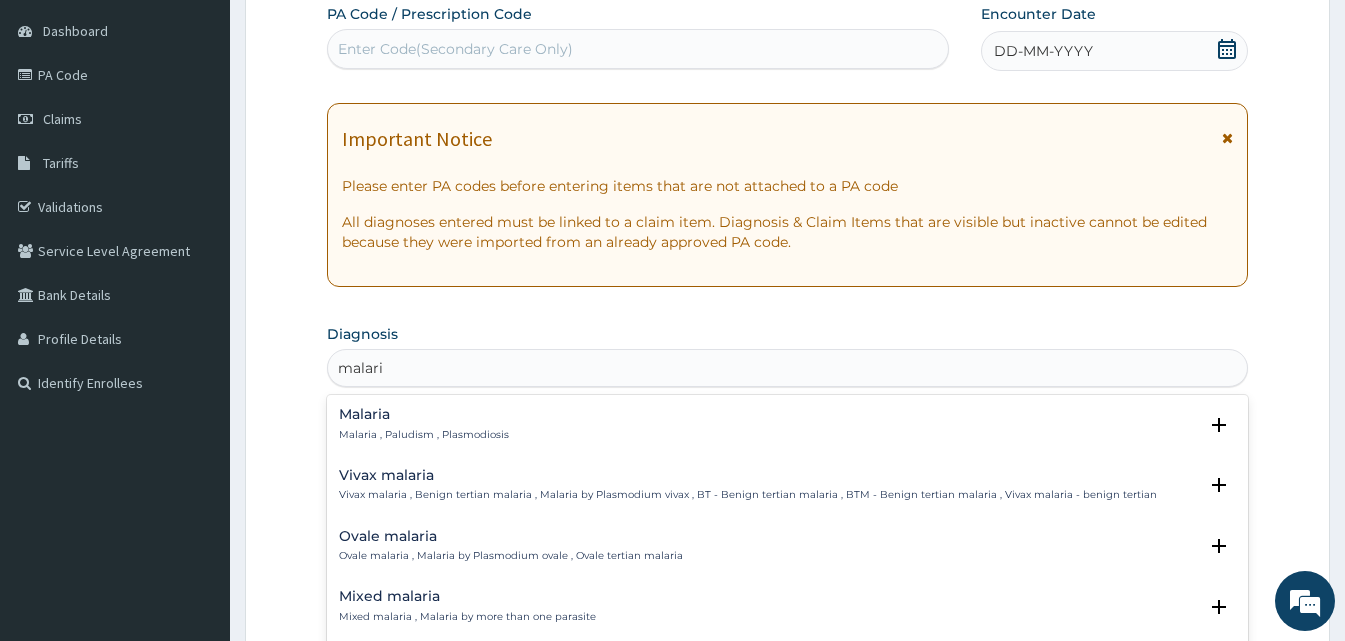 click on "Malaria Malaria , Paludism , Plasmodiosis Select Status Query Query covers suspected (?), Keep in view (kiv), Ruled out (r/o) Confirmed Vivax malaria Vivax malaria , Benign tertian malaria , Malaria by Plasmodium vivax , BT - Benign tertian malaria , BTM - Benign tertian malaria , Vivax malaria - benign tertian Select Status Query Query covers suspected (?), Keep in view (kiv), Ruled out (r/o) Confirmed Ovale malaria Ovale malaria , Malaria by Plasmodium ovale , Ovale tertian malaria Select Status Query Query covers suspected (?), Keep in view (kiv), Ruled out (r/o) Confirmed Mixed malaria Mixed malaria , Malaria by more than one parasite Select Status Query Query covers suspected (?), Keep in view (kiv), Ruled out (r/o) Confirmed Algid malaria Algid malaria , Algid malaria - malarial shock Select Status Query Query covers suspected (?), Keep in view (kiv), Ruled out (r/o) Confirmed Malarial fever Malarial fever Select Status Query Query covers suspected (?), Keep in view (kiv), Ruled out (r/o) Confirmed" at bounding box center (787, 545) 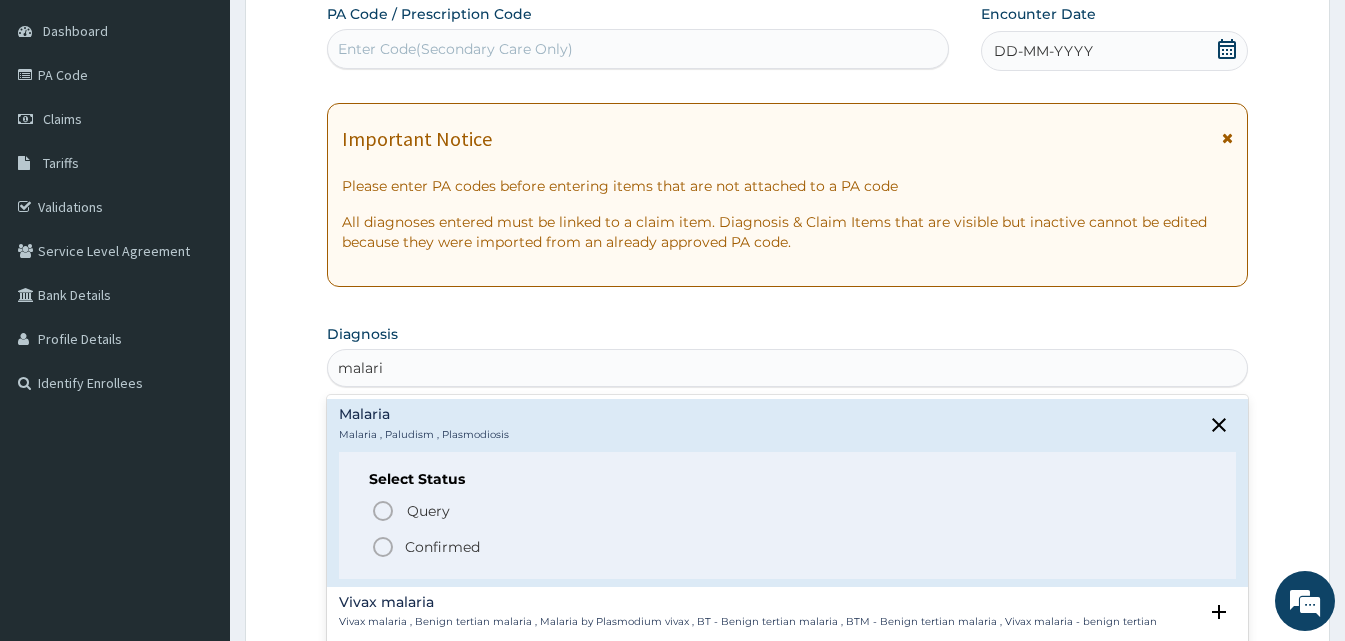 click 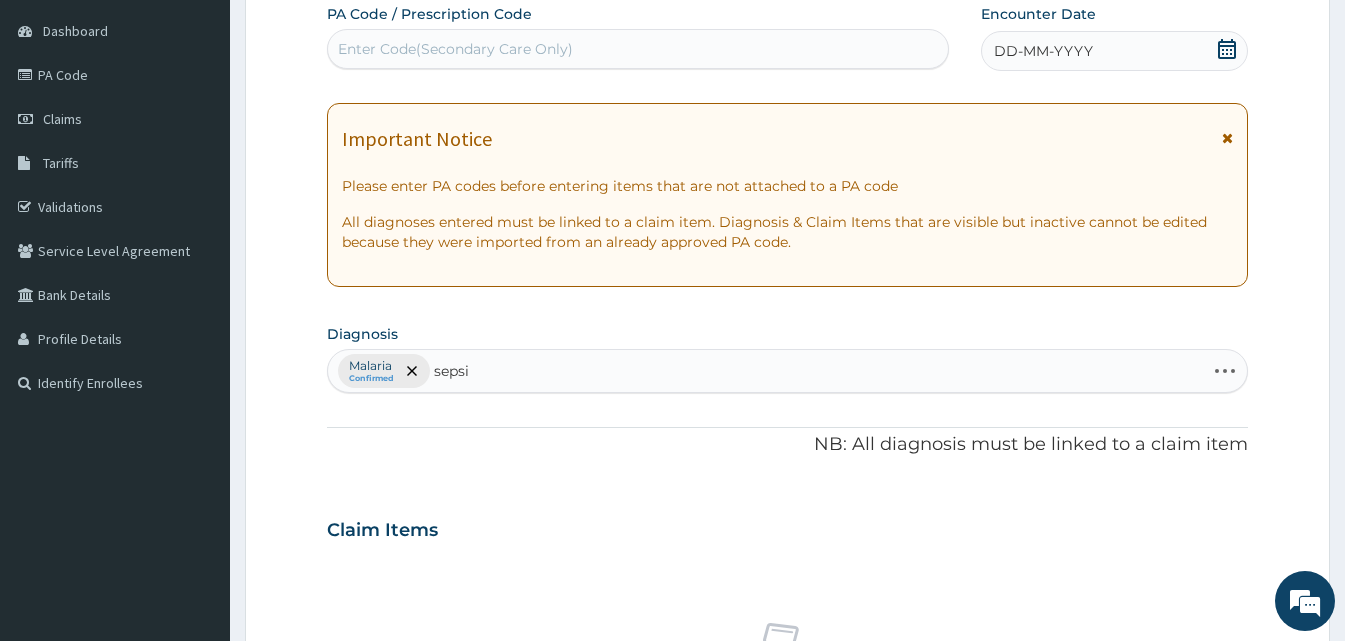type on "sepsis" 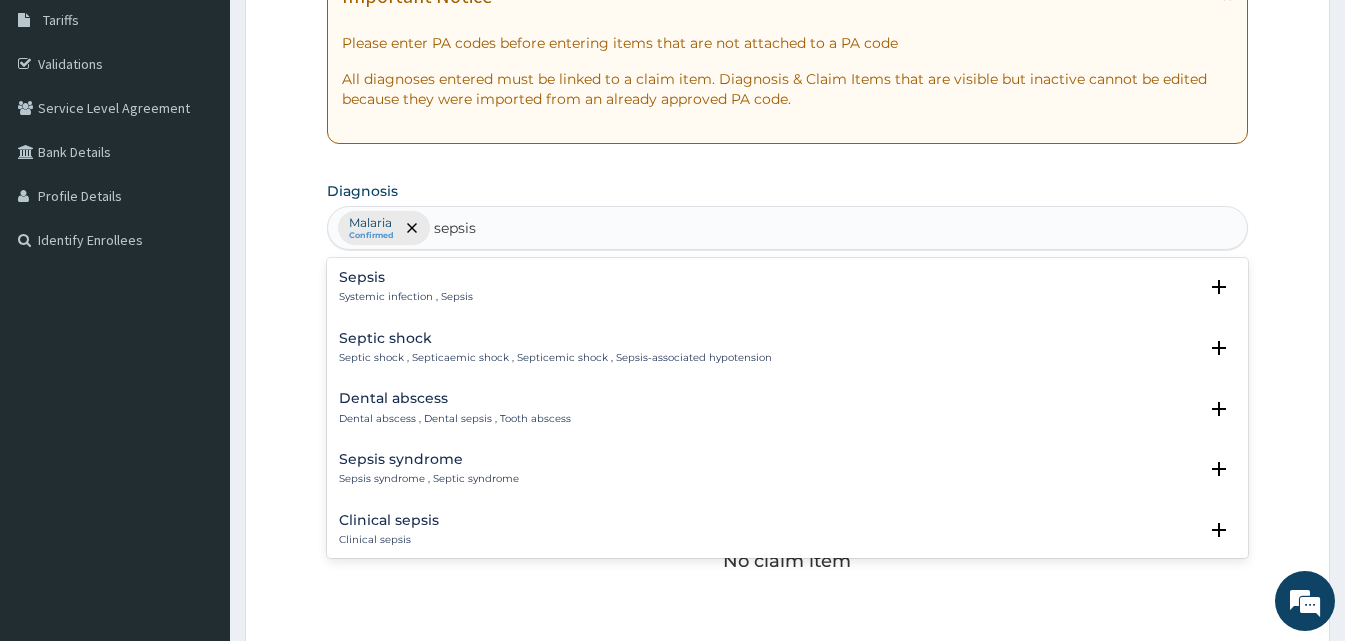 scroll, scrollTop: 347, scrollLeft: 0, axis: vertical 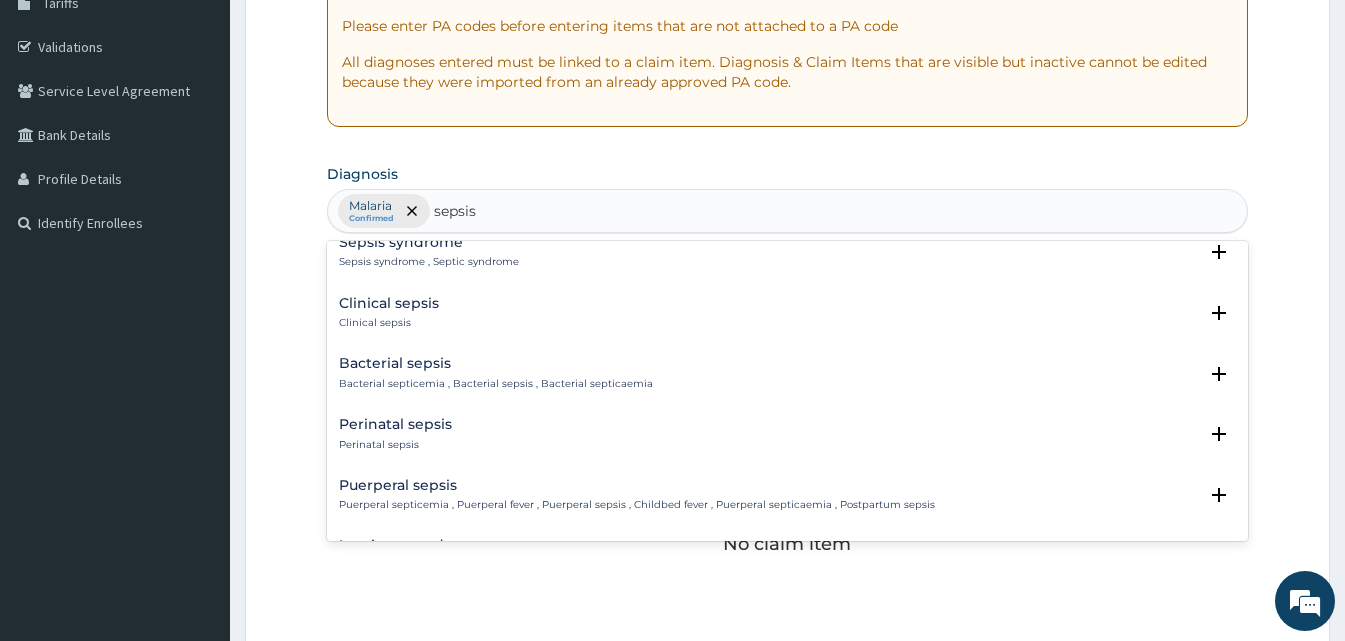 click on "Bacterial sepsis Bacterial septicemia , Bacterial sepsis , Bacterial septicaemia" at bounding box center [496, 373] 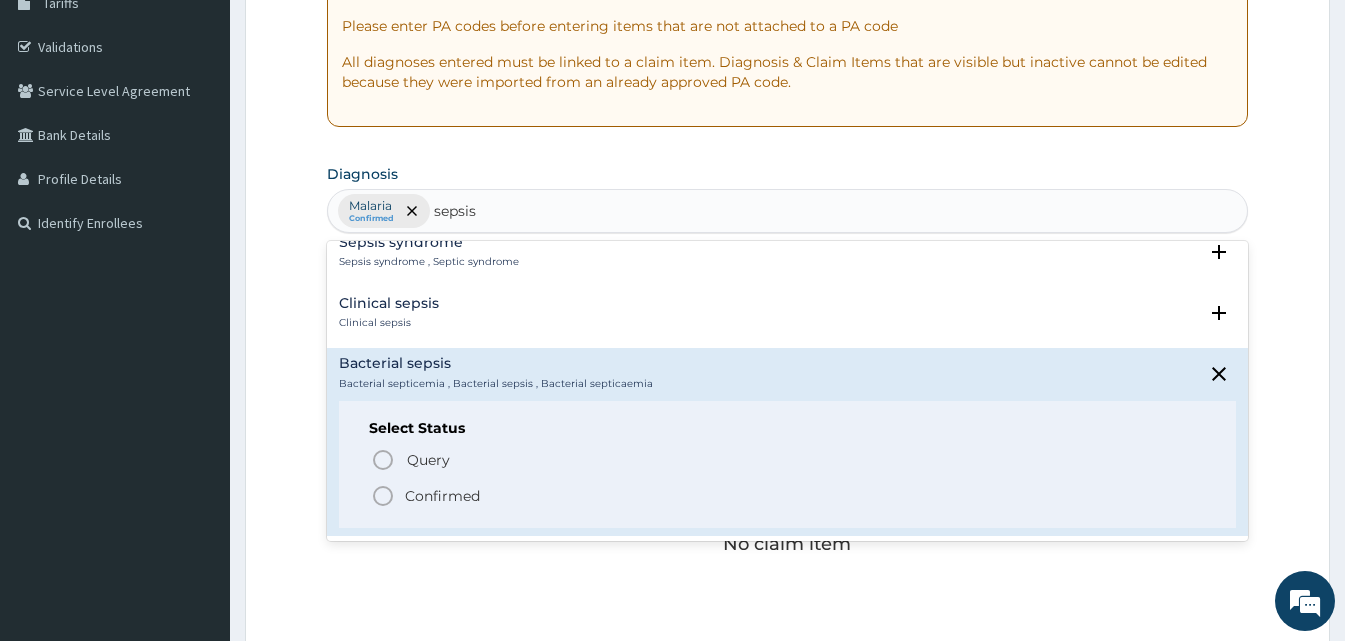 click 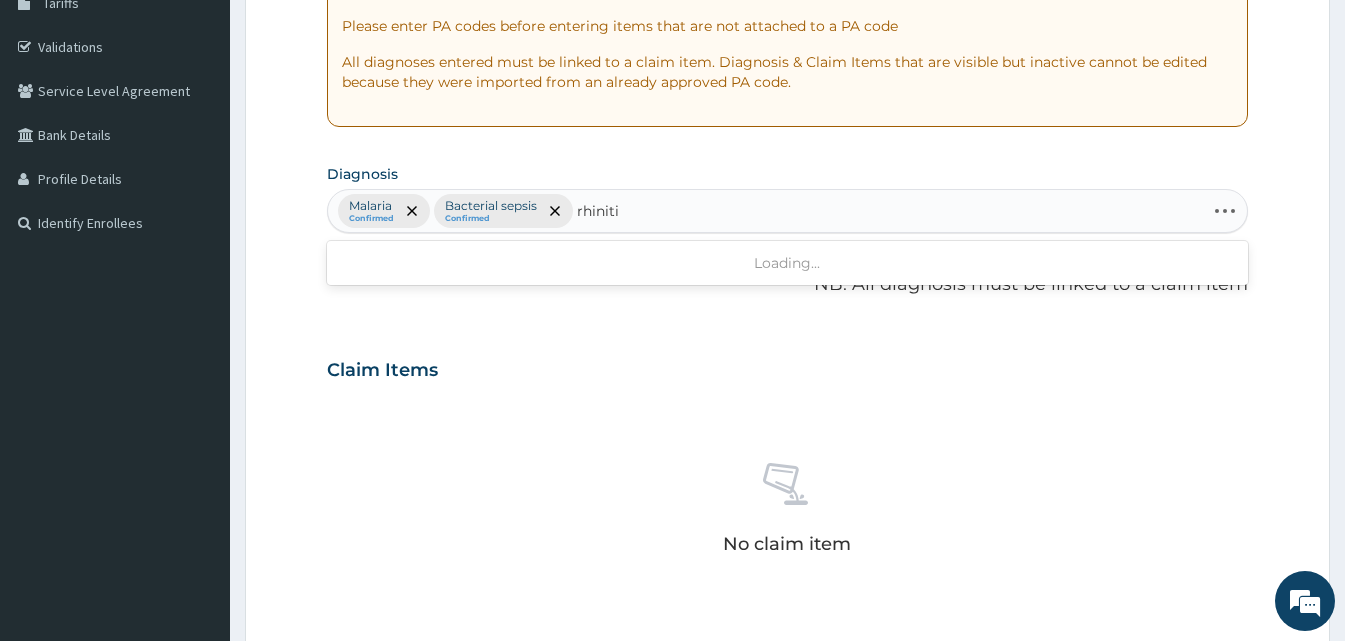 type on "rhinitis" 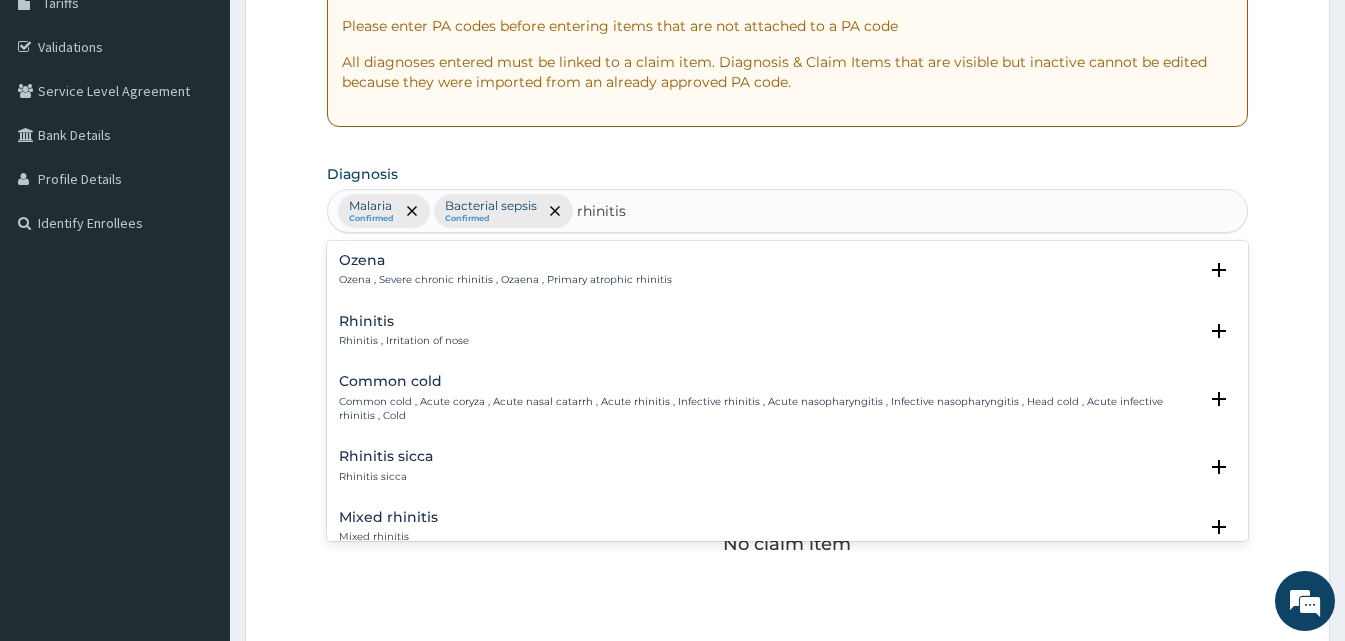 click on "Rhinitis" at bounding box center (404, 321) 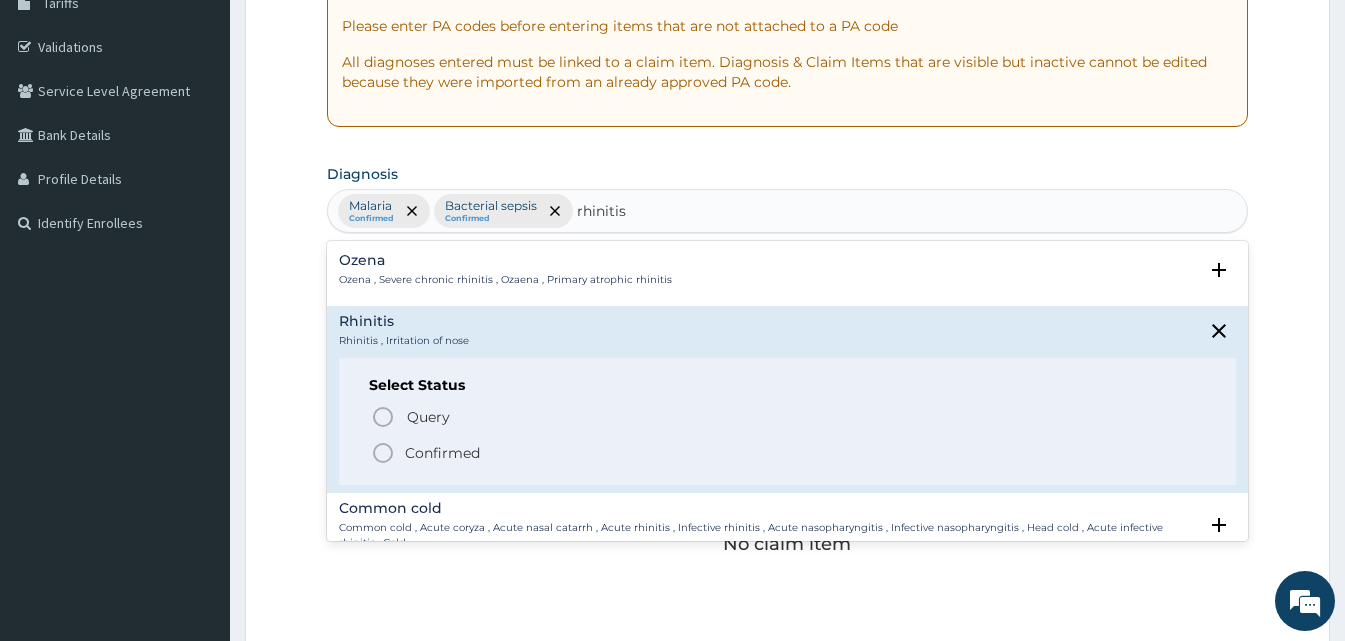 click 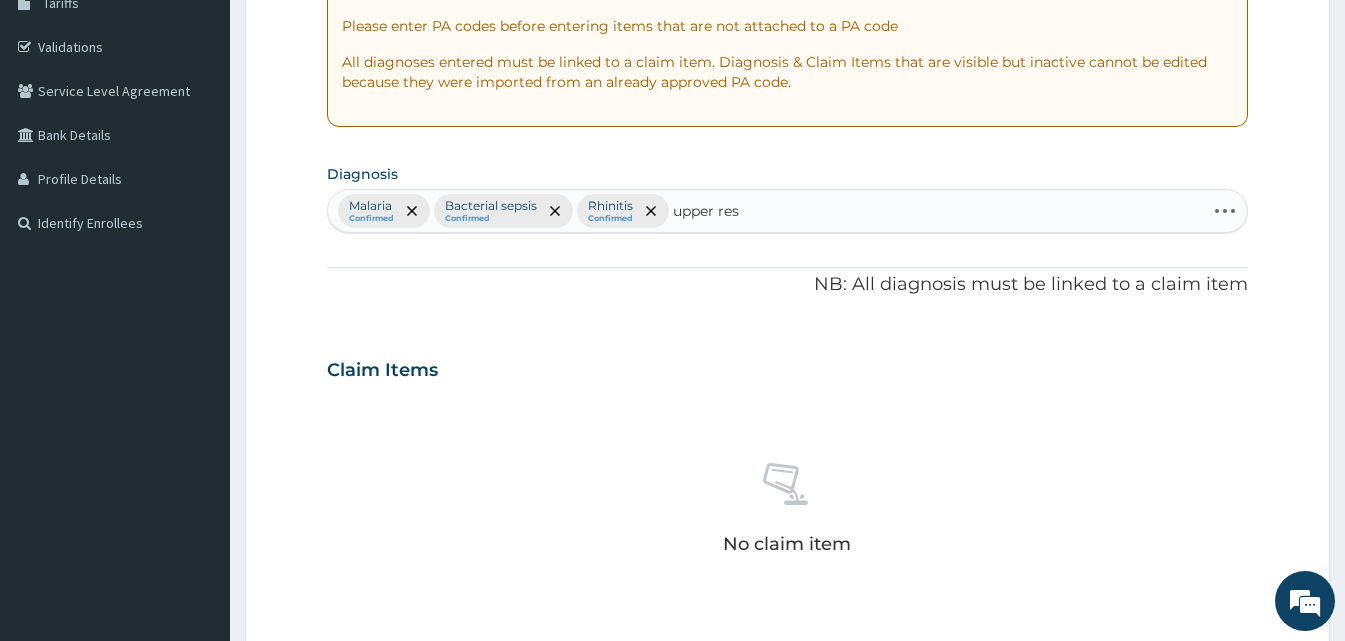 type on "upper resp" 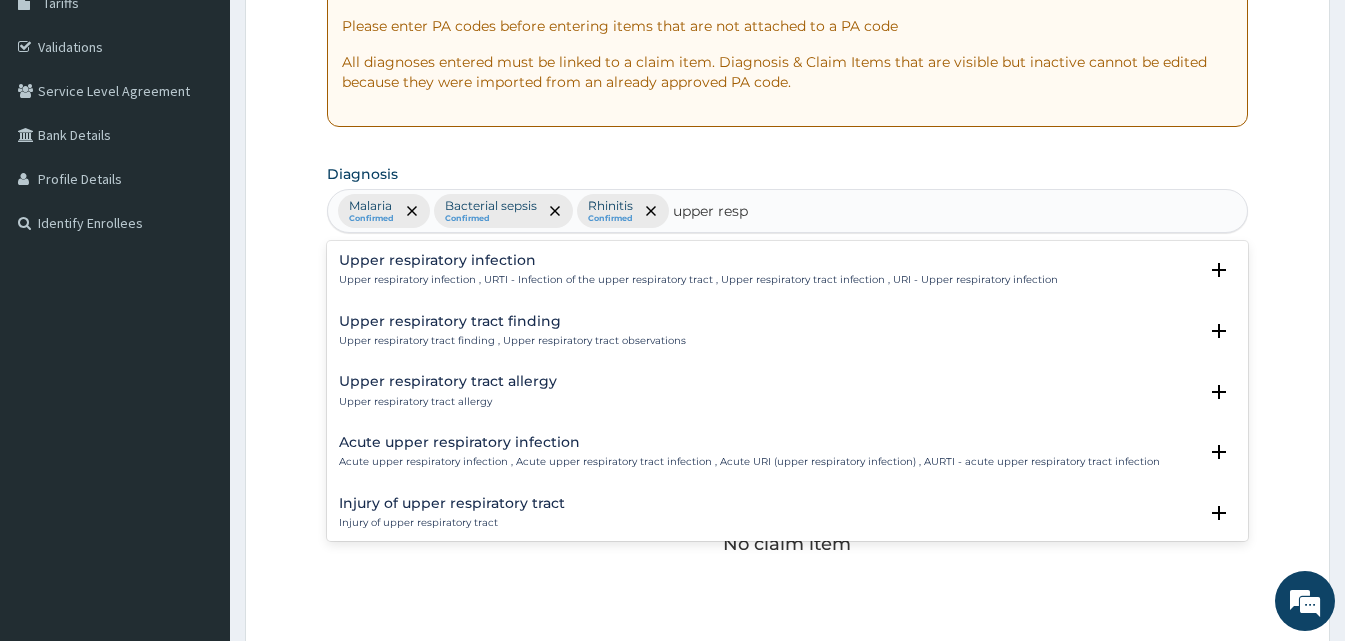 click on "Upper respiratory infection" at bounding box center (698, 260) 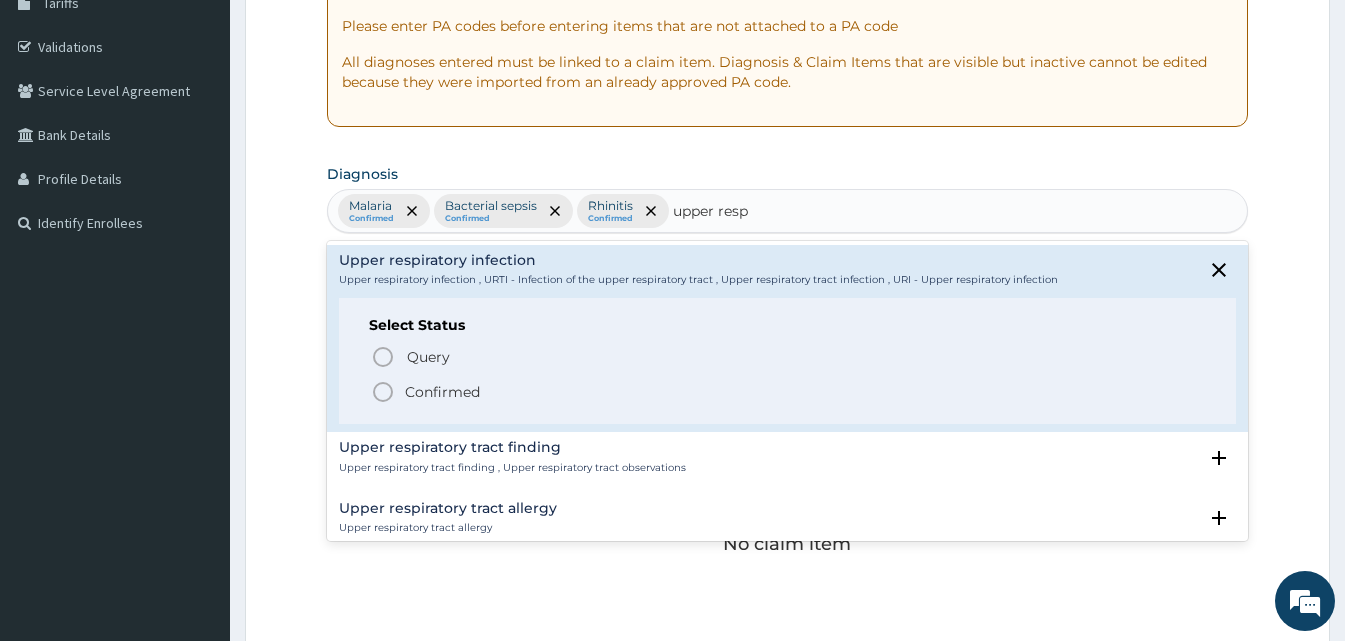 click 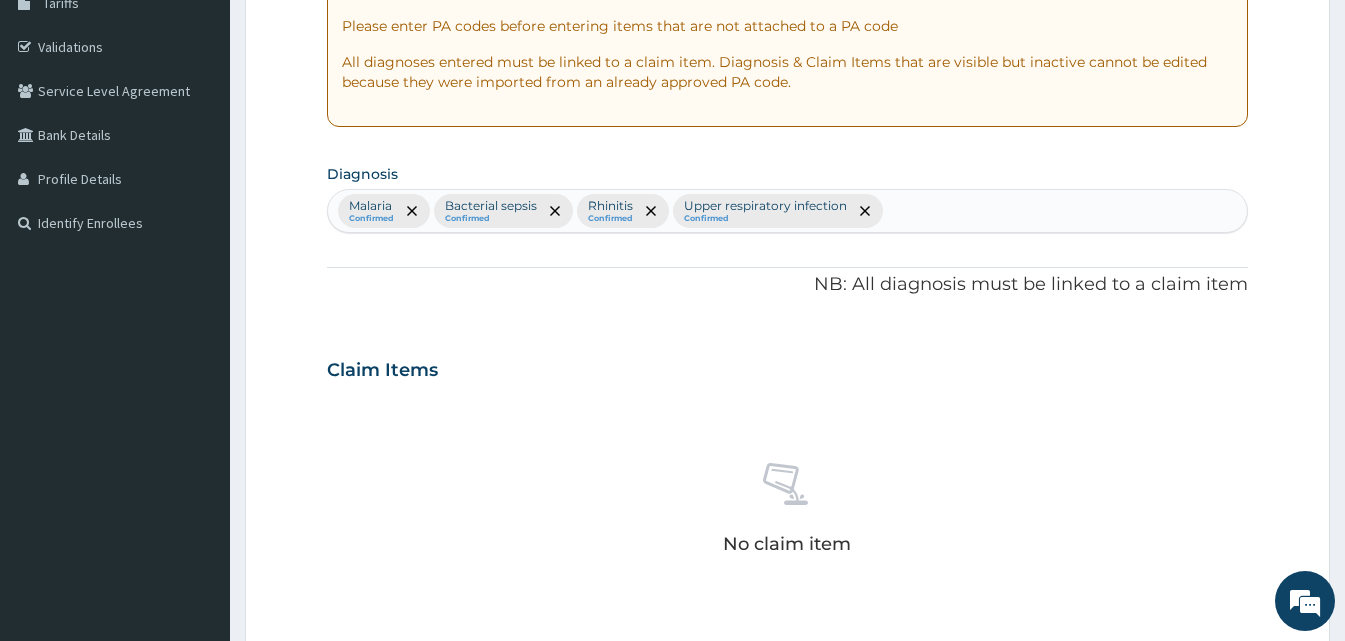 scroll, scrollTop: 801, scrollLeft: 0, axis: vertical 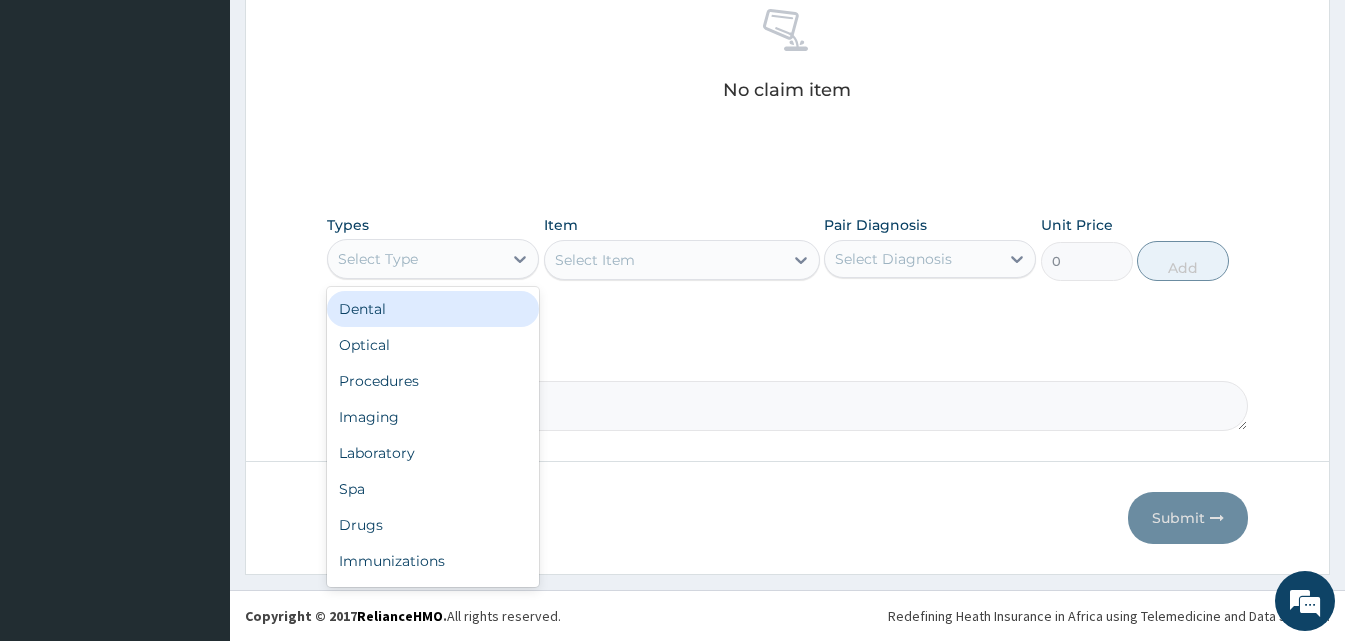 click on "Select Type" at bounding box center [415, 259] 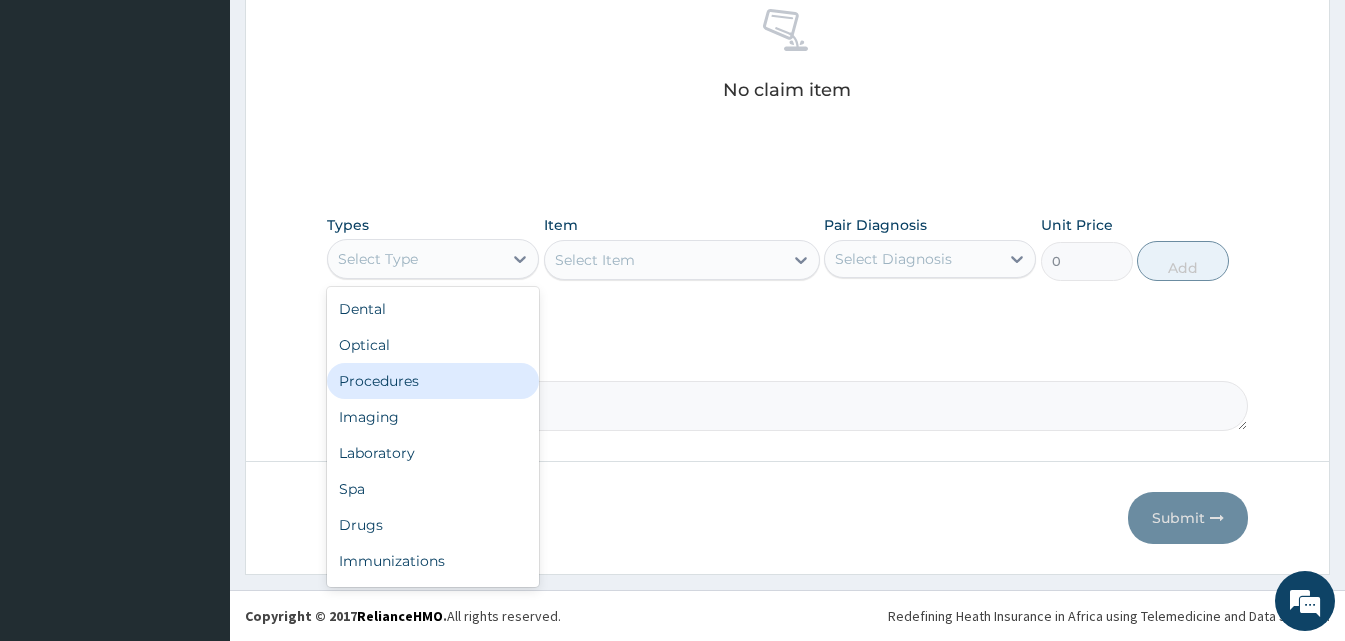 click on "Procedures" at bounding box center (433, 381) 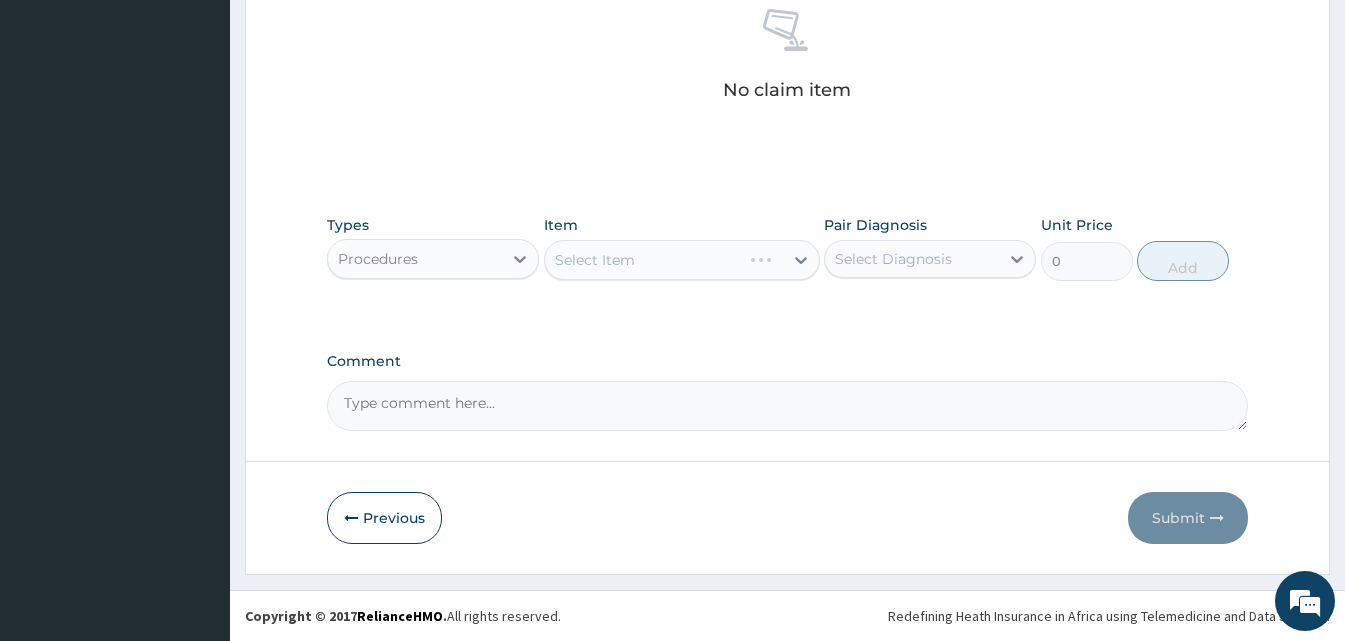 click on "Select Item" at bounding box center (682, 260) 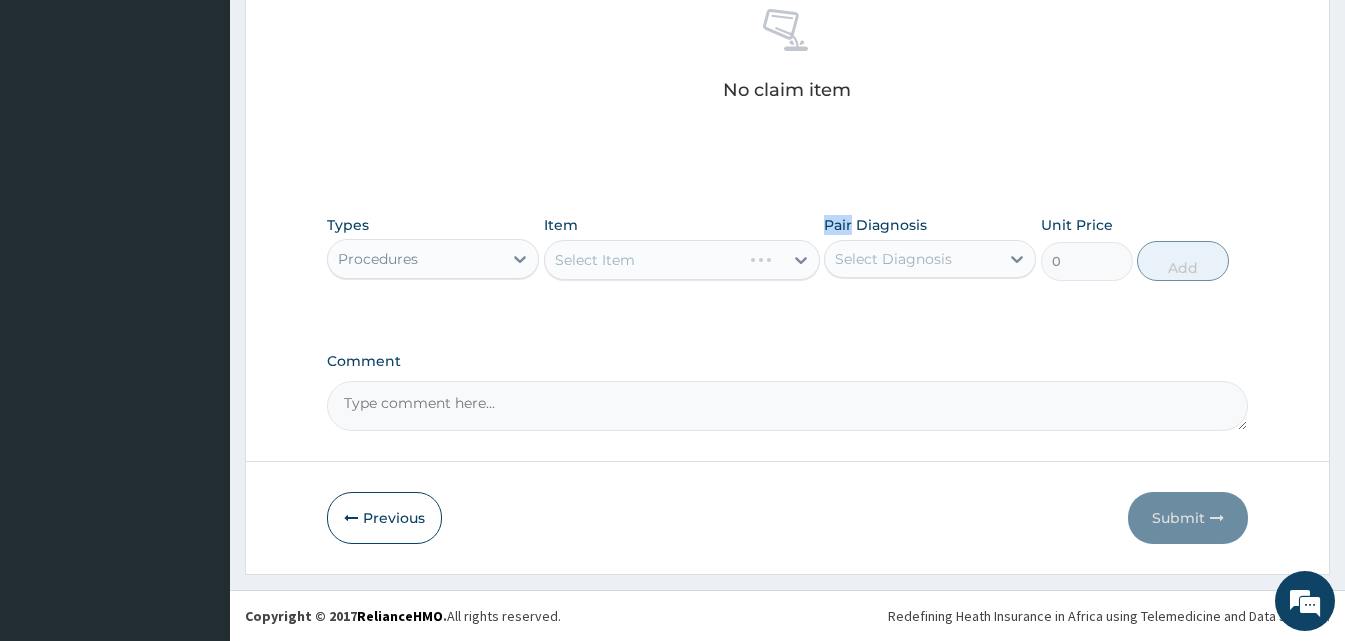 click on "Select Item" at bounding box center [682, 260] 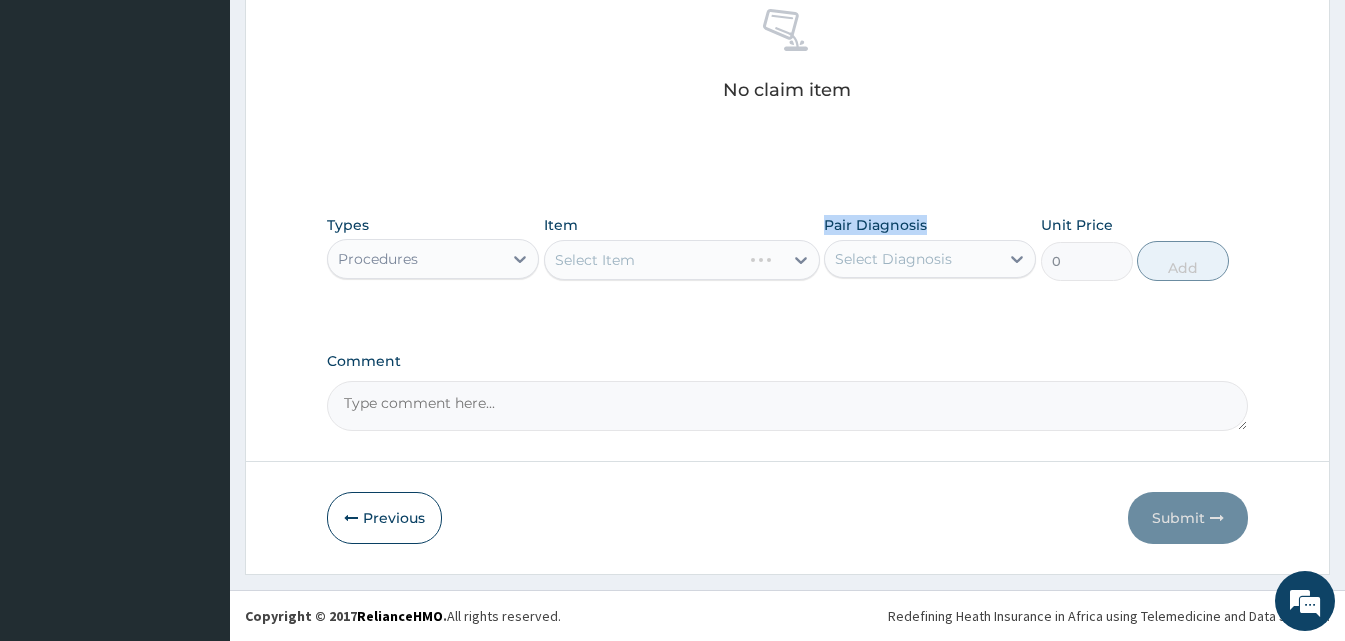 click on "Select Item" at bounding box center (682, 260) 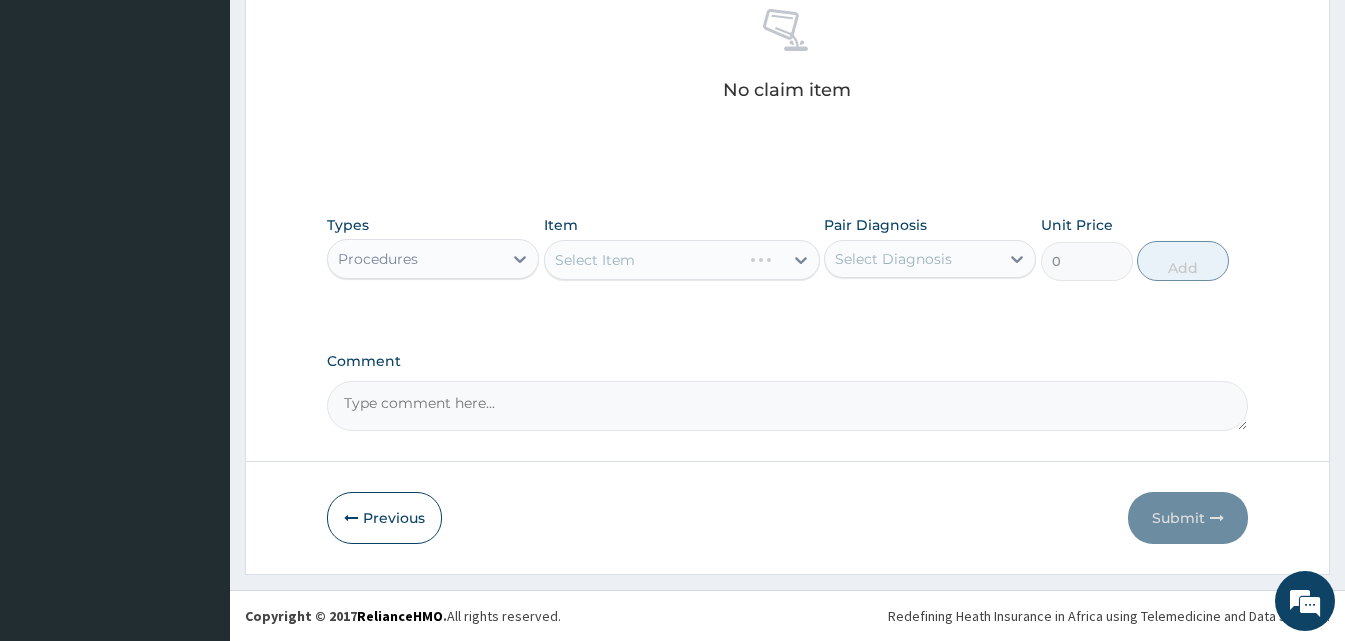 click on "Select Item" at bounding box center (682, 260) 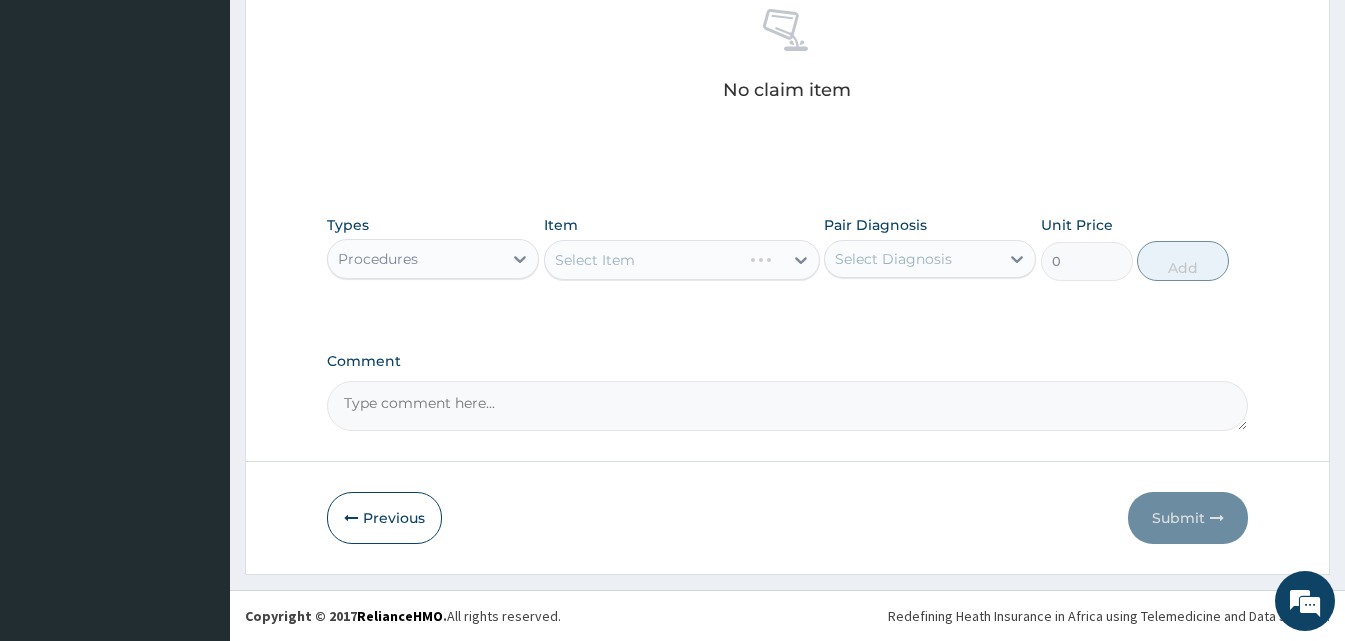 click on "Select Item" at bounding box center (682, 260) 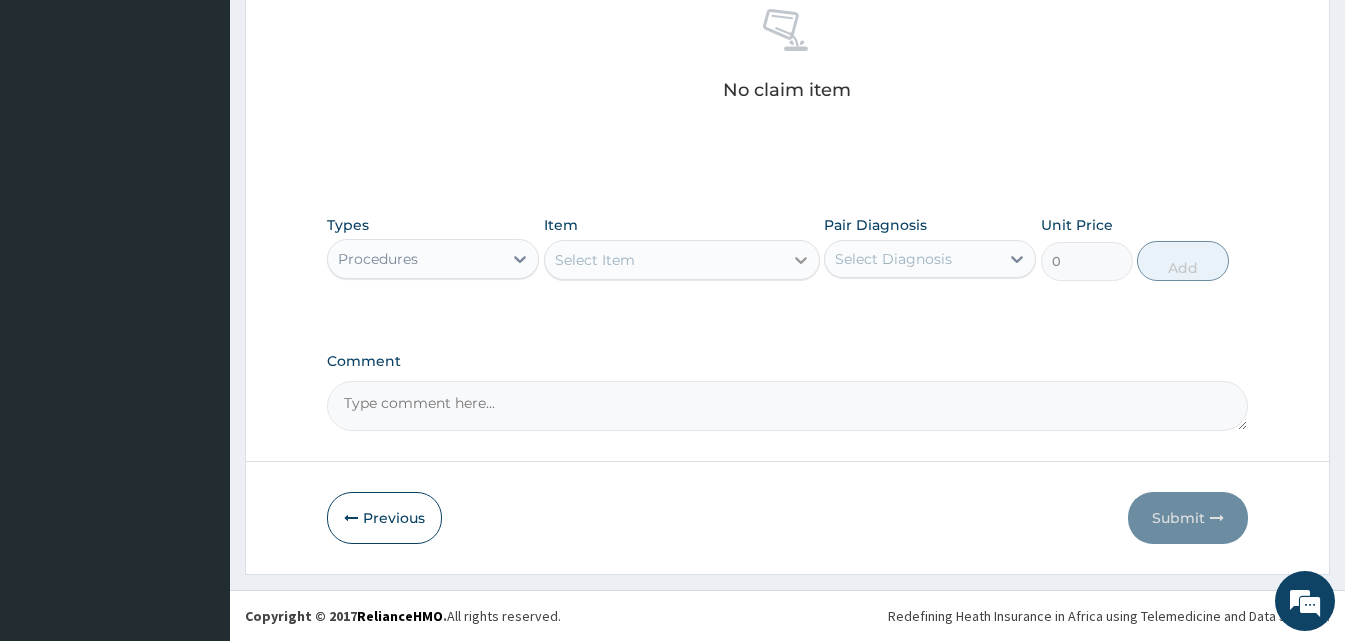 click 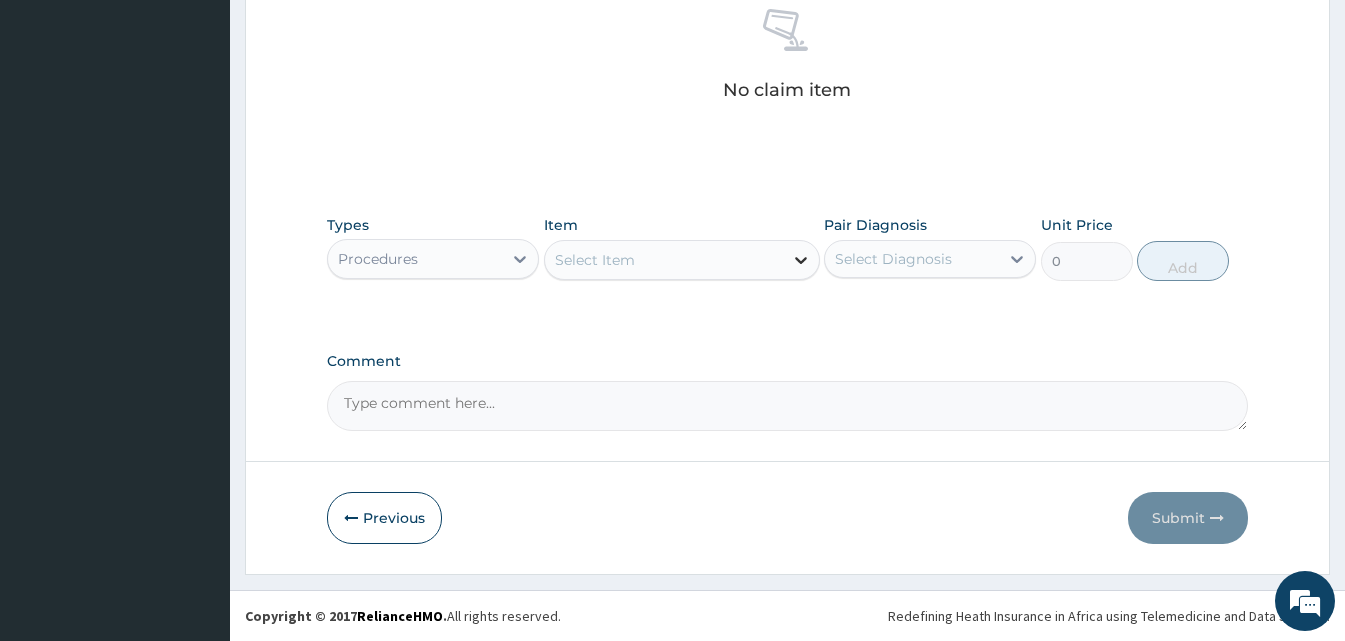 click 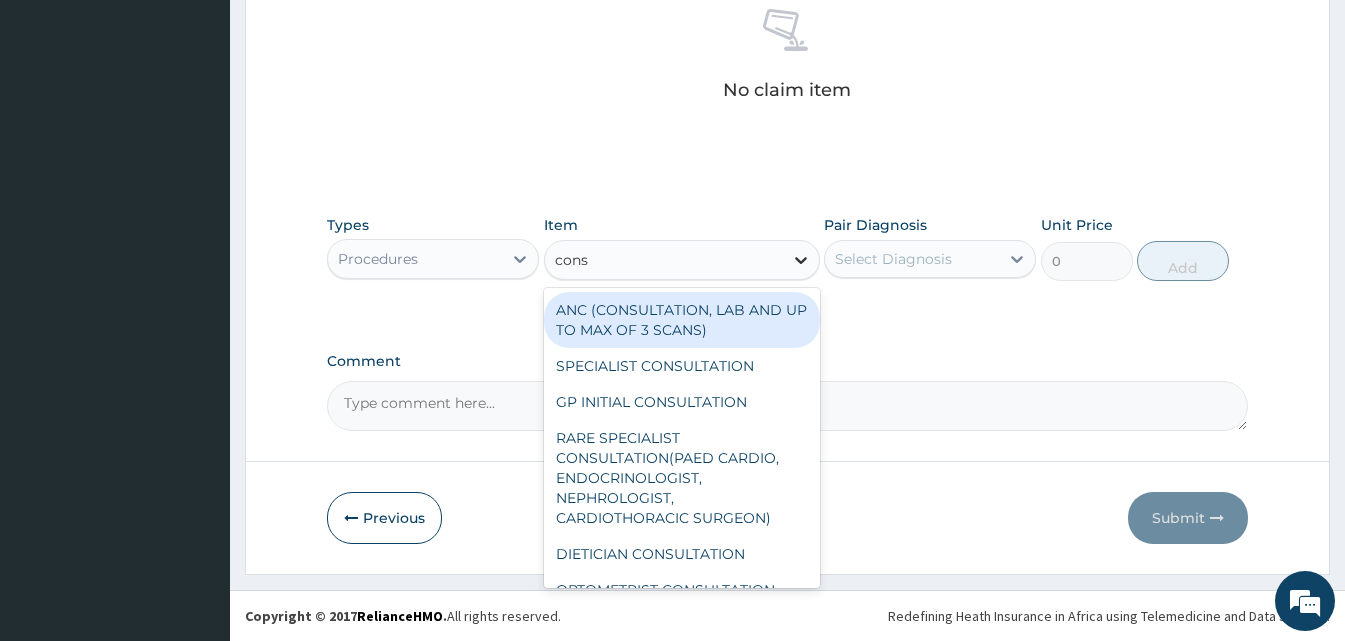 type on "consu" 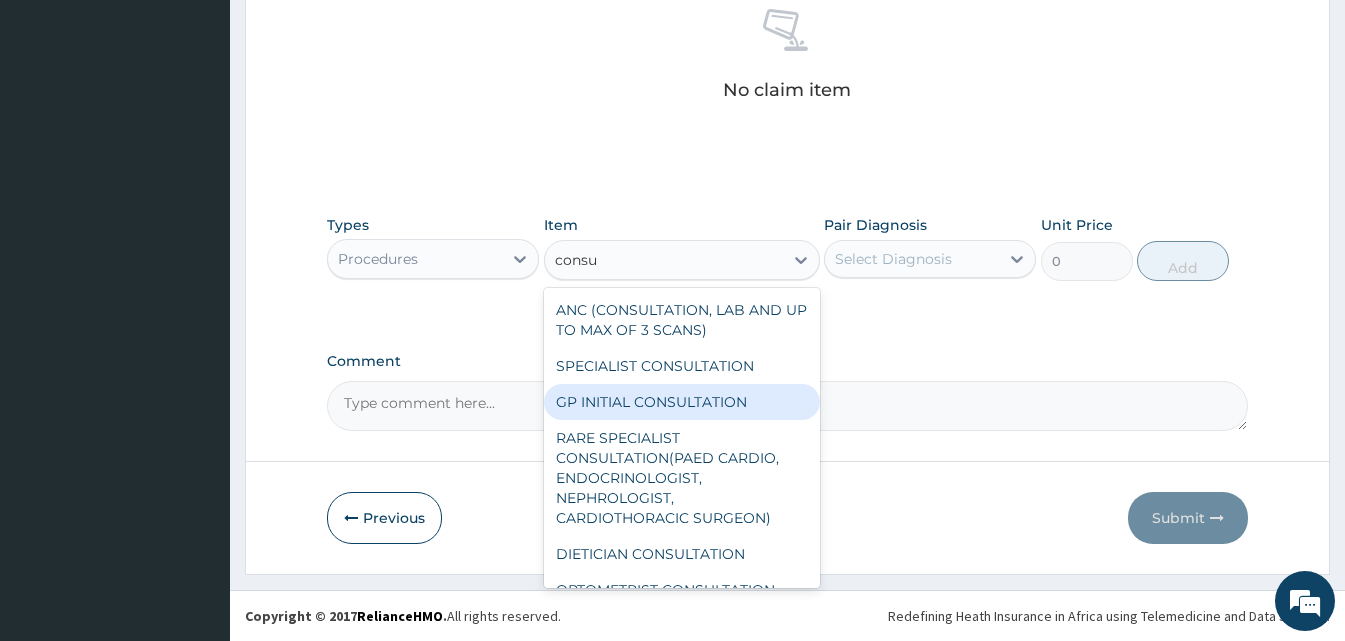 click on "GP INITIAL CONSULTATION" at bounding box center [682, 402] 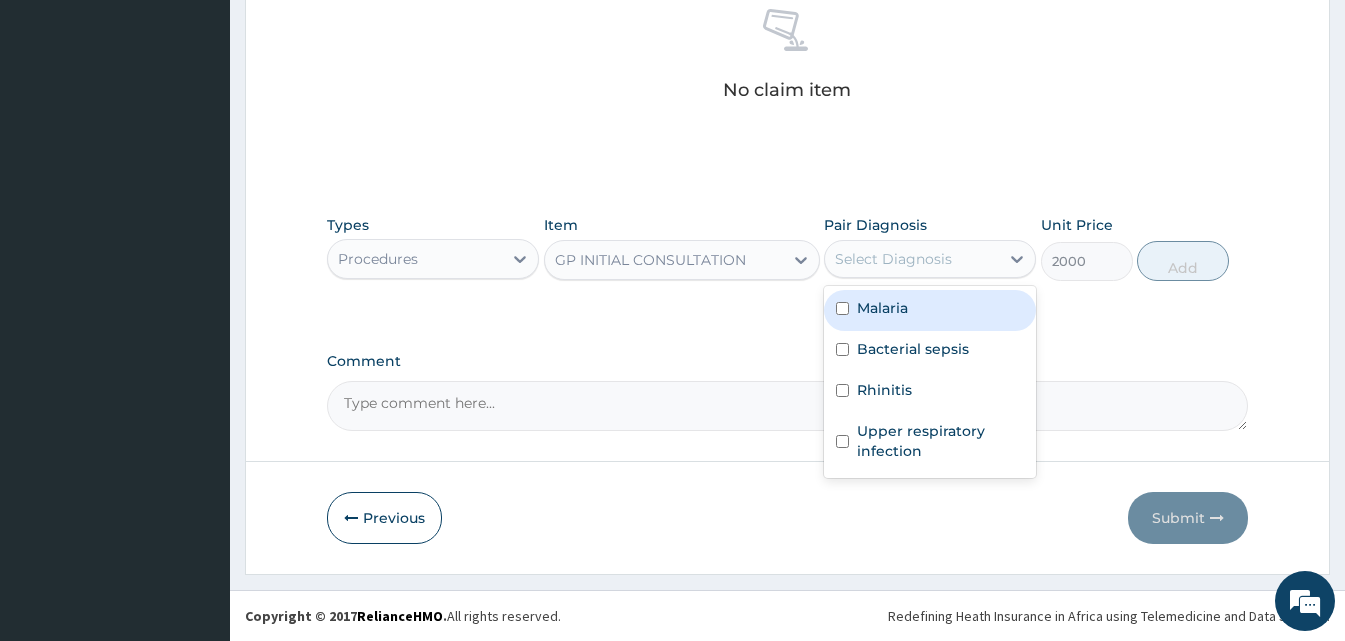 click on "Select Diagnosis" at bounding box center (893, 259) 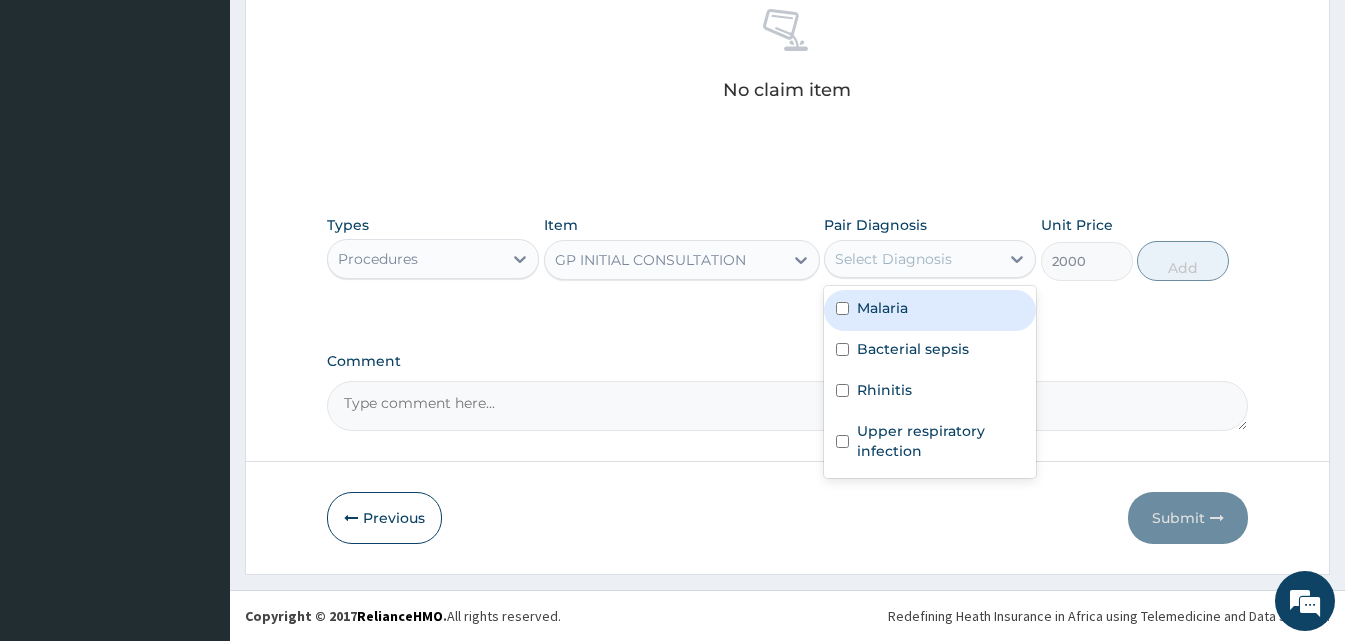 click on "Malaria" at bounding box center (882, 308) 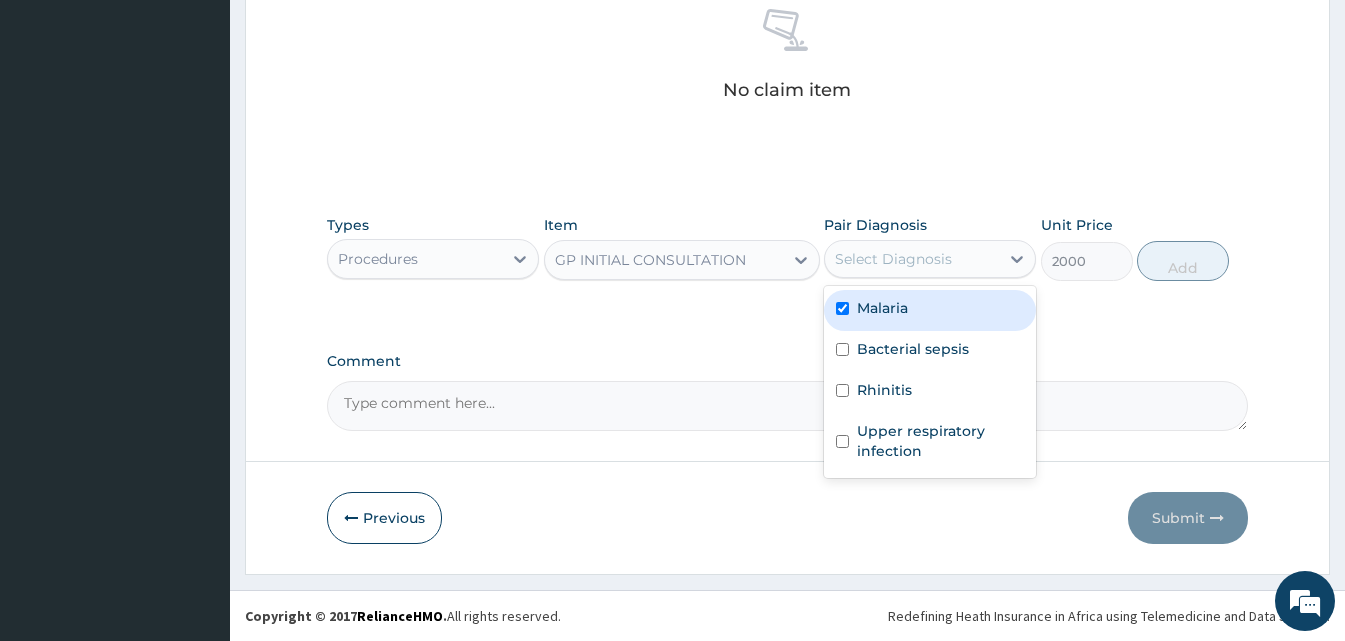 checkbox on "true" 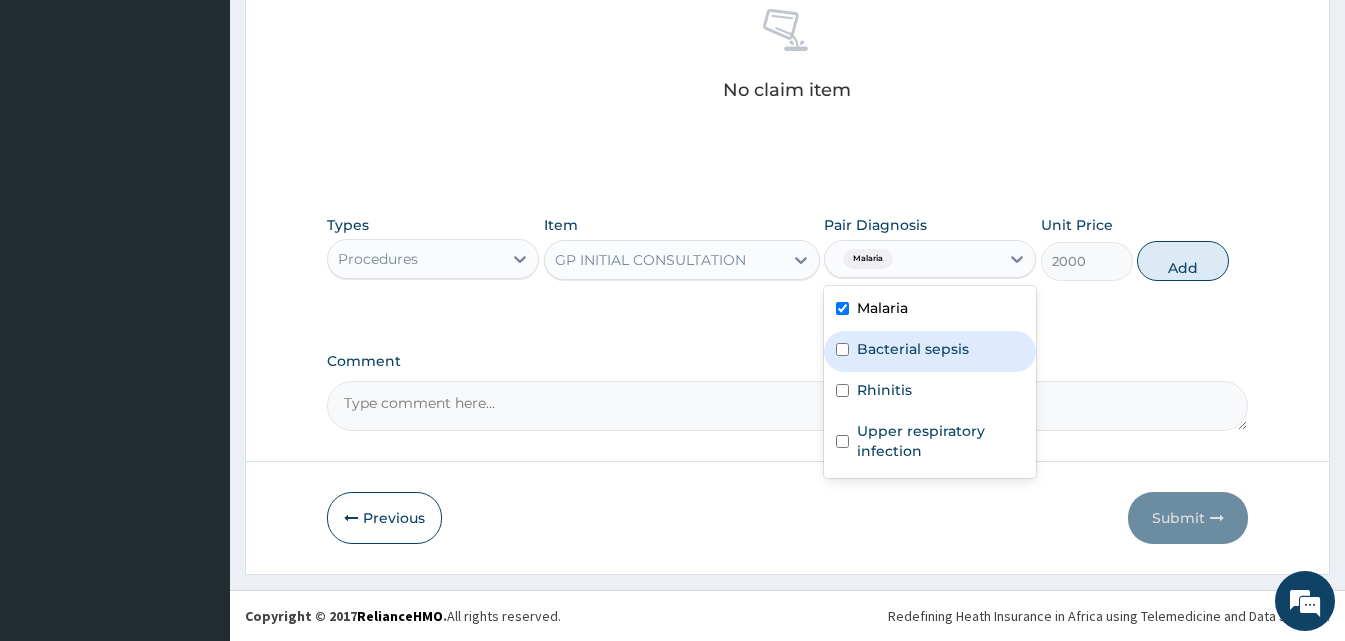 click on "Bacterial sepsis" at bounding box center [930, 351] 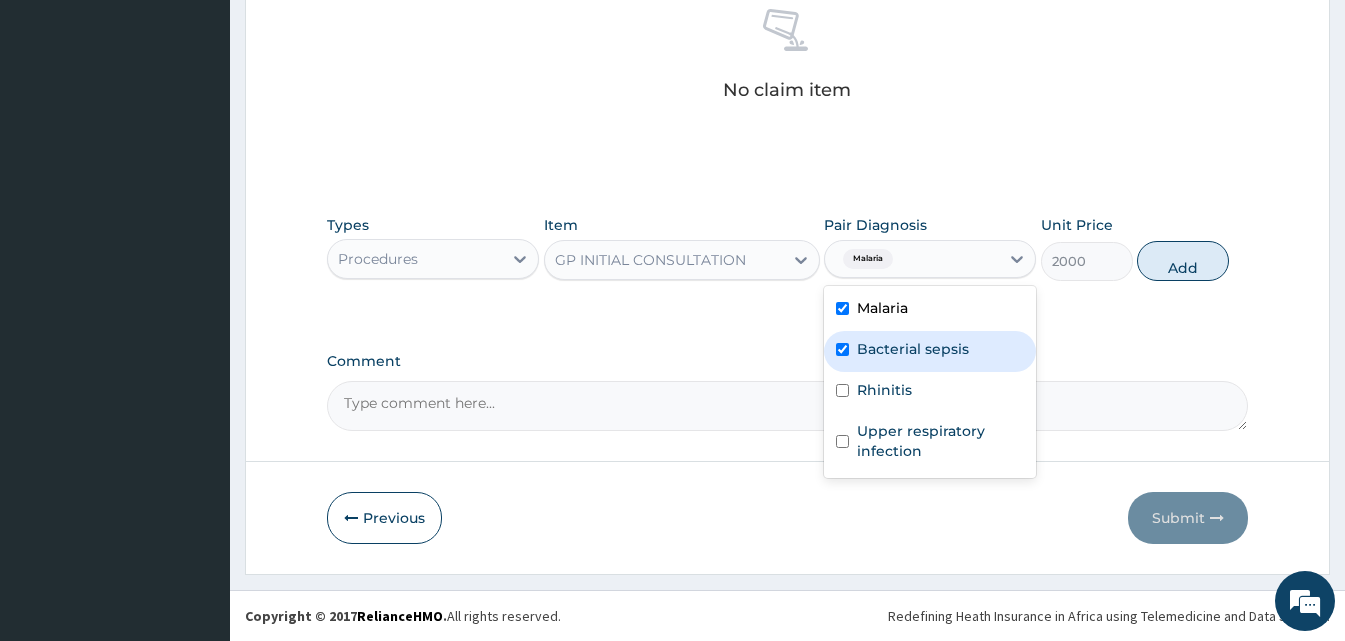 checkbox on "true" 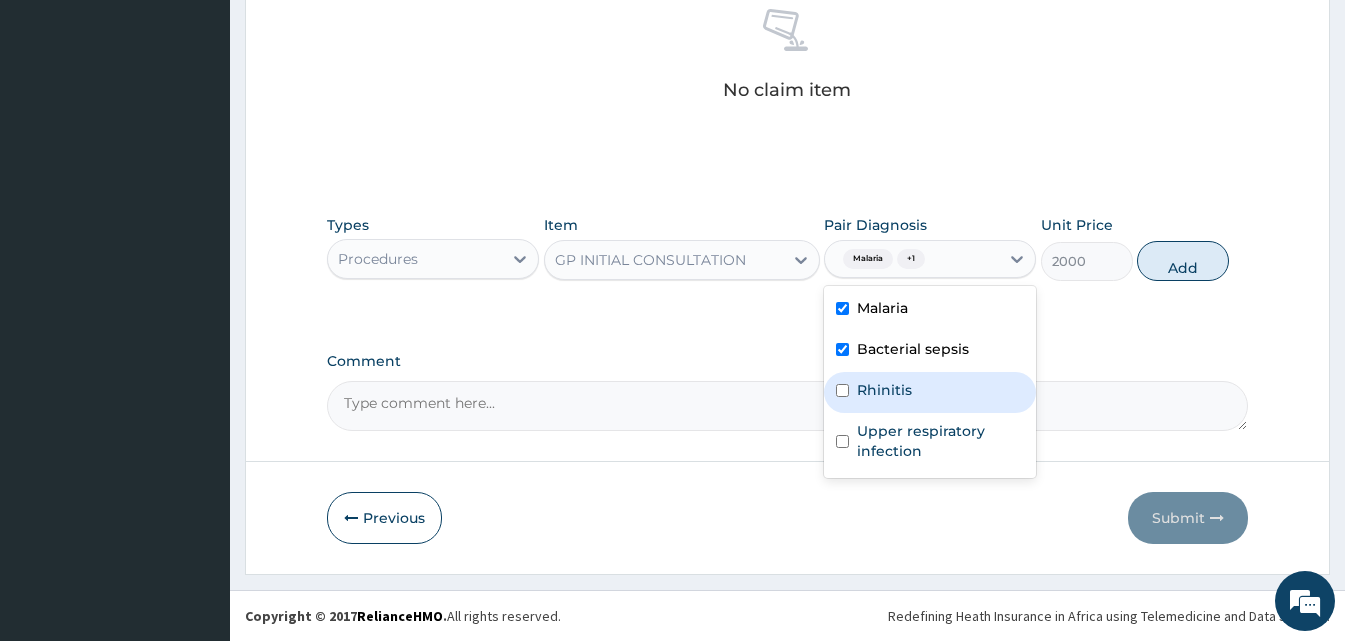 click on "Rhinitis" at bounding box center [884, 390] 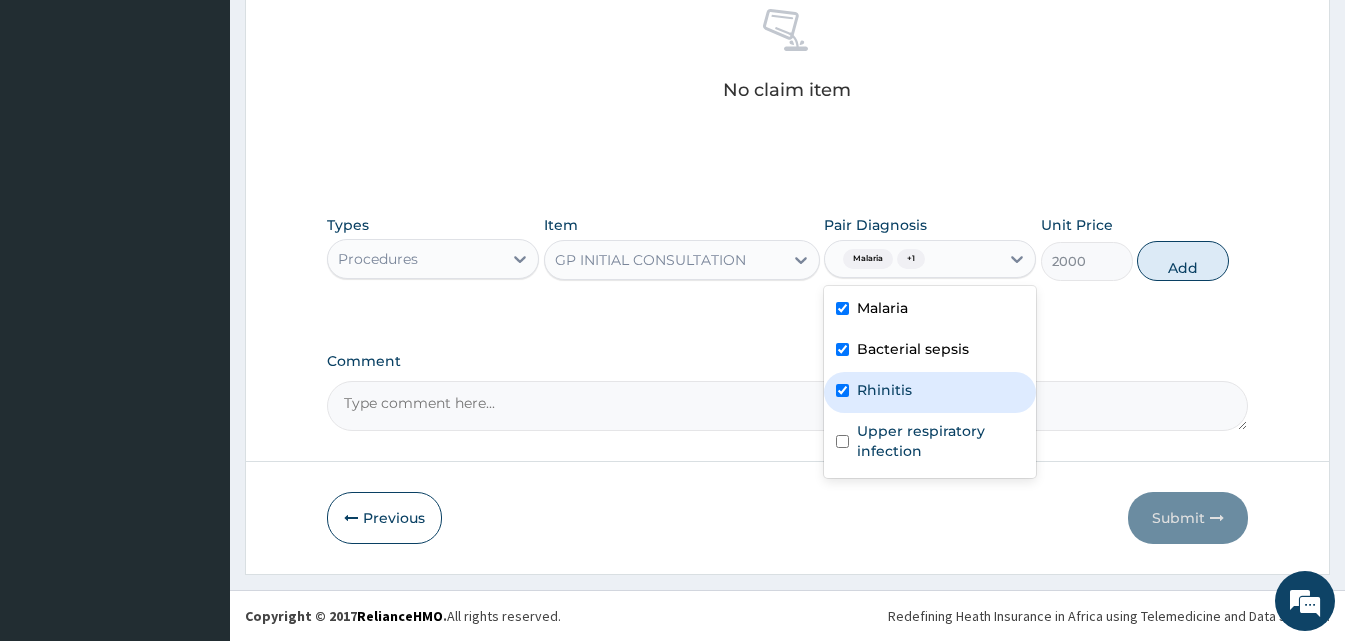 checkbox on "true" 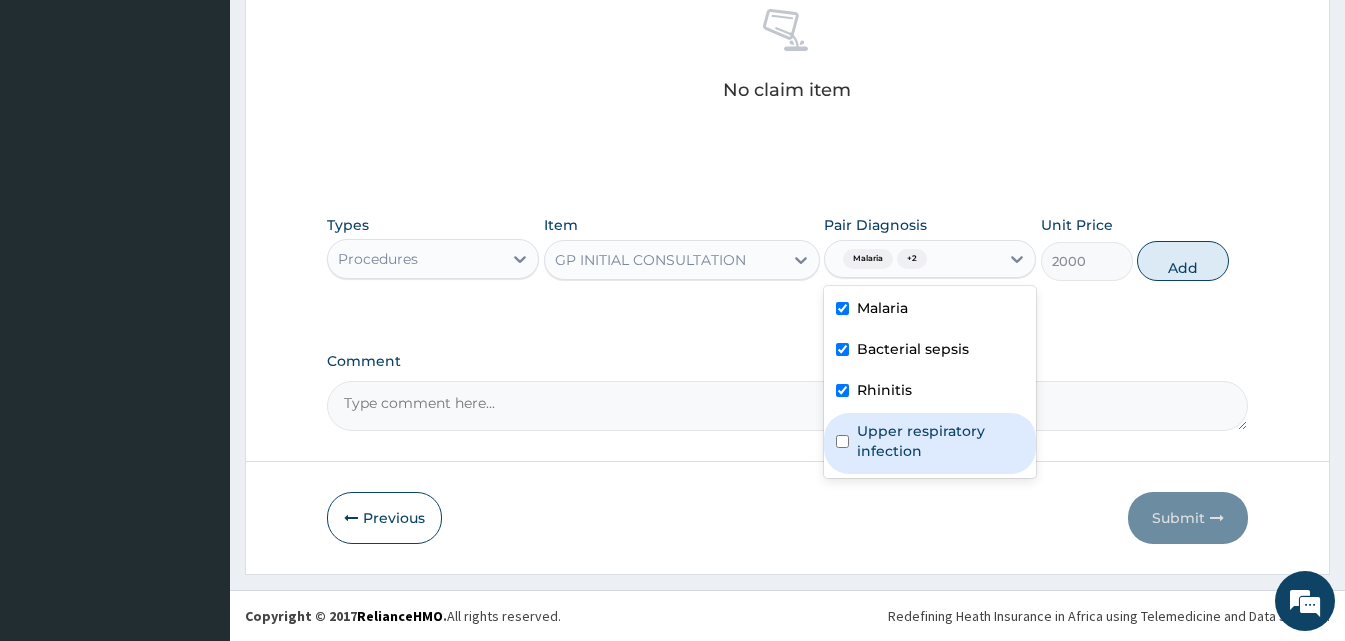 click on "Upper respiratory infection" at bounding box center [940, 441] 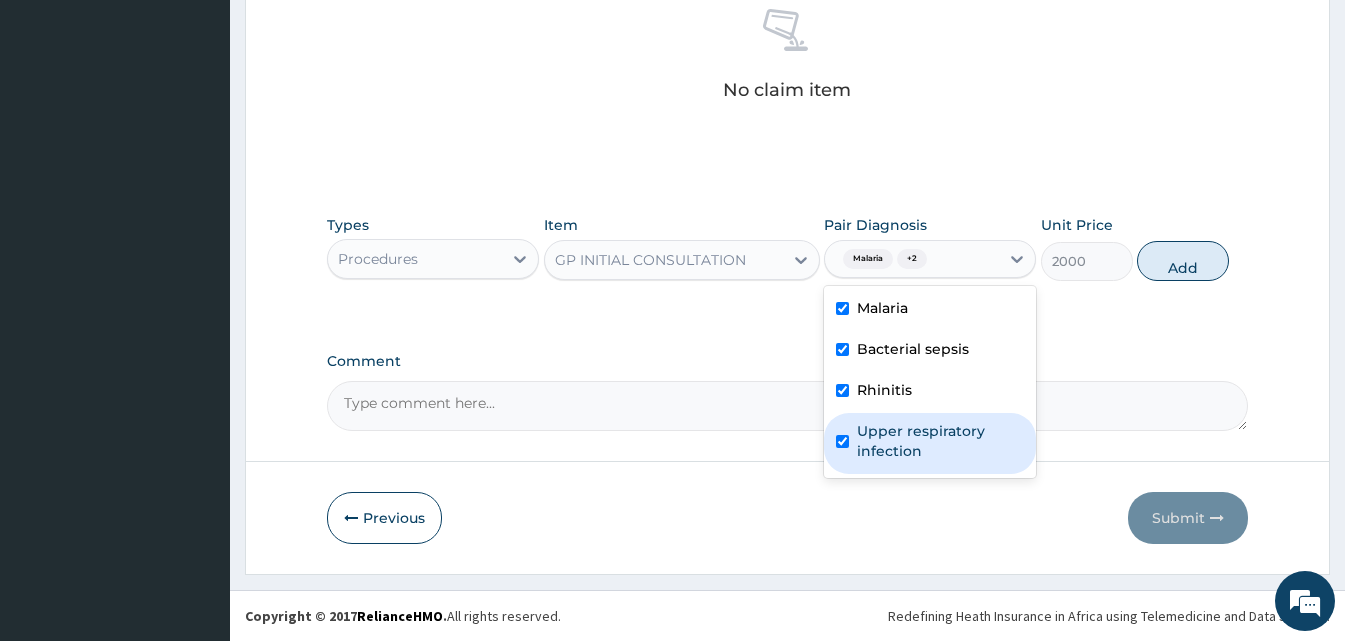 checkbox on "true" 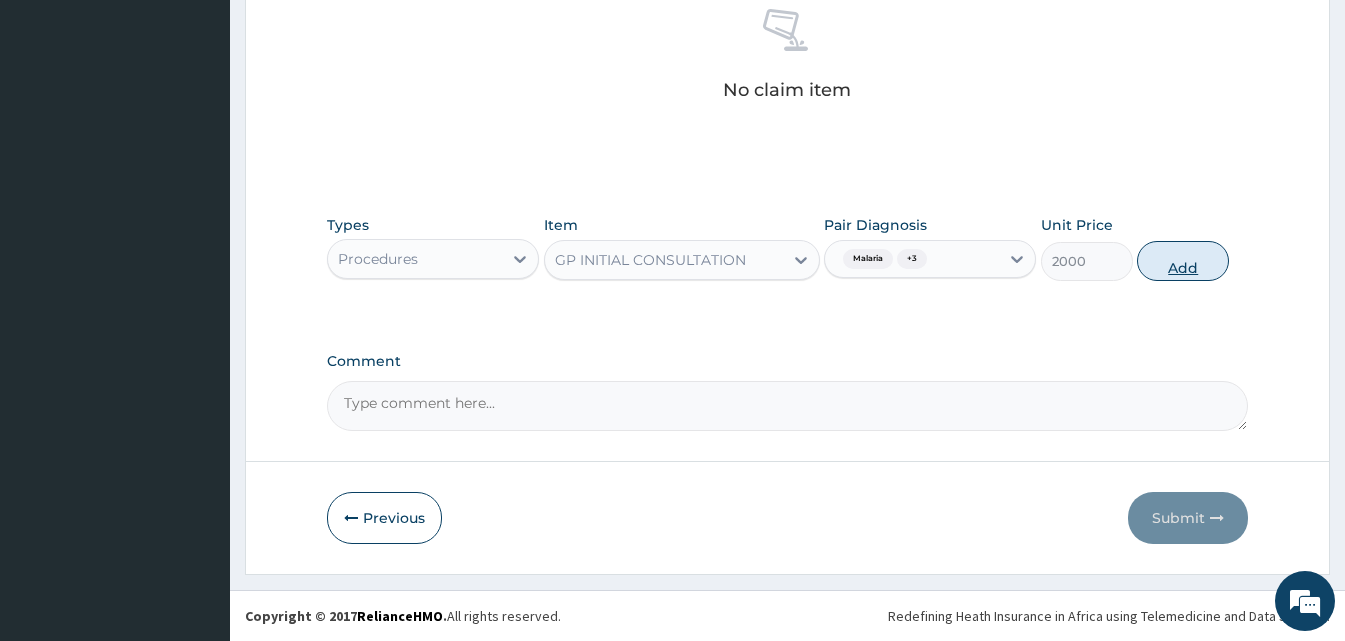 click on "Add" at bounding box center (1183, 261) 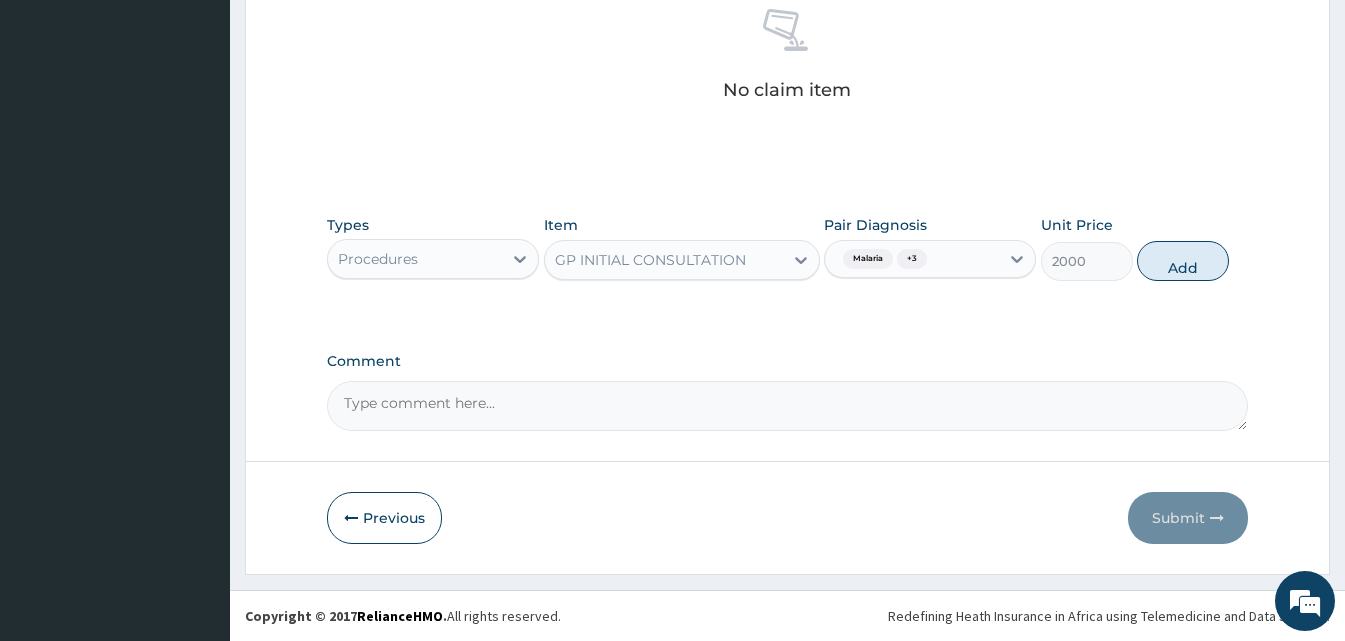 type on "0" 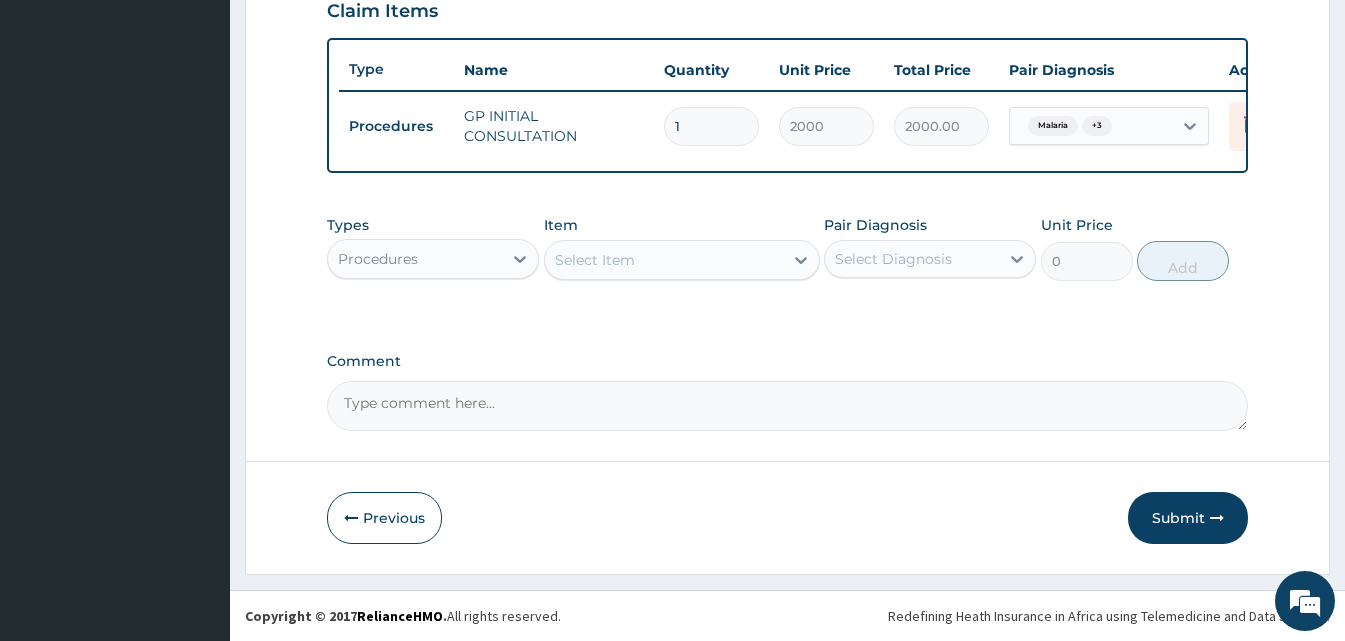 scroll, scrollTop: 721, scrollLeft: 0, axis: vertical 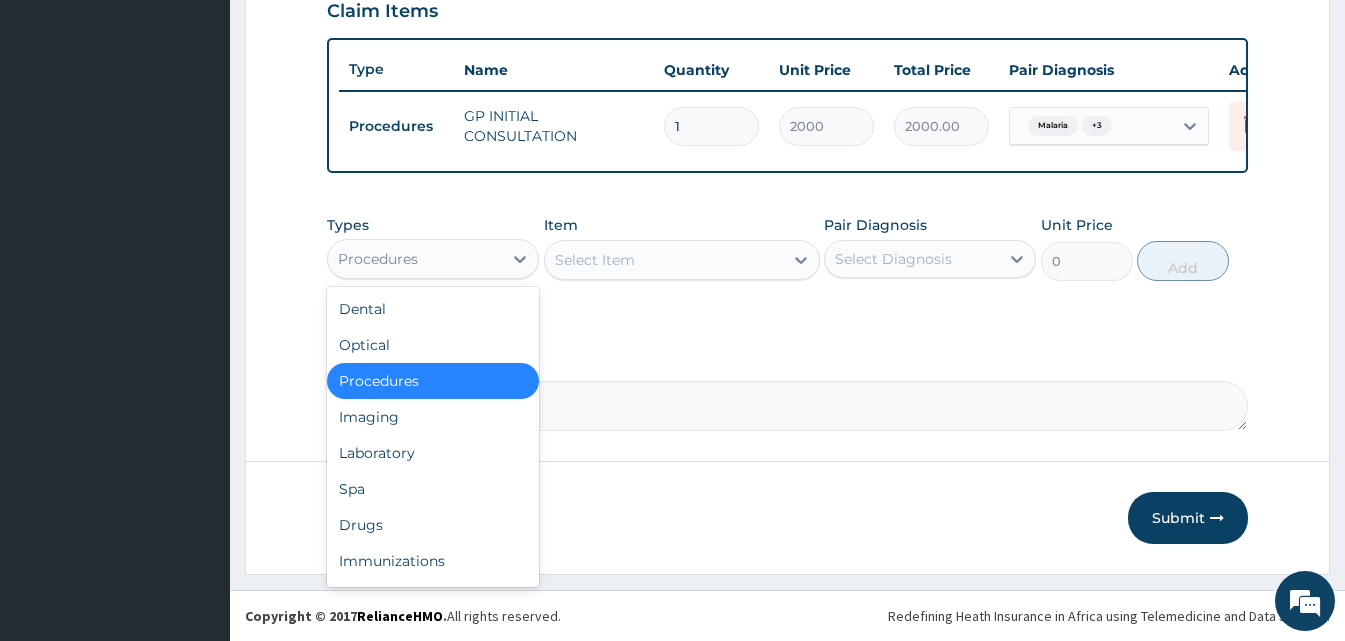 click on "Procedures" at bounding box center [415, 259] 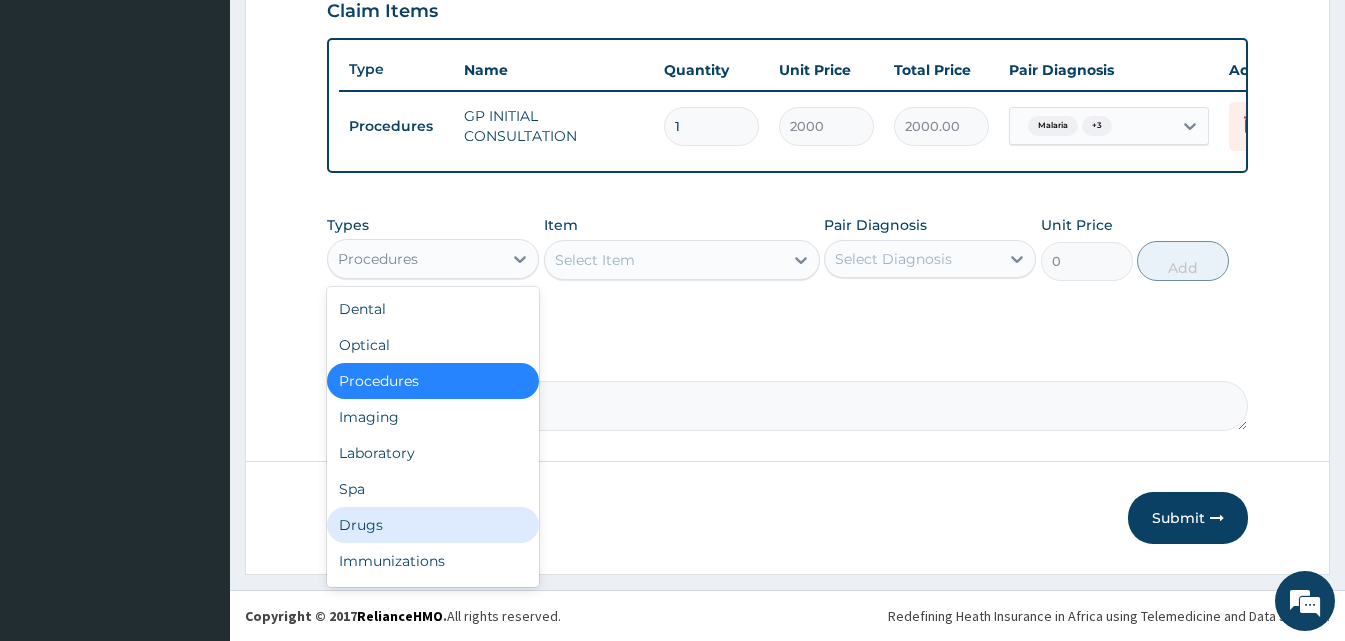 click on "Drugs" at bounding box center [433, 525] 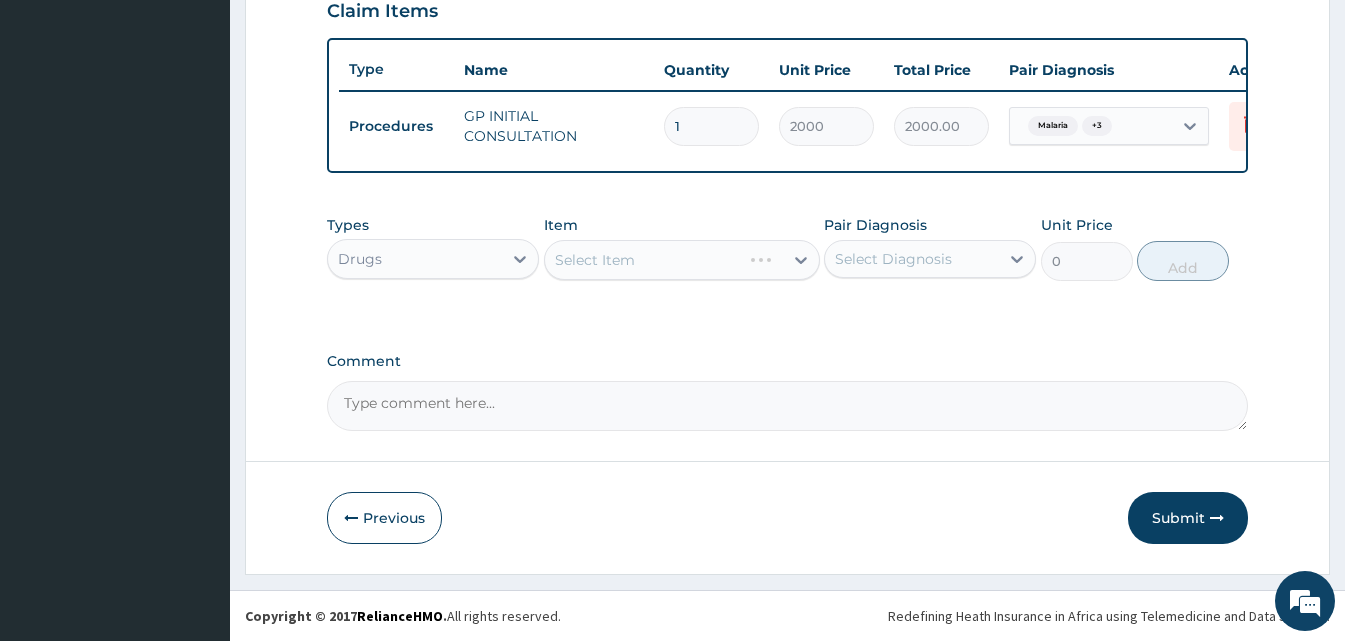 click on "Select Item" at bounding box center [682, 260] 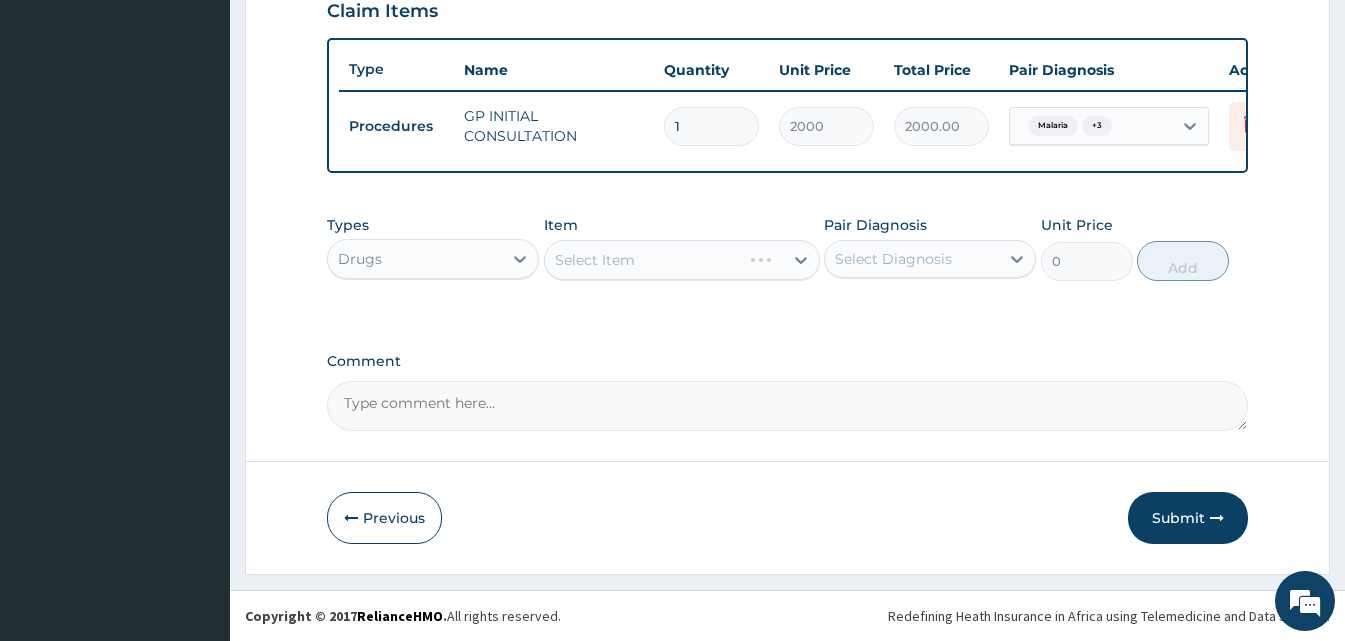 click on "Select Item" at bounding box center (682, 260) 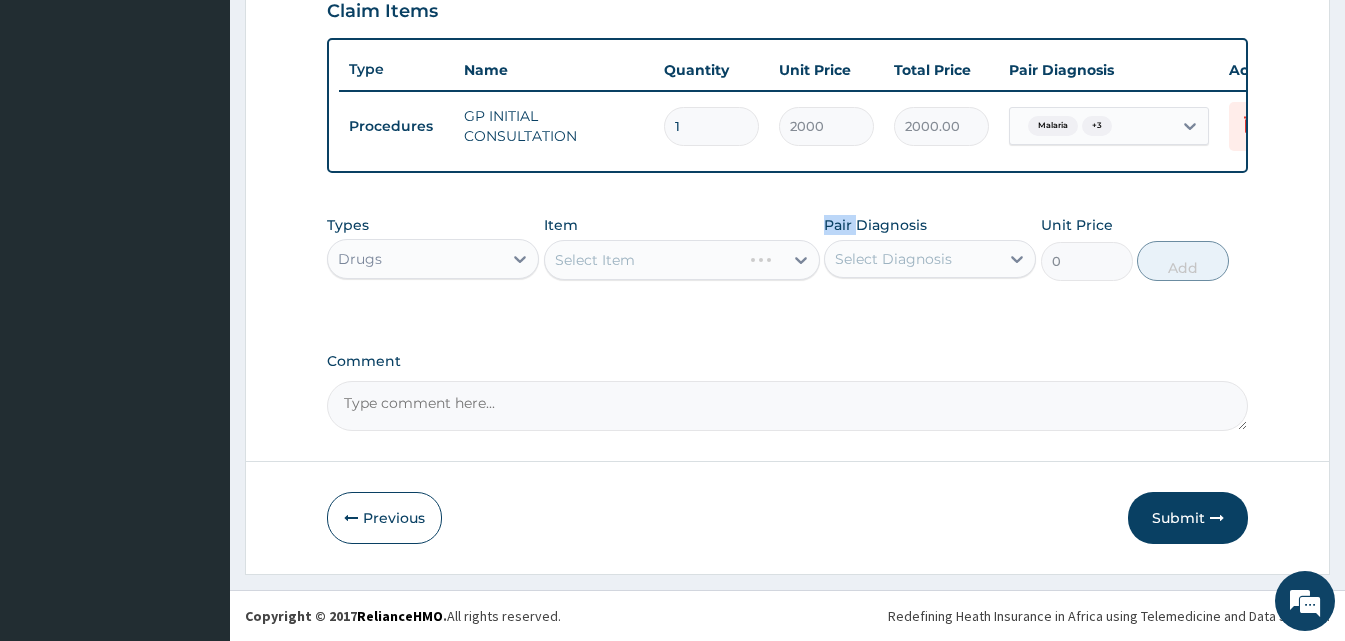 click on "Select Item" at bounding box center [682, 260] 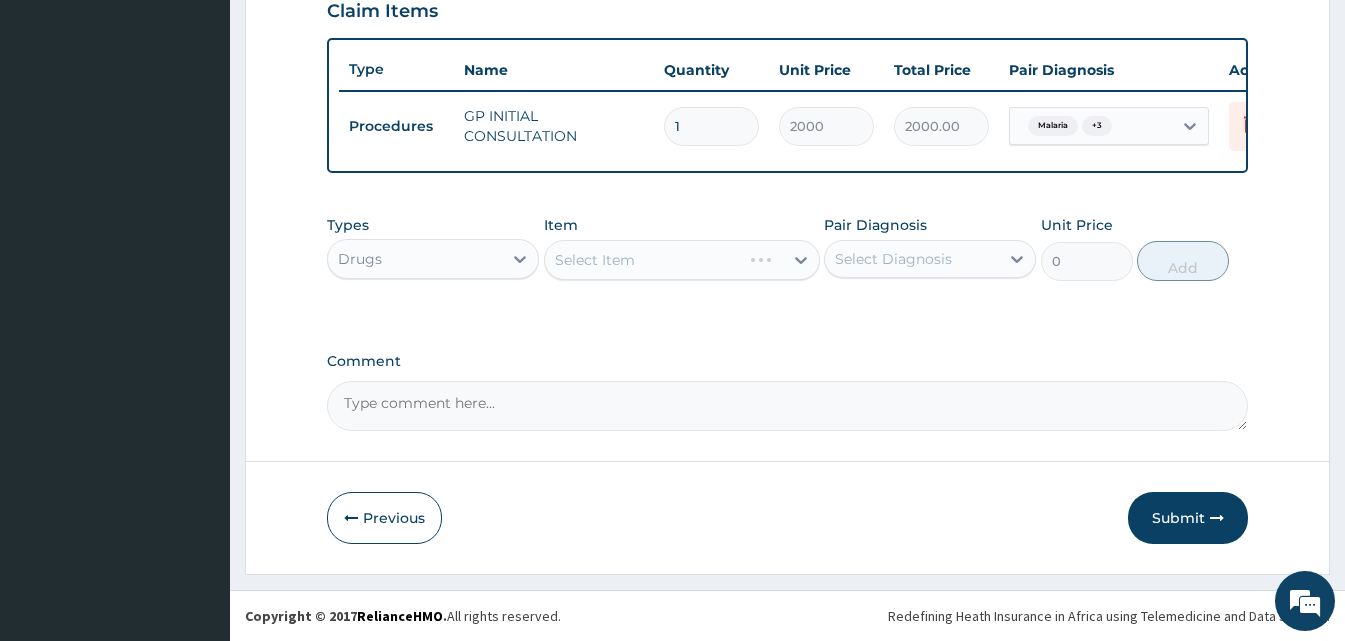 click on "Select Item" at bounding box center (682, 260) 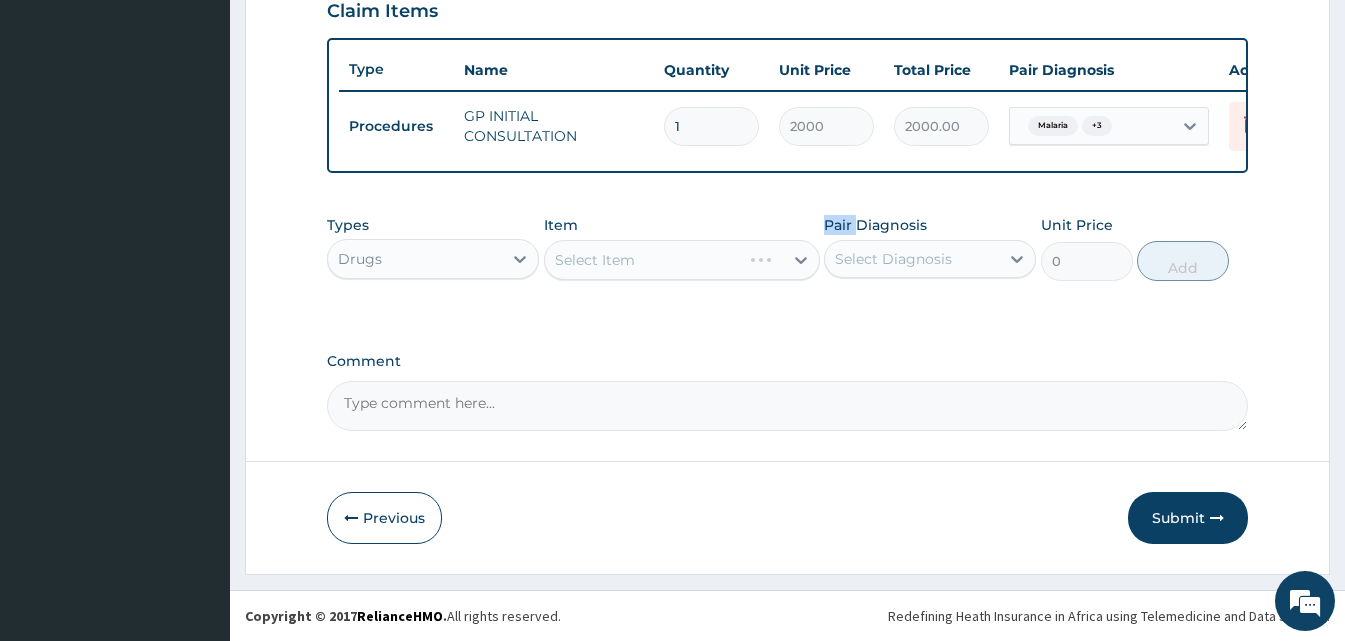 click on "Select Item" at bounding box center (682, 260) 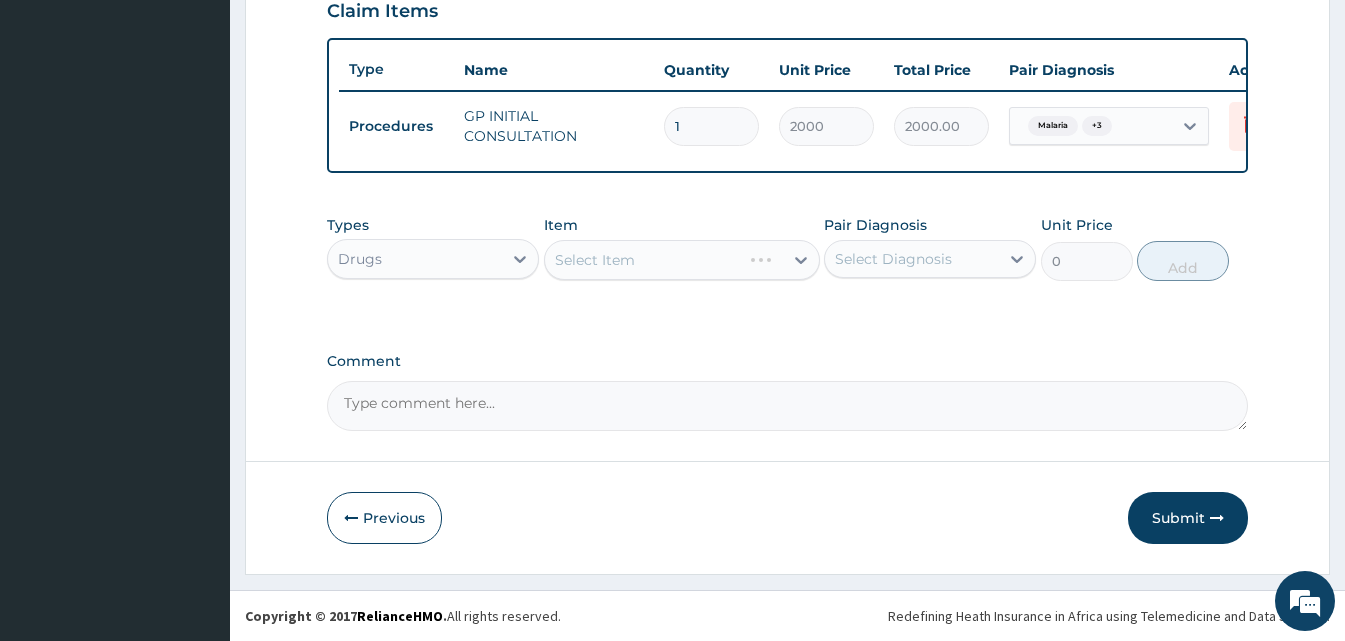 click on "Select Item" at bounding box center (682, 260) 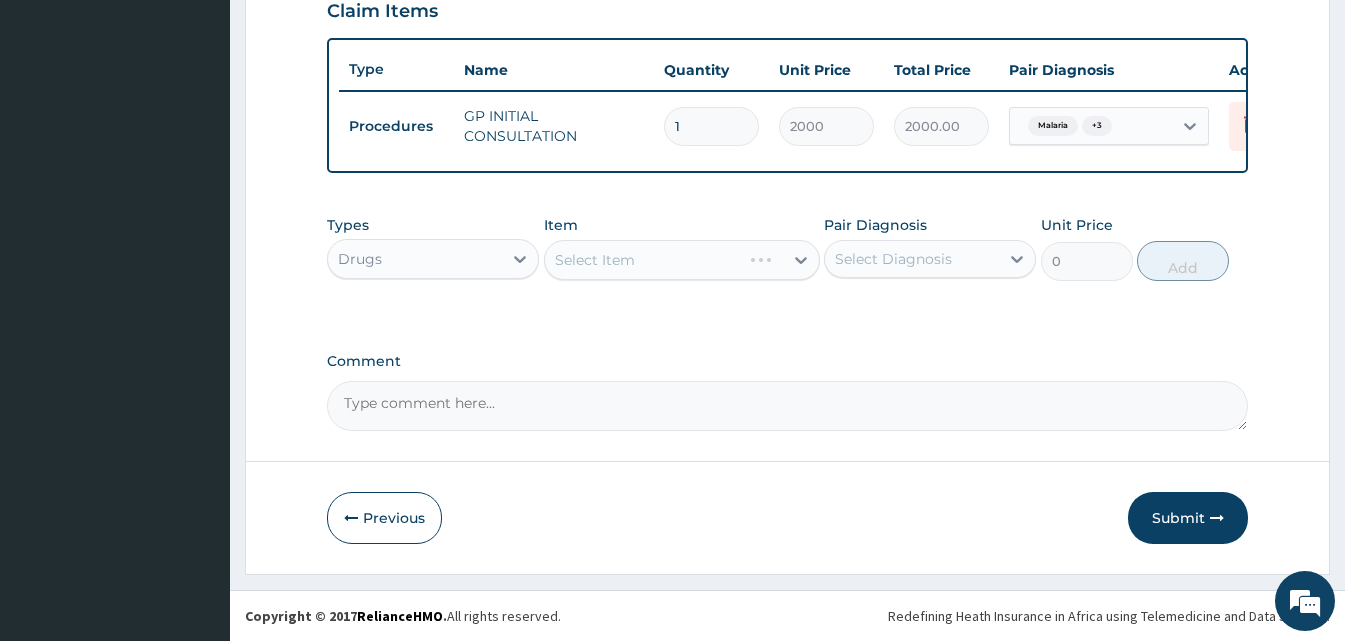 click on "Select Item" at bounding box center (682, 260) 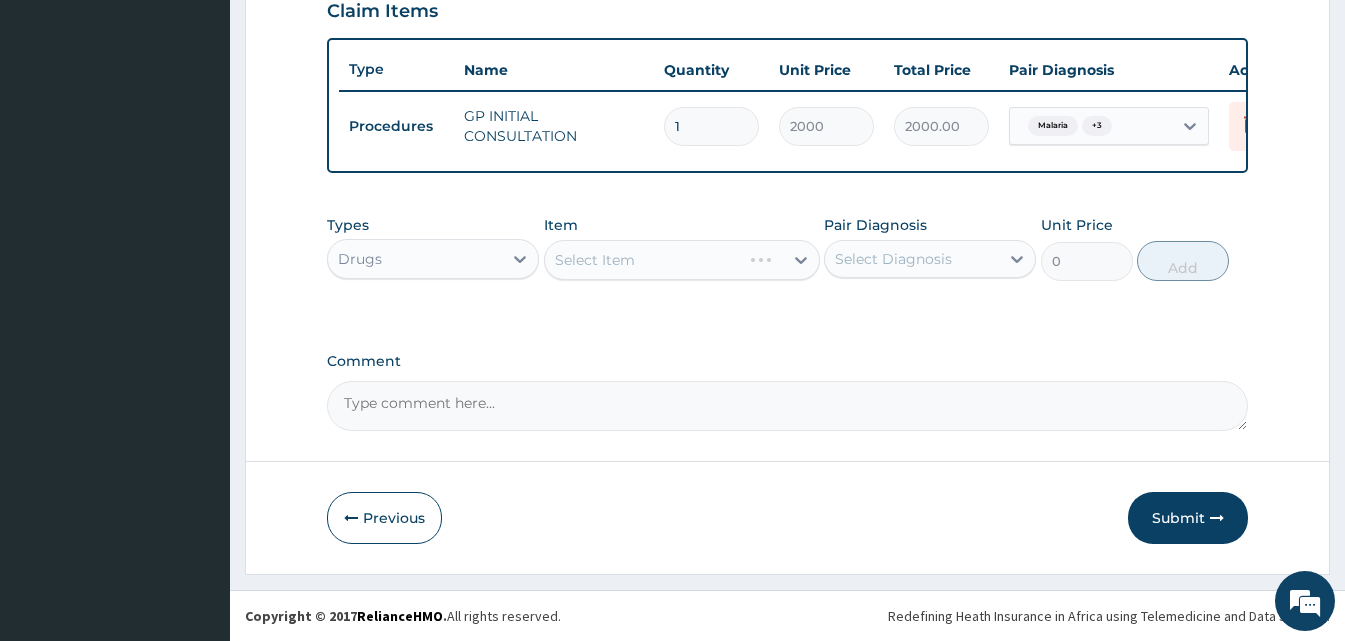 click on "Select Item" at bounding box center [682, 260] 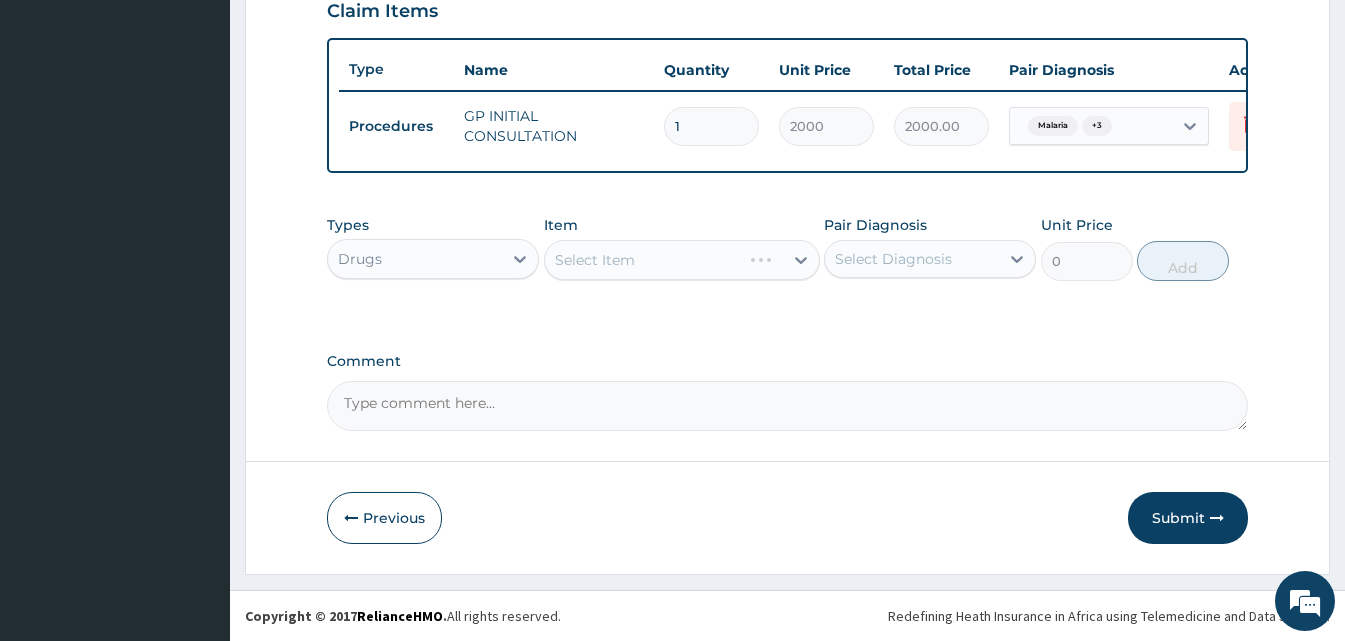 click on "Select Item" at bounding box center (682, 260) 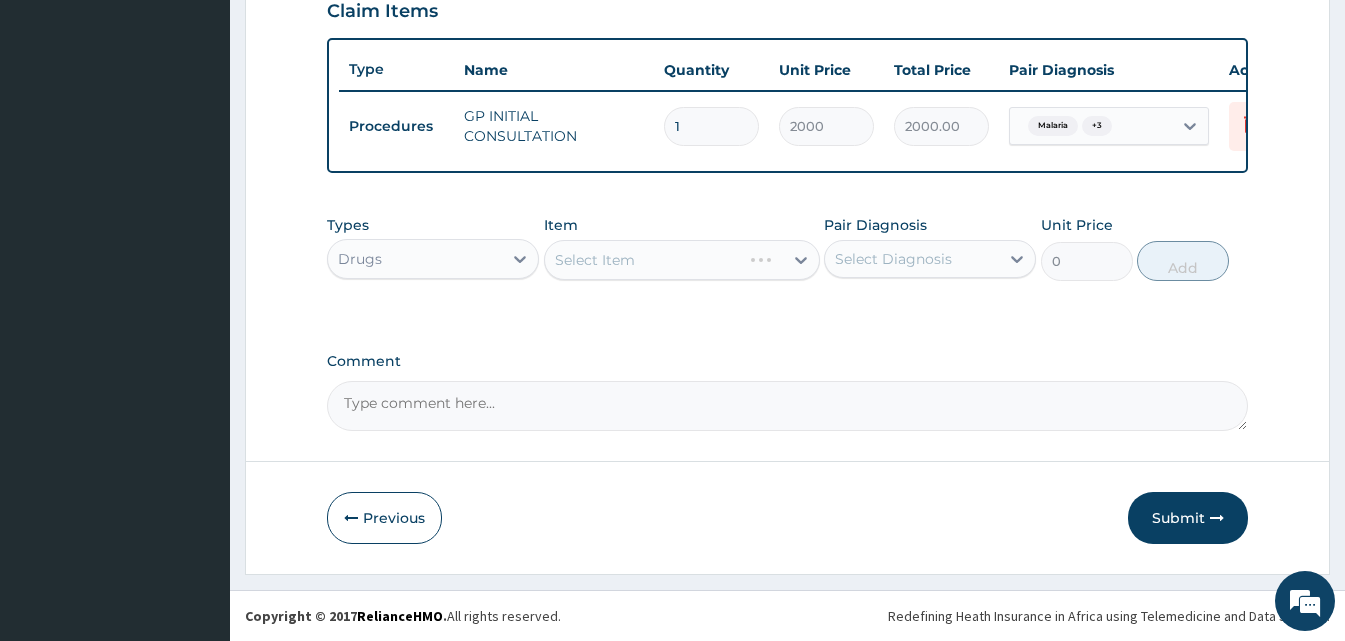 click on "Select Item" at bounding box center [682, 260] 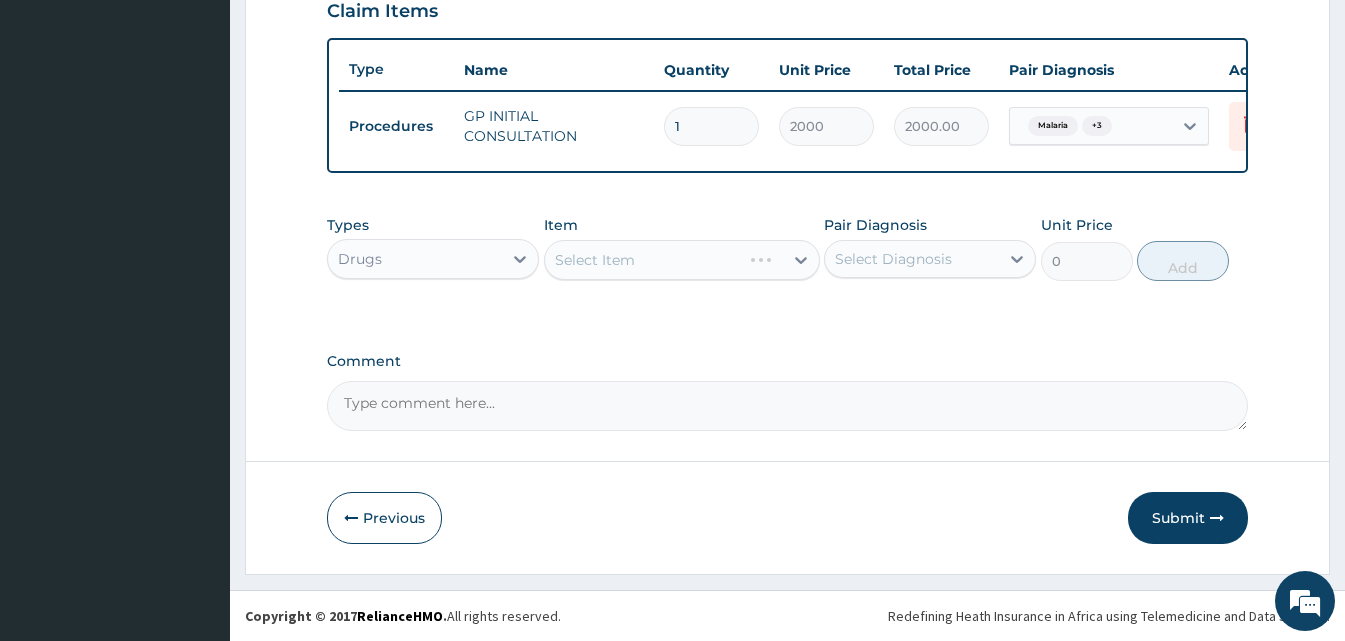 click on "Select Item" at bounding box center [682, 260] 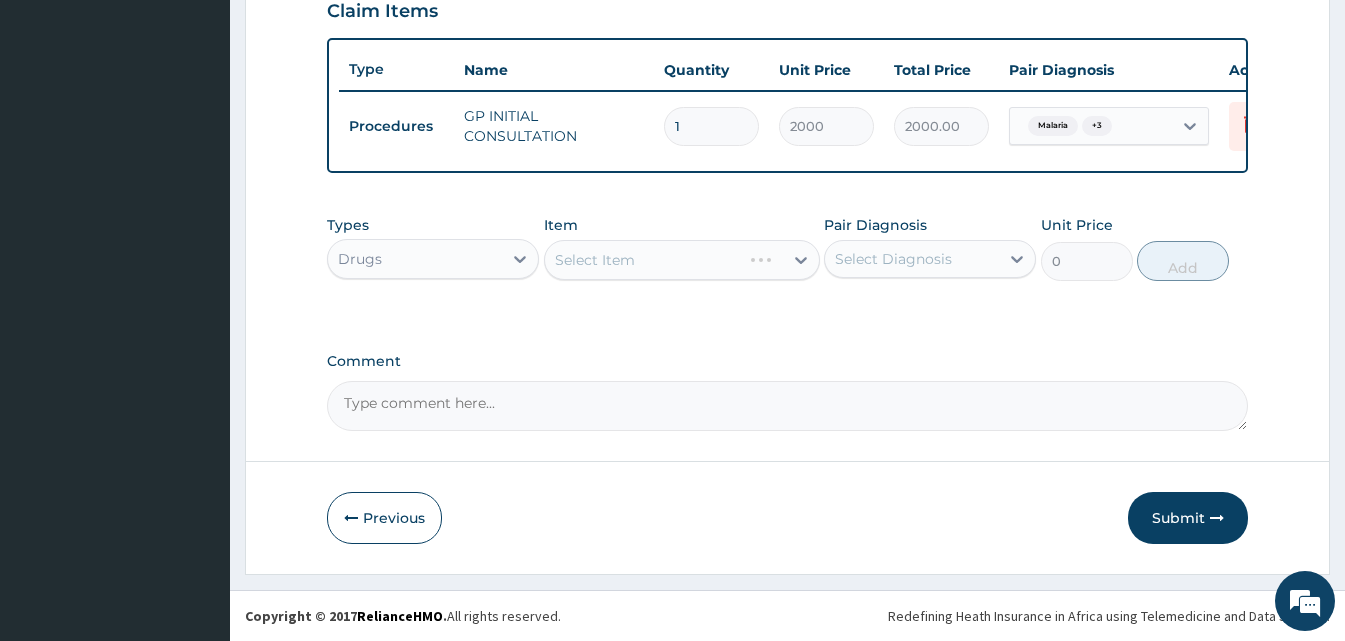 click on "Select Item" at bounding box center [682, 260] 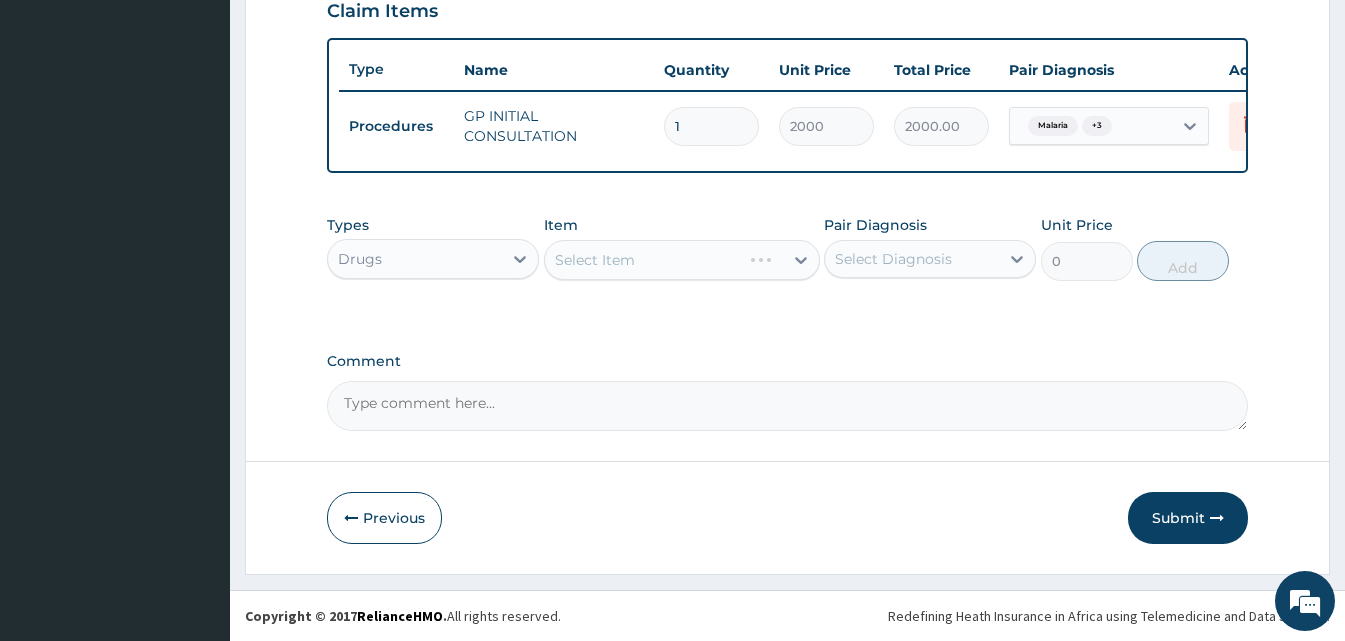 click on "Select Item" at bounding box center (682, 260) 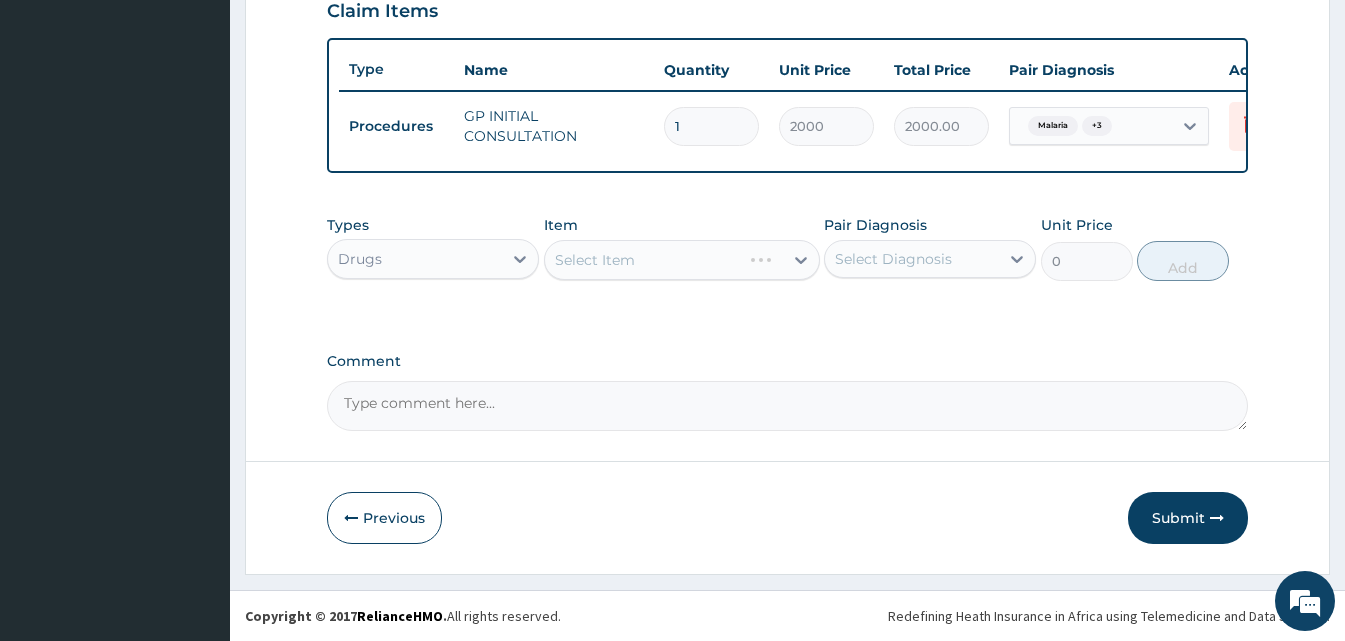 click on "Select Item" at bounding box center (682, 260) 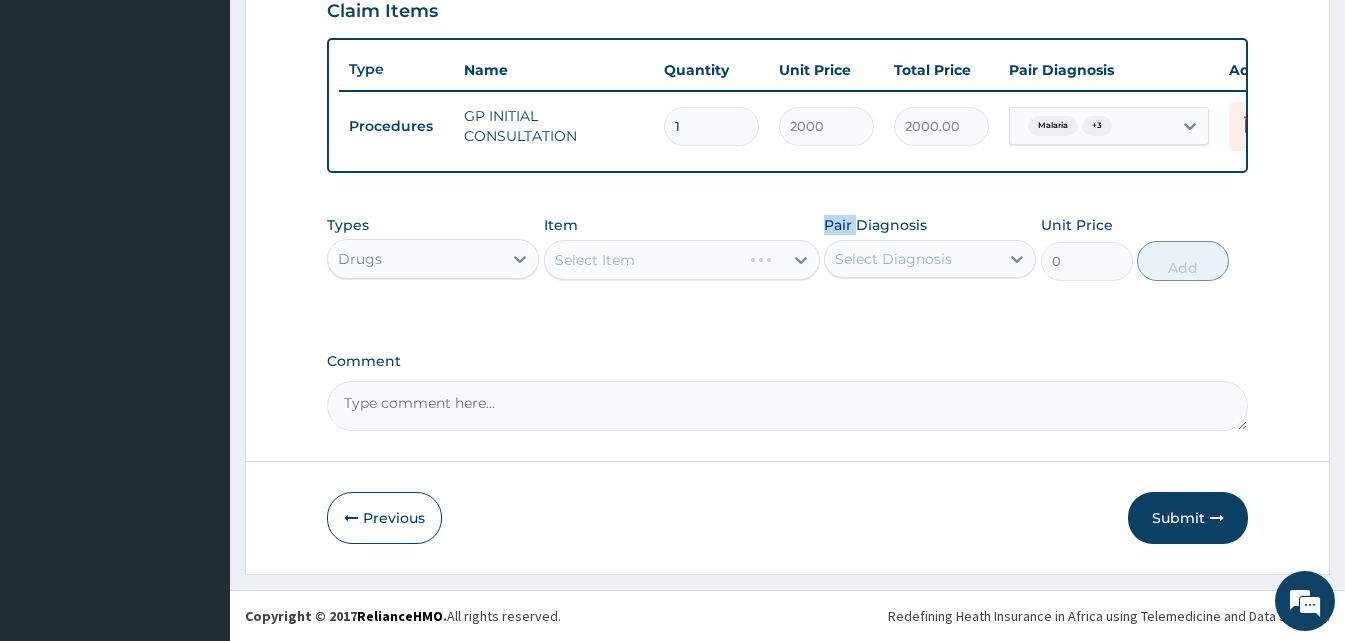 click on "Select Item" at bounding box center [682, 260] 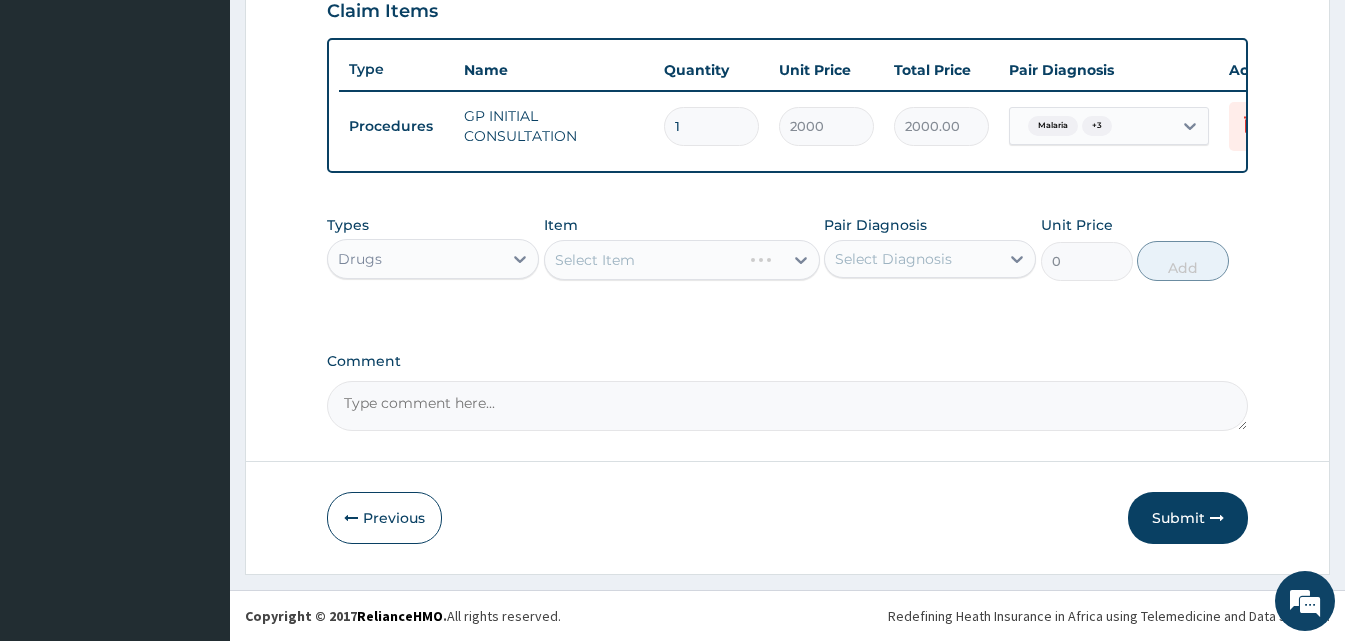 click on "Select Item" at bounding box center (682, 260) 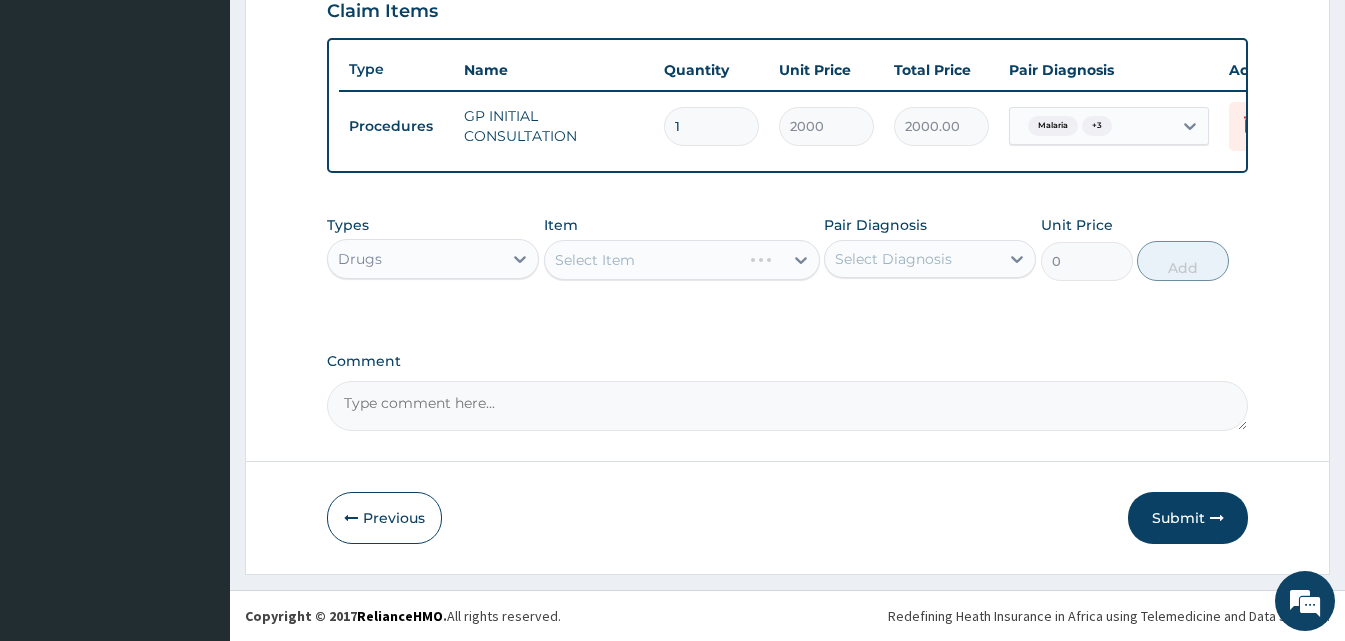 click on "Select Item" at bounding box center [682, 260] 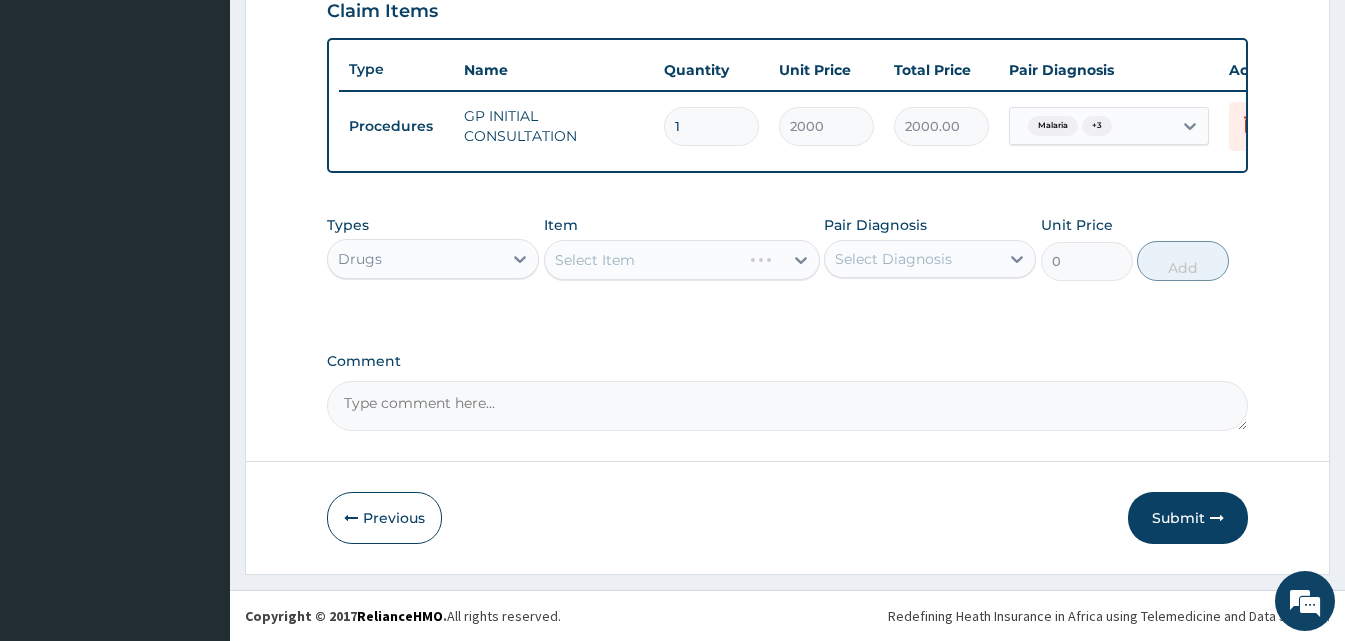 click on "Select Item" at bounding box center (682, 260) 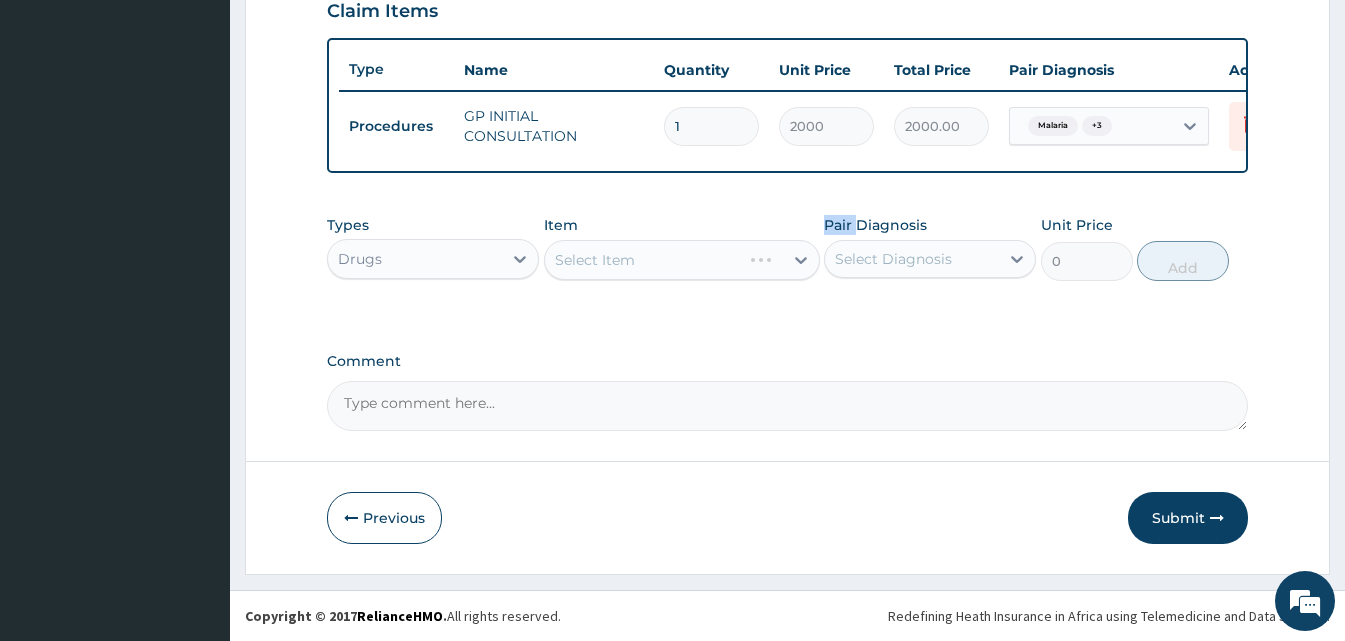click on "Select Item" at bounding box center [682, 260] 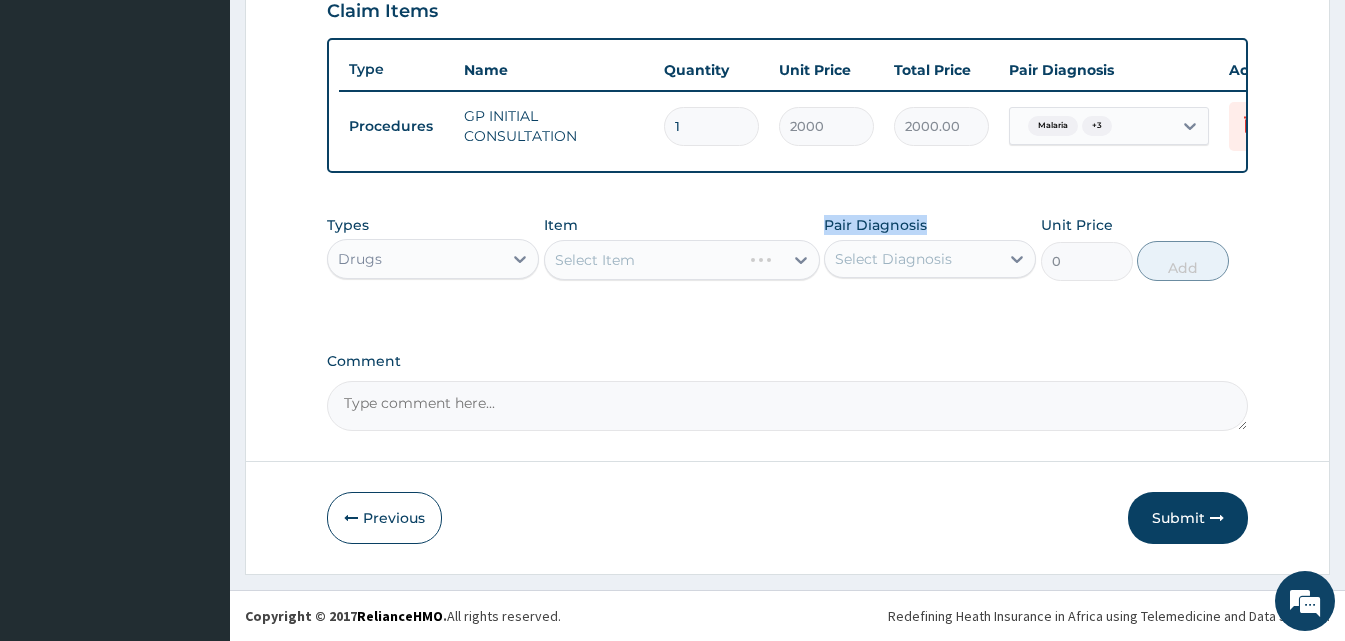 click on "Select Item" at bounding box center [682, 260] 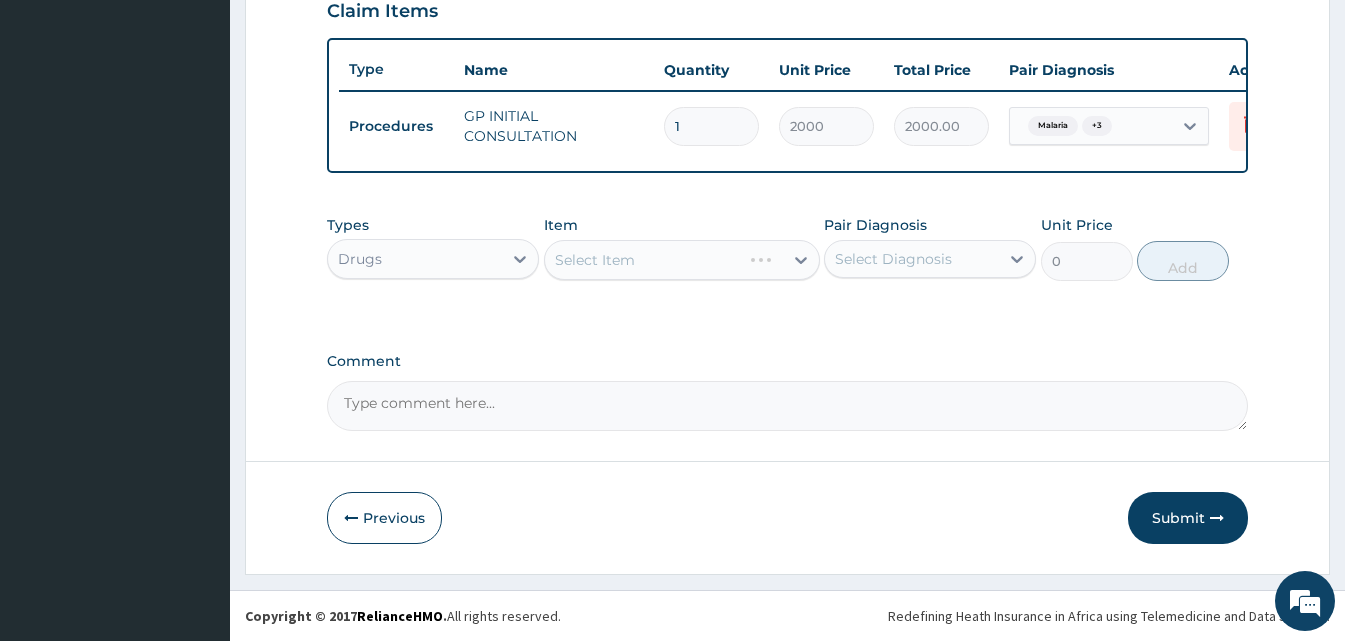 click on "Select Item" at bounding box center (682, 260) 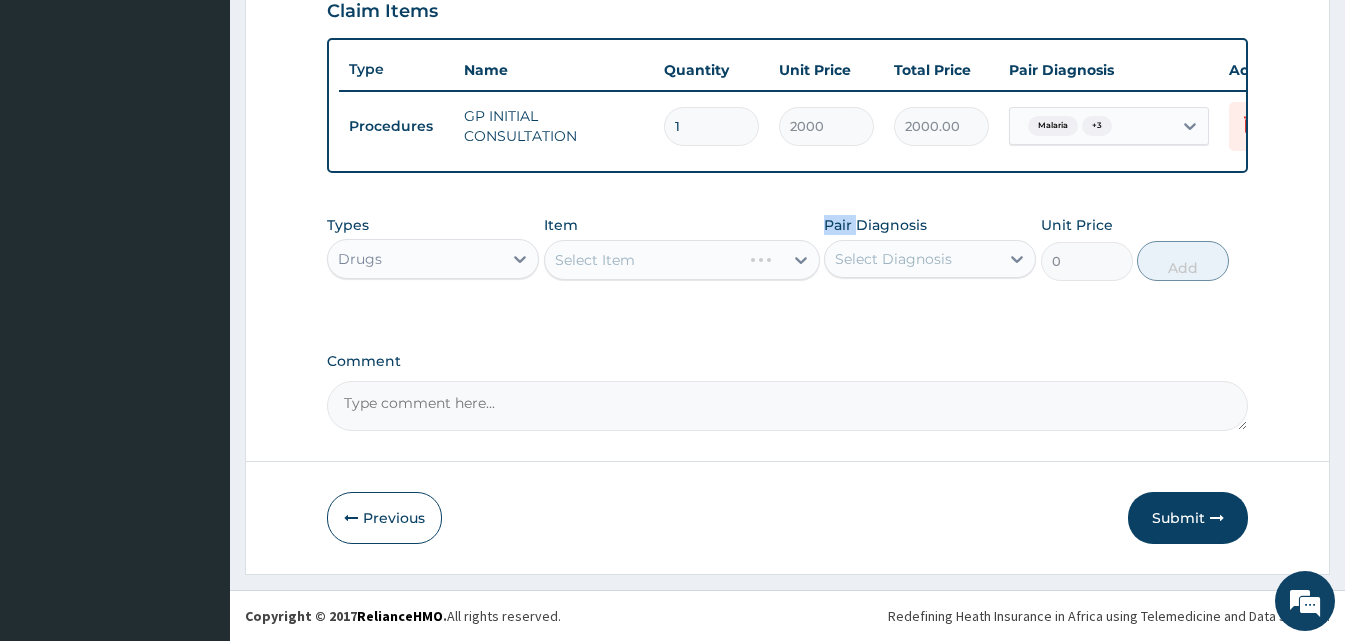 click on "Select Item" at bounding box center [682, 260] 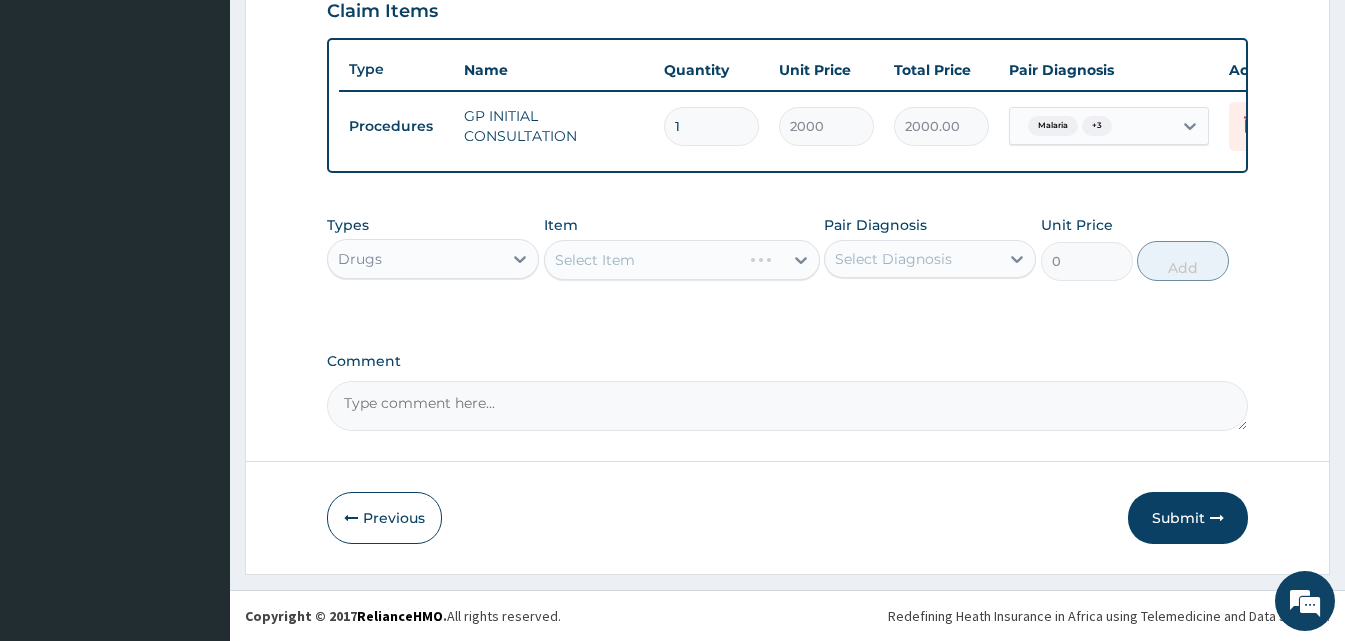 click on "Select Item" at bounding box center [682, 260] 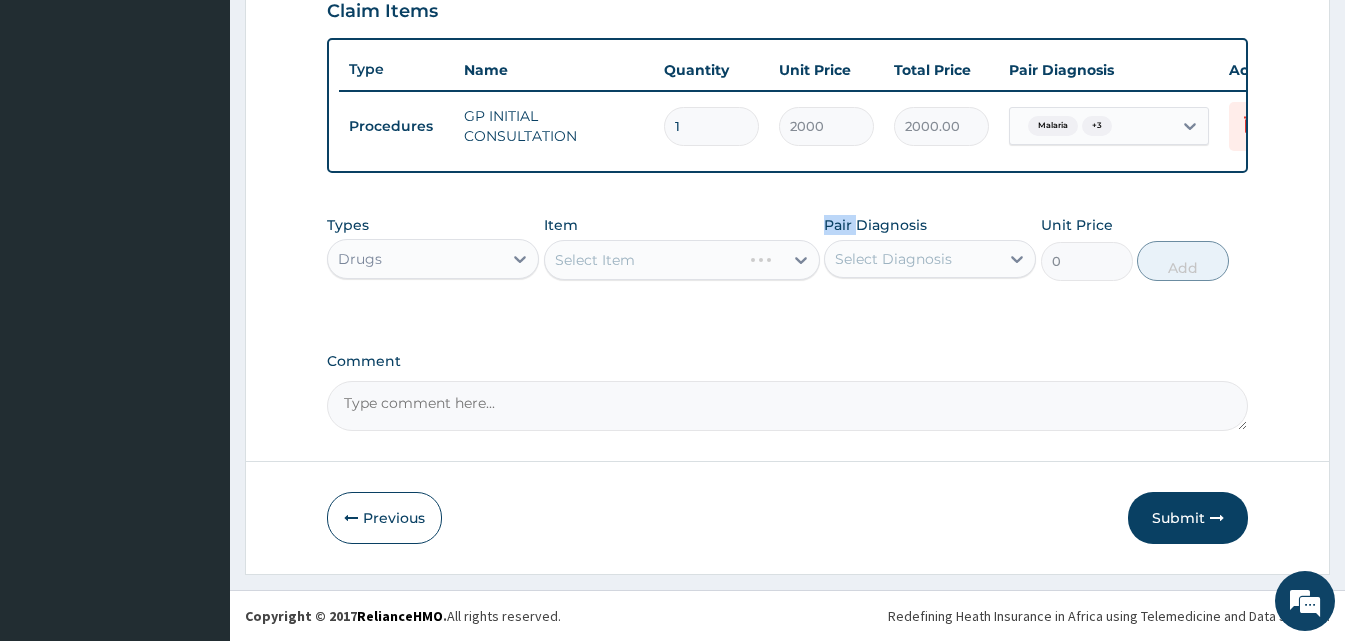 click on "Select Item" at bounding box center (682, 260) 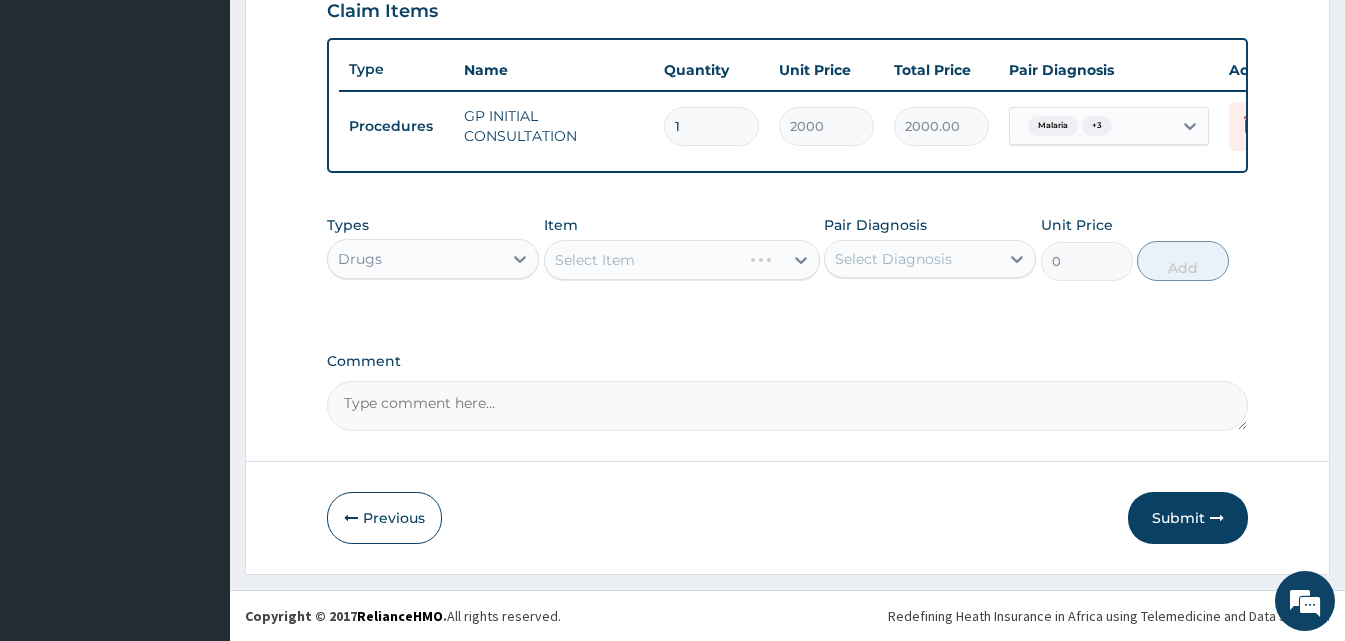 click on "PA Code / Prescription Code Enter Code(Secondary Care Only) Encounter Date DD-MM-YYYY Important Notice Please enter PA codes before entering items that are not attached to a PA code   All diagnoses entered must be linked to a claim item. Diagnosis & Claim Items that are visible but inactive cannot be edited because they were imported from an already approved PA code. Diagnosis Malaria Confirmed Bacterial sepsis Confirmed Rhinitis Confirmed Upper respiratory infection Confirmed NB: All diagnosis must be linked to a claim item Claim Items Type Name Quantity Unit Price Total Price Pair Diagnosis Actions Procedures GP INITIAL CONSULTATION 1 2000 2000.00 Malaria  + 3 Delete Types Drugs Item Select Item Pair Diagnosis Select Diagnosis Unit Price 0 Add Comment" at bounding box center (787, -42) 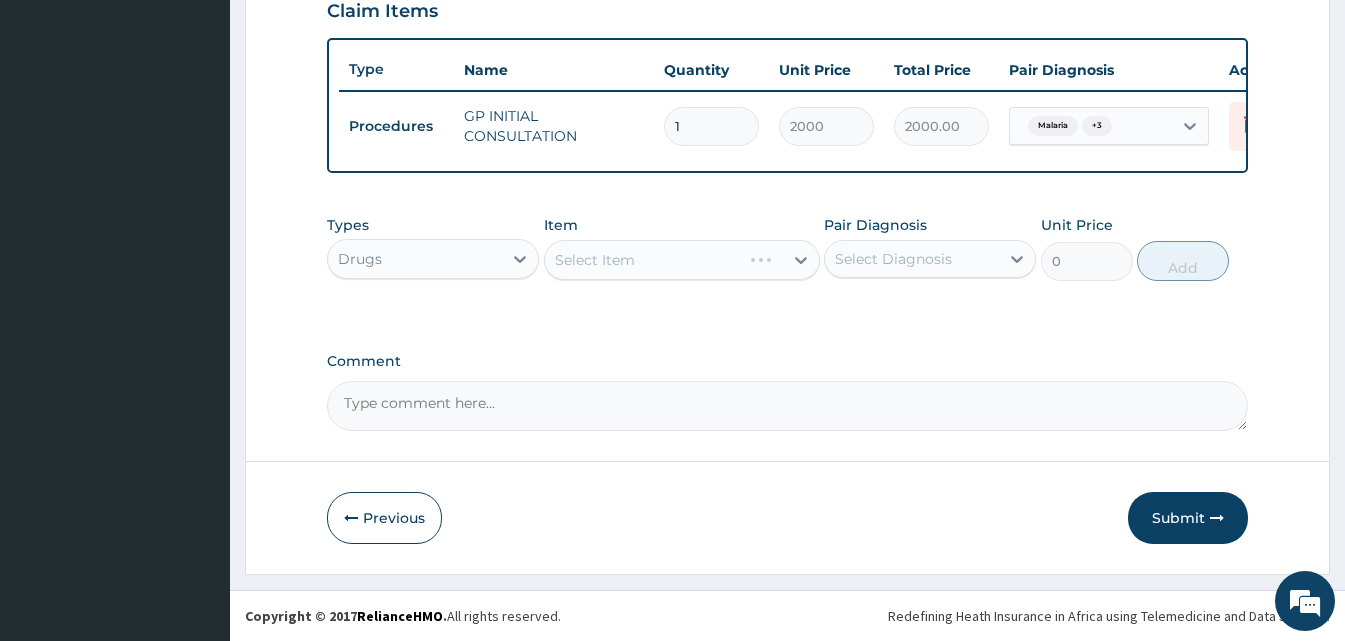 click on "Select Item" at bounding box center (682, 260) 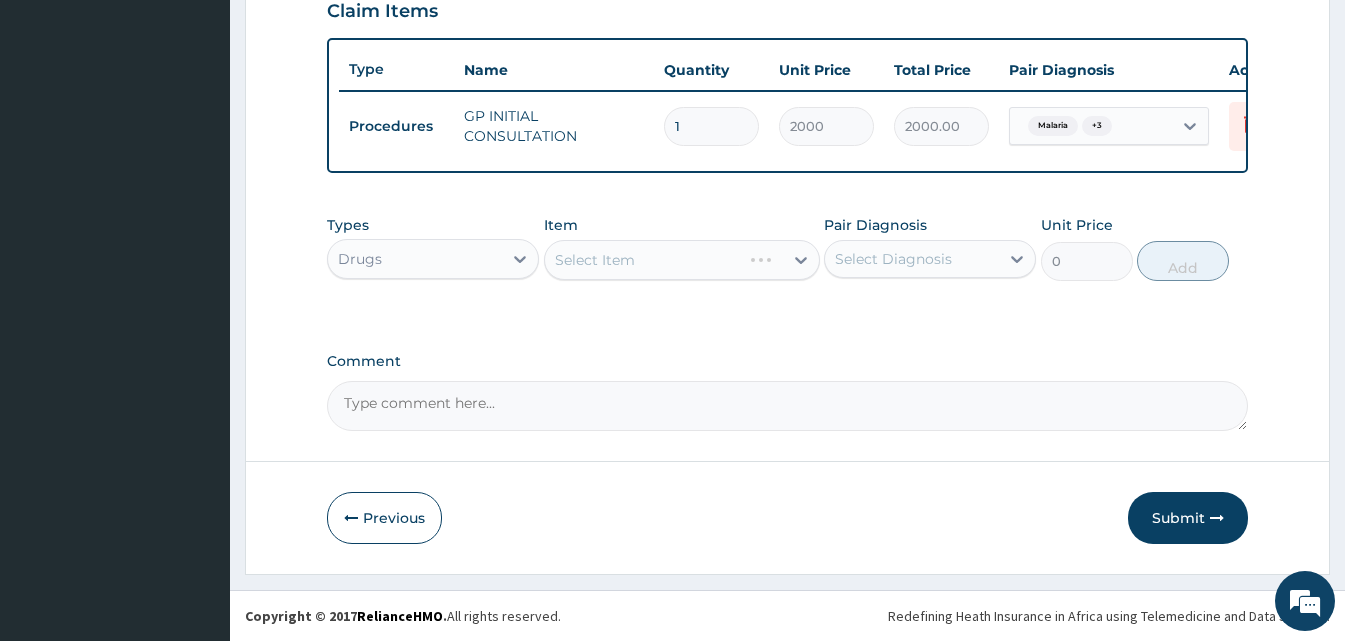 click on "Select Item" at bounding box center [682, 260] 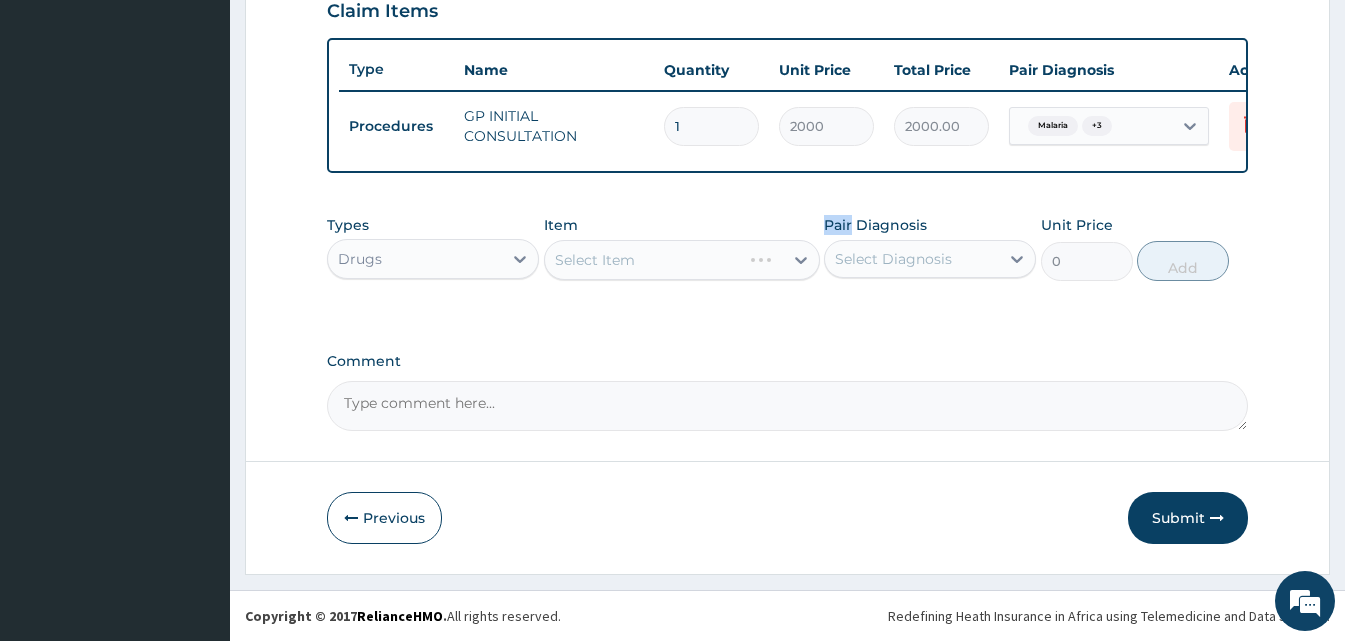 click on "Select Item" at bounding box center [682, 260] 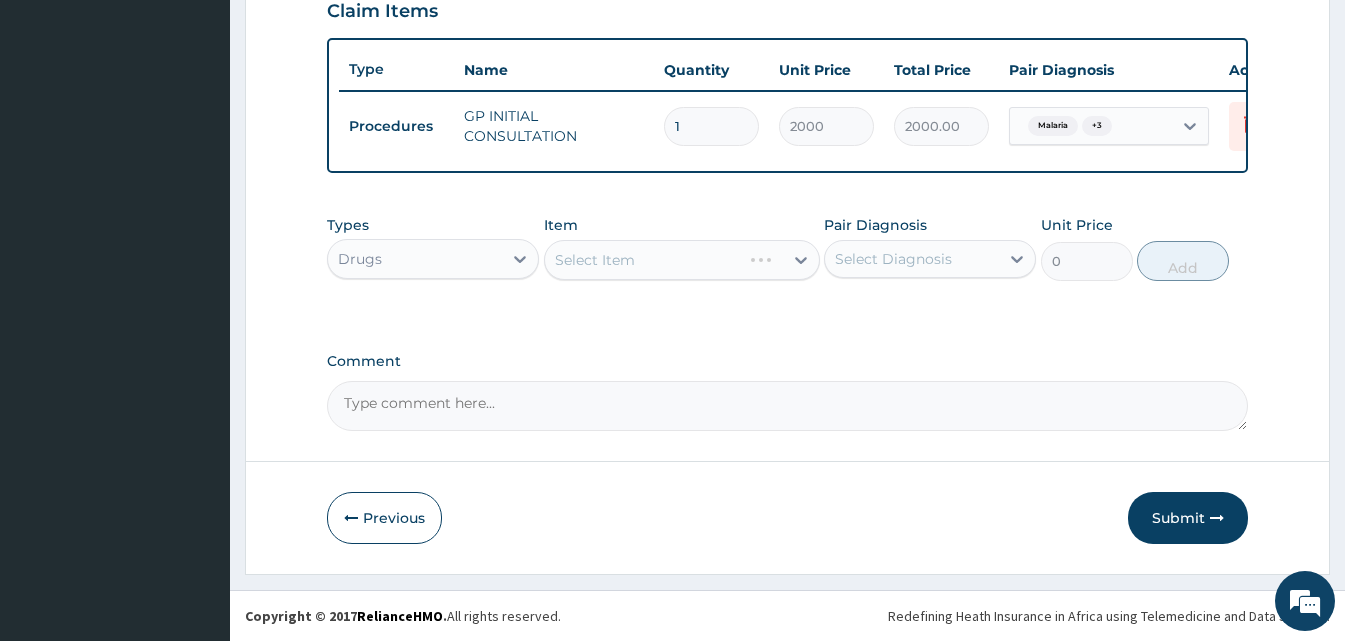 click on "Select Item" at bounding box center (682, 260) 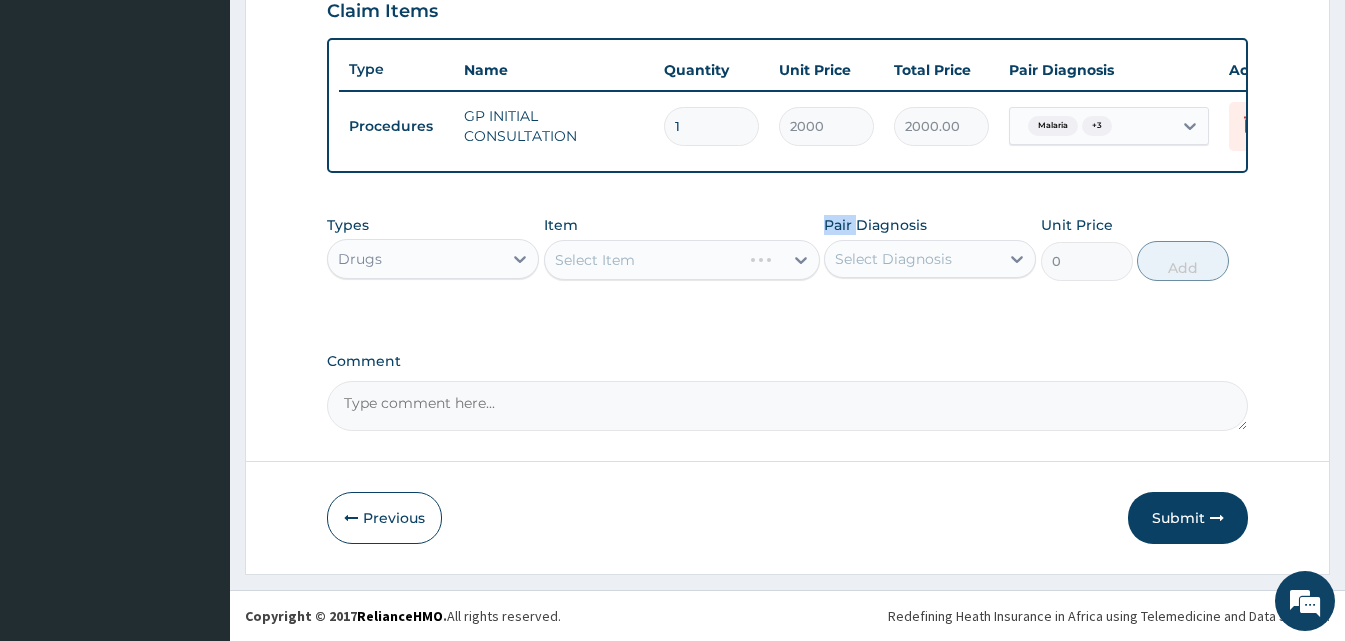 click on "Select Item" at bounding box center [682, 260] 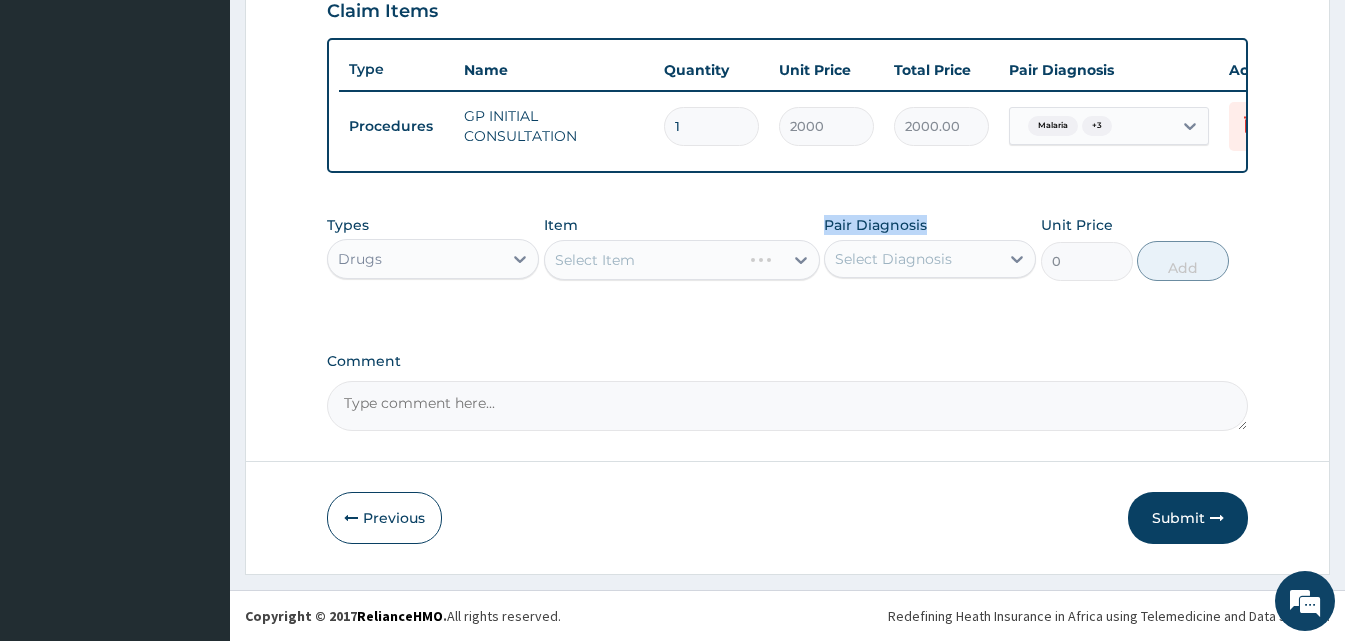 click on "Select Item" at bounding box center [682, 260] 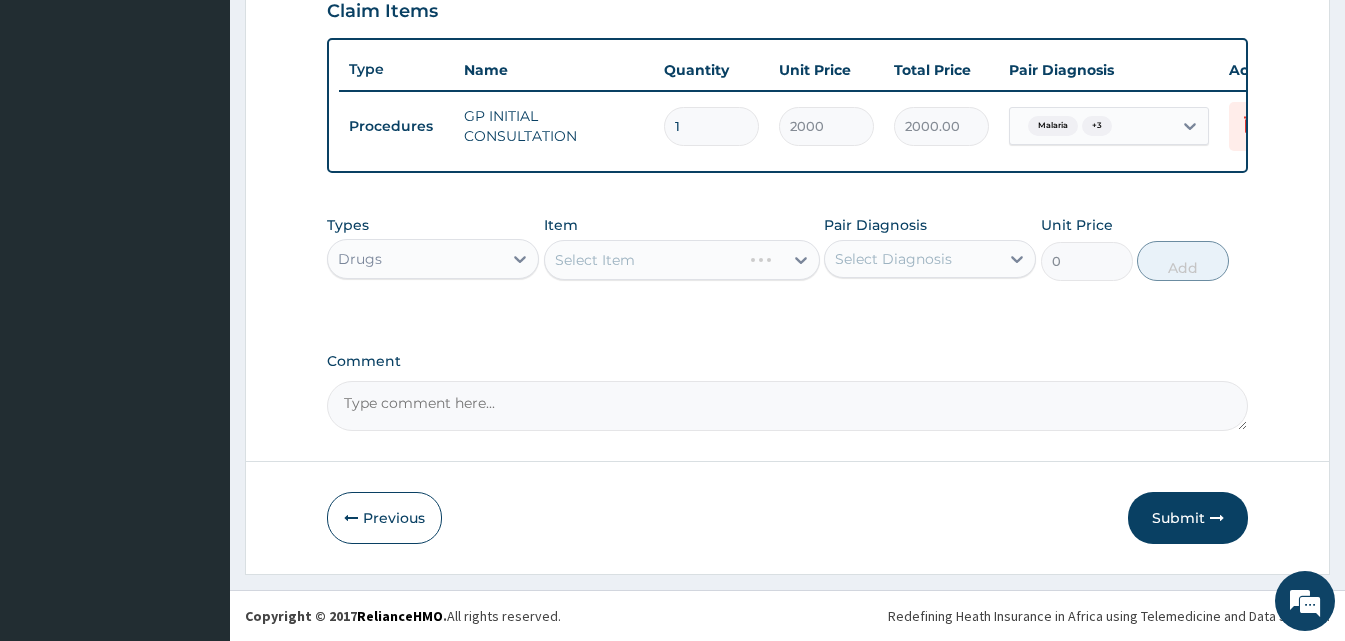 click on "Select Item" at bounding box center (682, 260) 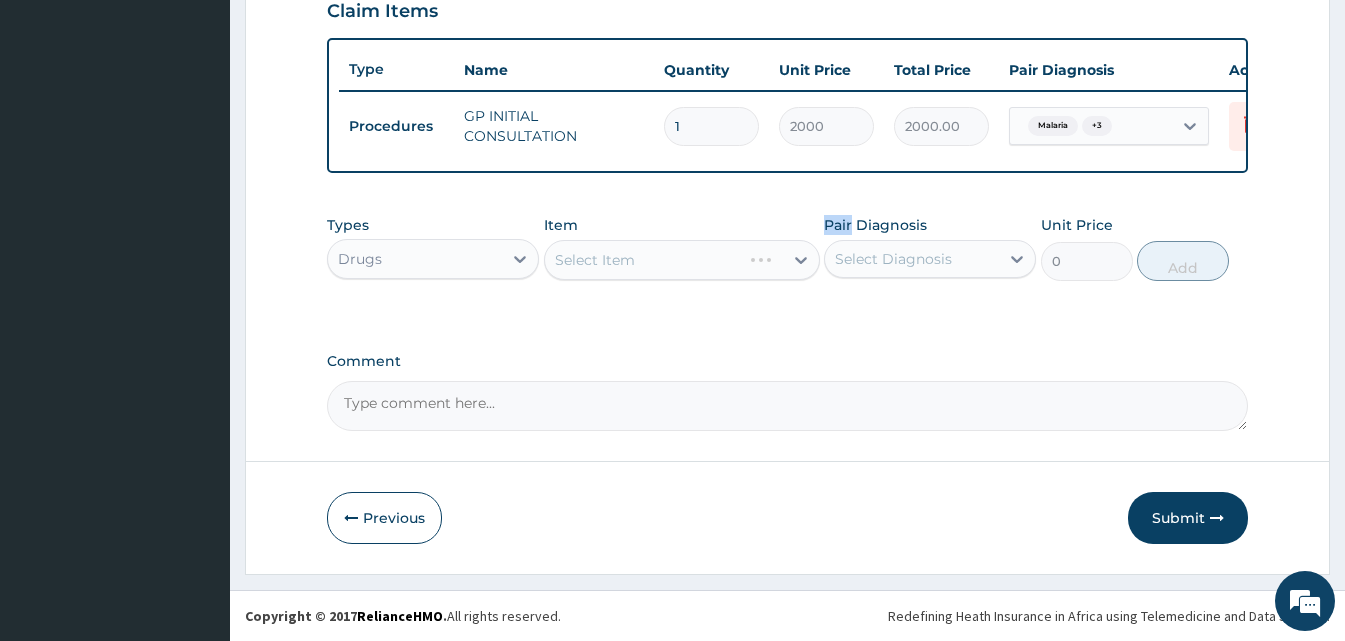 click on "Select Item" at bounding box center [682, 260] 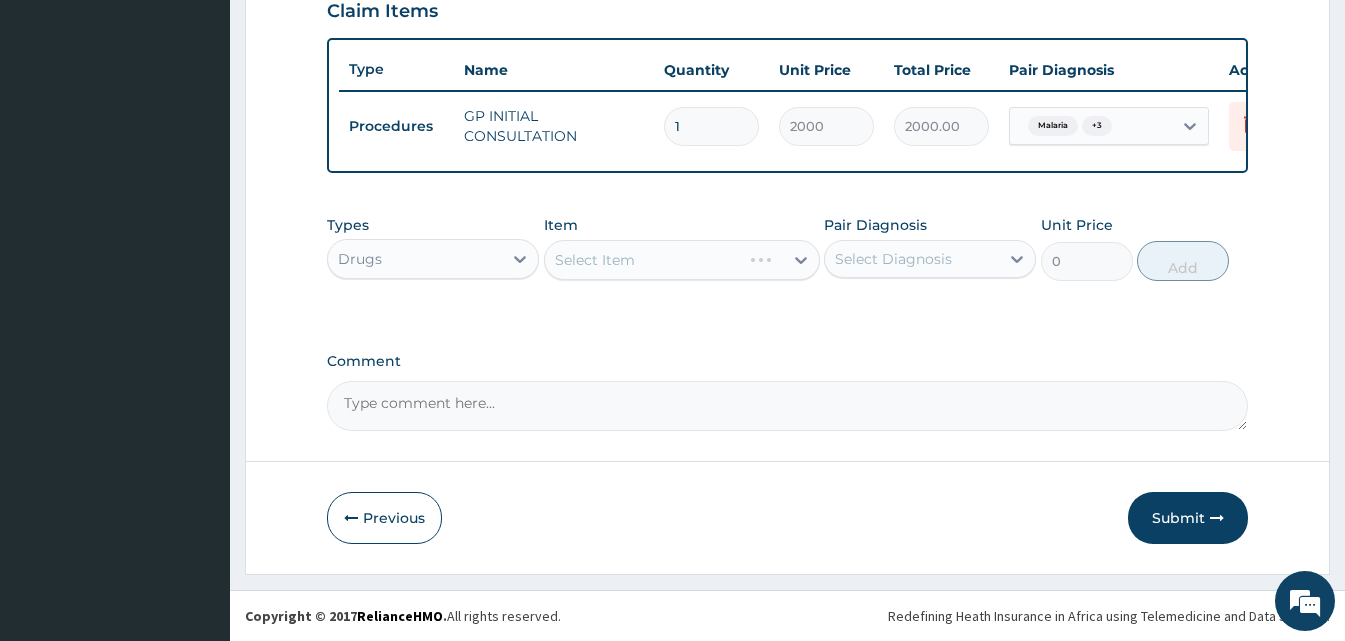 click on "Select Item" at bounding box center [682, 260] 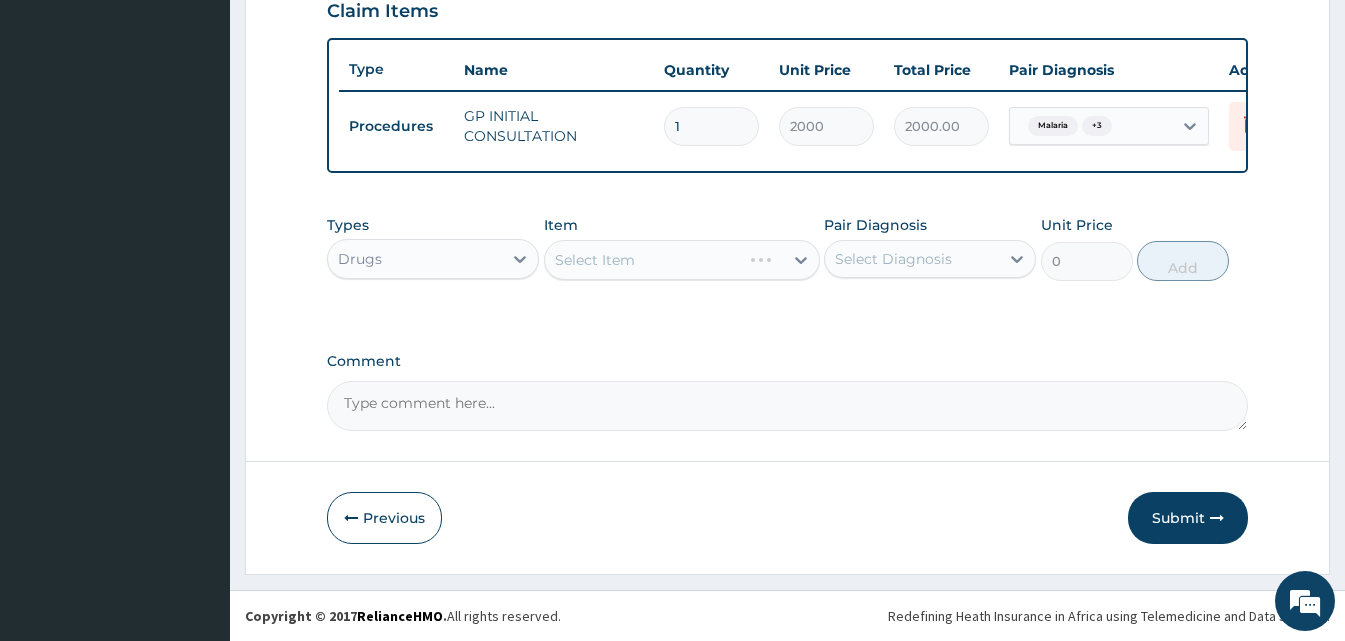 click on "Select Item" at bounding box center [682, 260] 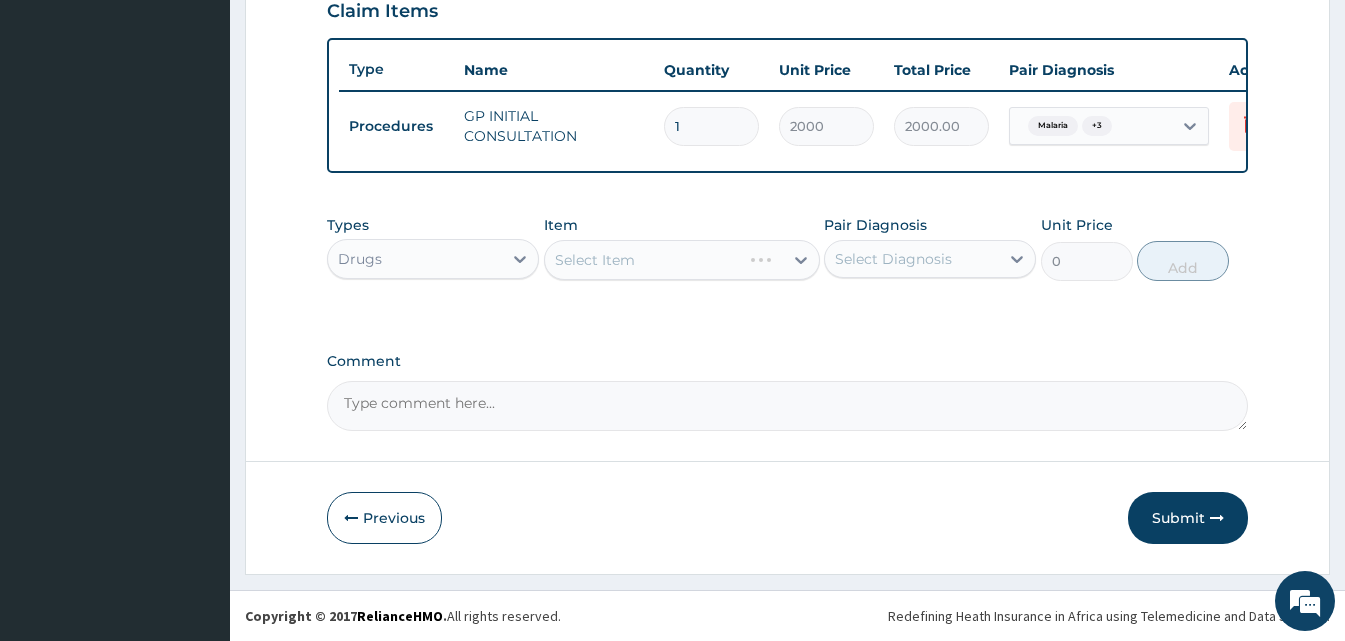 click on "Select Item" at bounding box center [682, 260] 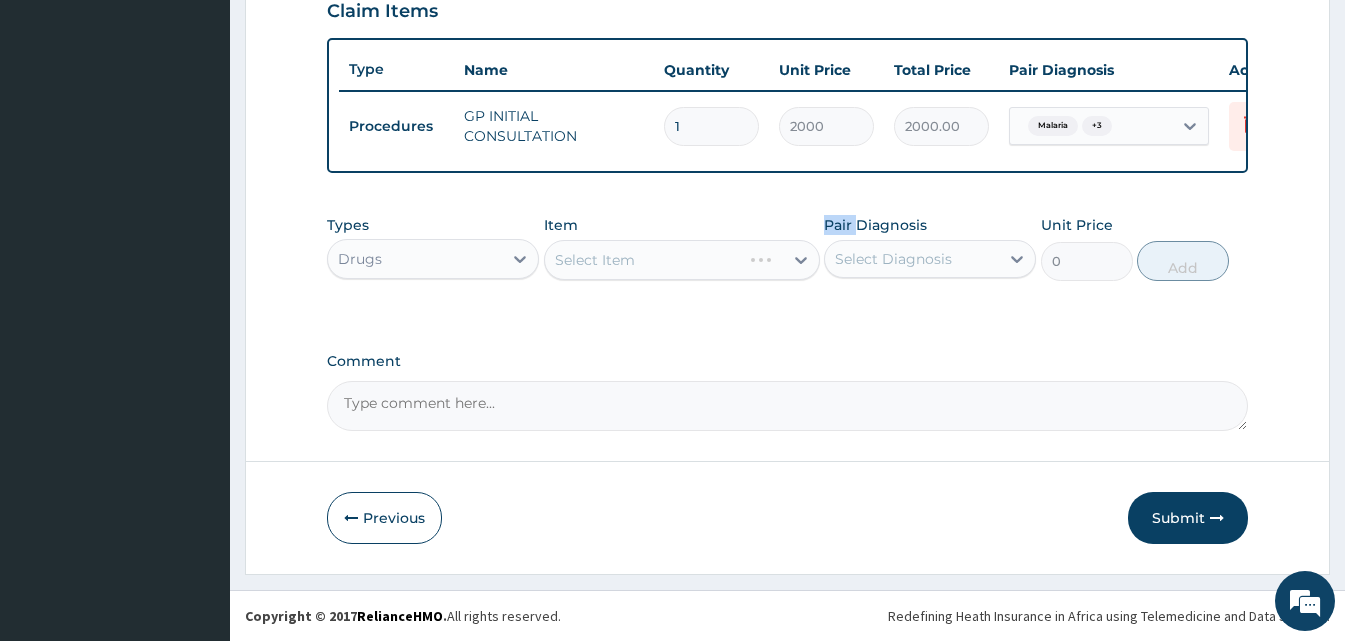 click on "Select Item" at bounding box center [682, 260] 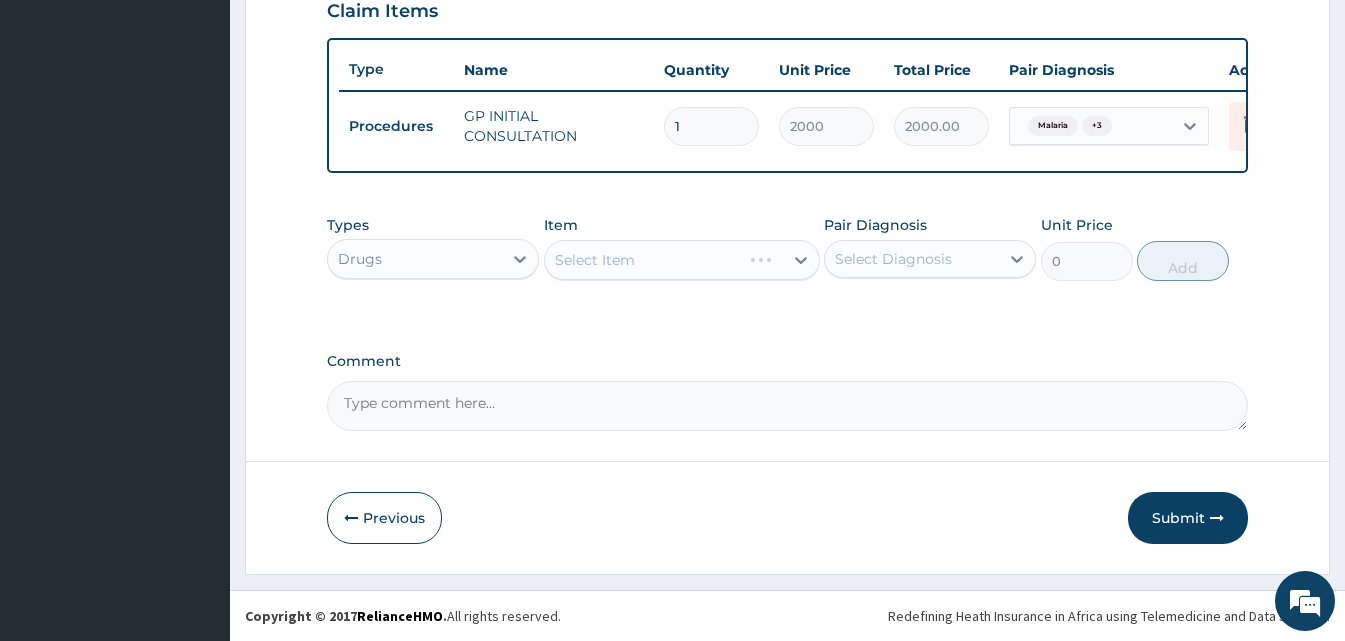 click on "Select Item" at bounding box center [682, 260] 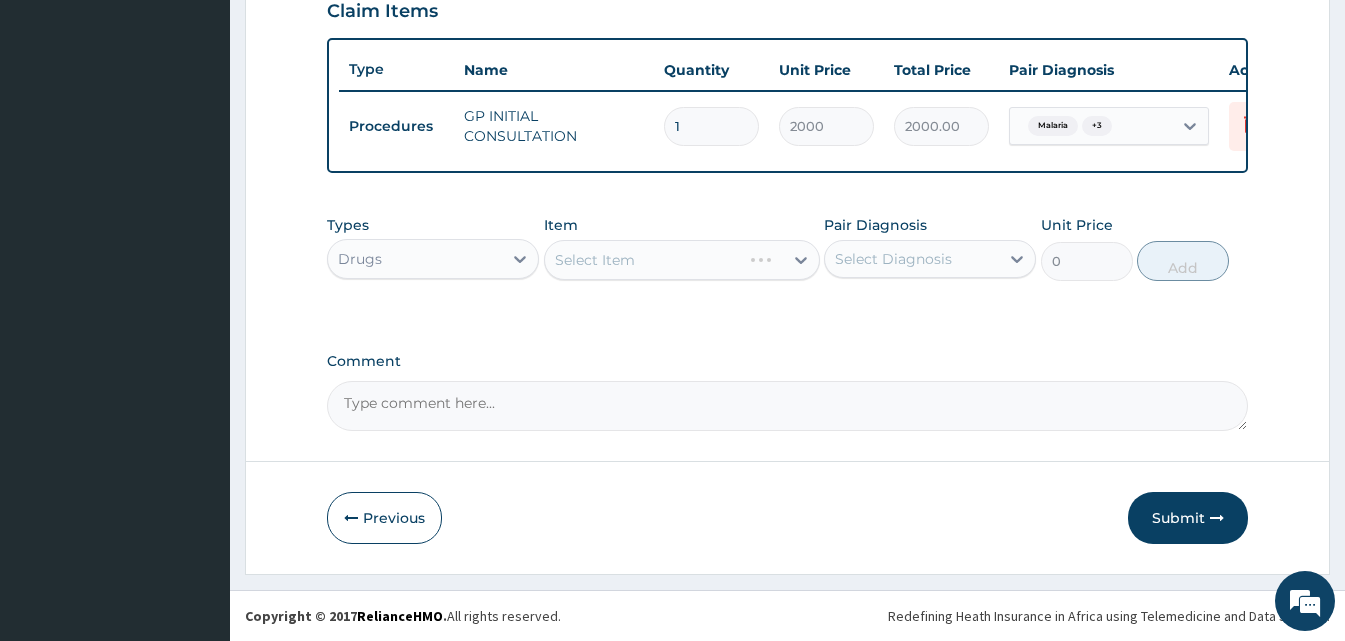 click on "Select Item" at bounding box center (682, 260) 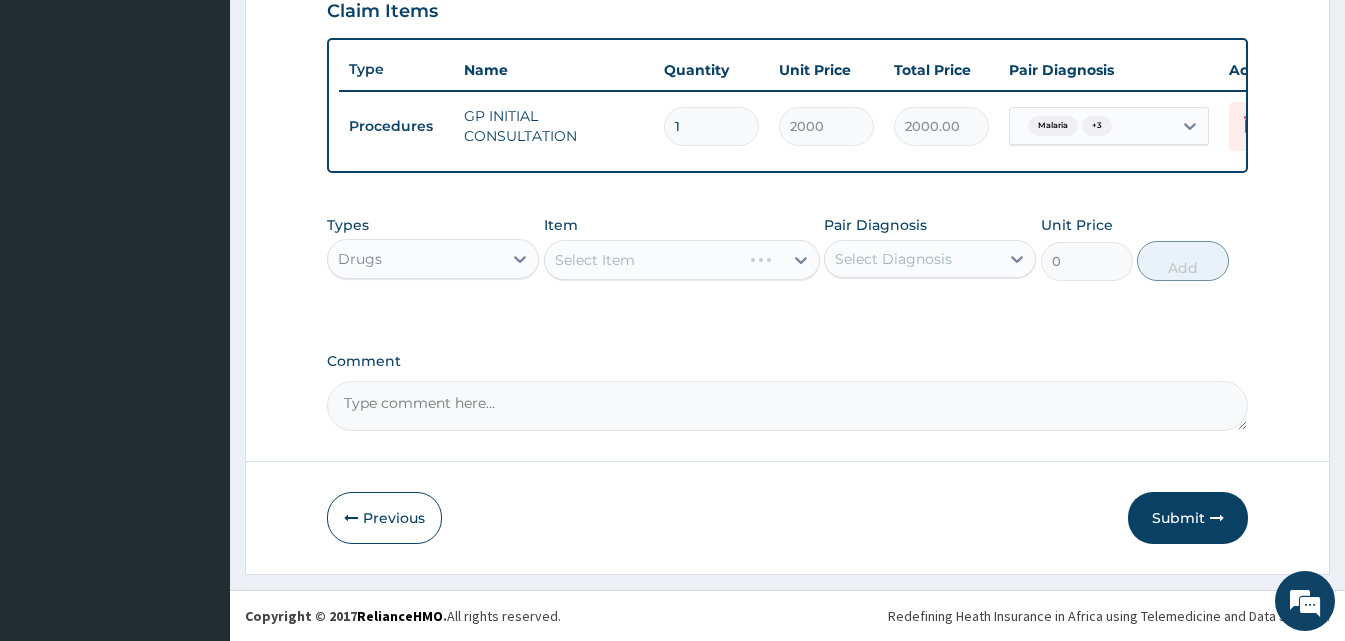 click on "Select Item" at bounding box center [682, 260] 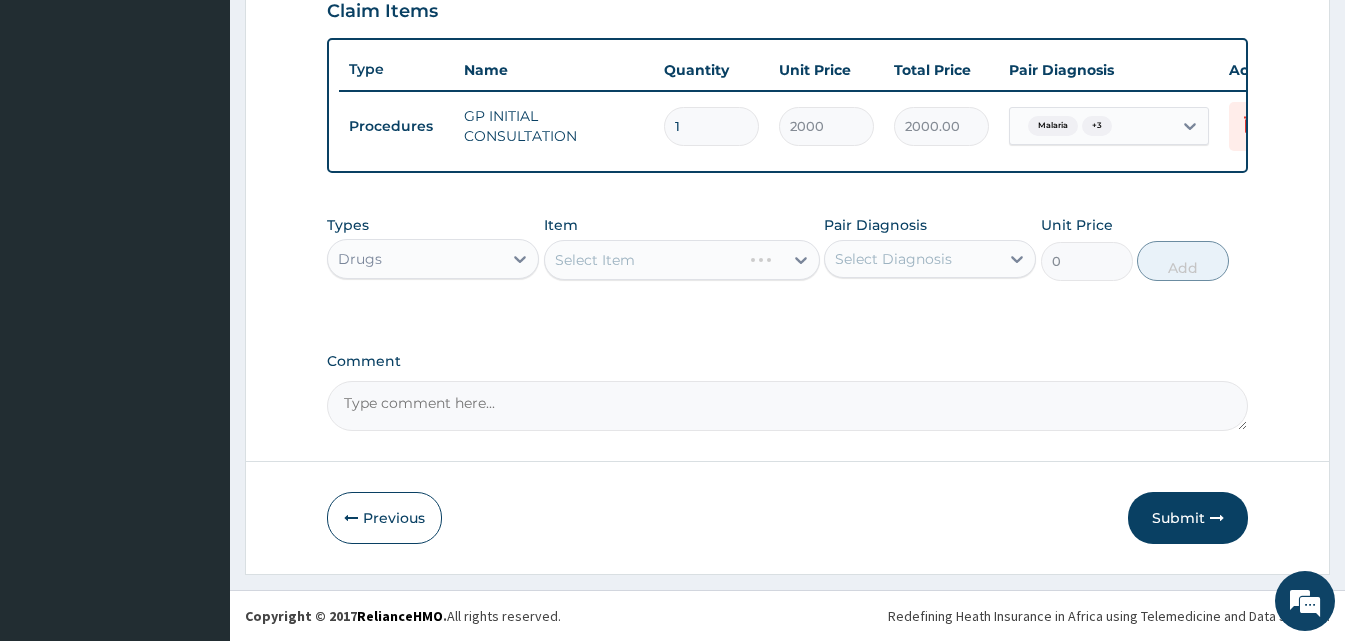 click on "Select Item" at bounding box center [682, 260] 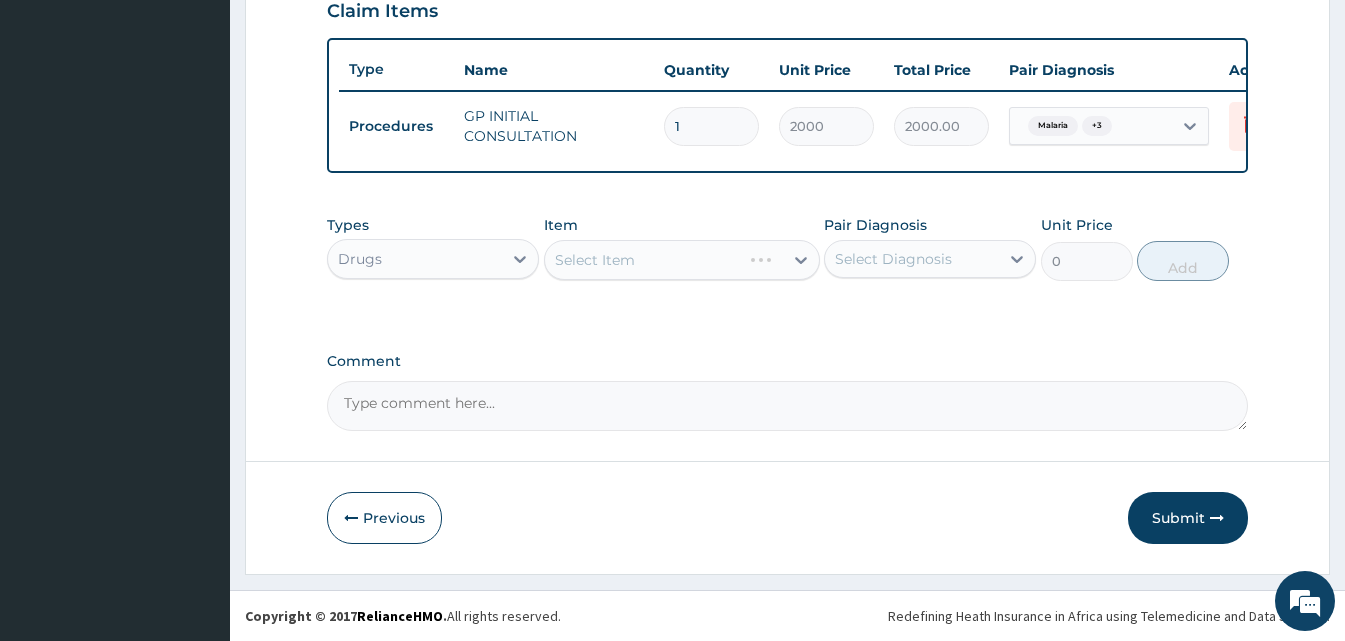 click on "Select Item" at bounding box center [682, 260] 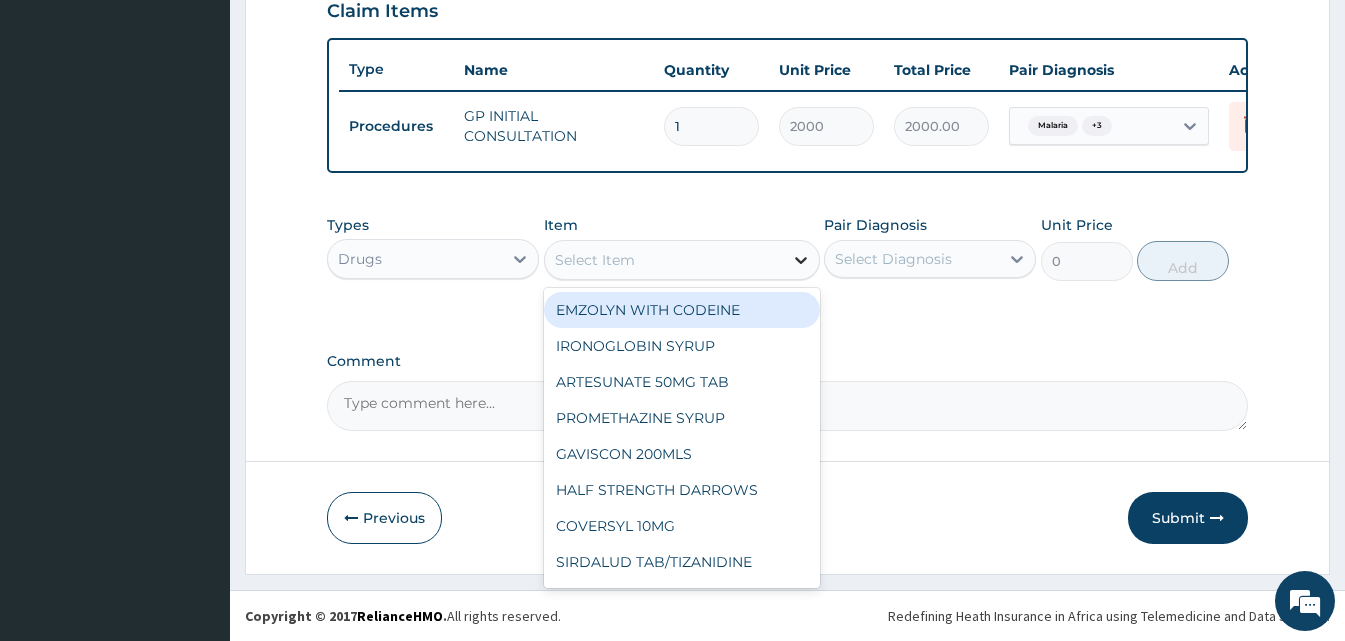 drag, startPoint x: 708, startPoint y: 259, endPoint x: 789, endPoint y: 266, distance: 81.3019 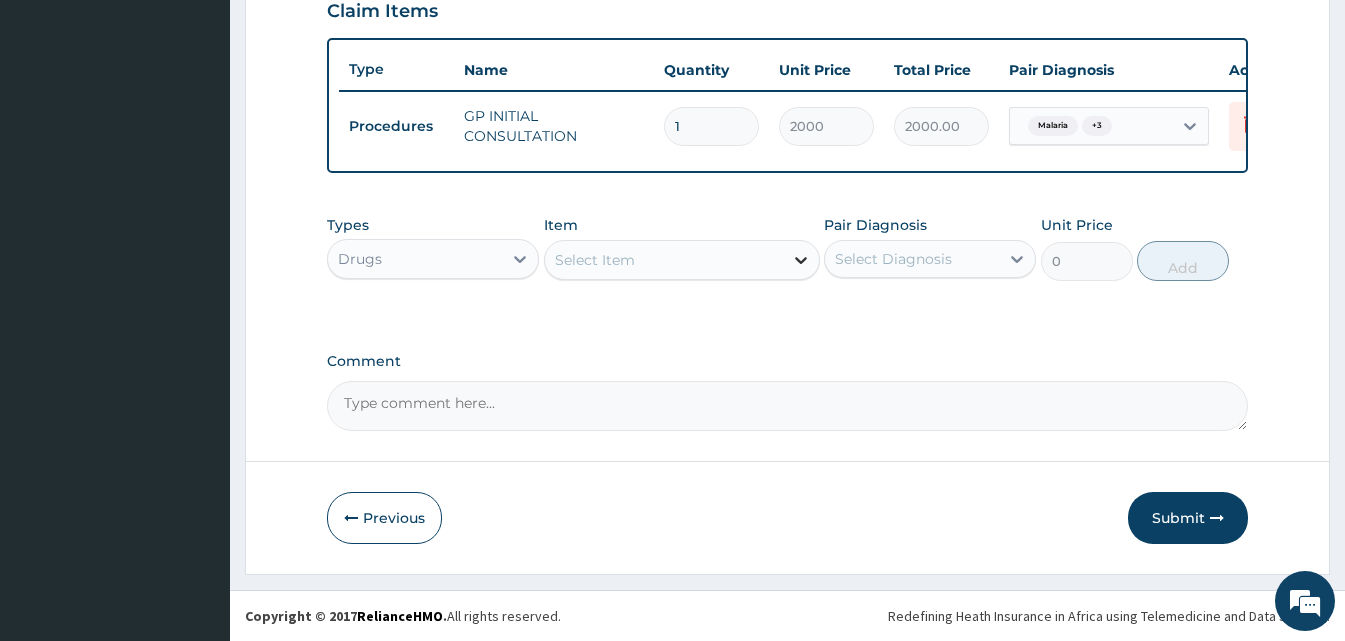 click at bounding box center (801, 260) 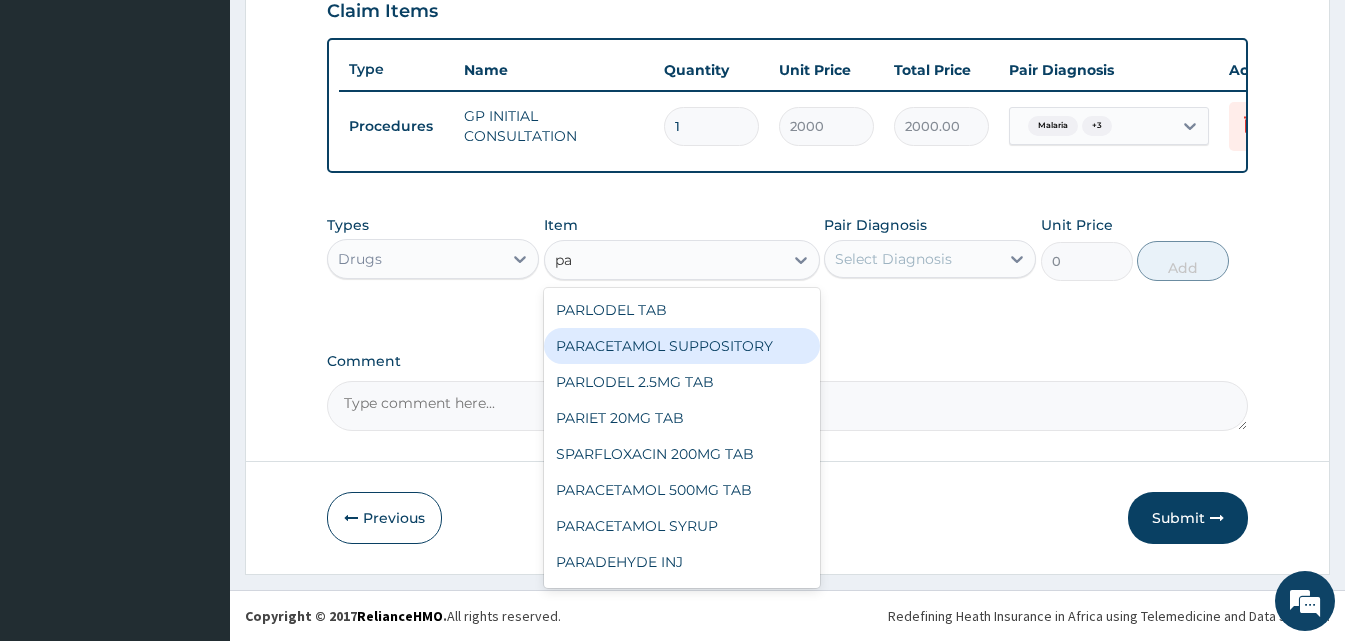 type on "p" 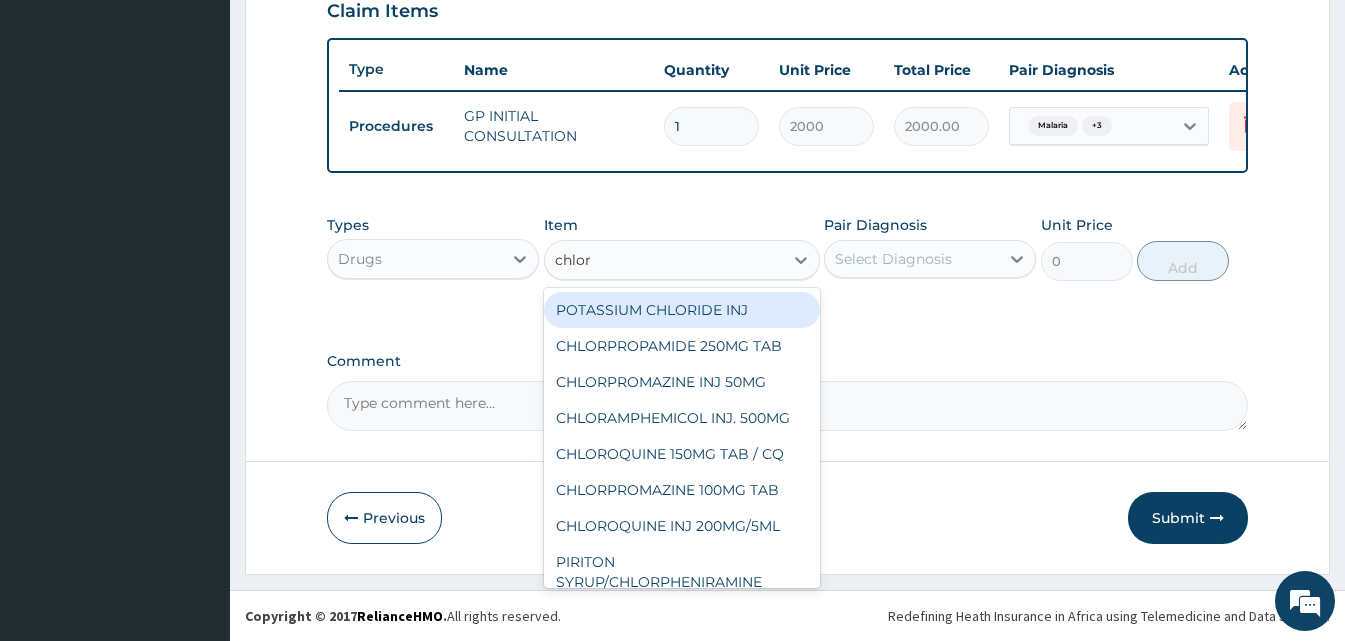 type on "chloro" 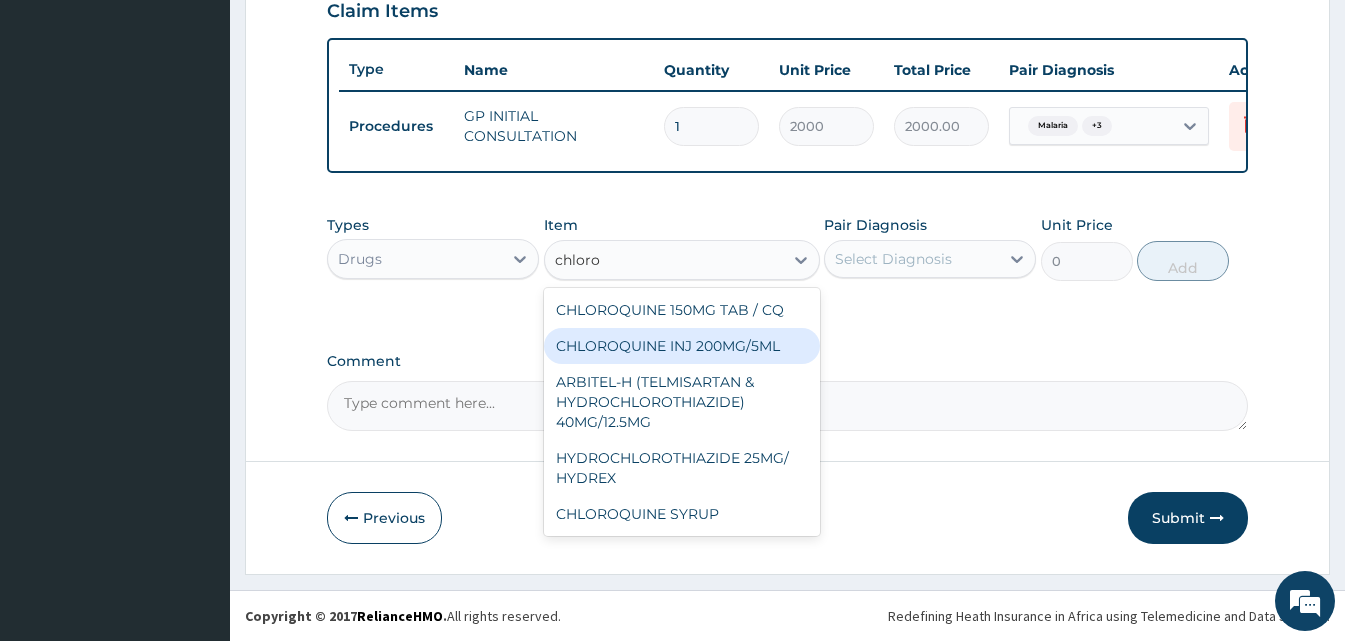 click on "CHLOROQUINE INJ 200MG/5ML" at bounding box center [682, 346] 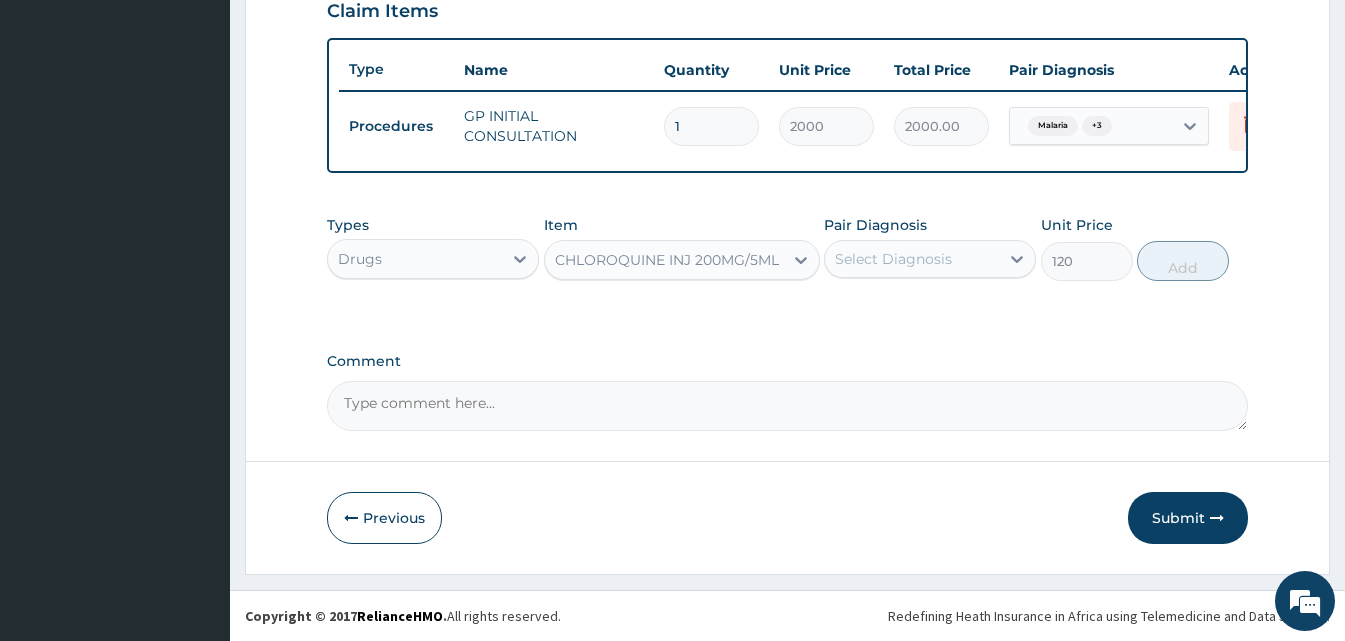 click on "Select Diagnosis" at bounding box center (893, 259) 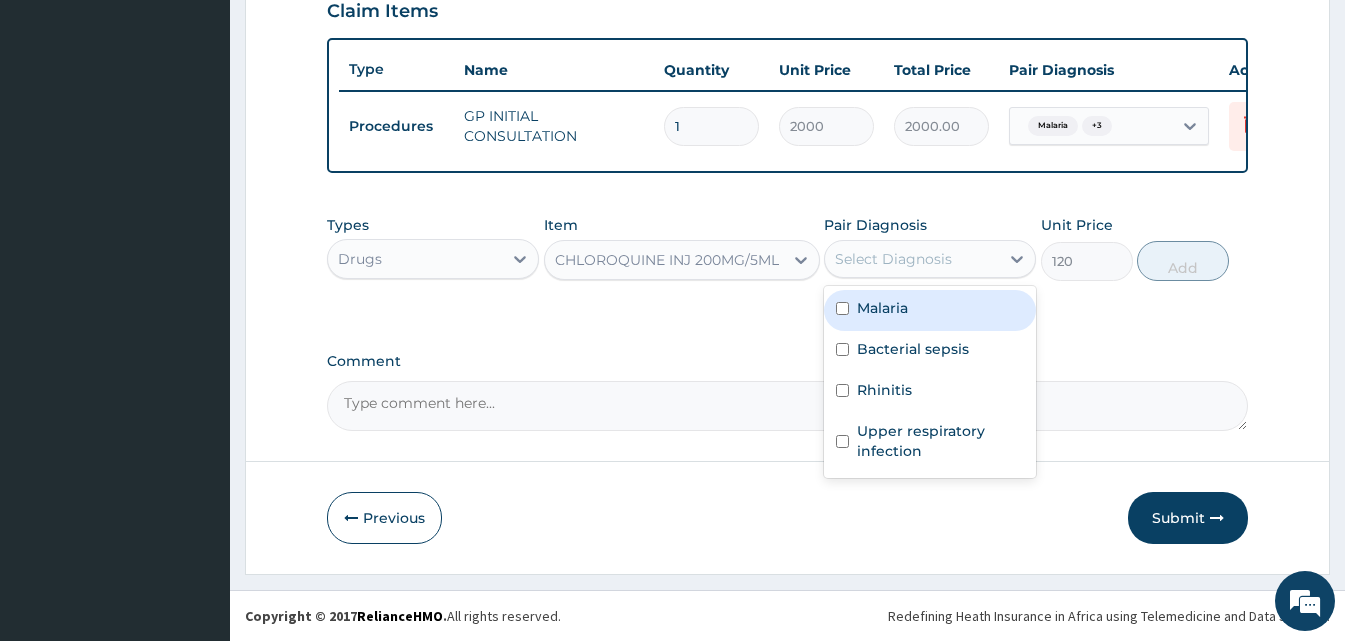 click on "Malaria" at bounding box center [930, 310] 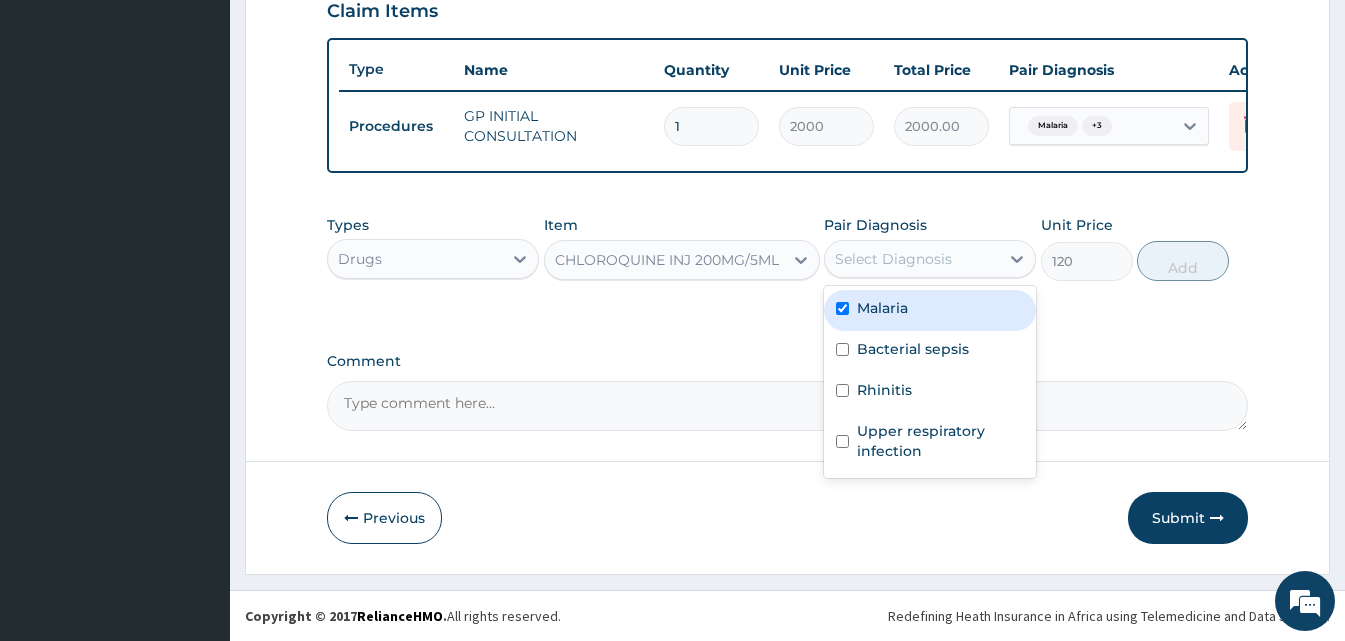 checkbox on "true" 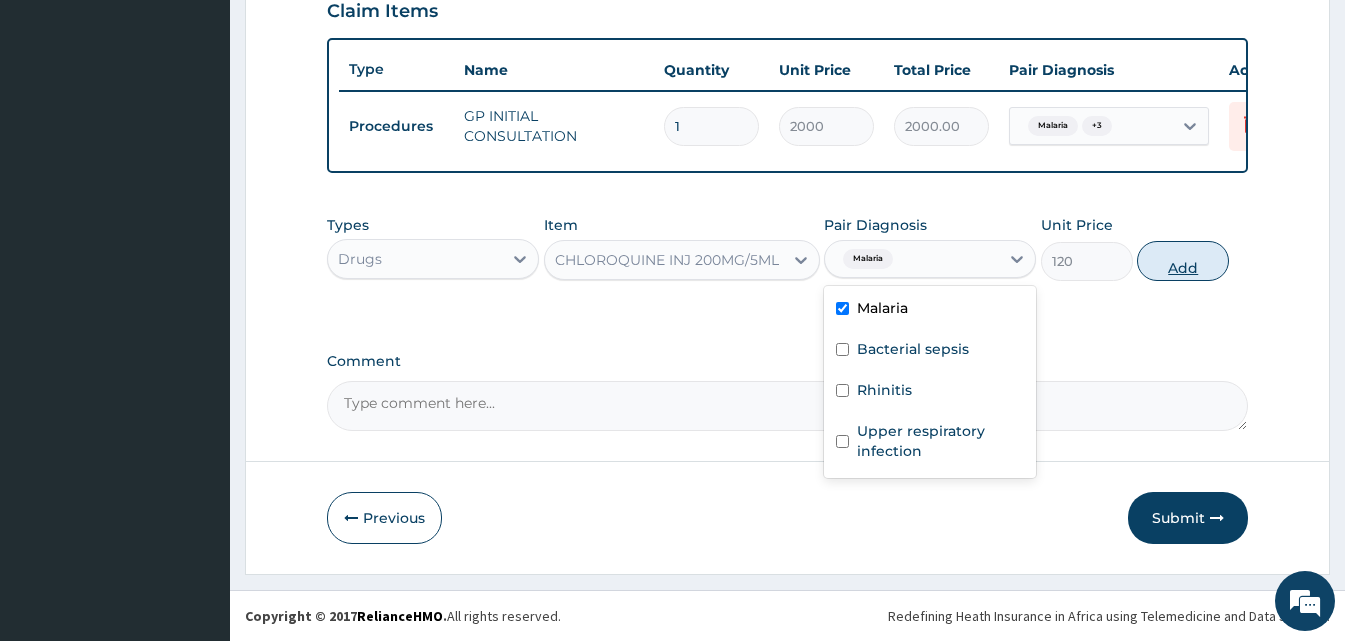 click on "Add" at bounding box center (1183, 261) 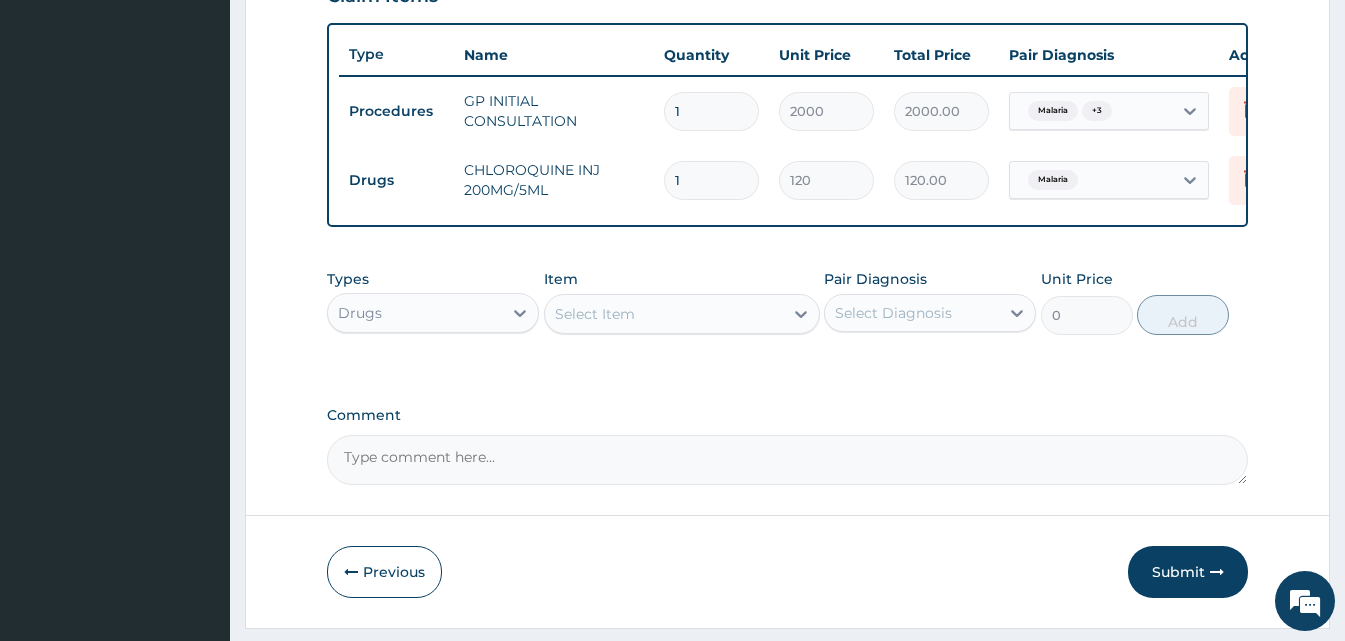 click on "Select Item" at bounding box center [664, 314] 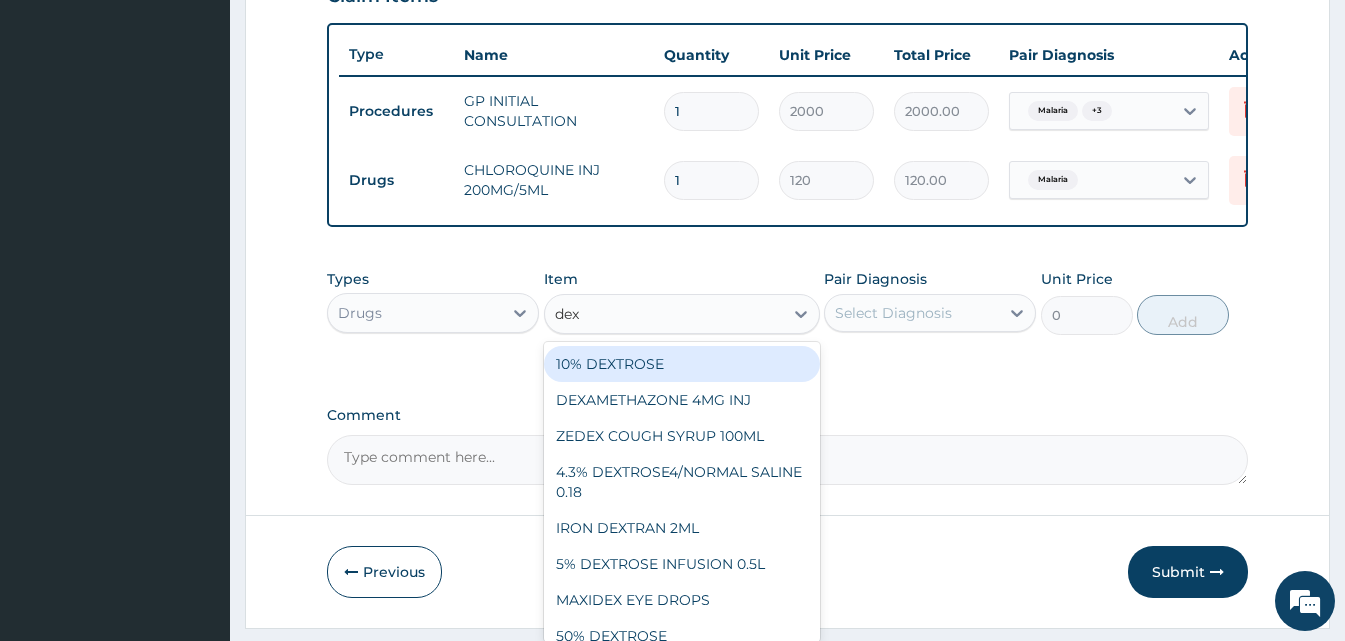 type on "dexa" 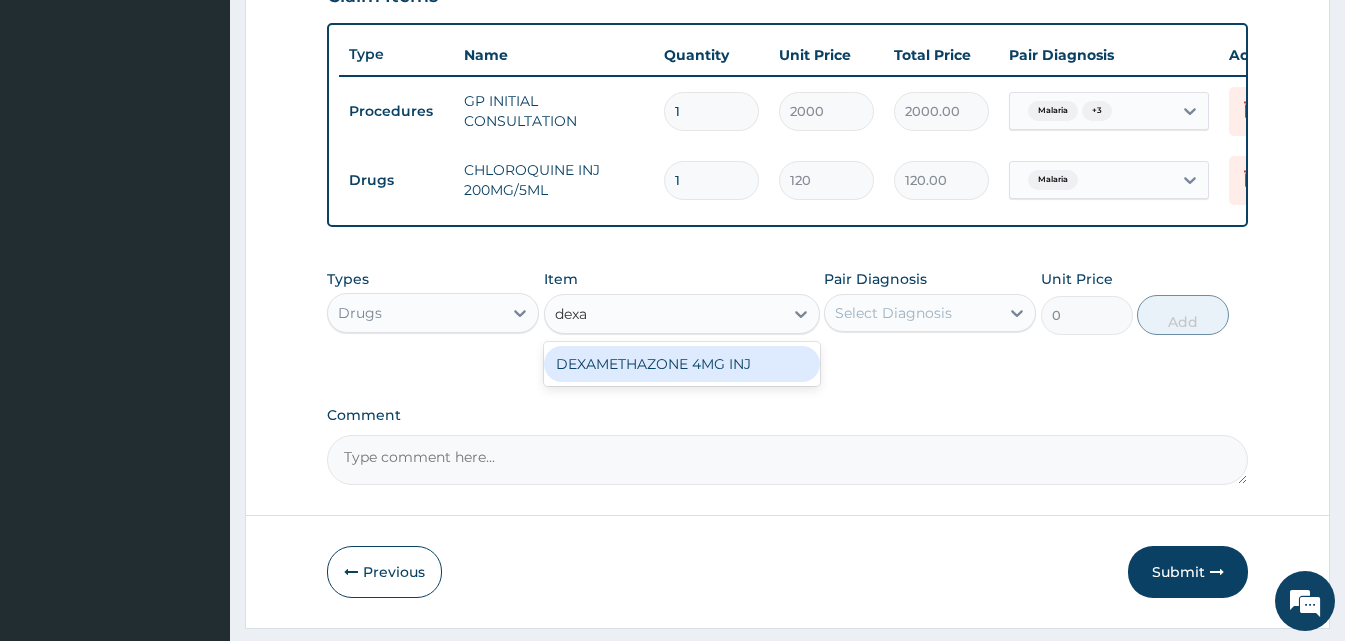 click on "DEXAMETHAZONE 4MG INJ" at bounding box center (682, 364) 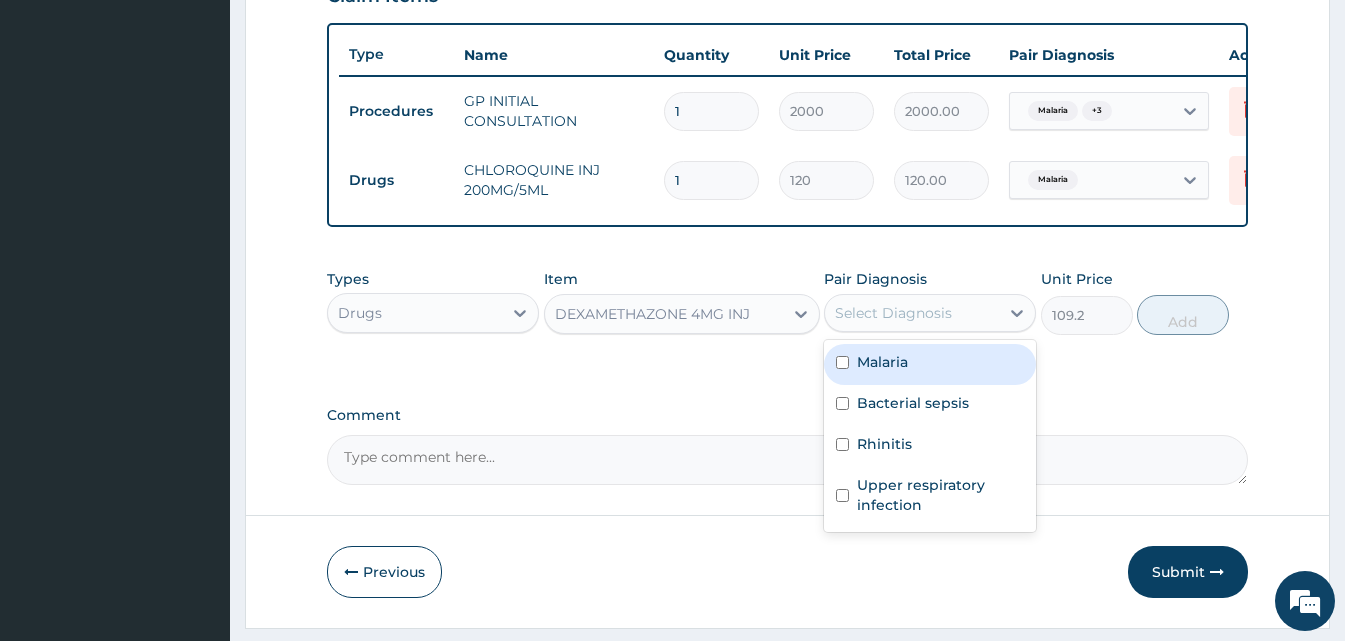 click on "Select Diagnosis" at bounding box center [912, 313] 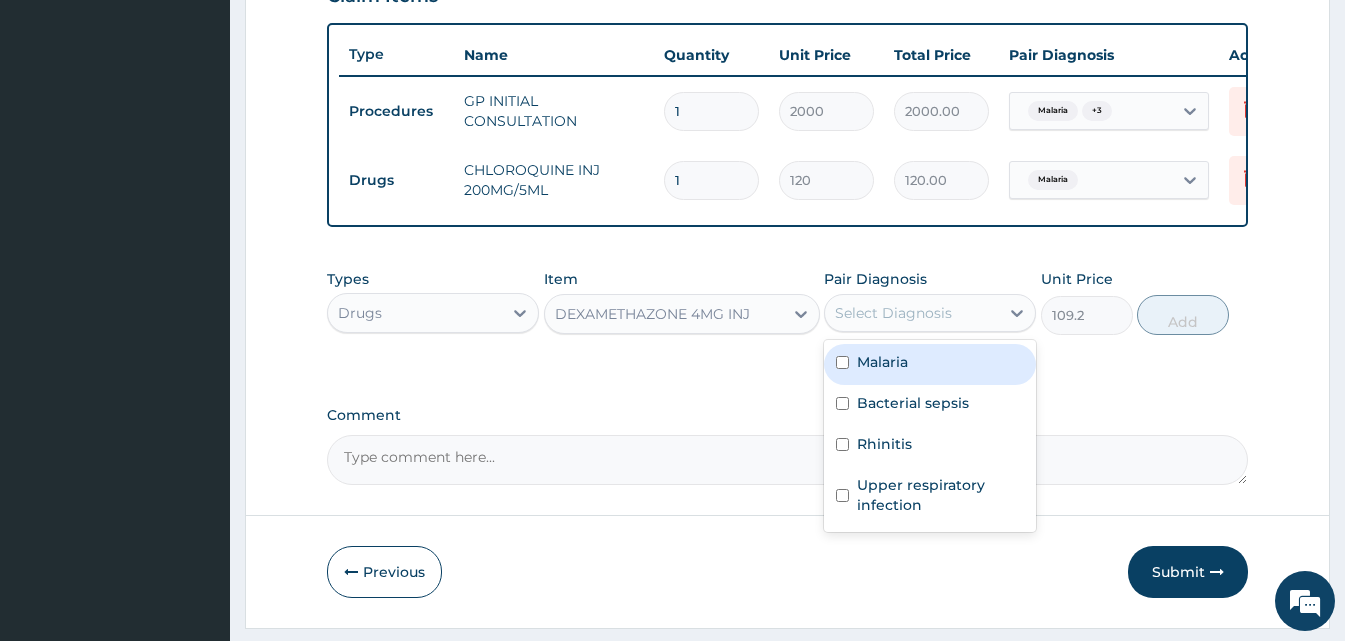 click on "Malaria" at bounding box center [930, 364] 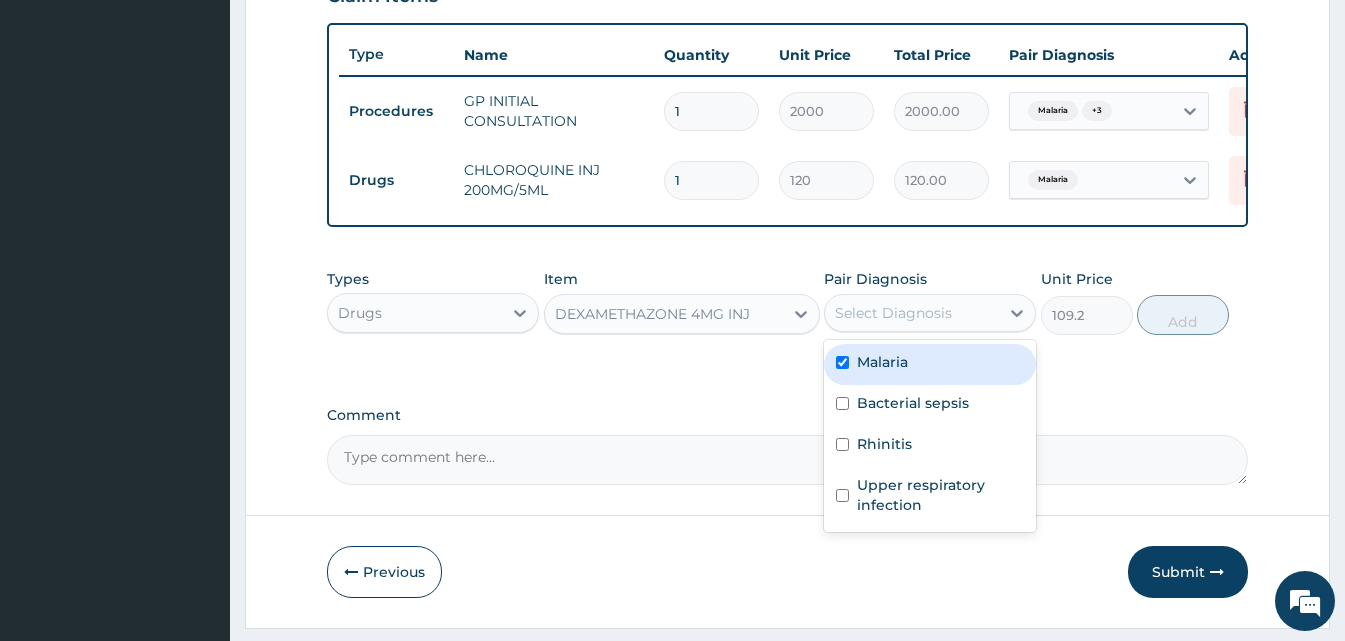 checkbox on "true" 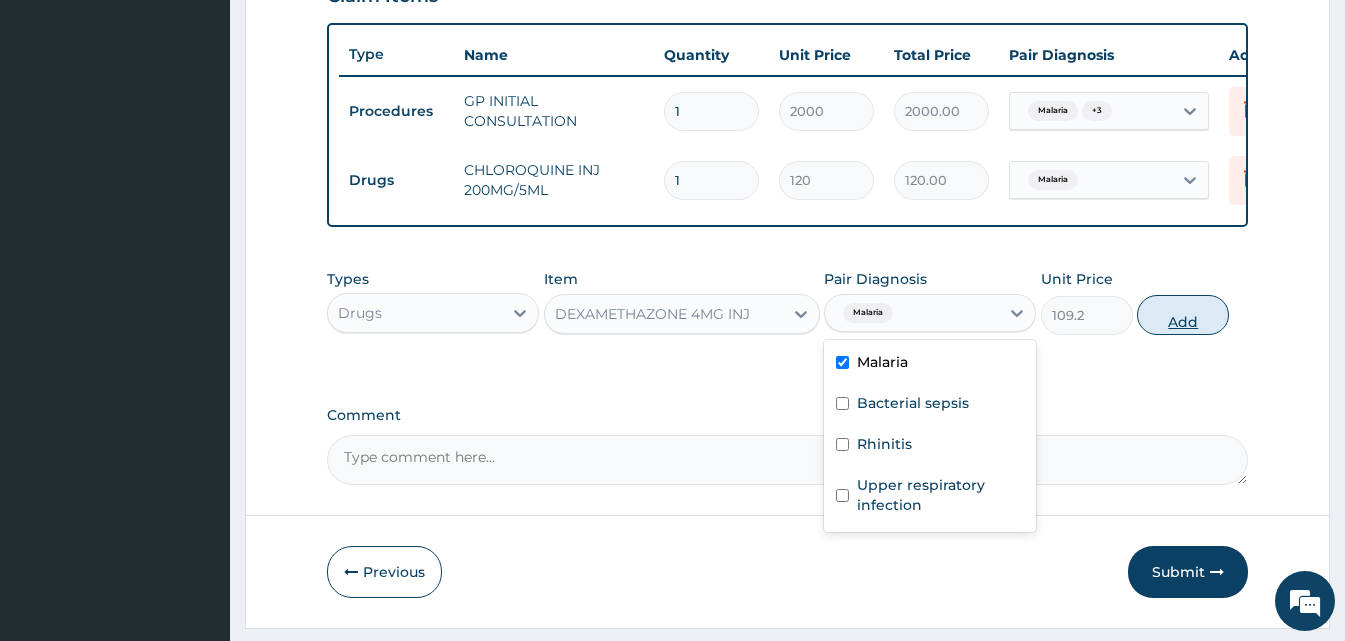 click on "Add" at bounding box center (1183, 315) 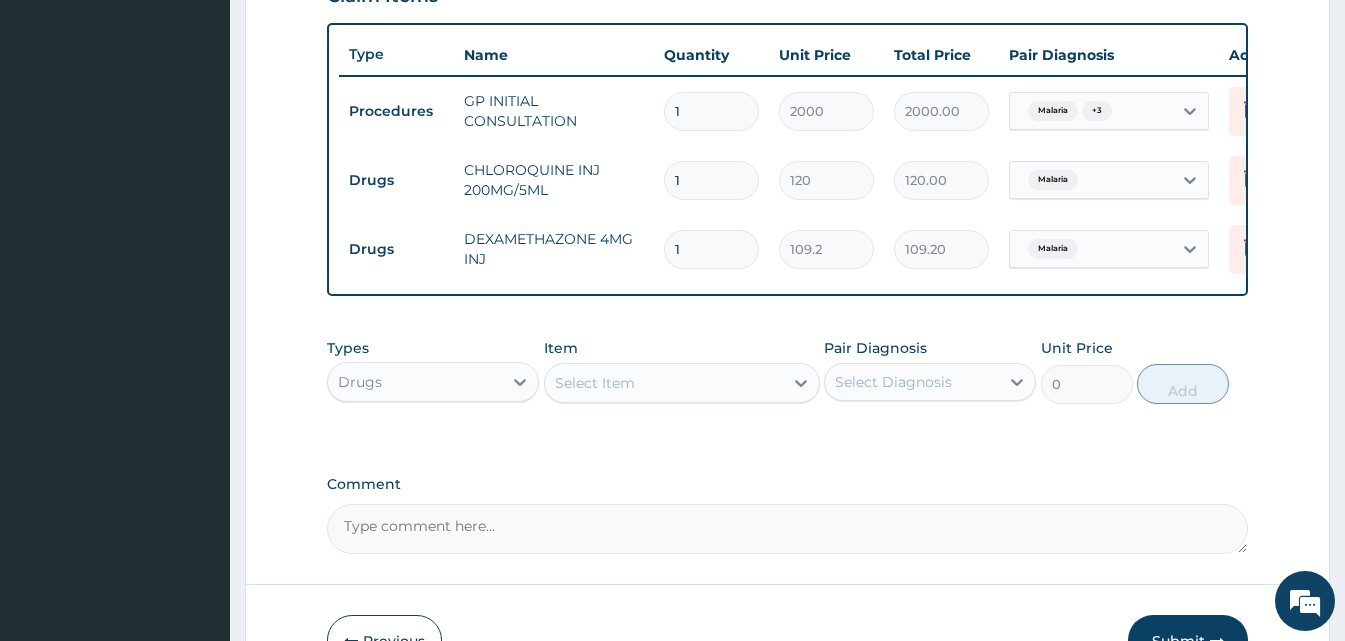 click on "Select Item" at bounding box center [664, 383] 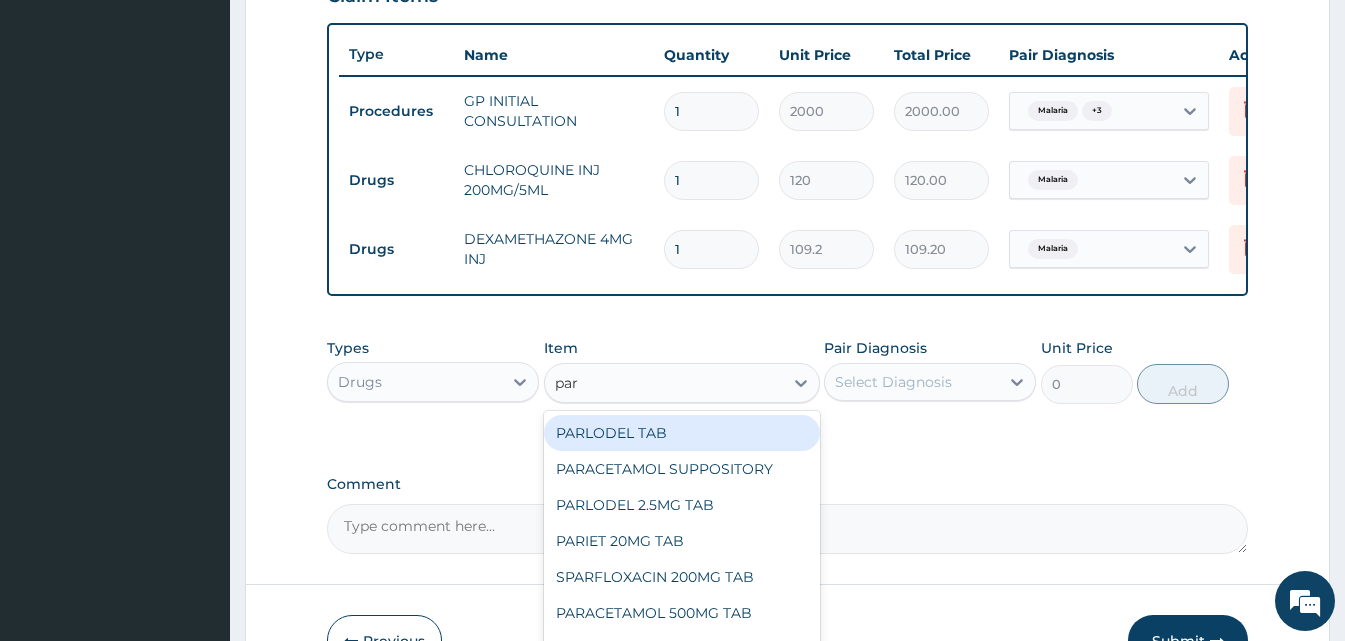 type on "para" 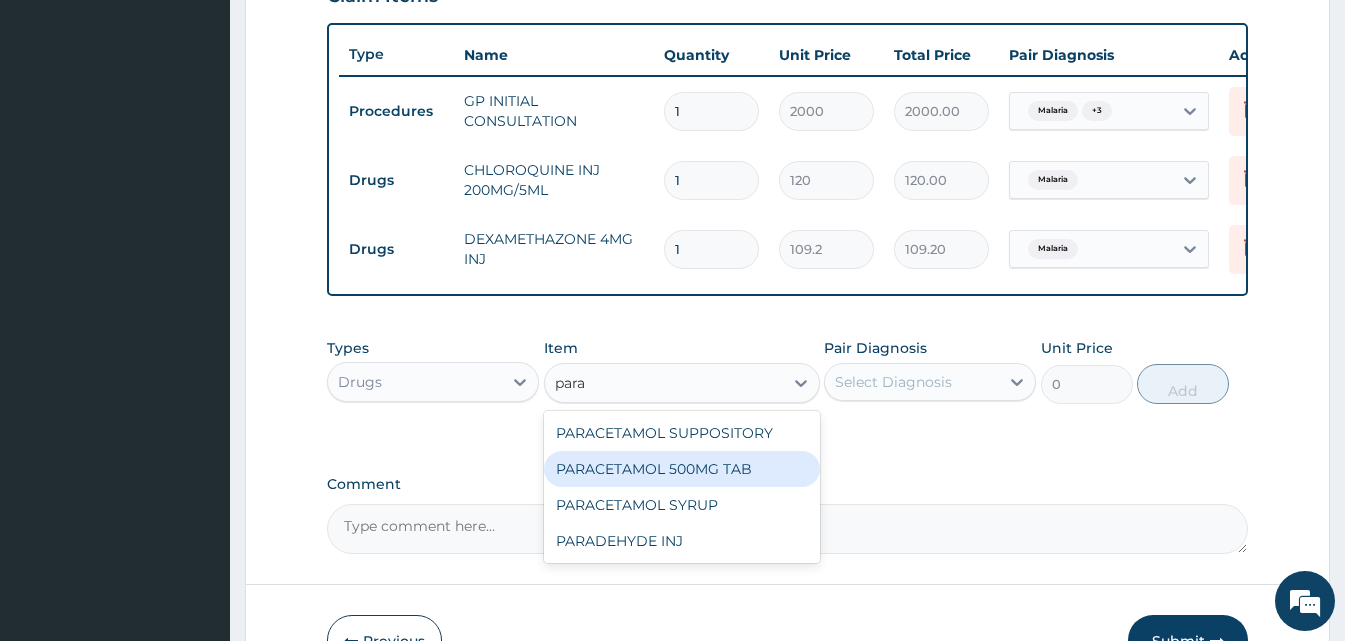 click on "PARACETAMOL 500MG TAB" at bounding box center [682, 469] 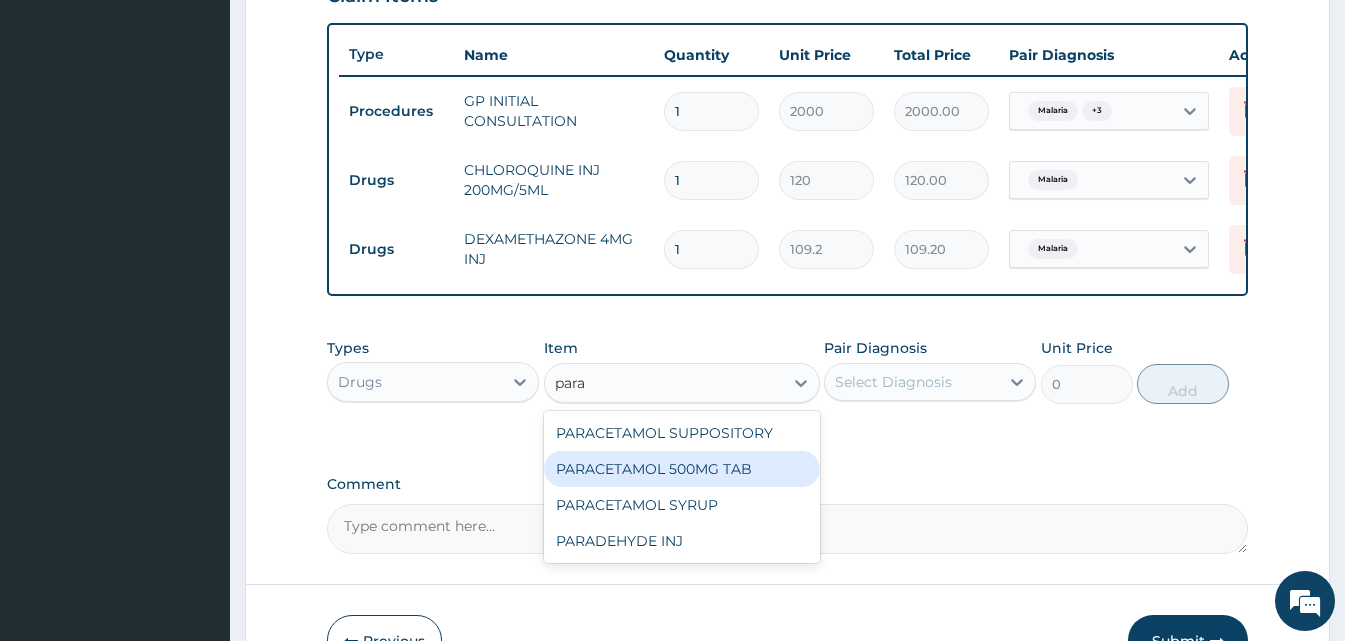 type 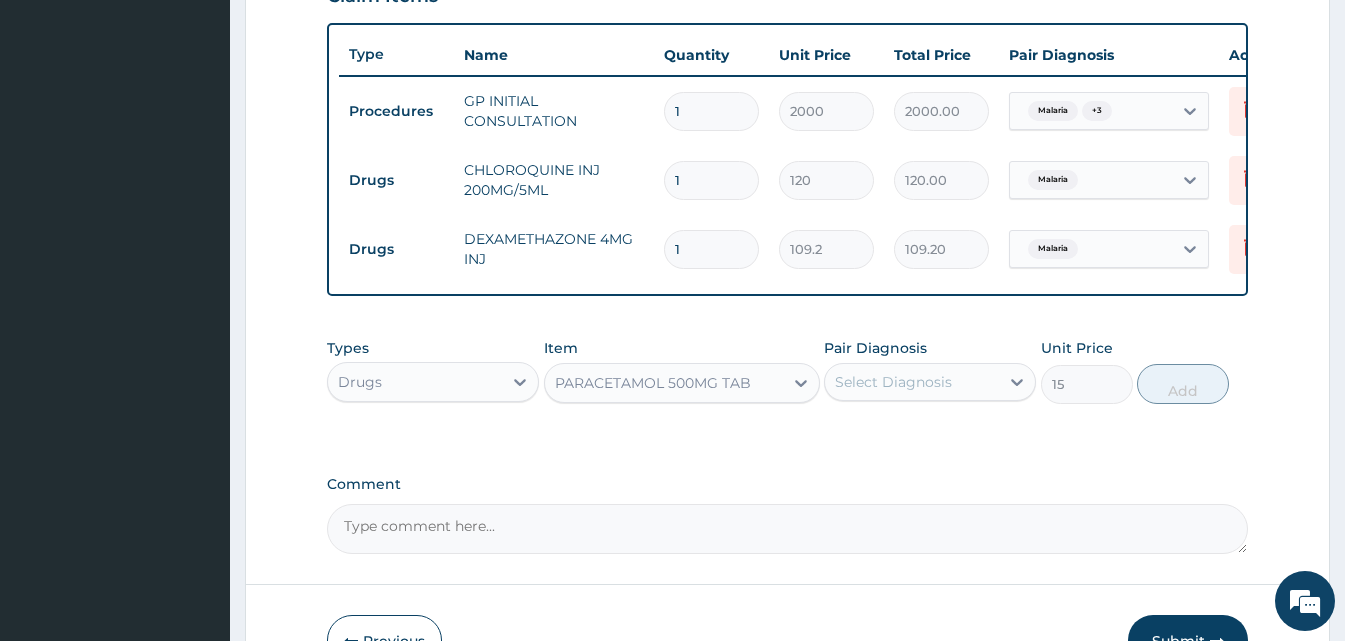 click on "Select Diagnosis" at bounding box center [912, 382] 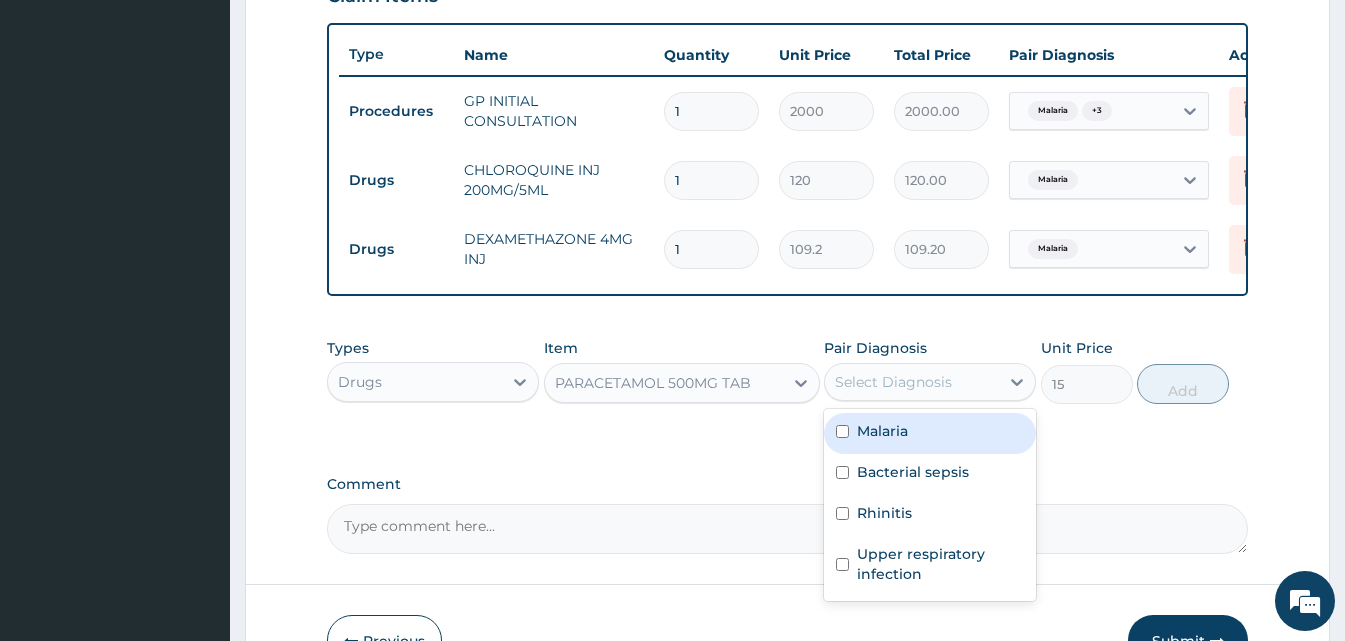 click on "Malaria" at bounding box center (930, 433) 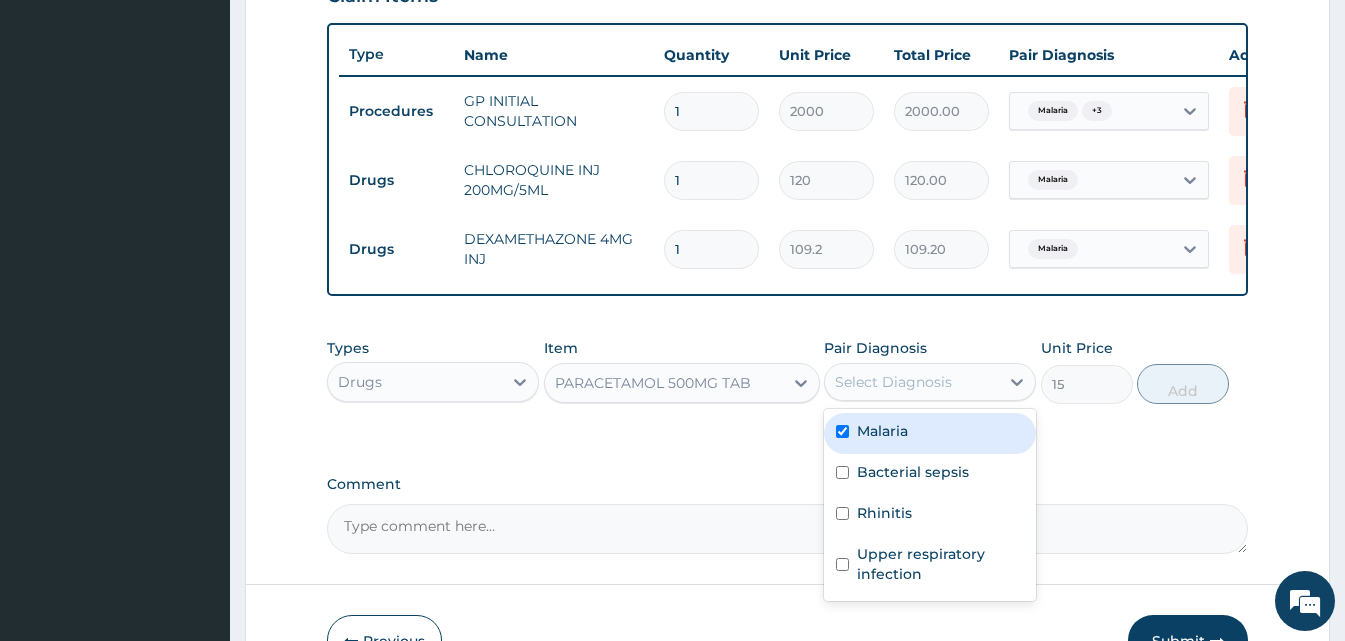 checkbox on "true" 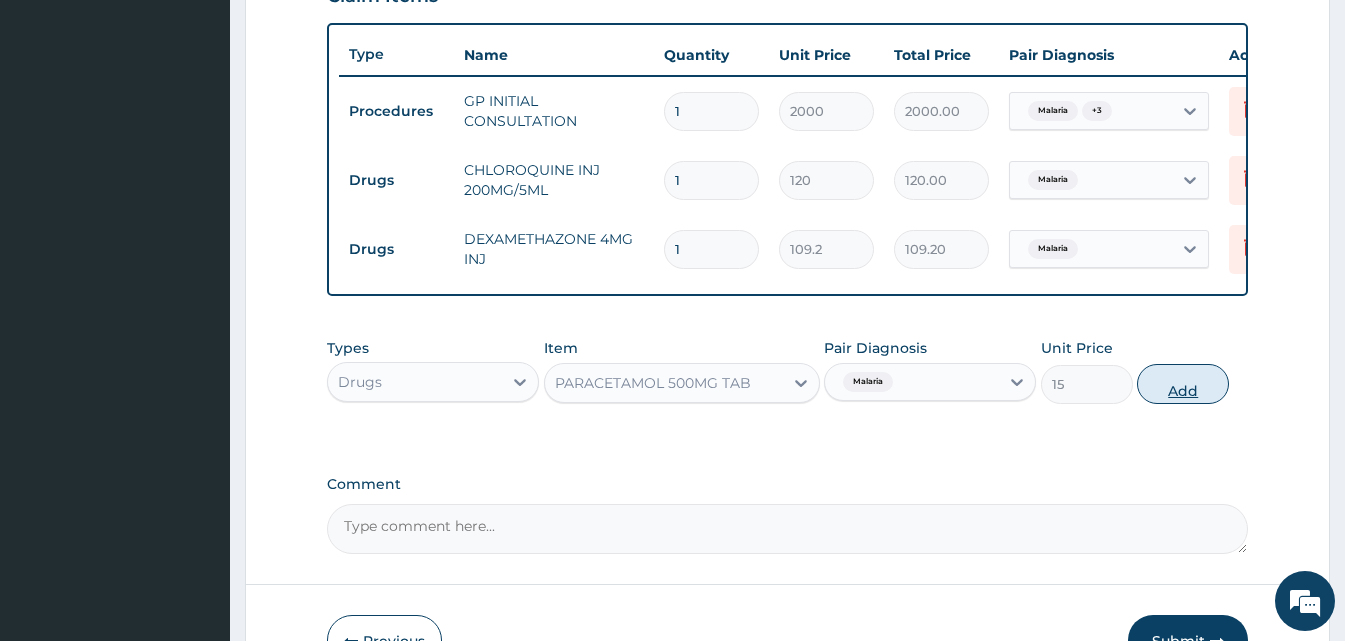 click on "Add" at bounding box center [1183, 384] 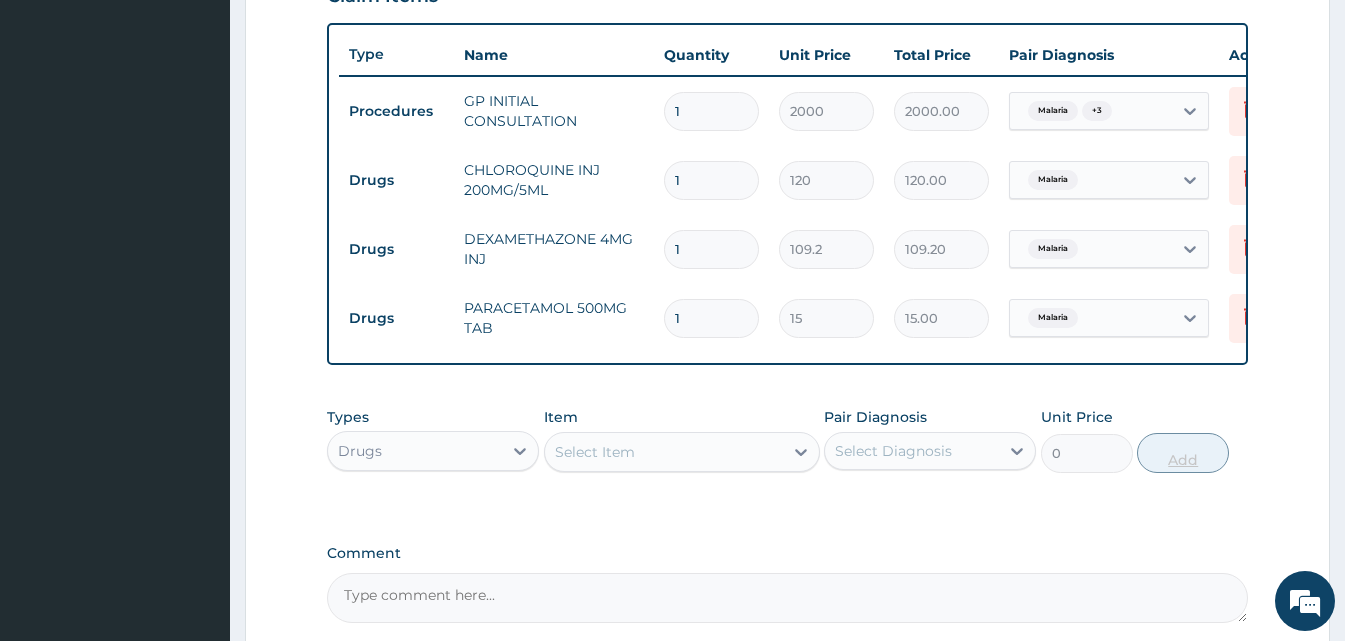 type 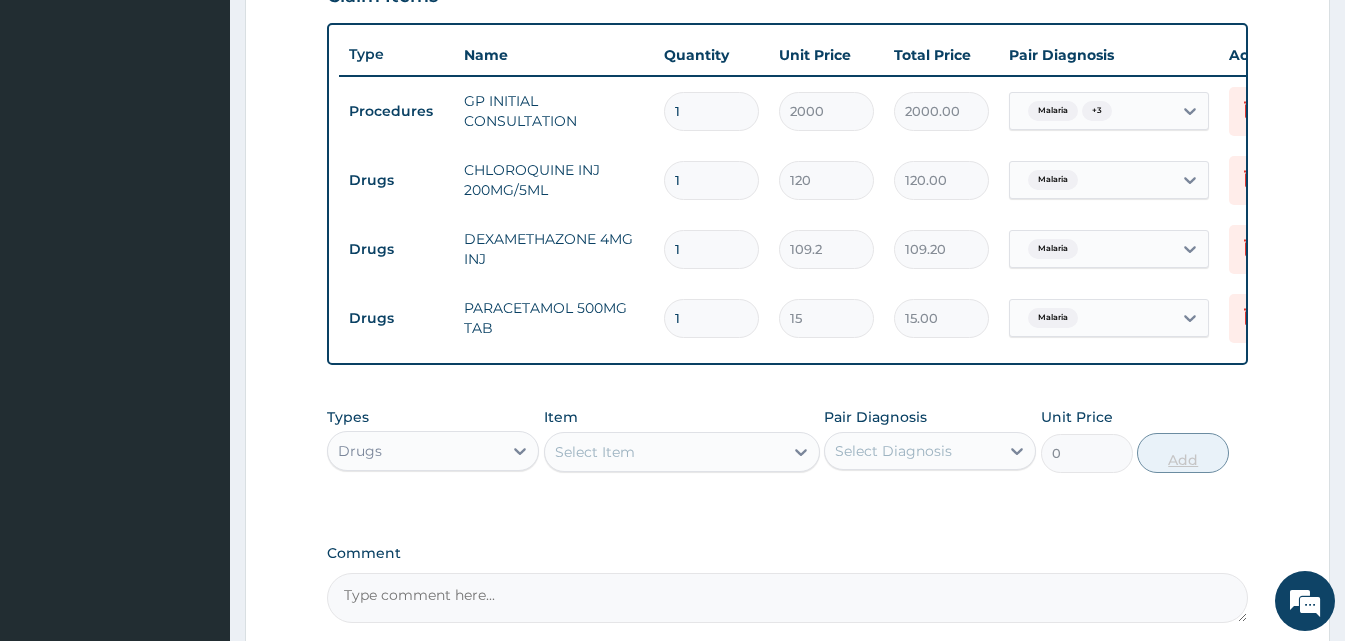 type on "0.00" 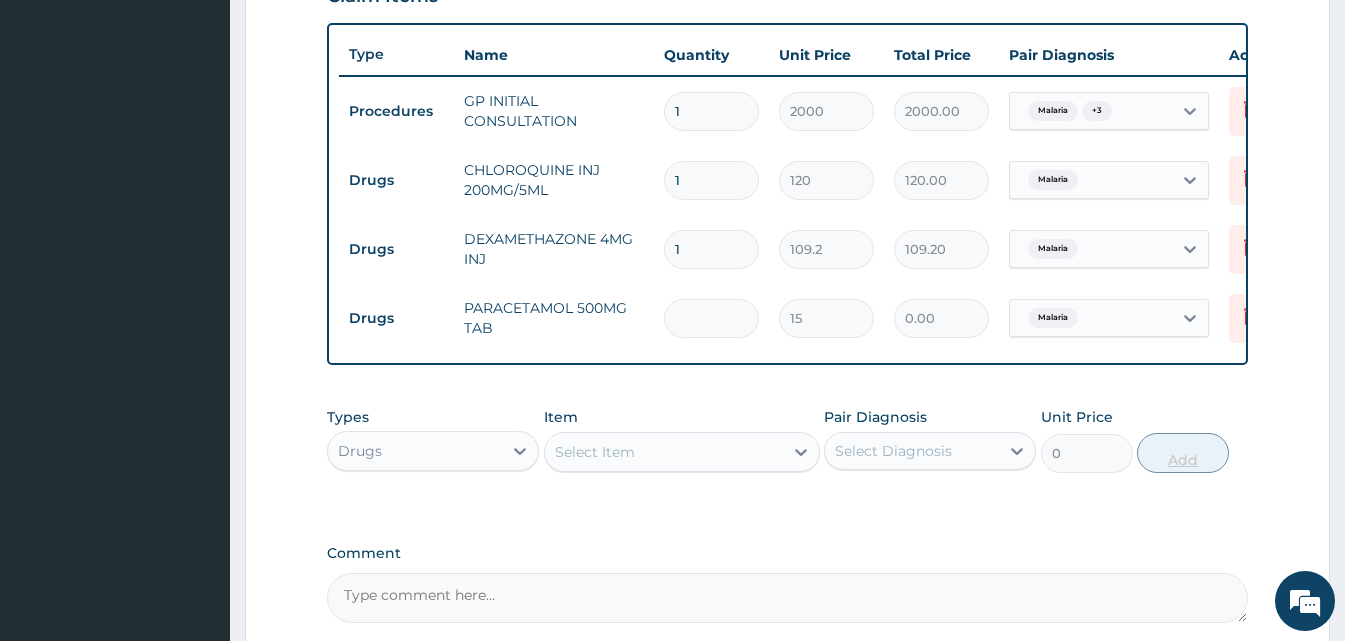 type on "3" 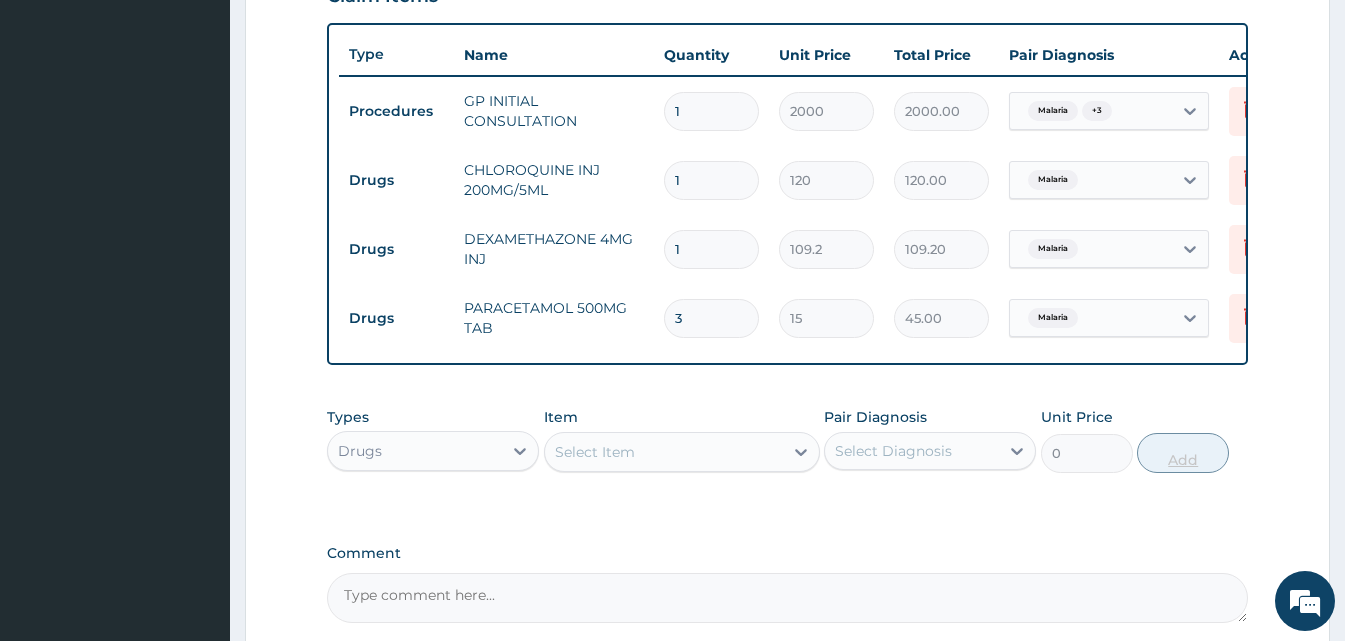 type on "30" 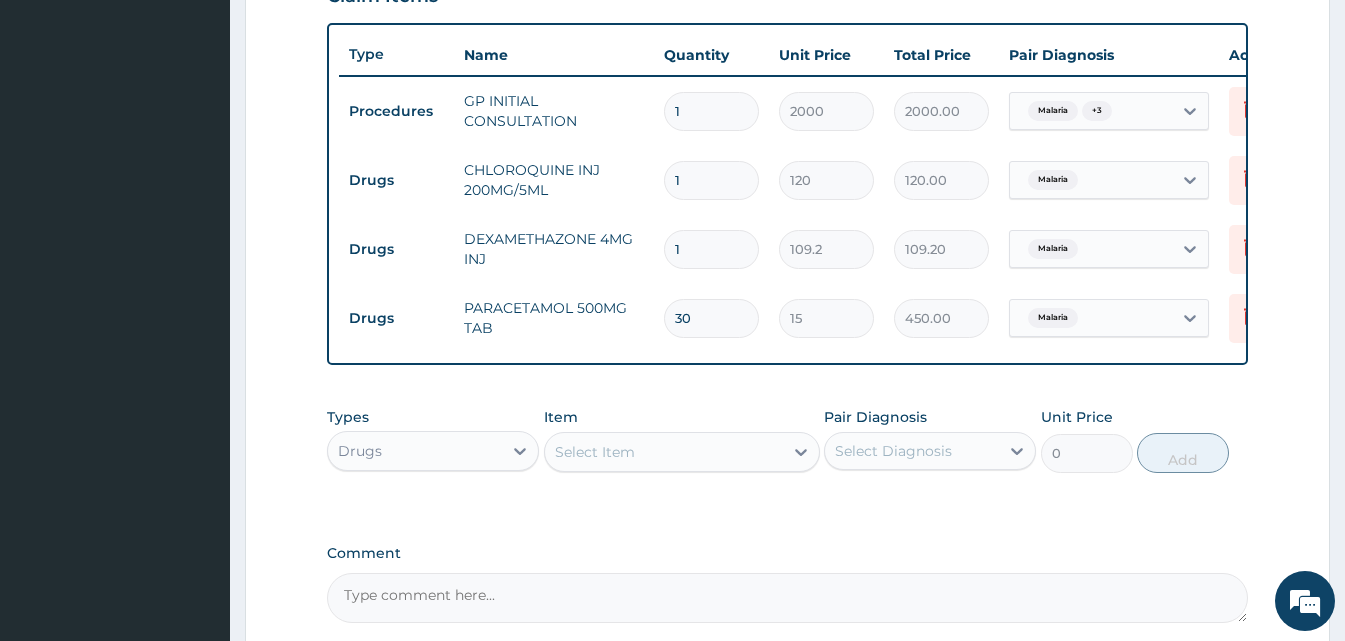type on "30" 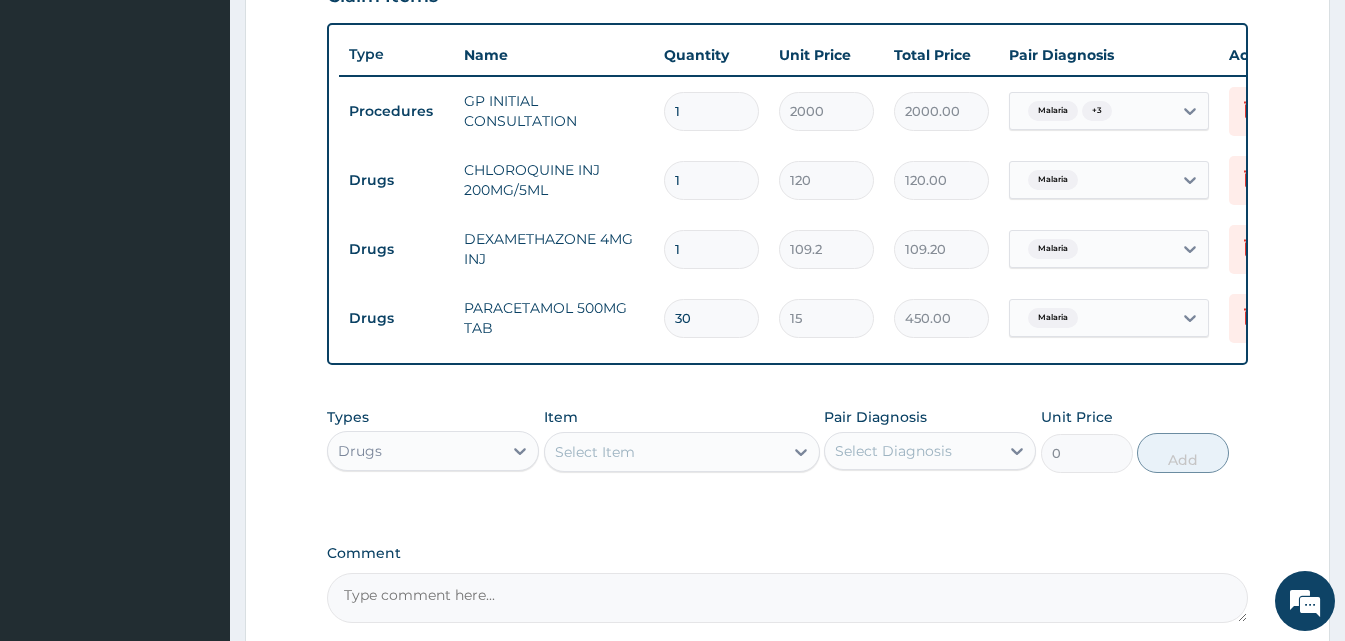 click on "Select Item" at bounding box center [664, 452] 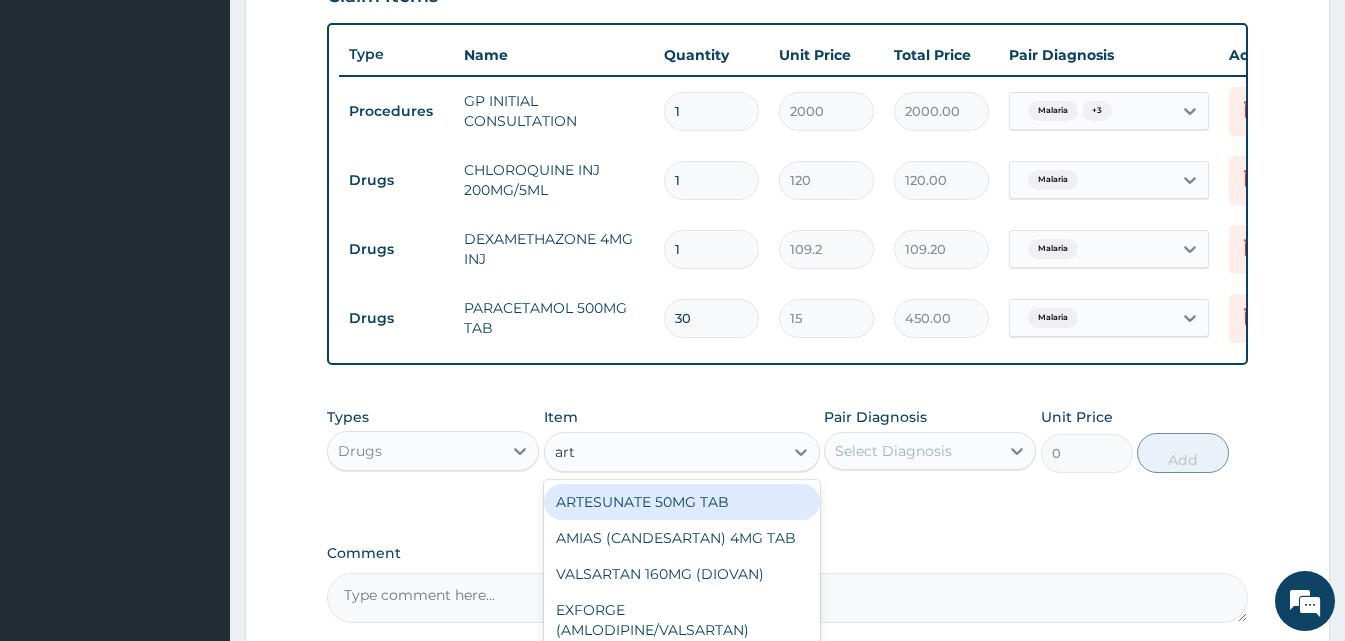 type on "arte" 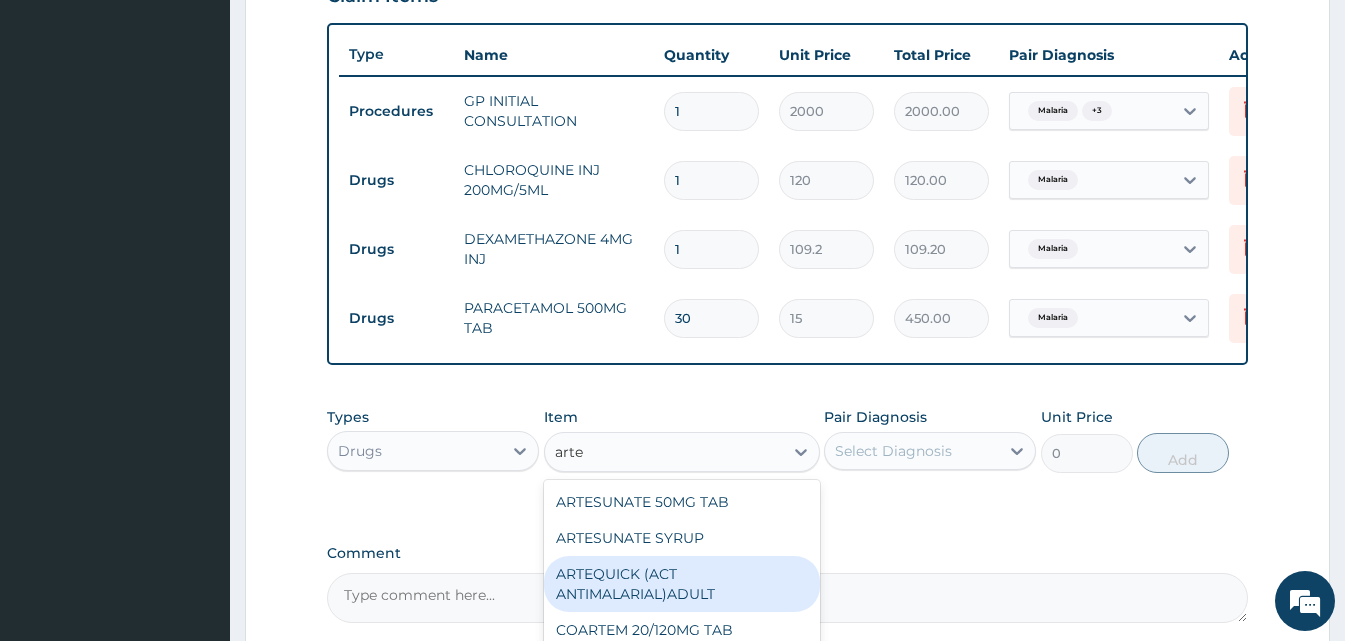 click on "ARTEQUICK (ACT ANTIMALARIAL)ADULT" at bounding box center [682, 584] 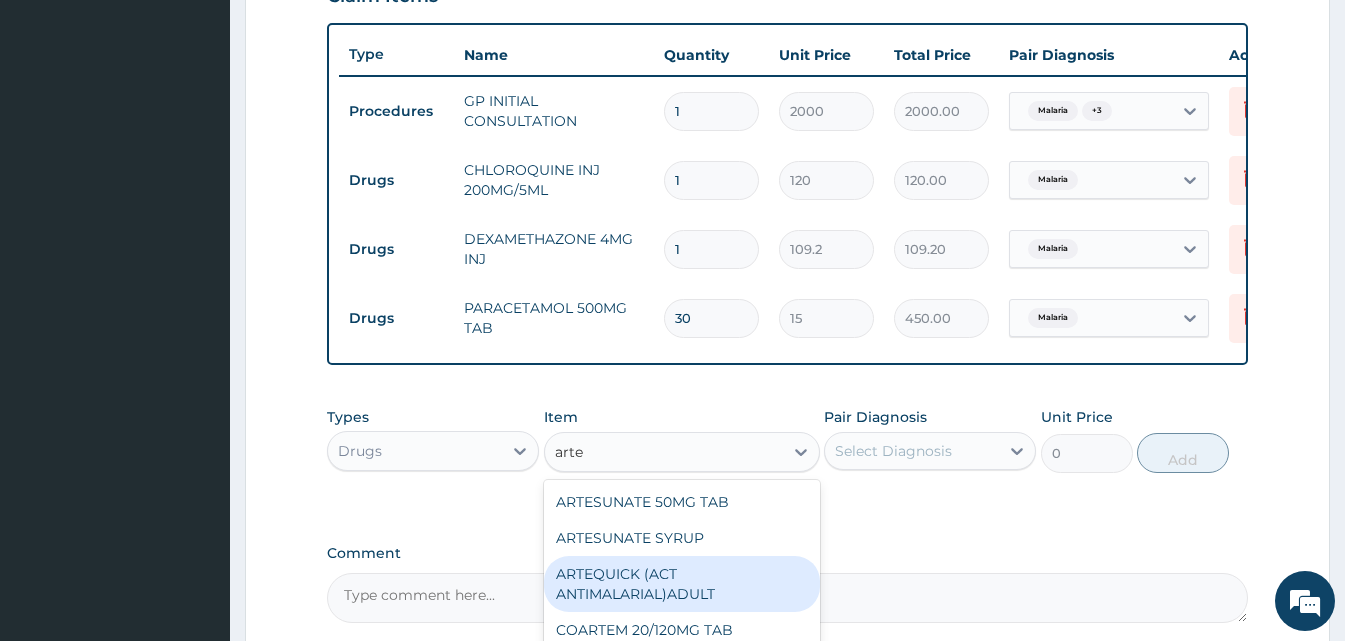 type 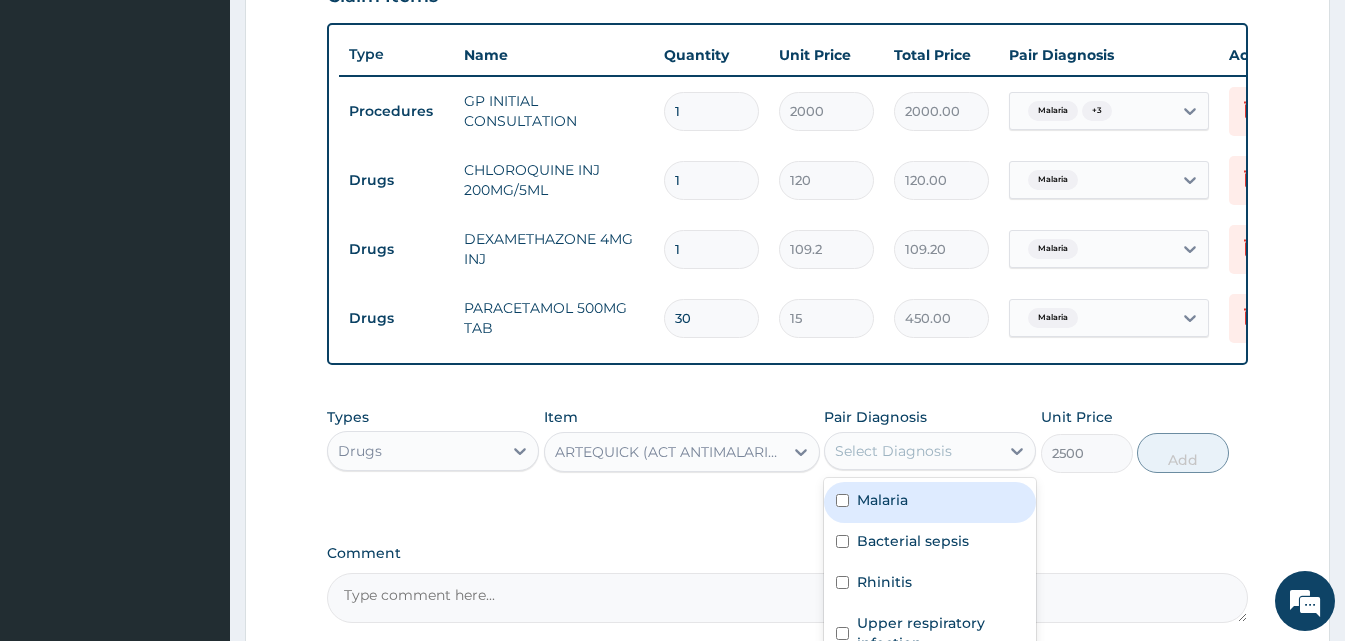 click on "Select Diagnosis" at bounding box center (912, 451) 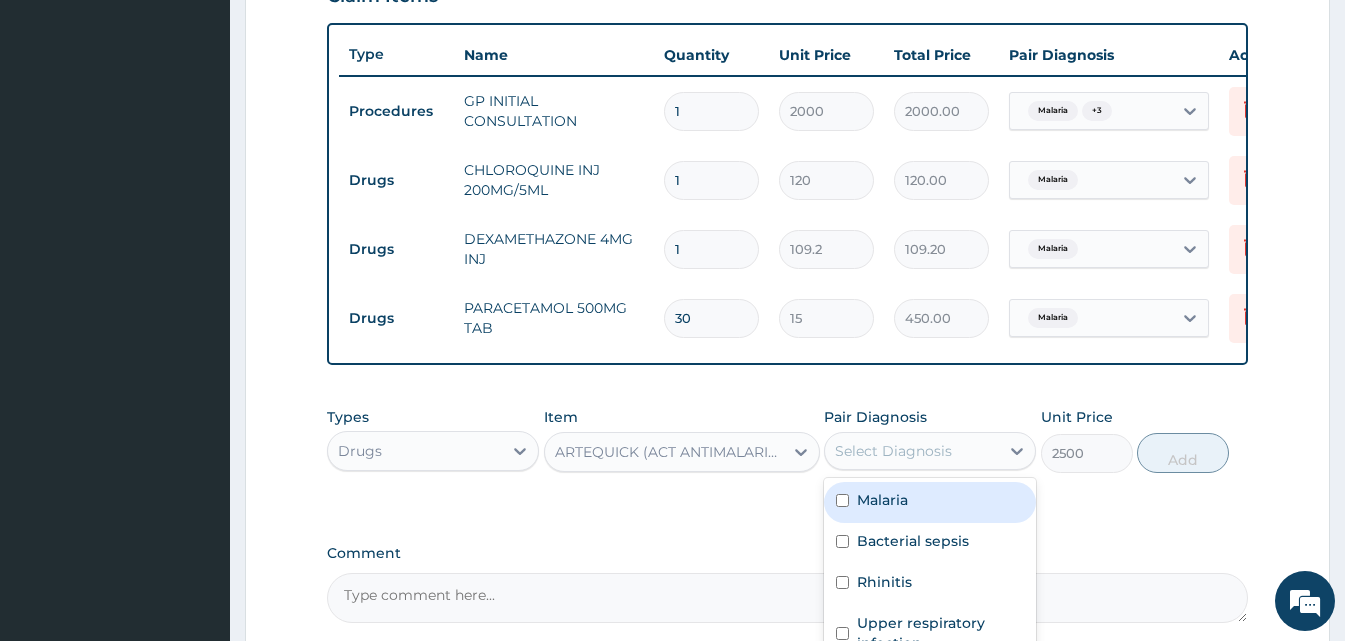 click on "Types Drugs Item ARTEQUICK (ACT ANTIMALARIAL)ADULT Pair Diagnosis option Malaria, selected. option Malaria focused, 1 of 4. 4 results available. Use Up and Down to choose options, press Enter to select the currently focused option, press Escape to exit the menu, press Tab to select the option and exit the menu. Select Diagnosis Malaria Bacterial sepsis Rhinitis Upper respiratory infection Unit Price 2500 Add" at bounding box center [787, 440] 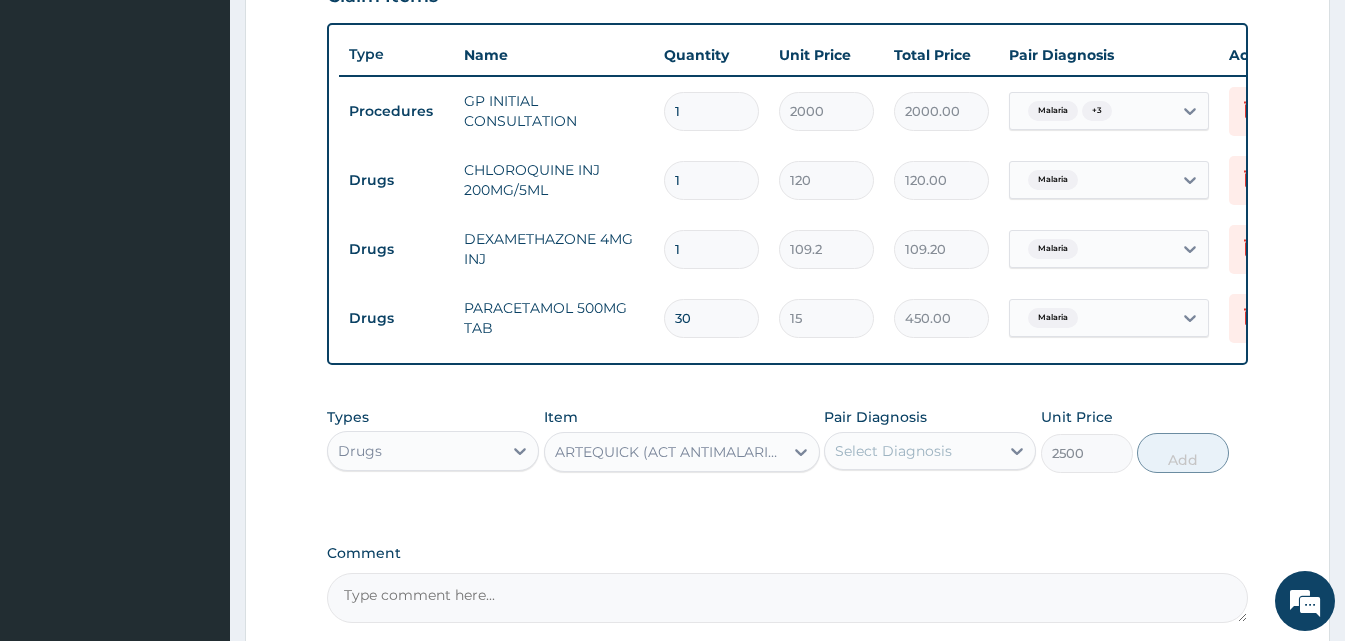 click on "Select Diagnosis" at bounding box center [912, 451] 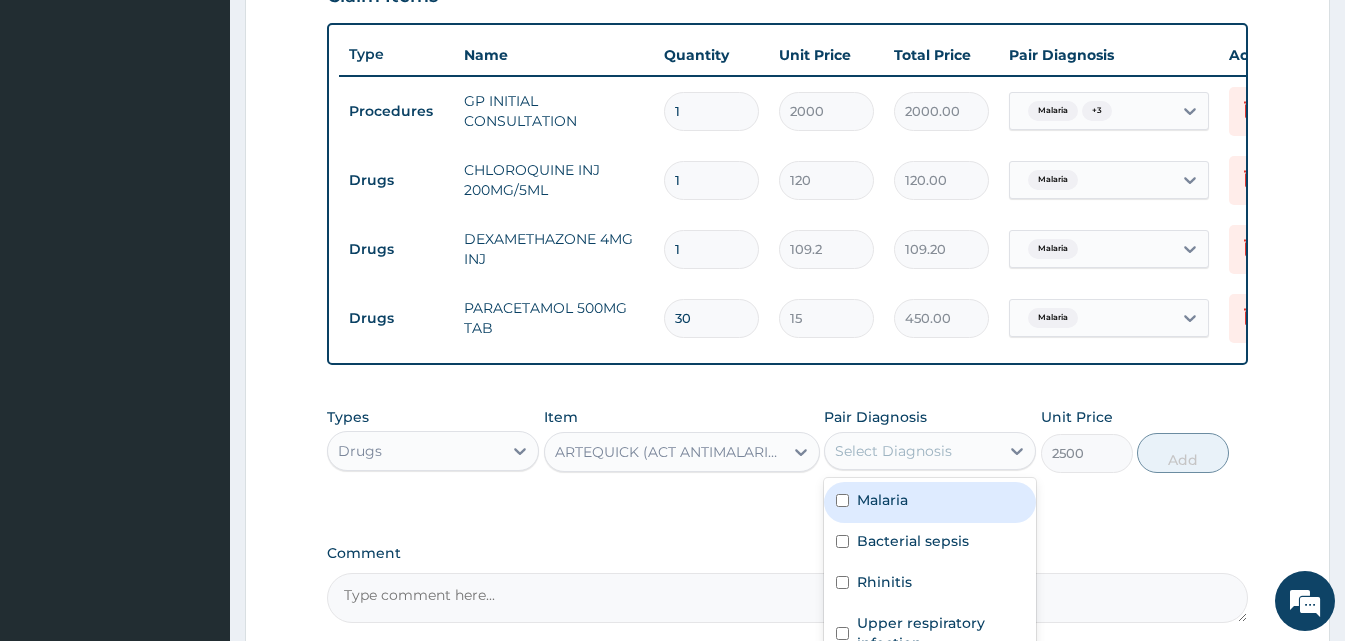 click on "Malaria" at bounding box center [930, 502] 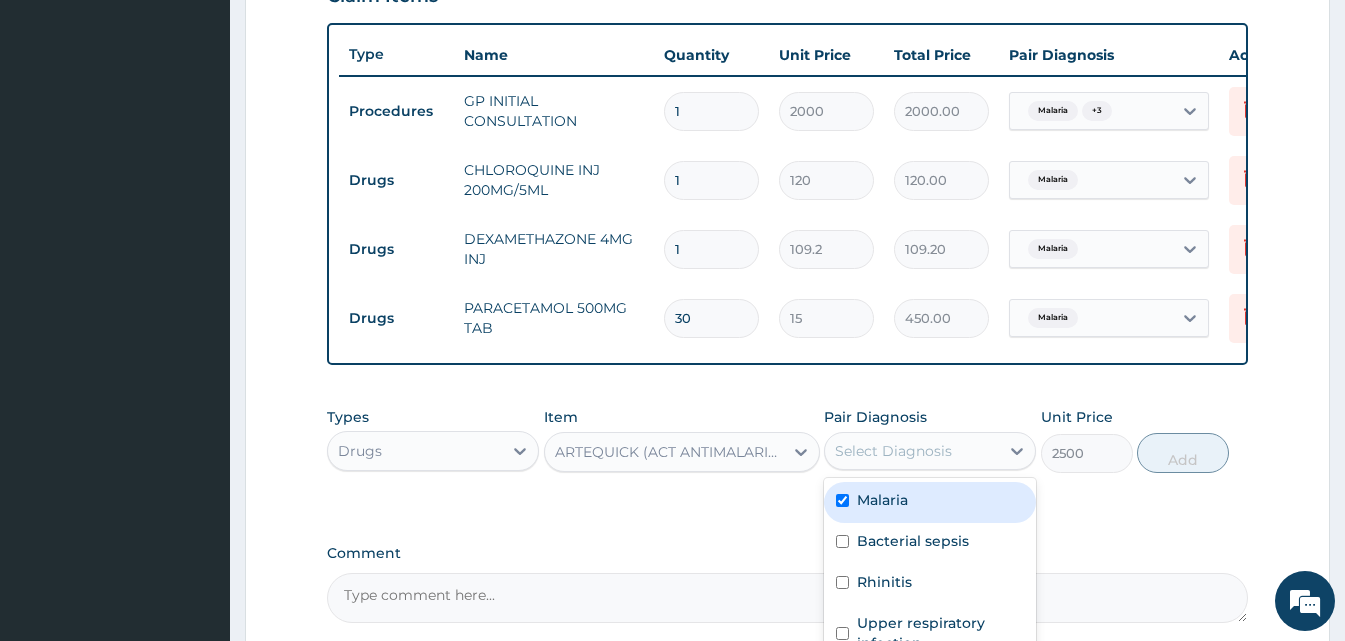 checkbox on "true" 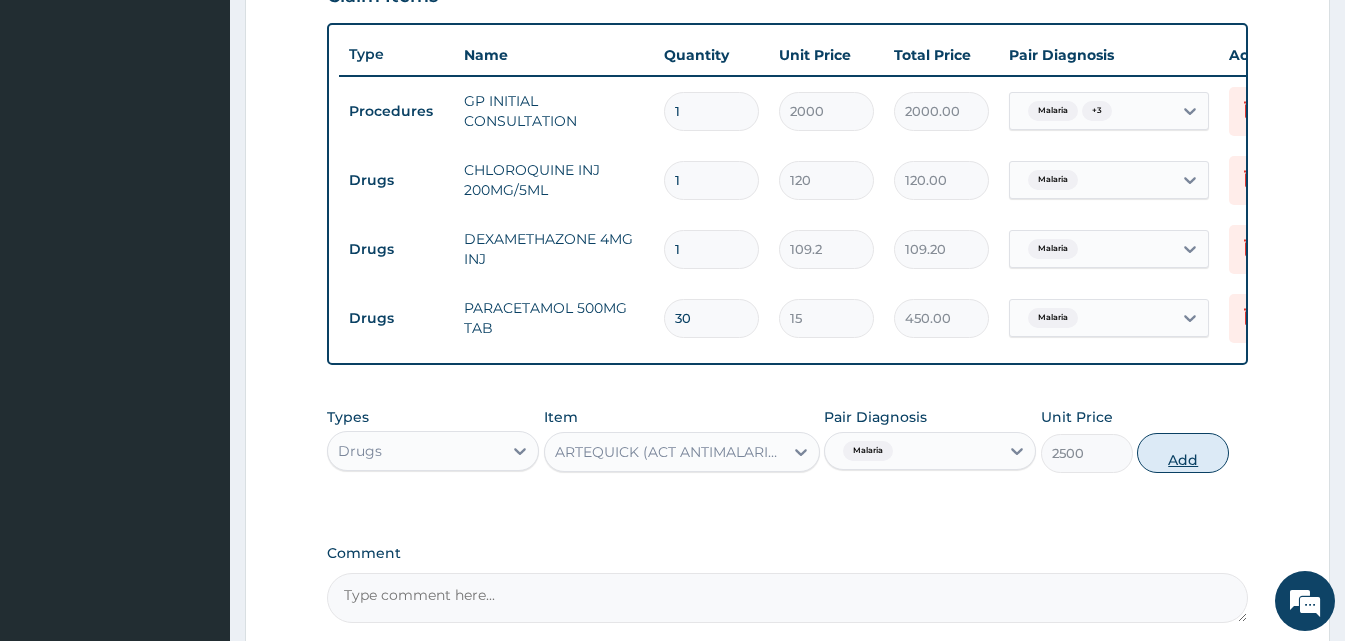 click on "Add" at bounding box center [1183, 453] 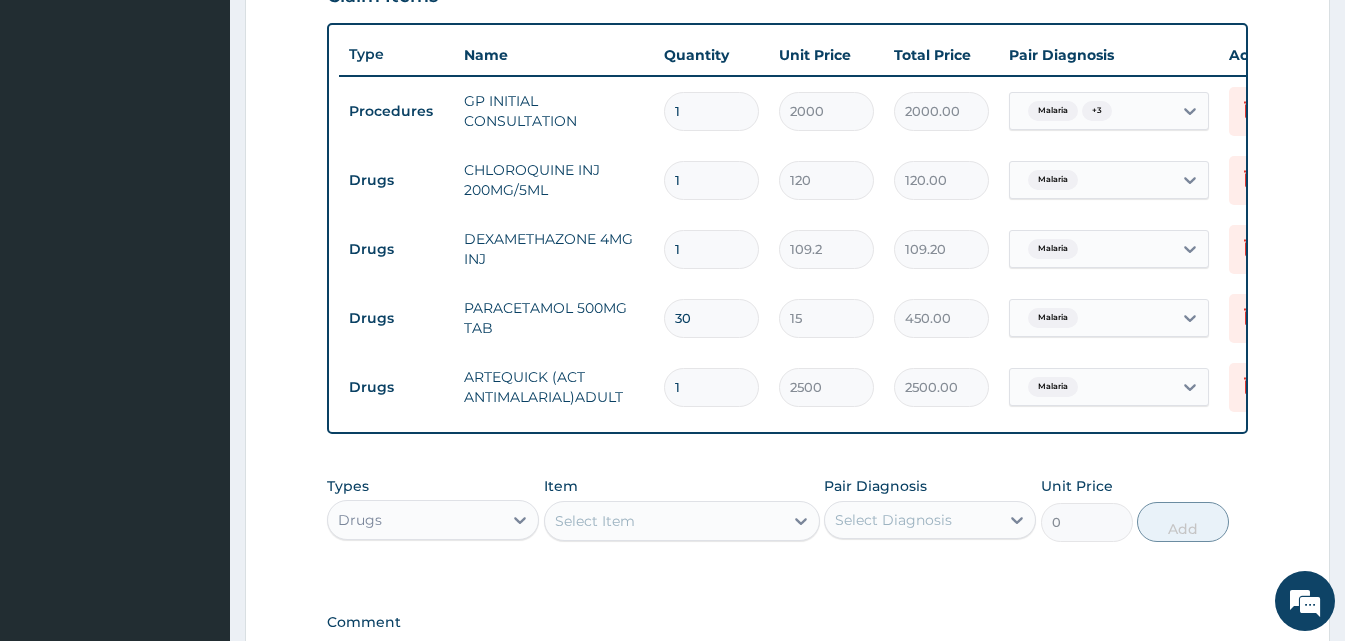 scroll, scrollTop: 997, scrollLeft: 0, axis: vertical 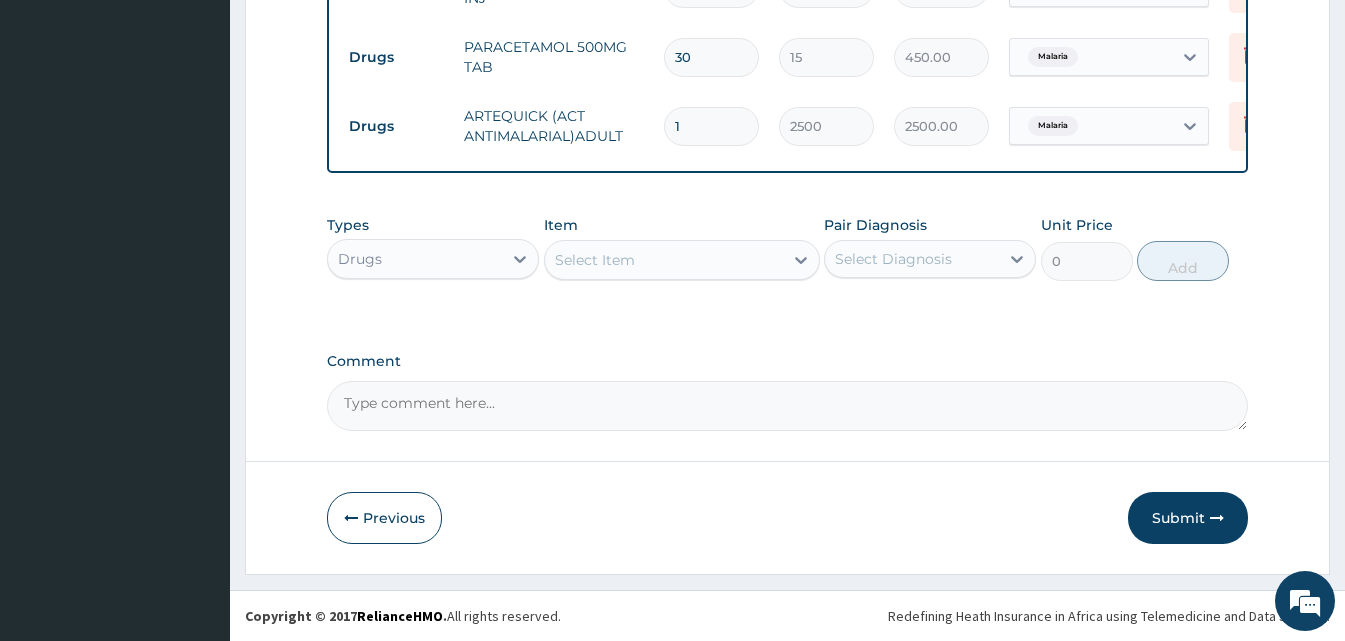 click on "Select Item" at bounding box center [595, 260] 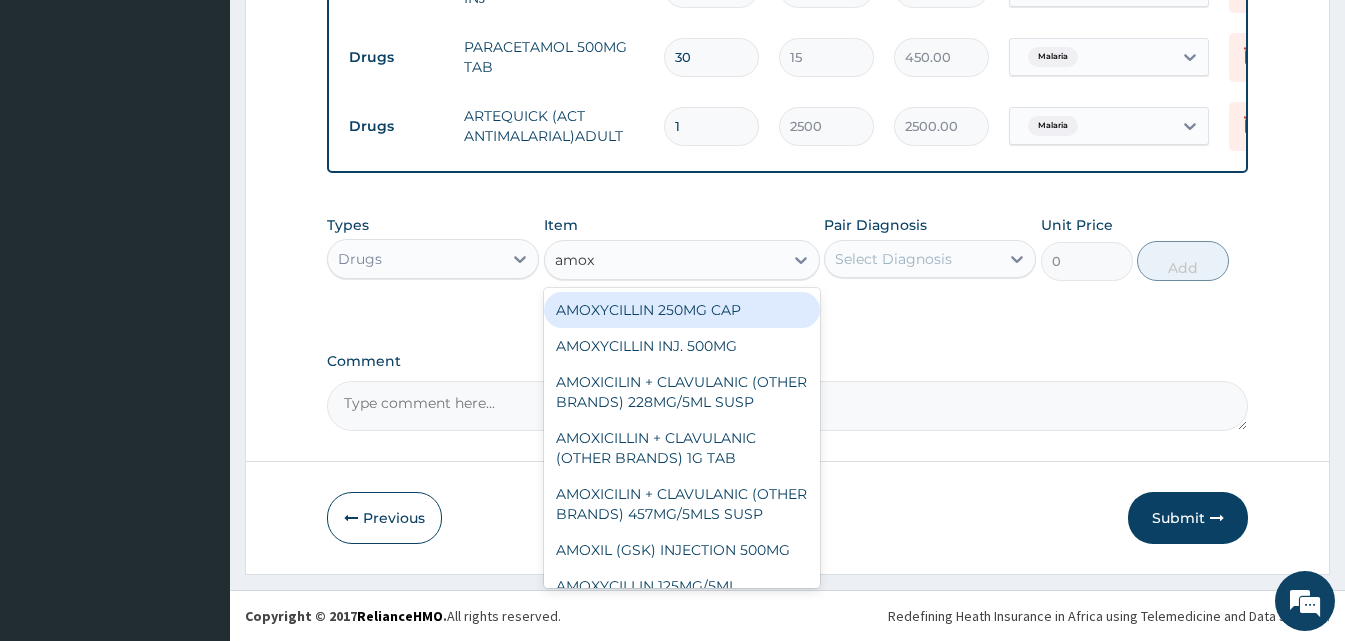 type on "amoxy" 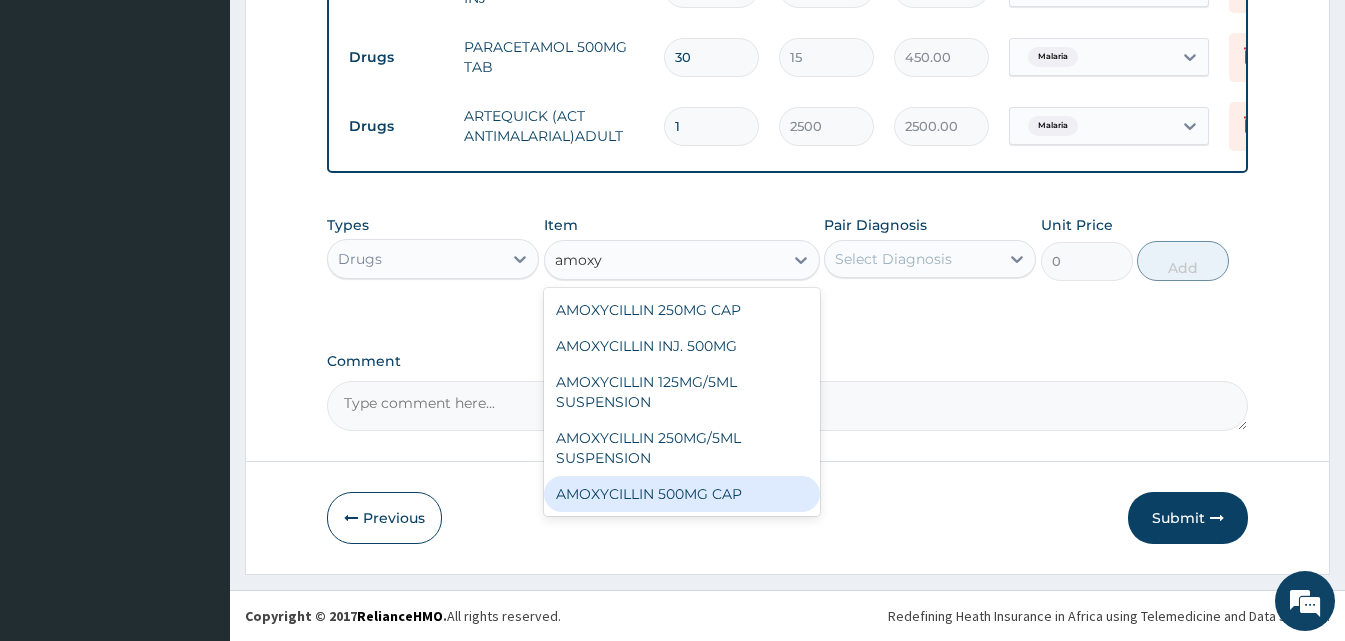 click on "AMOXYCILLIN 500MG CAP" at bounding box center [682, 494] 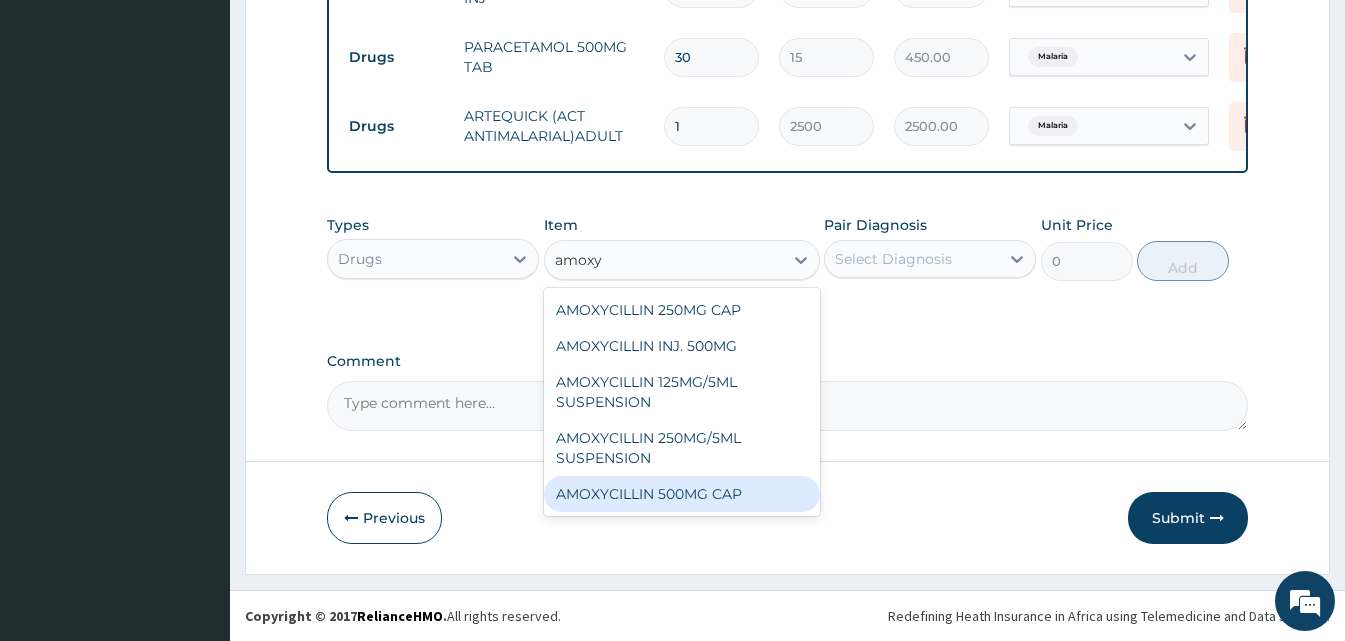 type 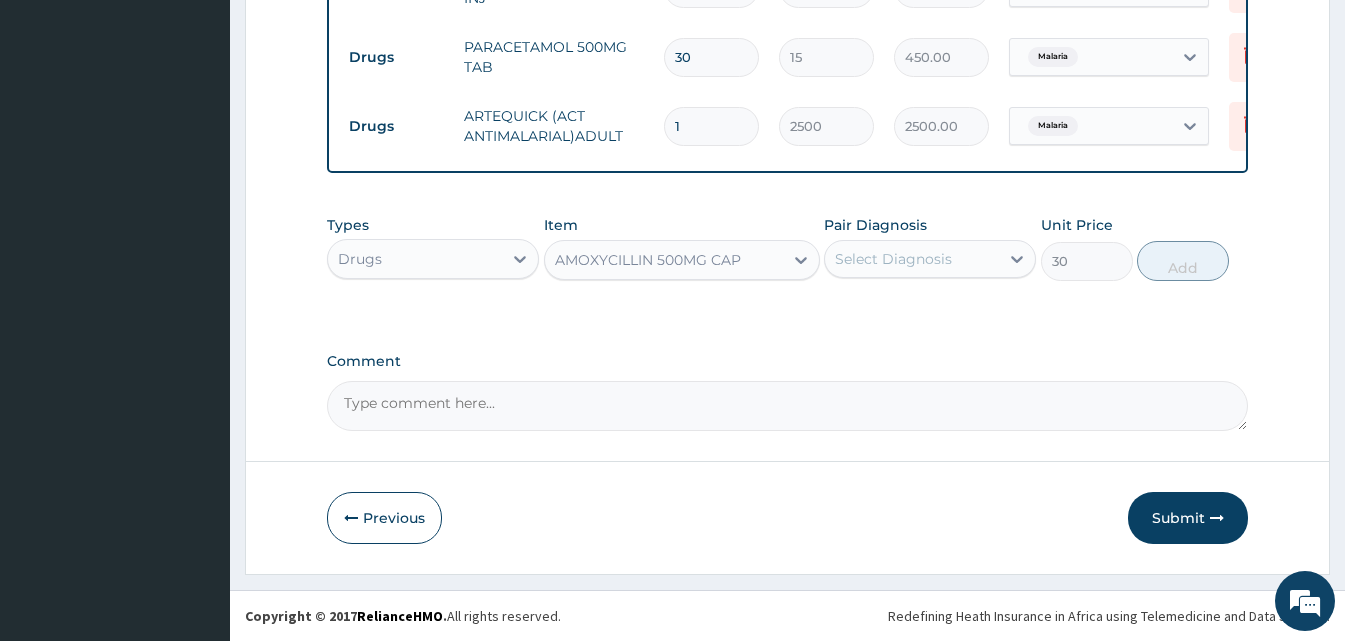 click on "Select Diagnosis" at bounding box center (893, 259) 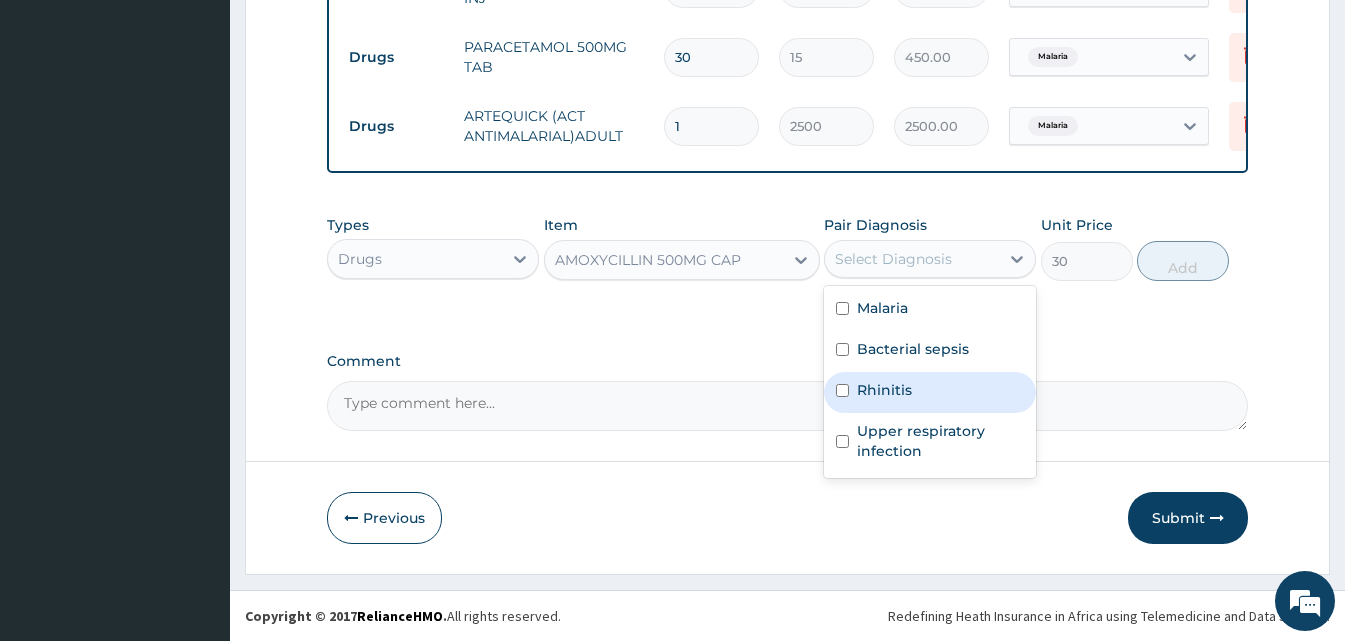 click on "Rhinitis" at bounding box center (930, 392) 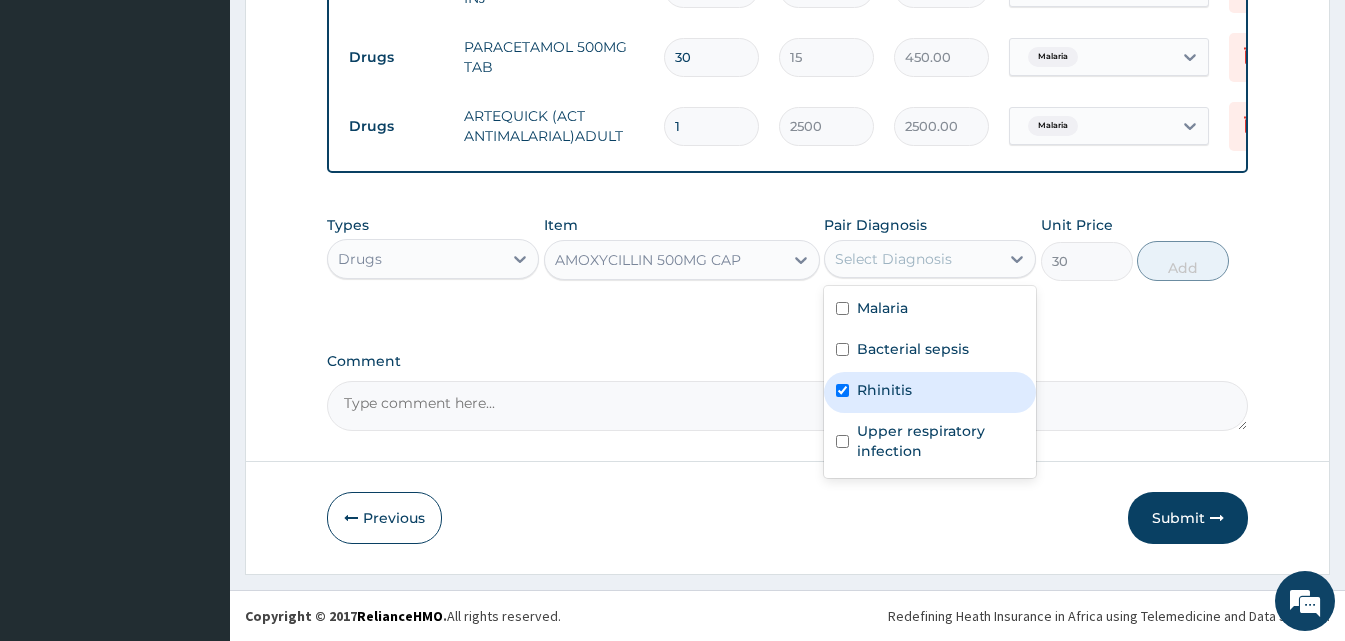 checkbox on "true" 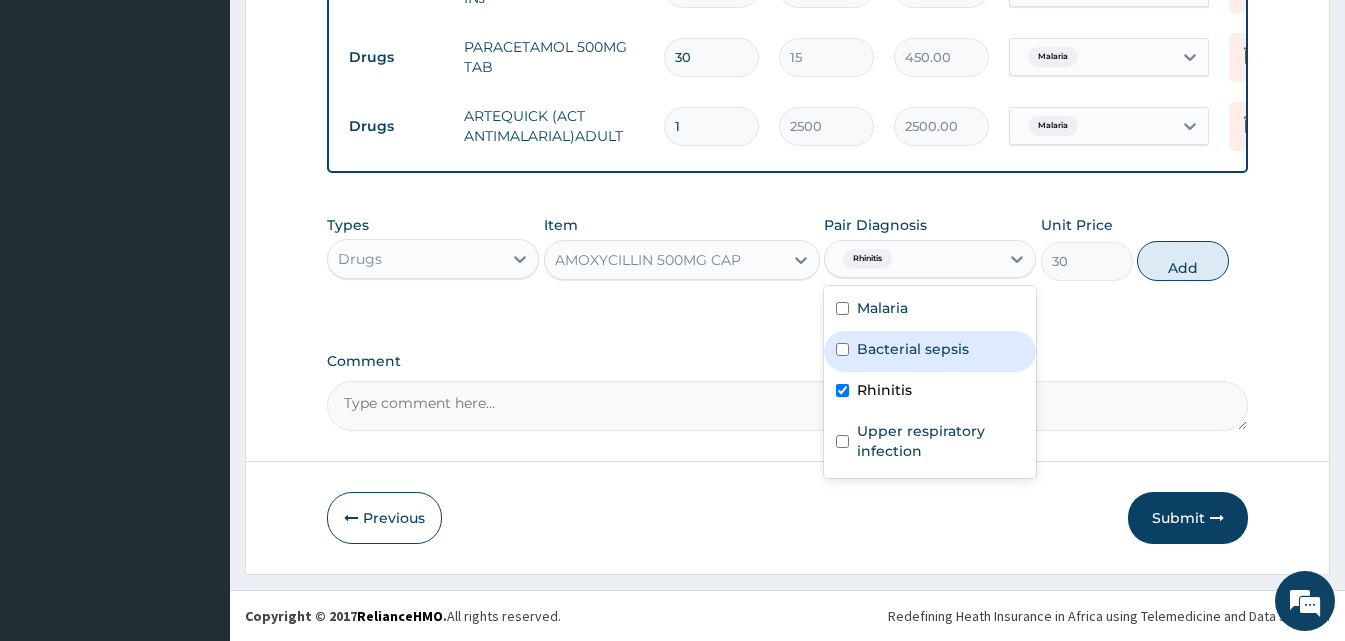 click on "Bacterial sepsis" at bounding box center [930, 351] 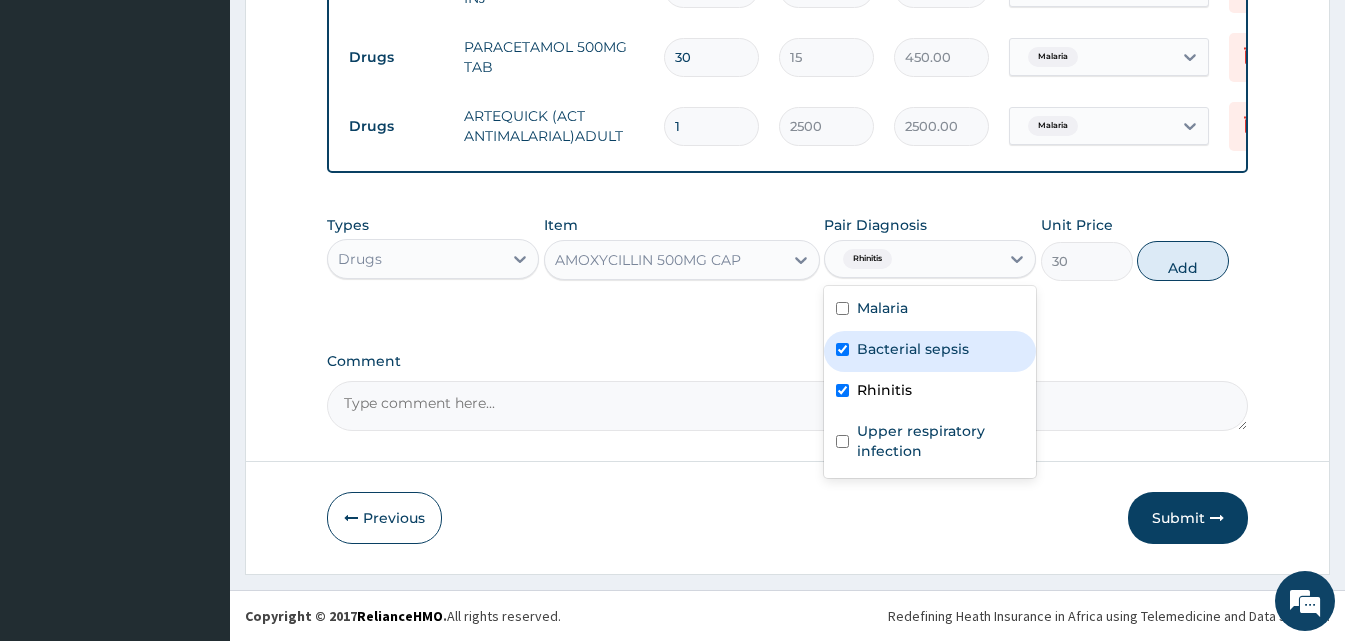 checkbox on "true" 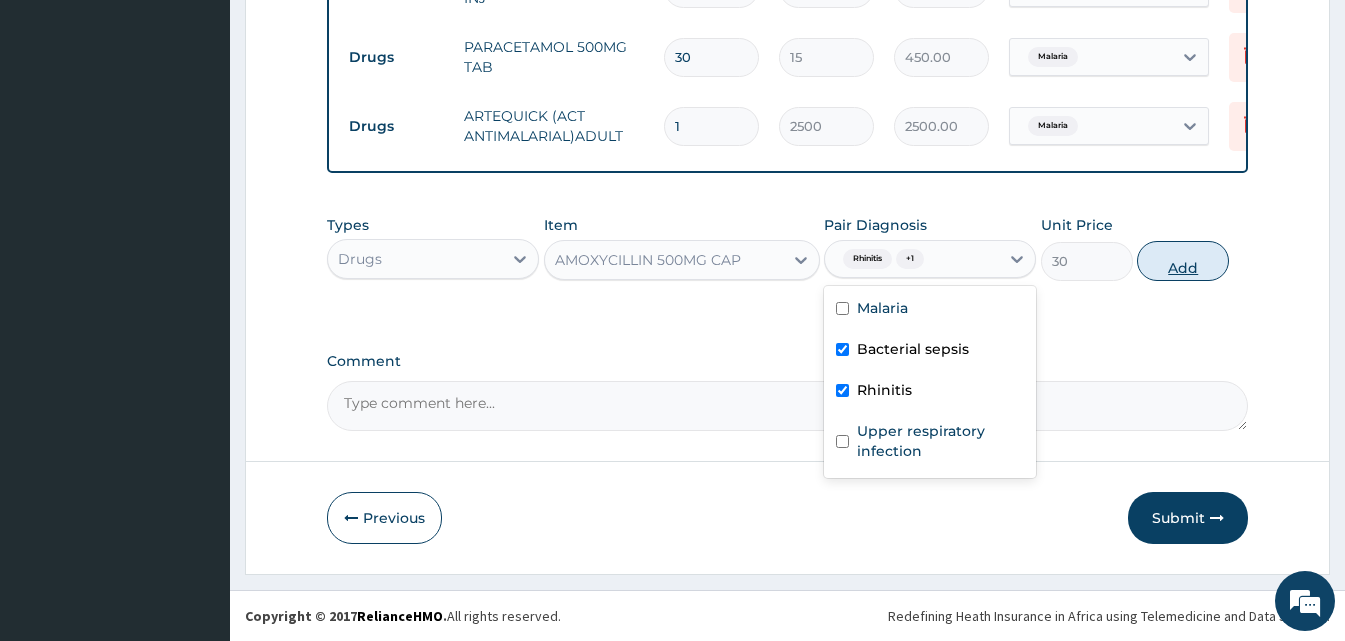 click on "Add" at bounding box center (1183, 261) 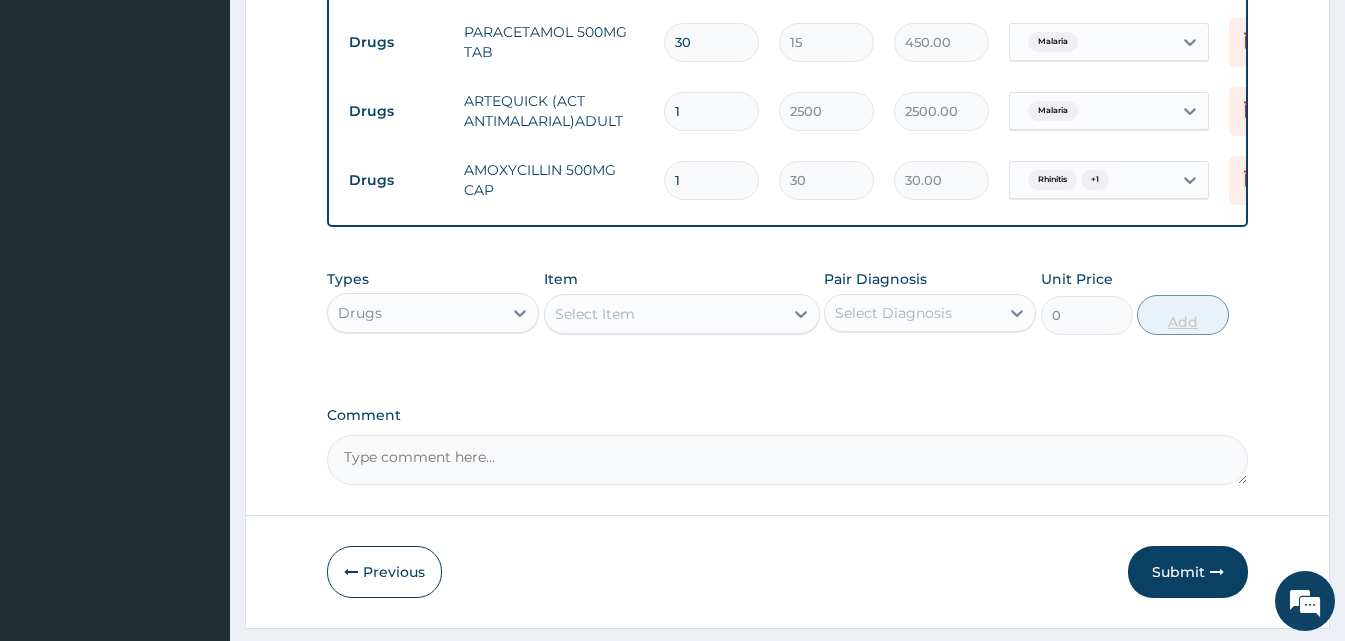 type 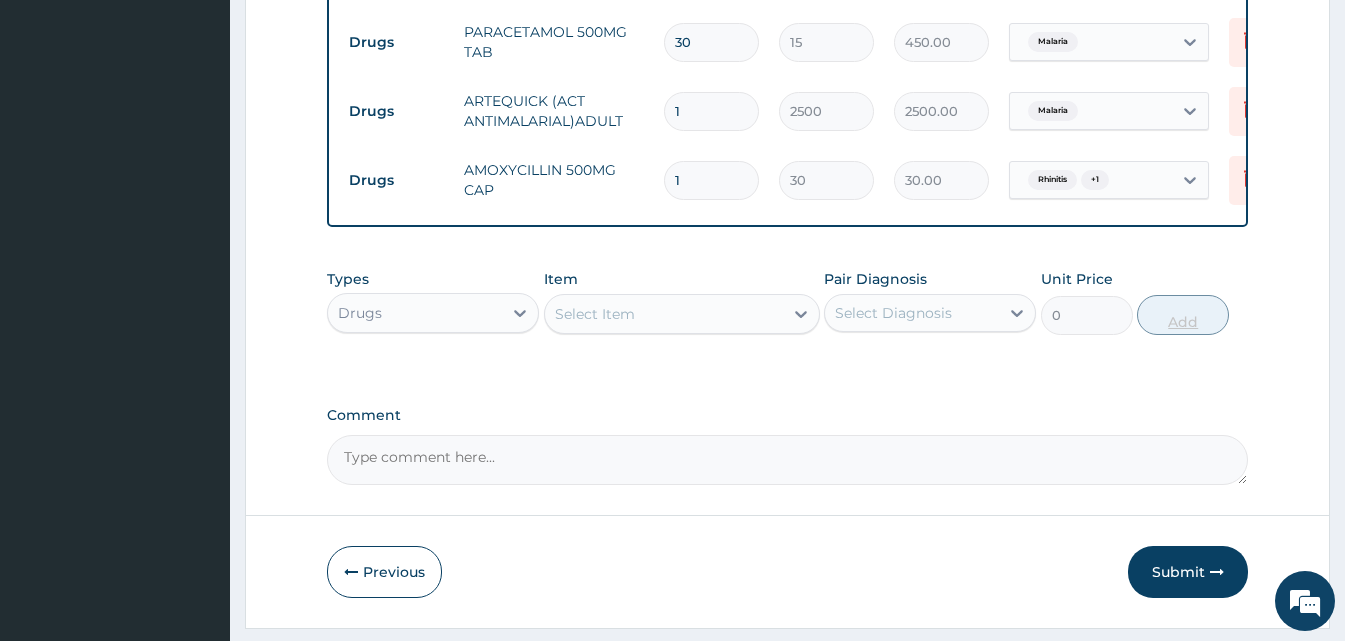 type on "0.00" 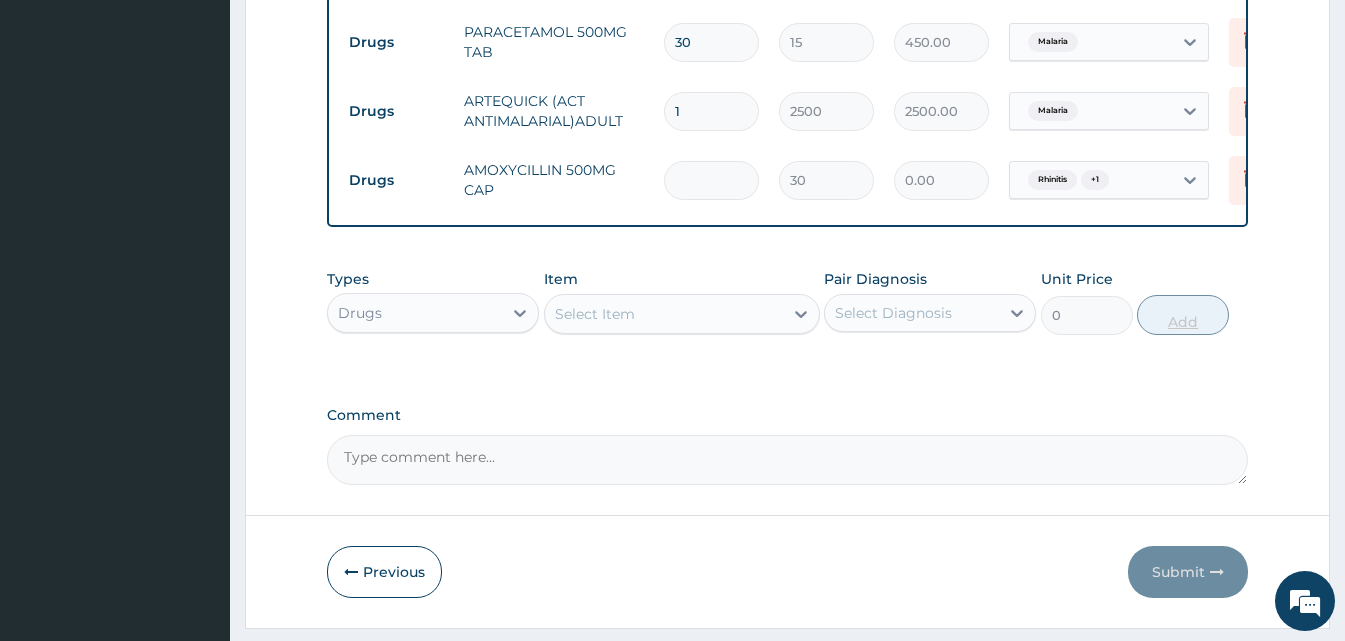 type on "2" 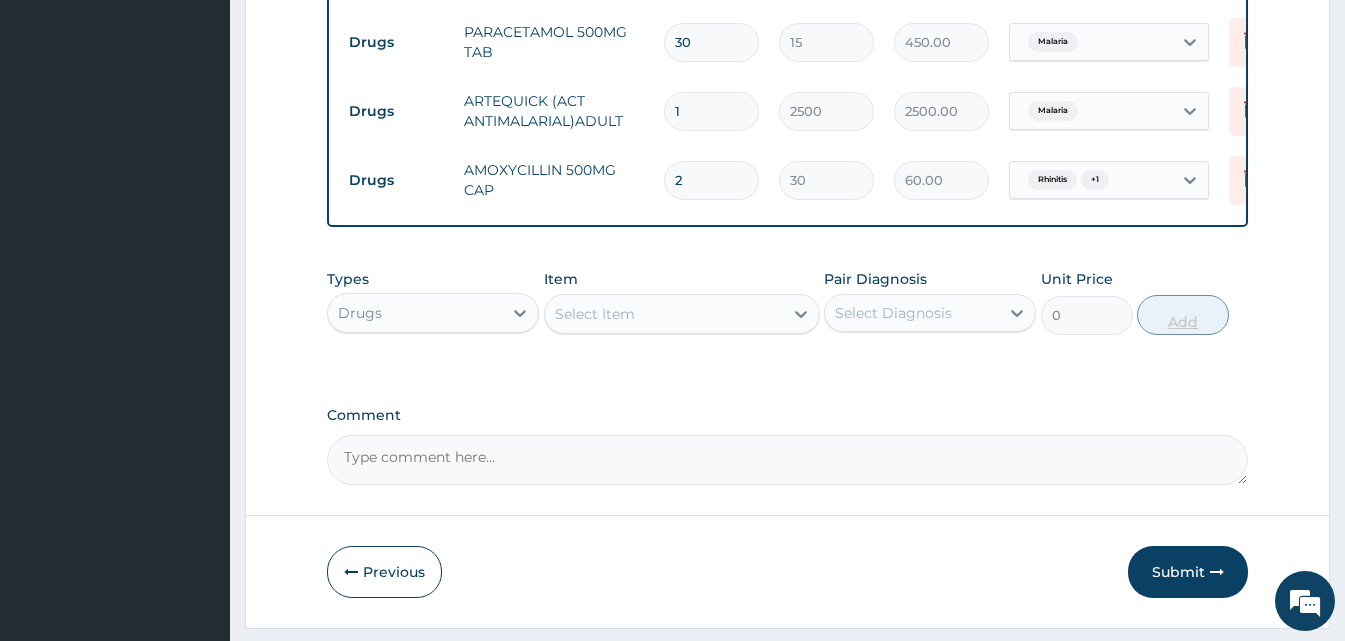 type on "21" 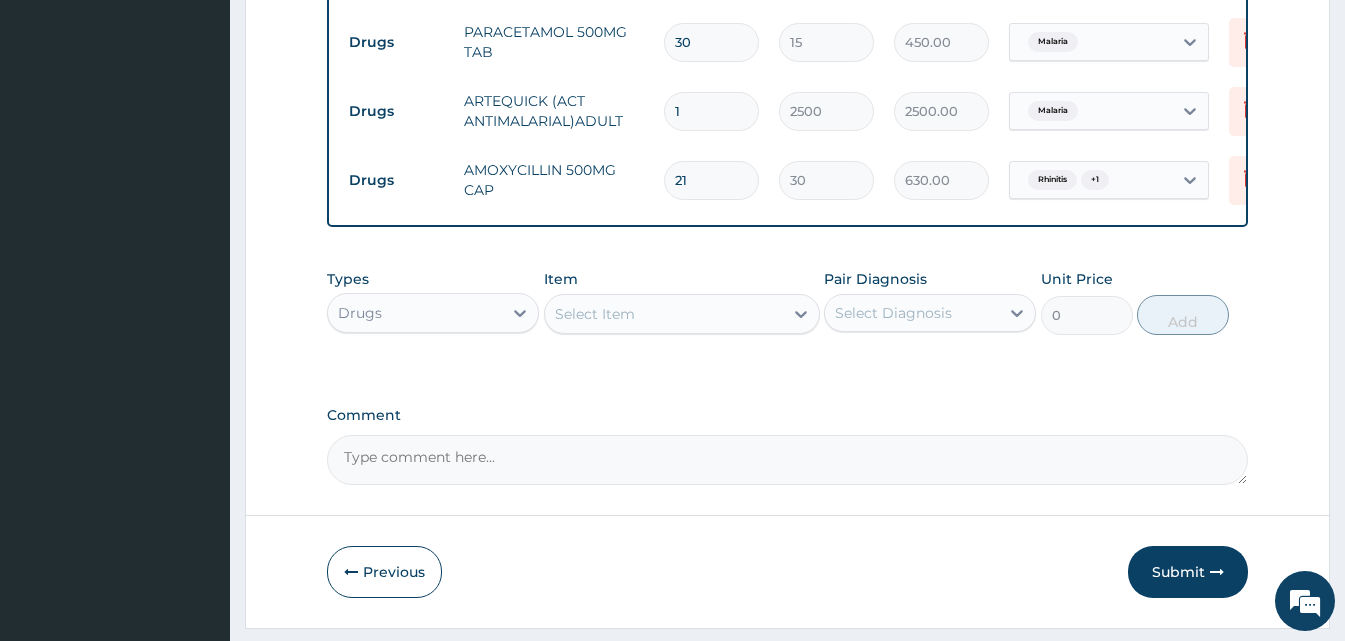 type on "21" 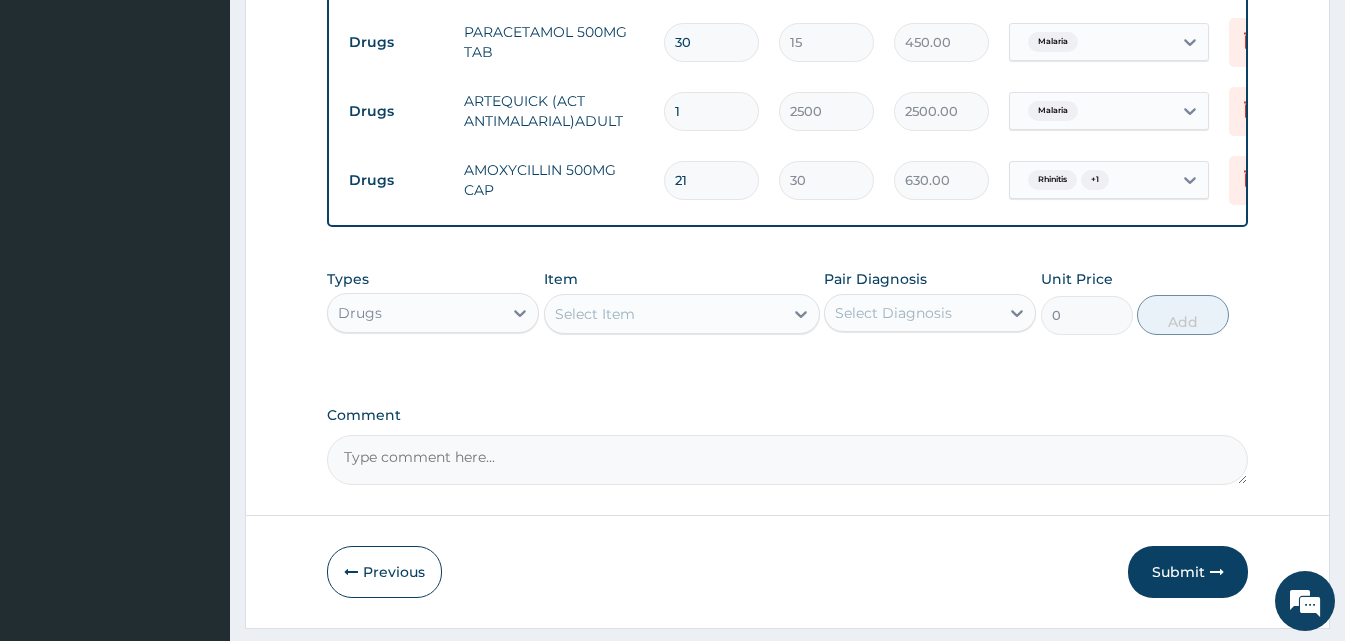 click on "Select Item" at bounding box center [682, 314] 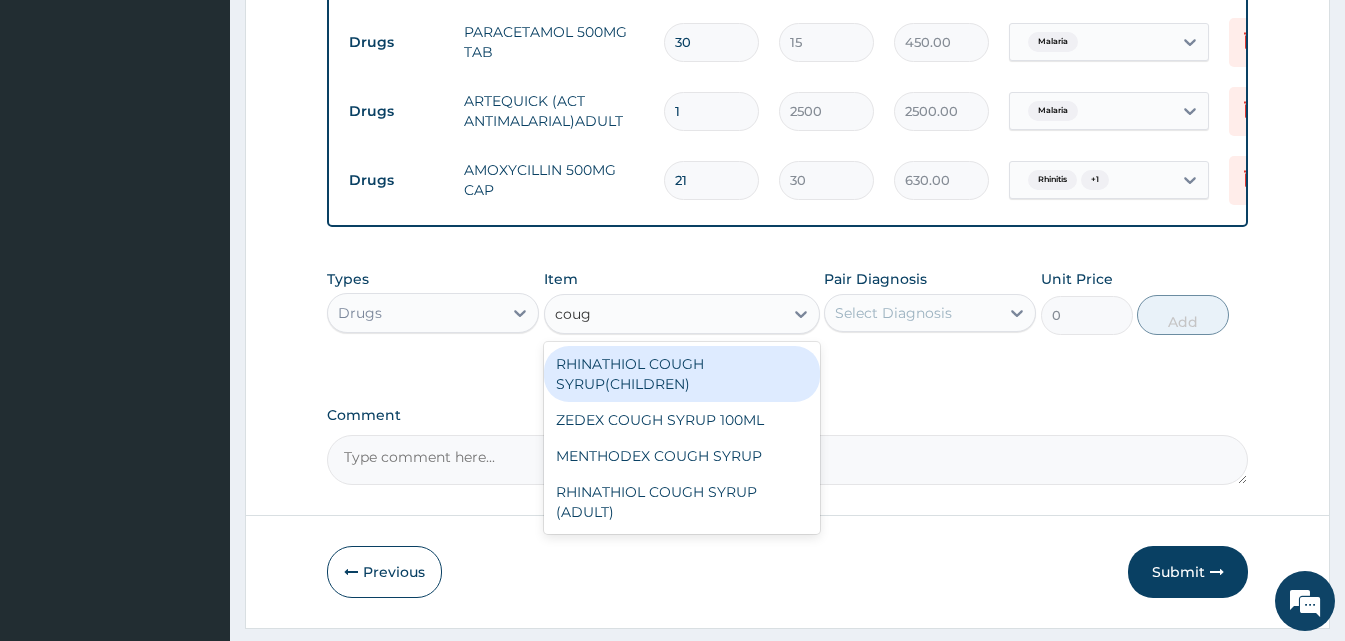 type on "cough" 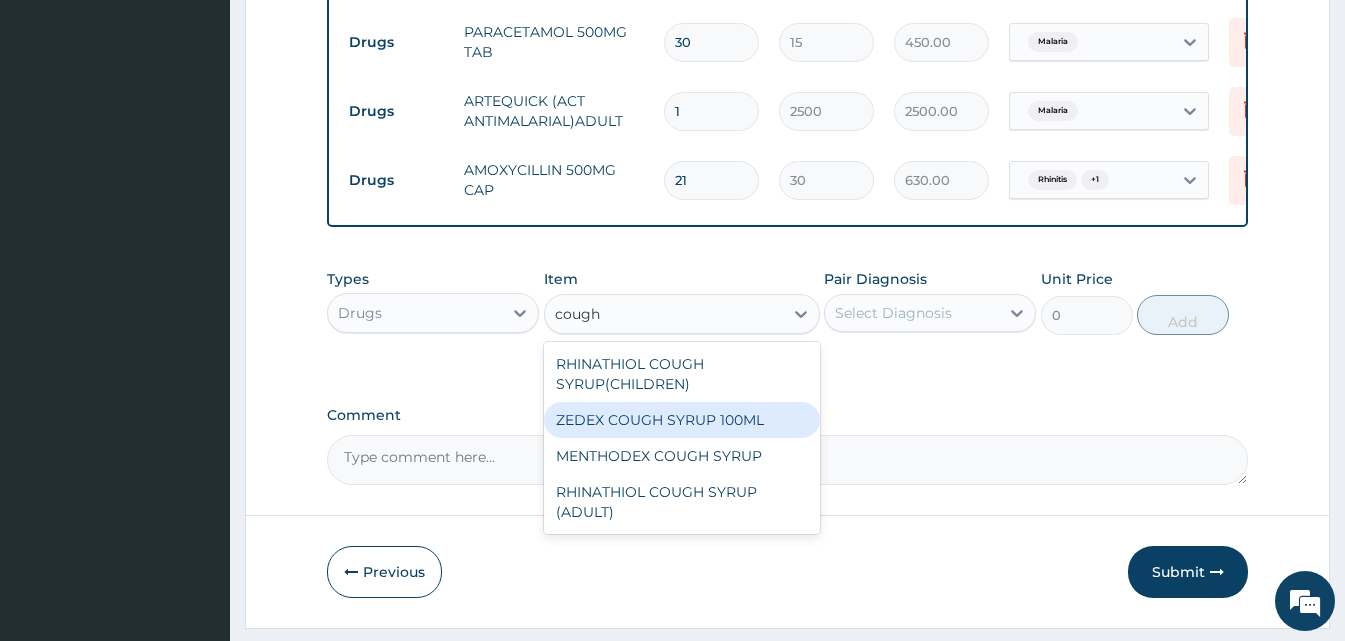 click on "ZEDEX COUGH SYRUP 100ML" at bounding box center [682, 420] 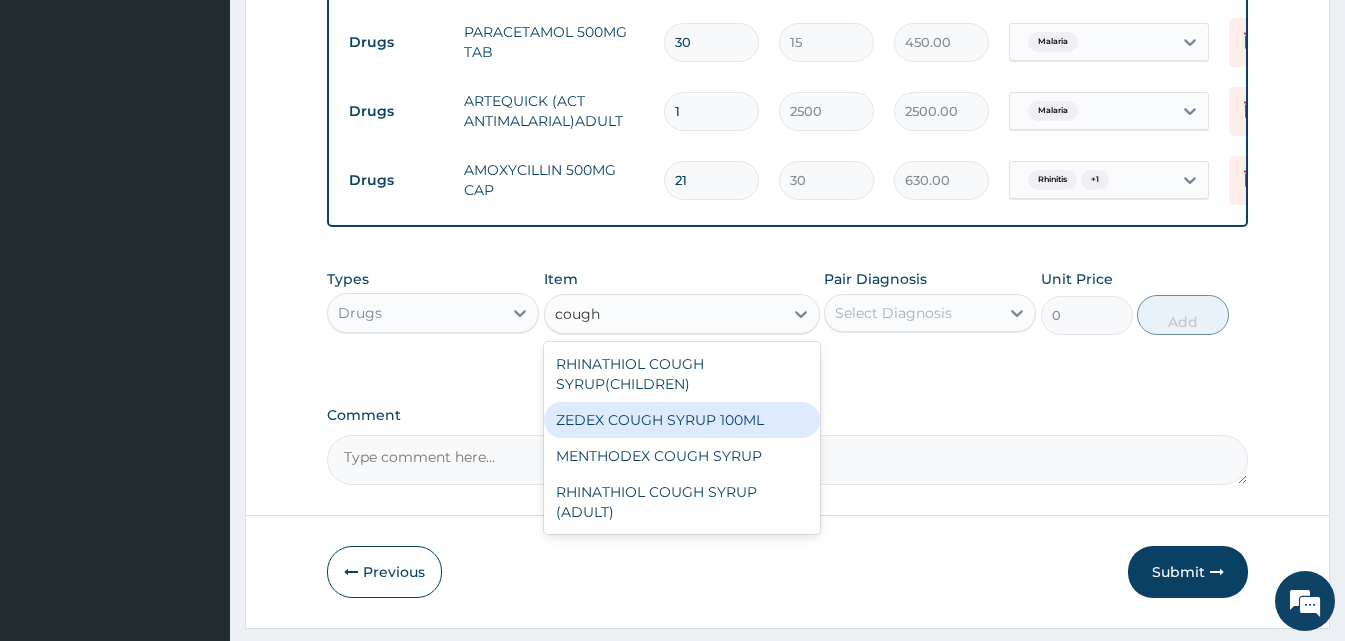 type 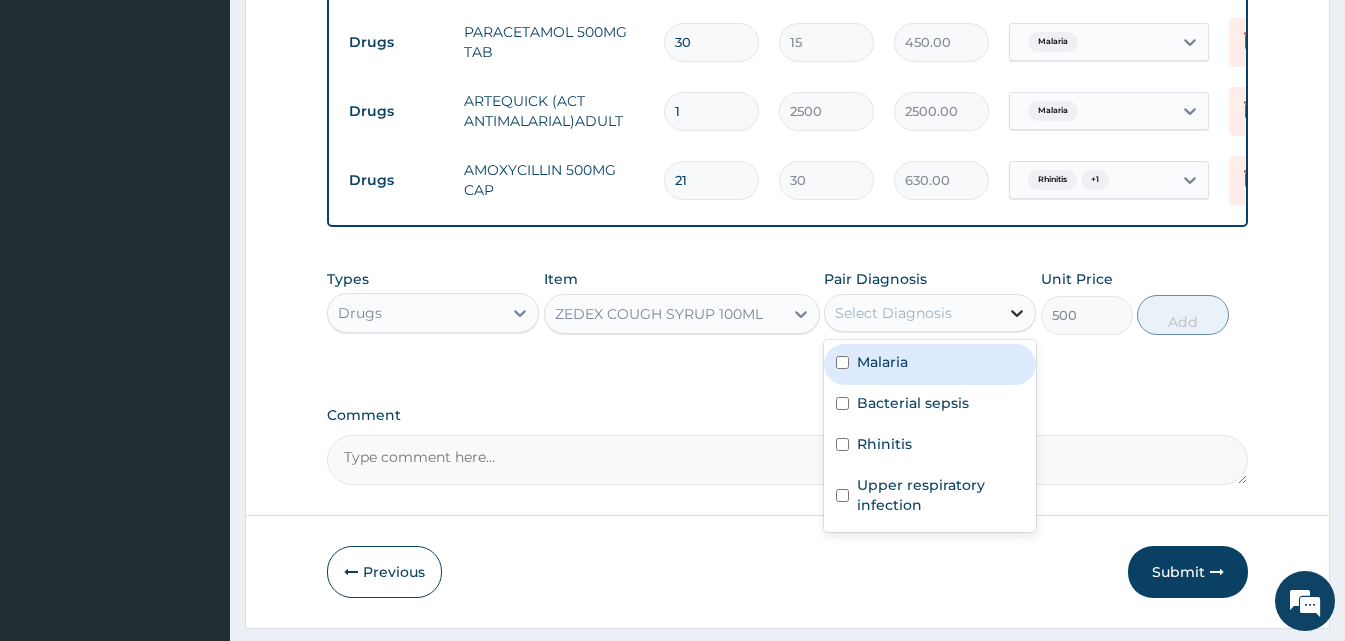click at bounding box center (1017, 313) 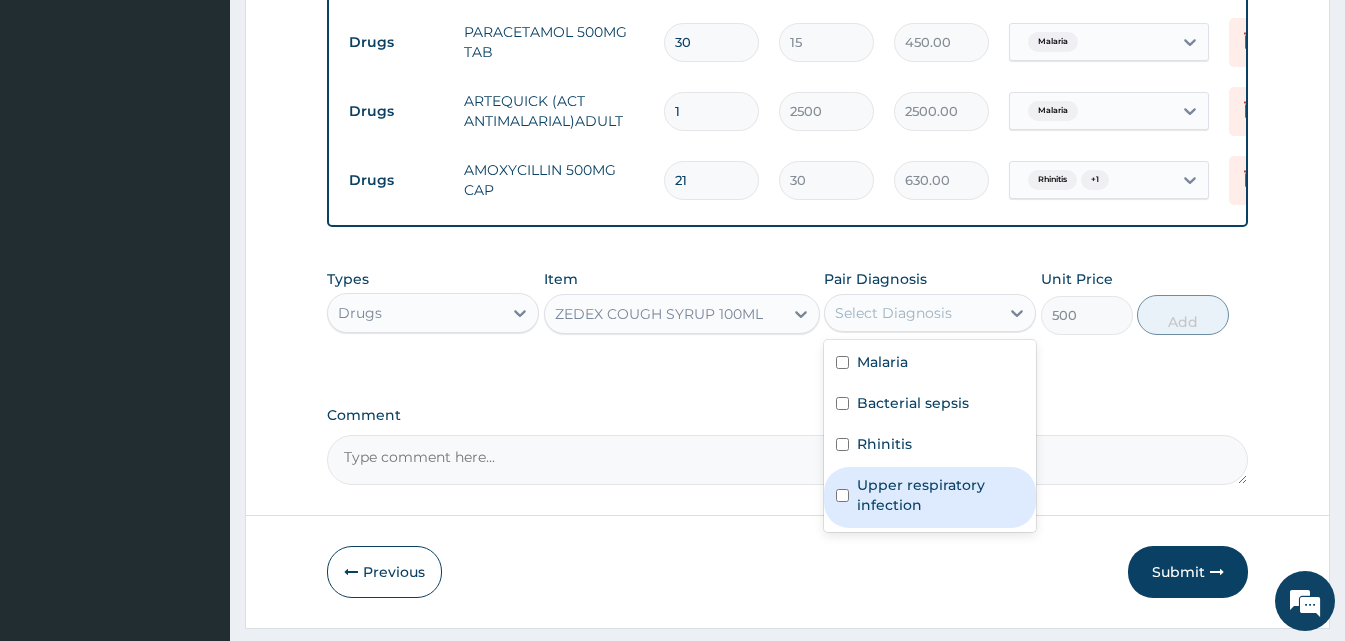 click on "Upper respiratory infection" at bounding box center (940, 495) 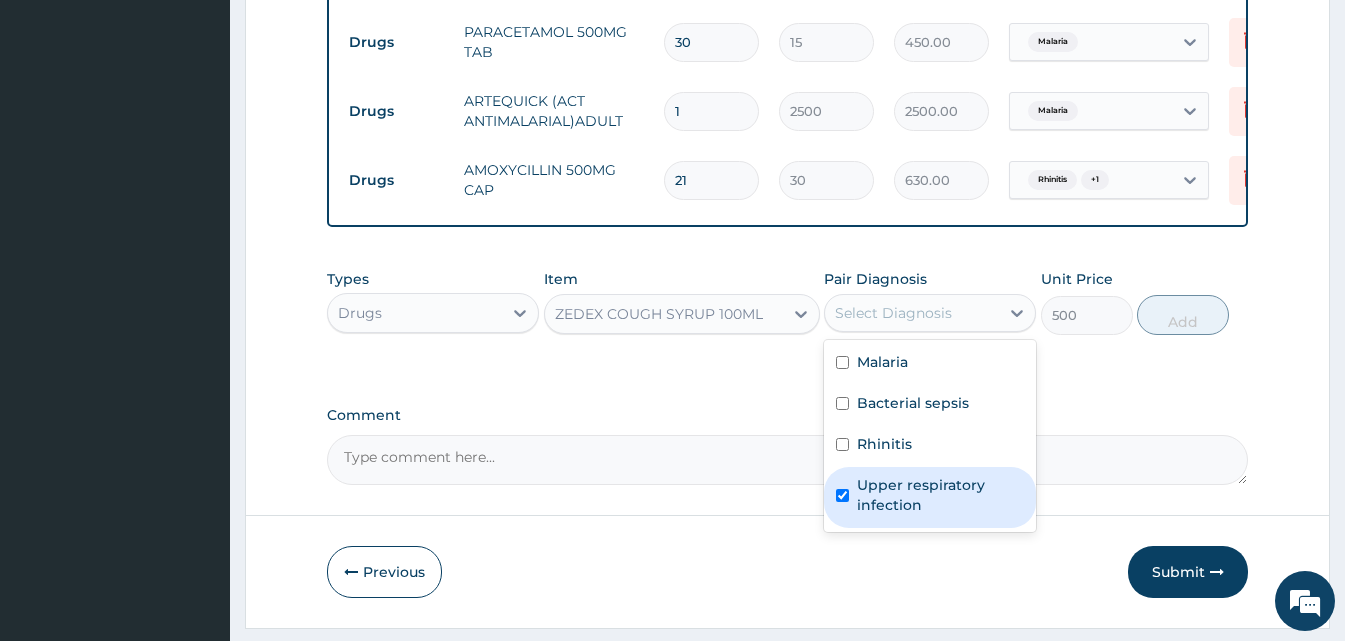 checkbox on "true" 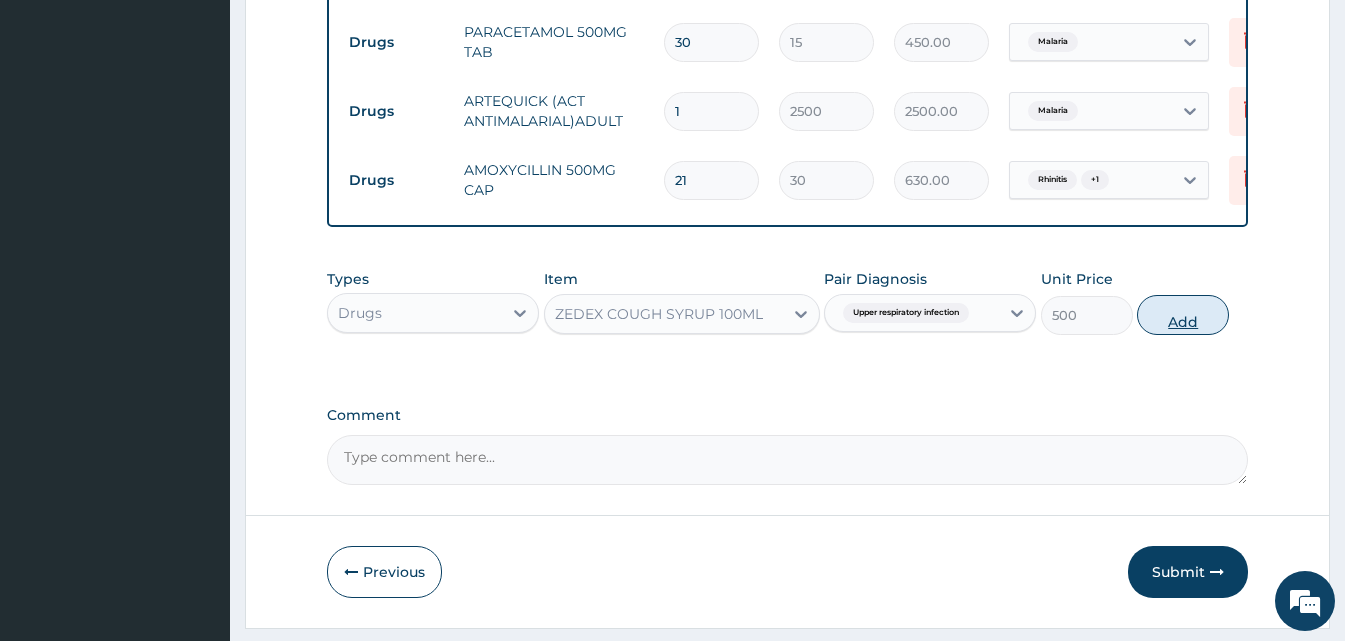 click on "Add" at bounding box center [1183, 315] 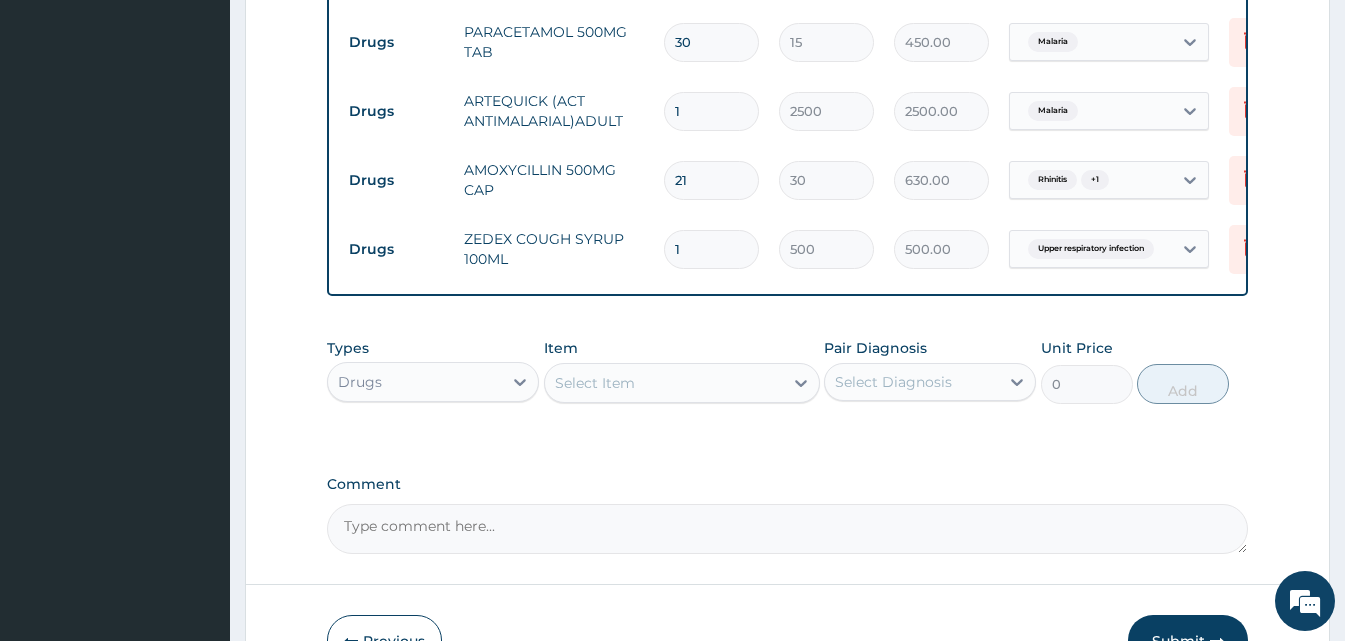 click on "Select Item" at bounding box center (664, 383) 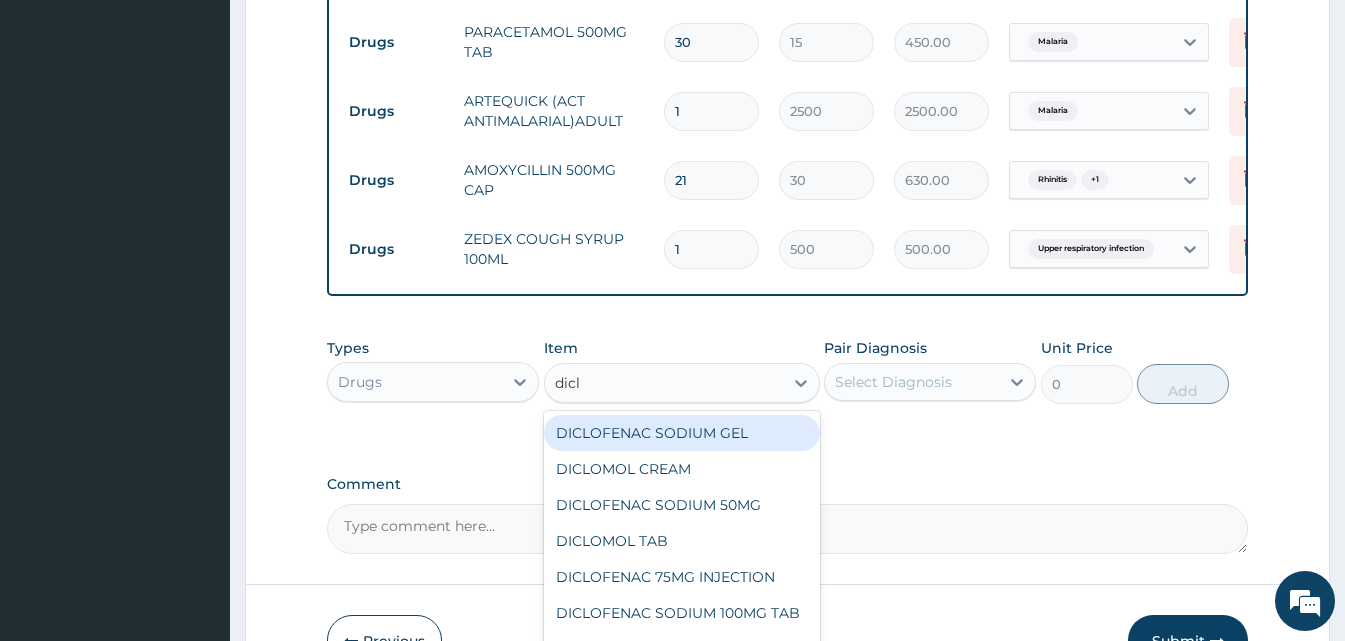 type on "diclo" 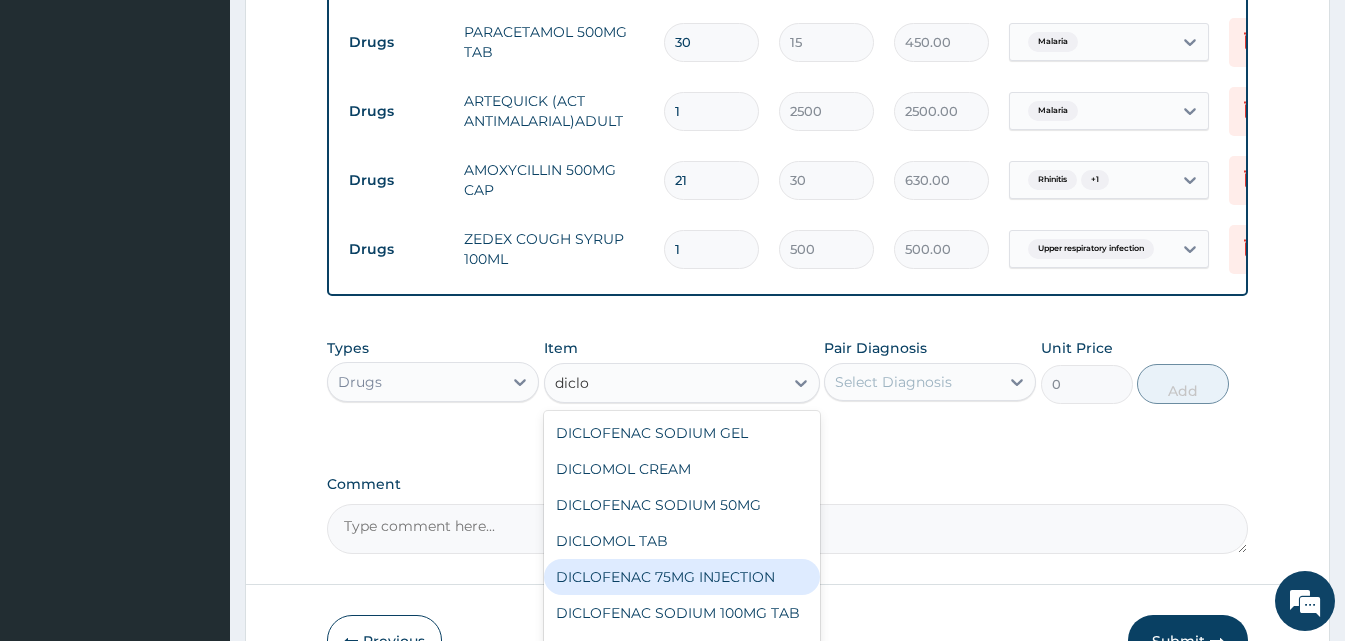 click on "DICLOFENAC 75MG INJECTION" at bounding box center [682, 577] 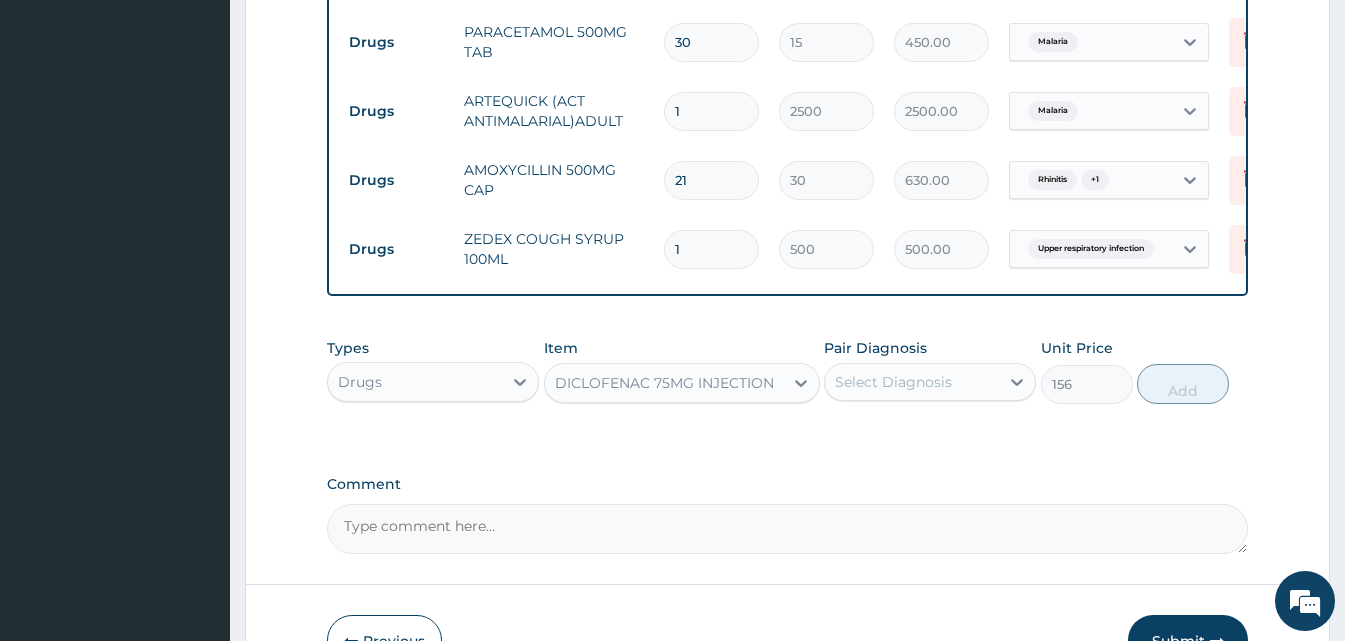 click on "Select Diagnosis" at bounding box center [912, 382] 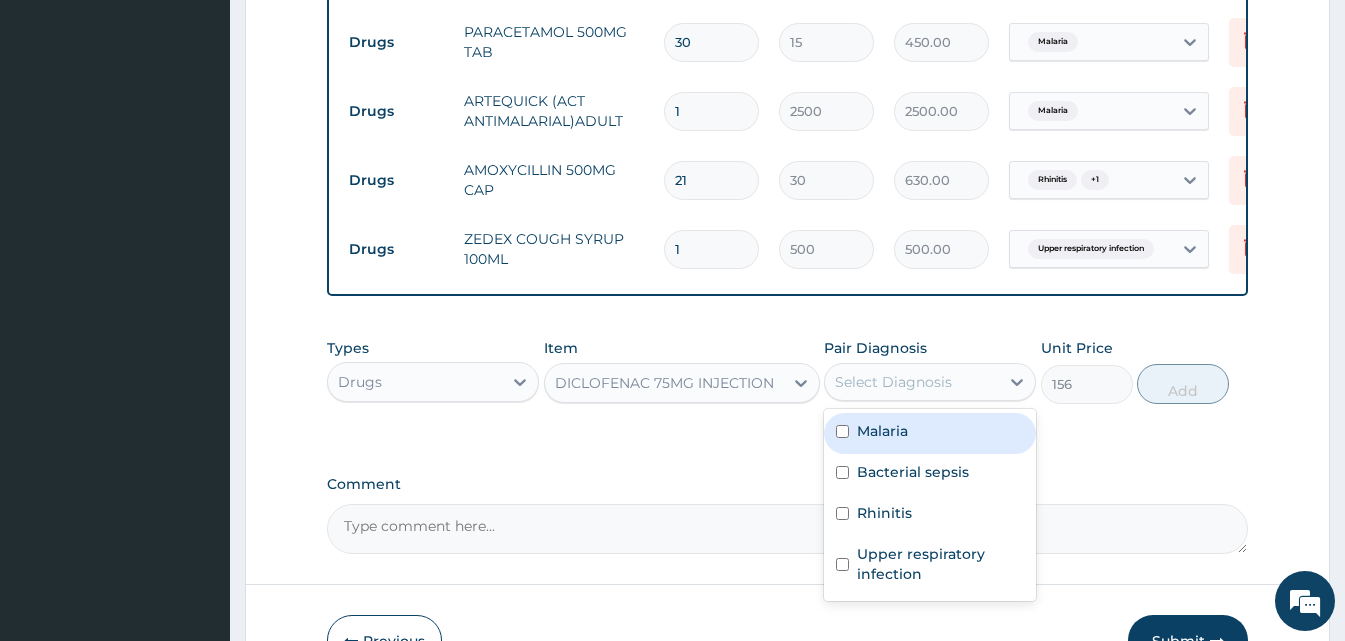 click on "Malaria" at bounding box center [930, 433] 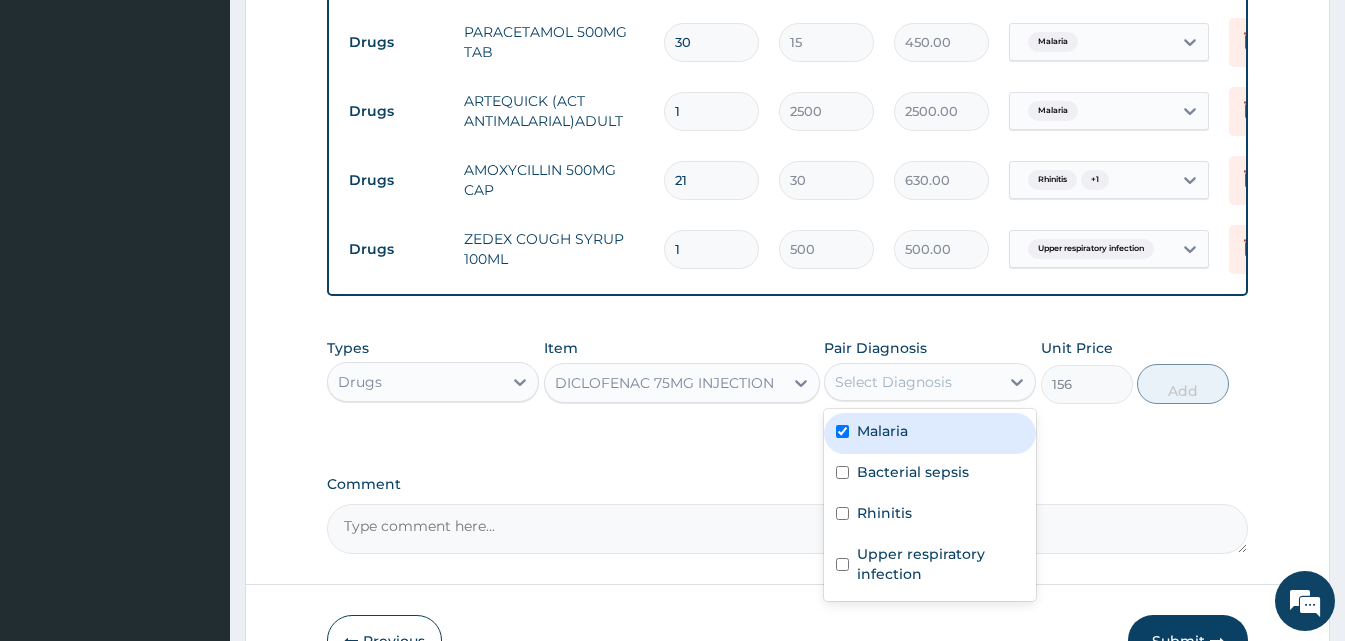 checkbox on "true" 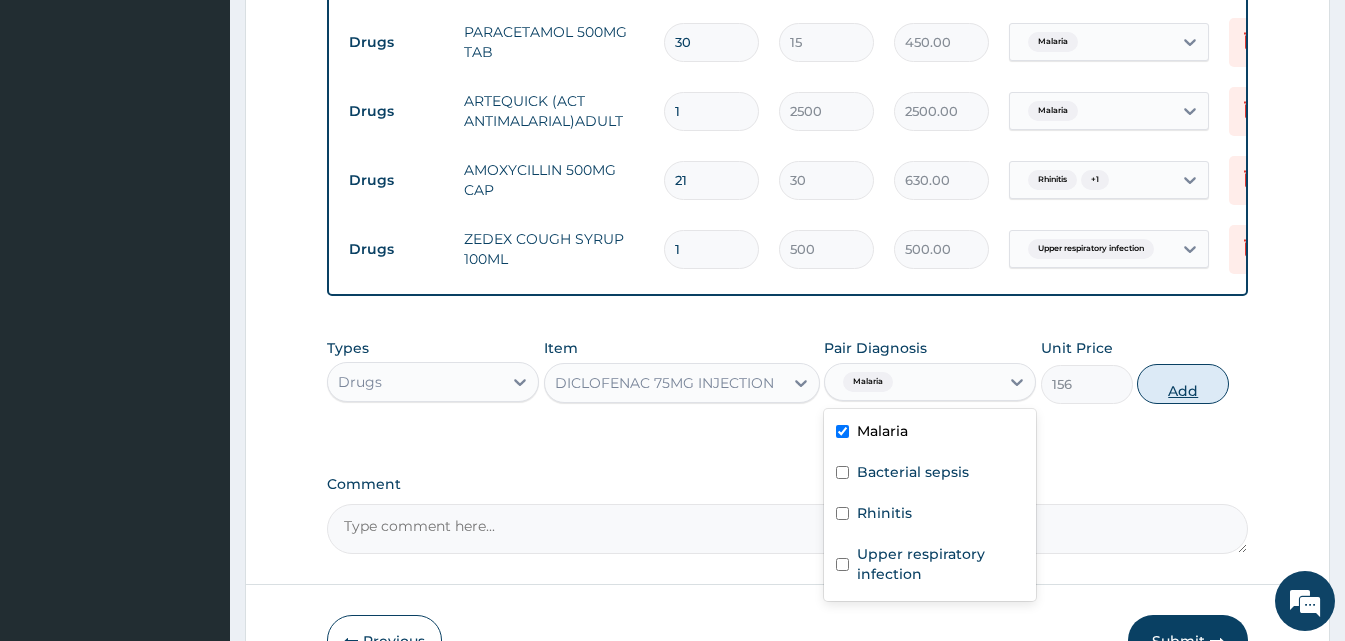 click on "Add" at bounding box center [1183, 384] 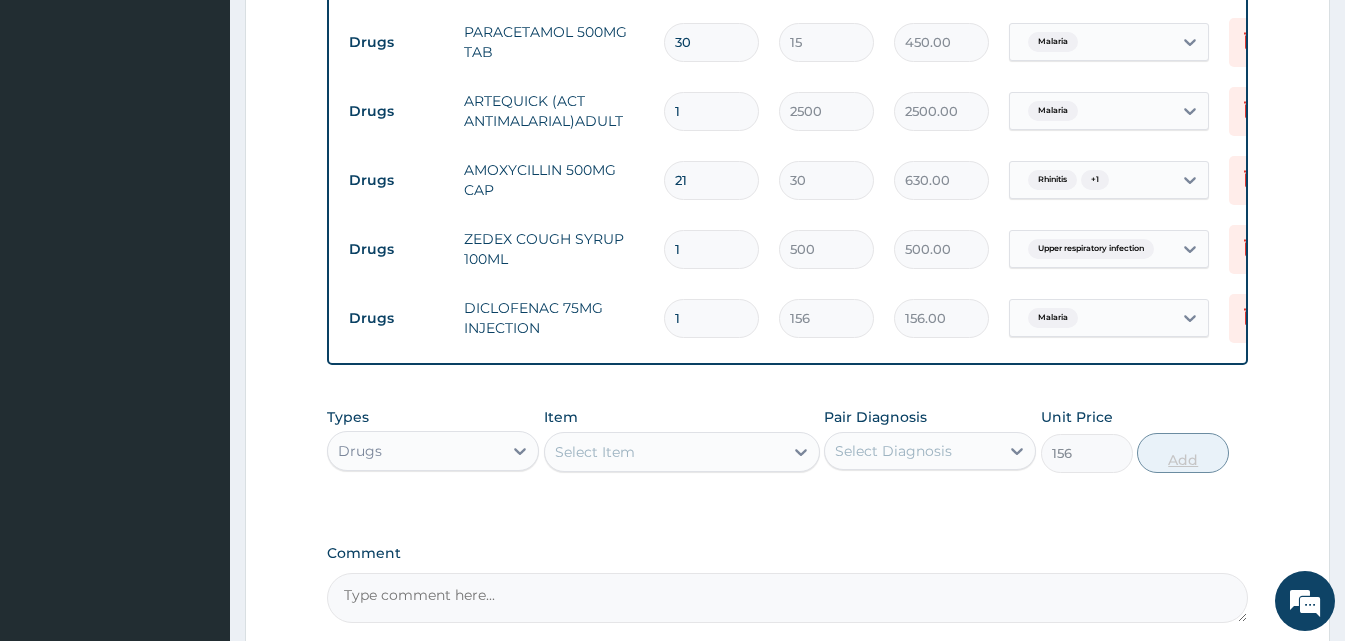 type on "0" 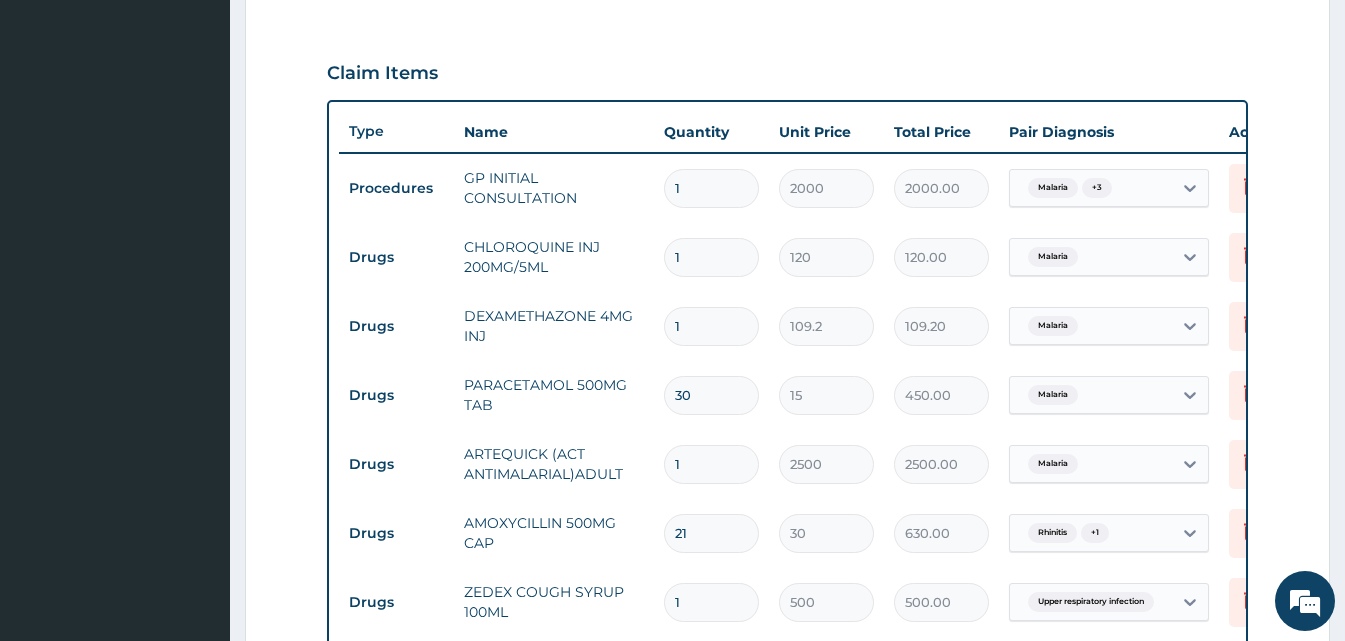 scroll, scrollTop: 1204, scrollLeft: 0, axis: vertical 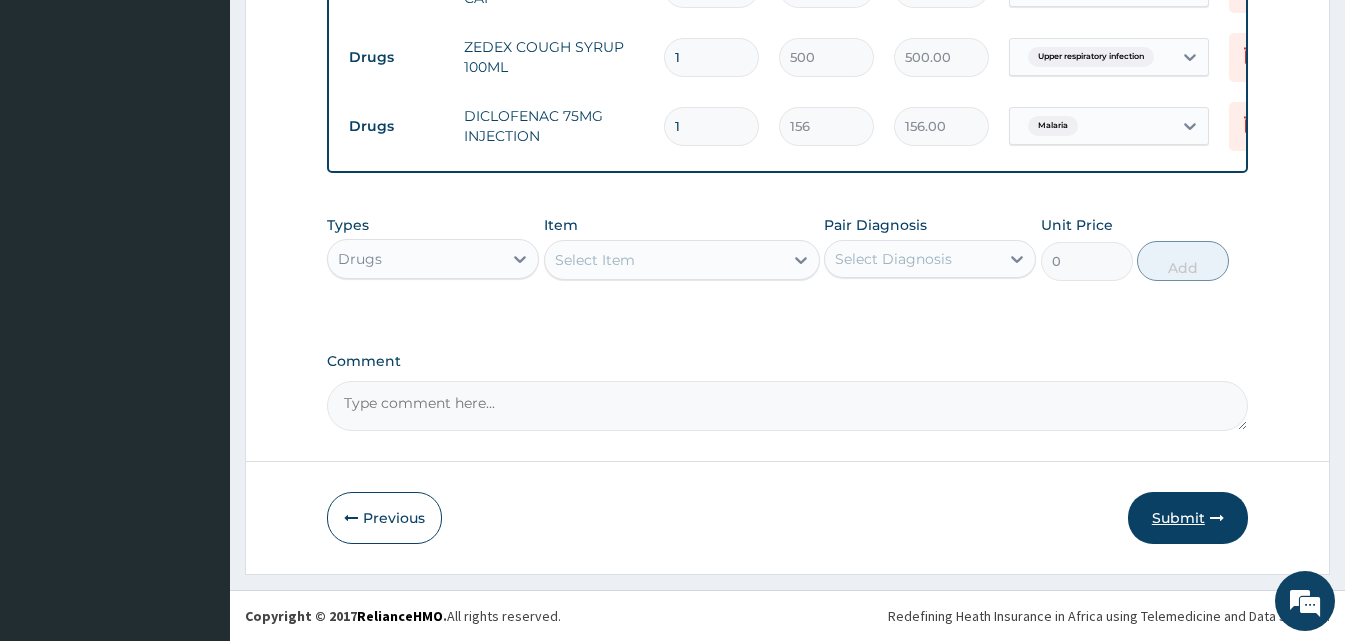 click at bounding box center (1217, 518) 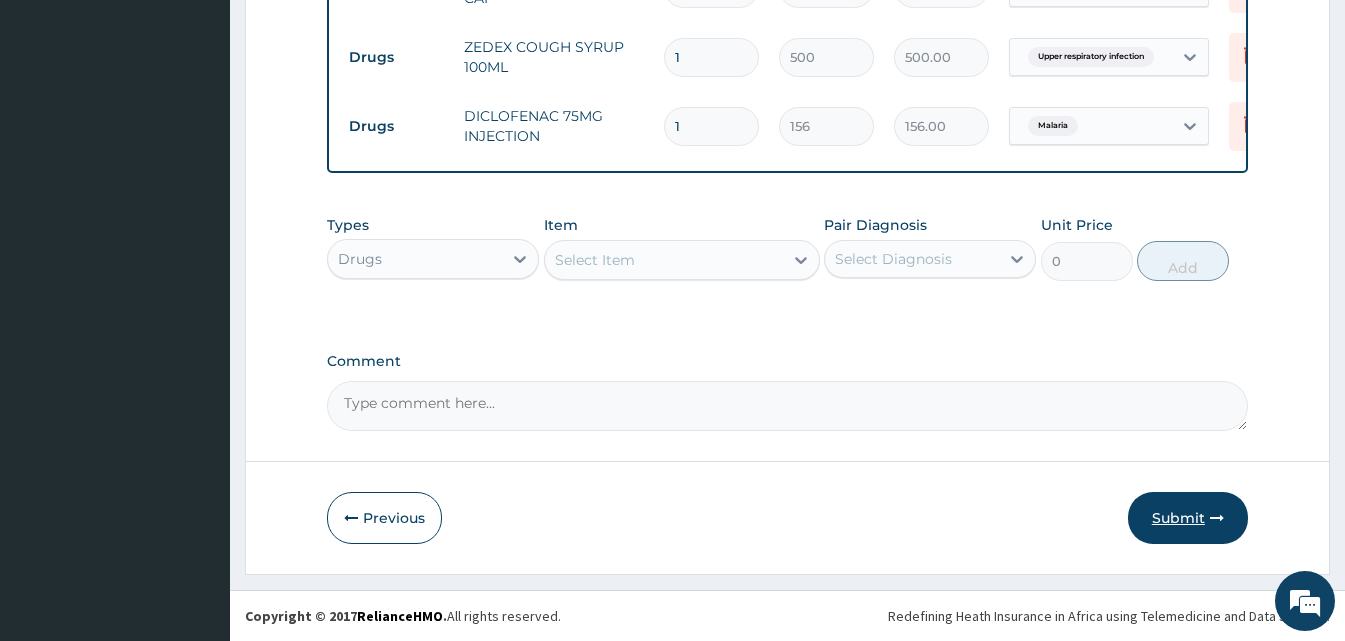 click on "Submit" at bounding box center (1188, 518) 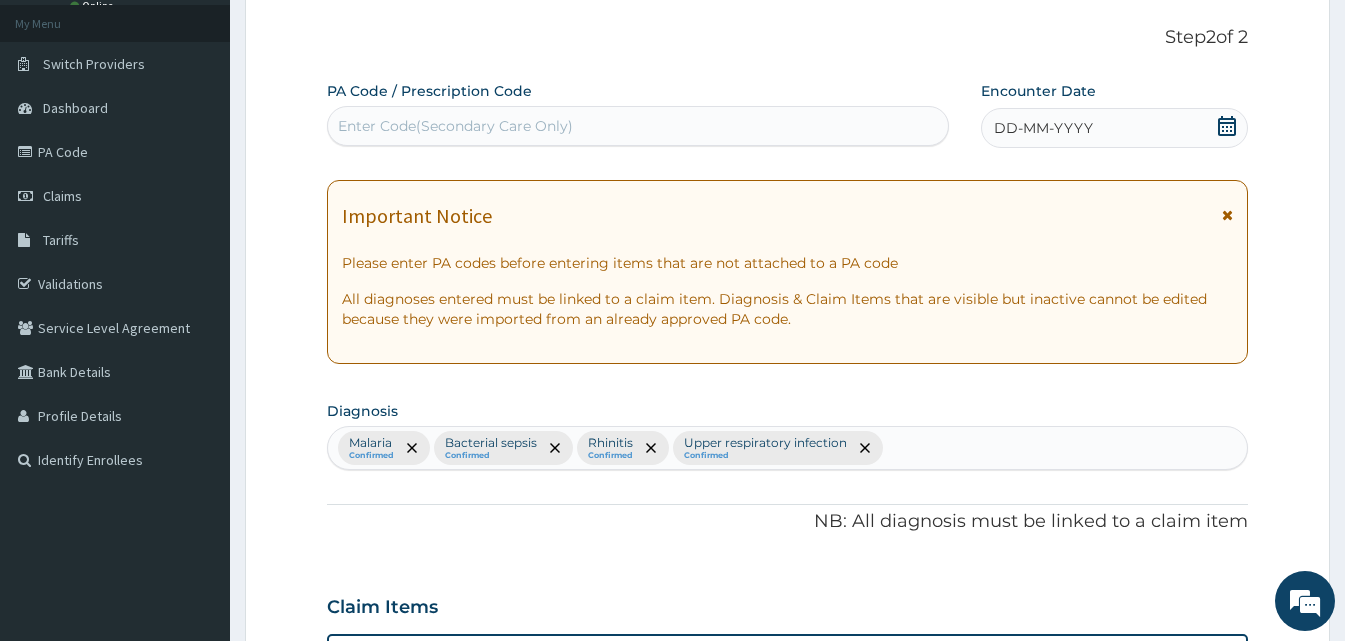 scroll, scrollTop: 84, scrollLeft: 0, axis: vertical 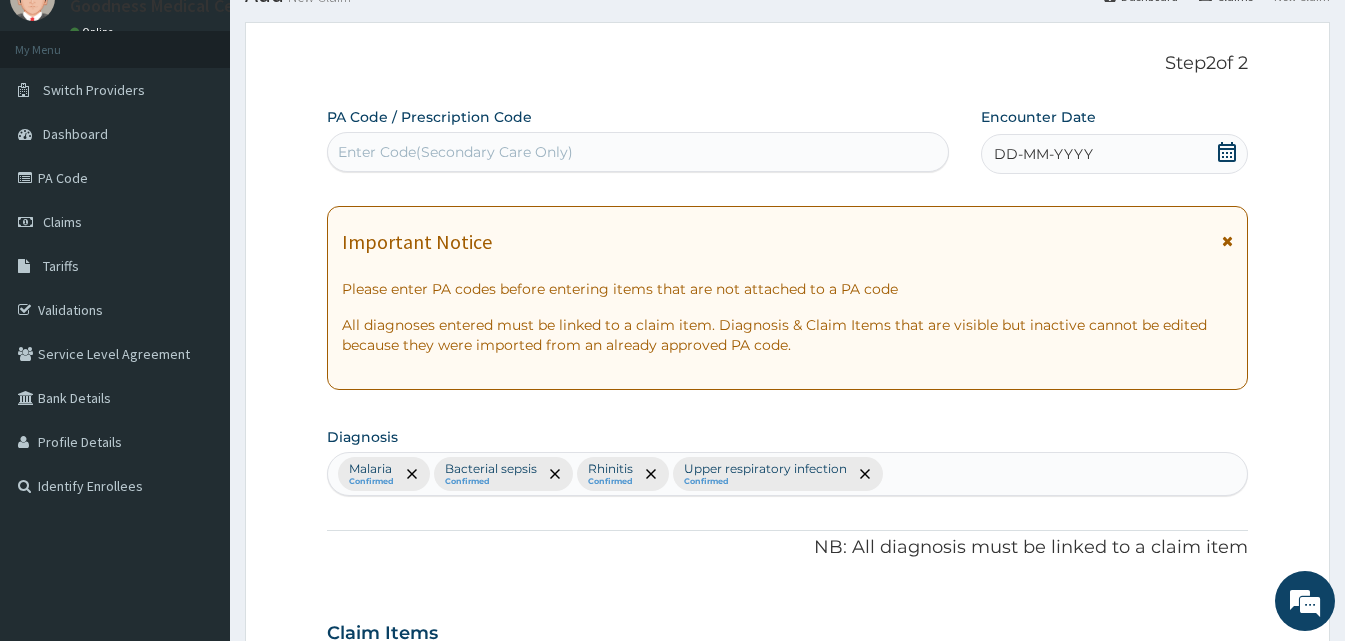 click on "DD-MM-YYYY" at bounding box center [1043, 154] 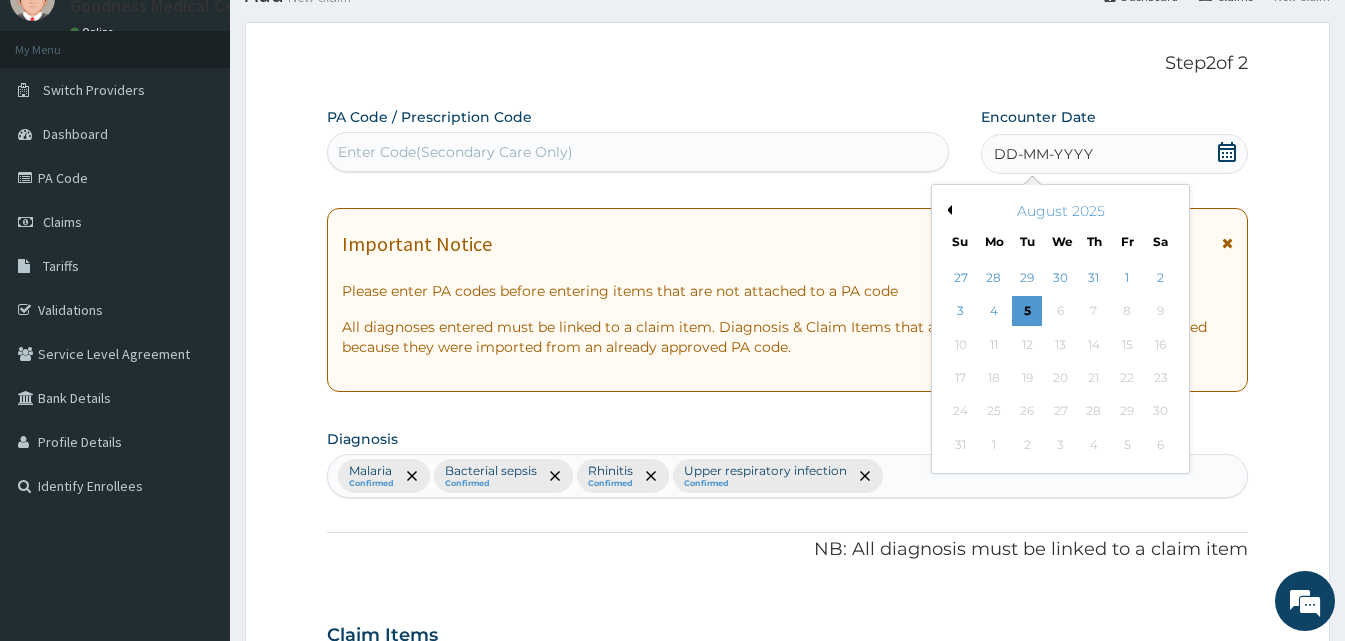 click on "Previous Month" at bounding box center [947, 210] 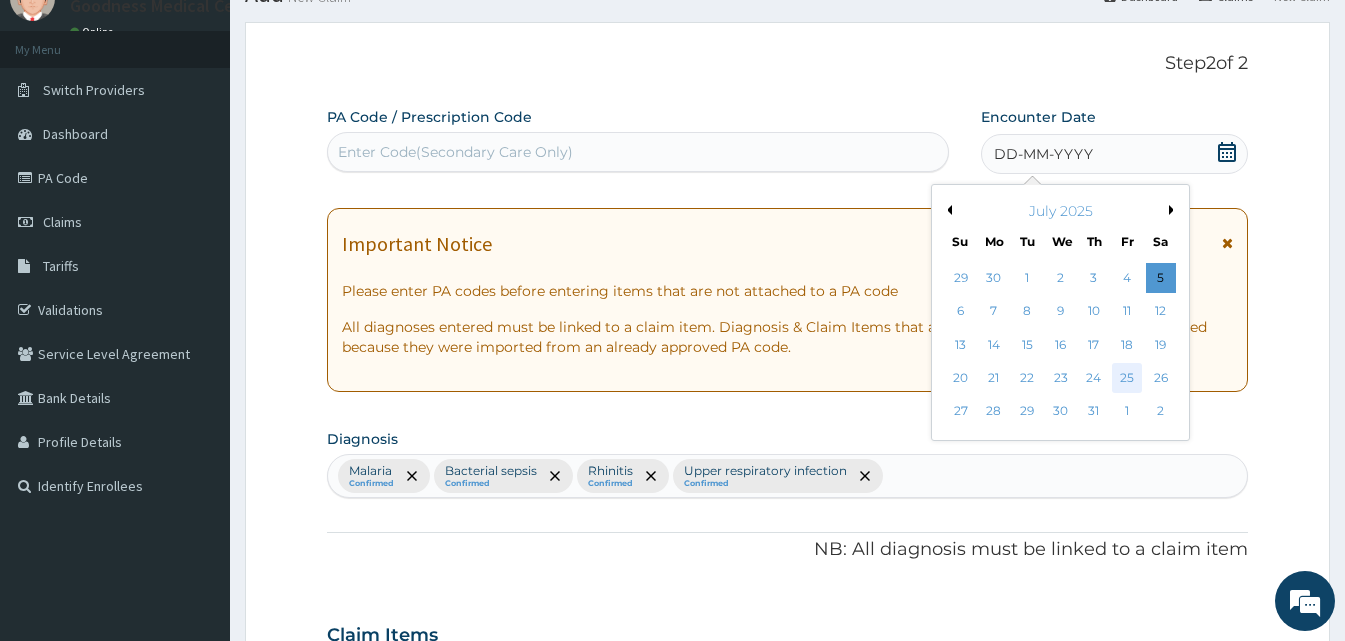 click on "25" at bounding box center [1127, 378] 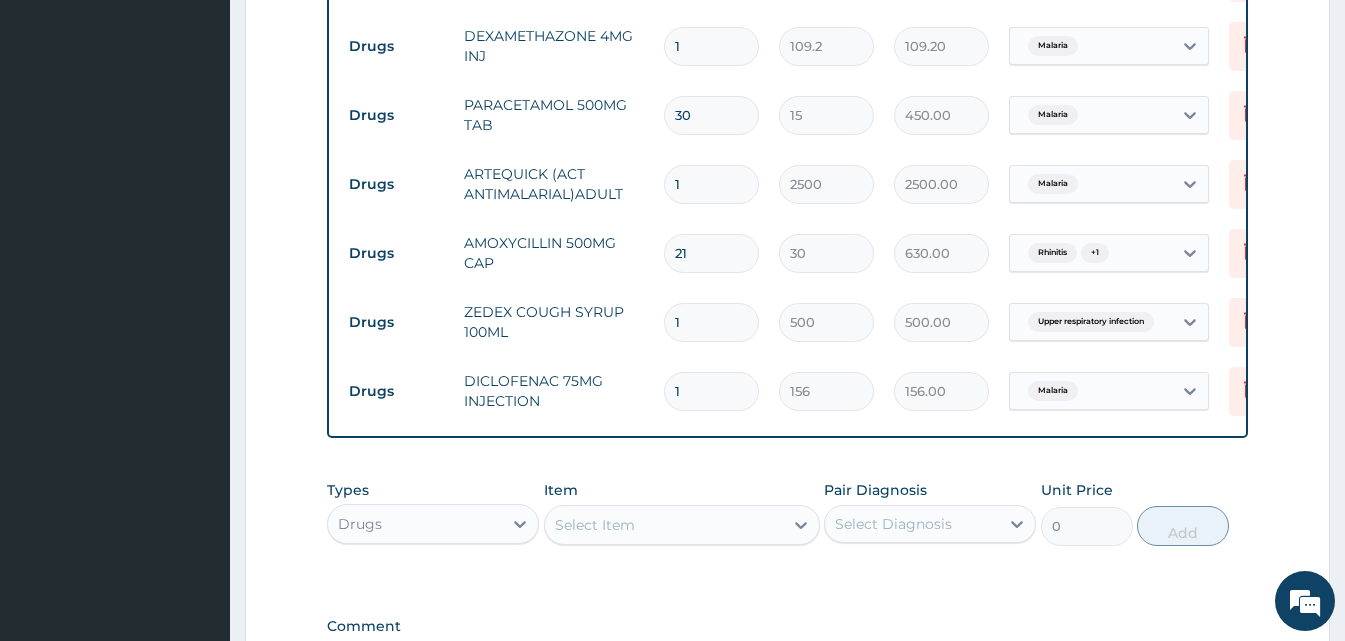 scroll, scrollTop: 1204, scrollLeft: 0, axis: vertical 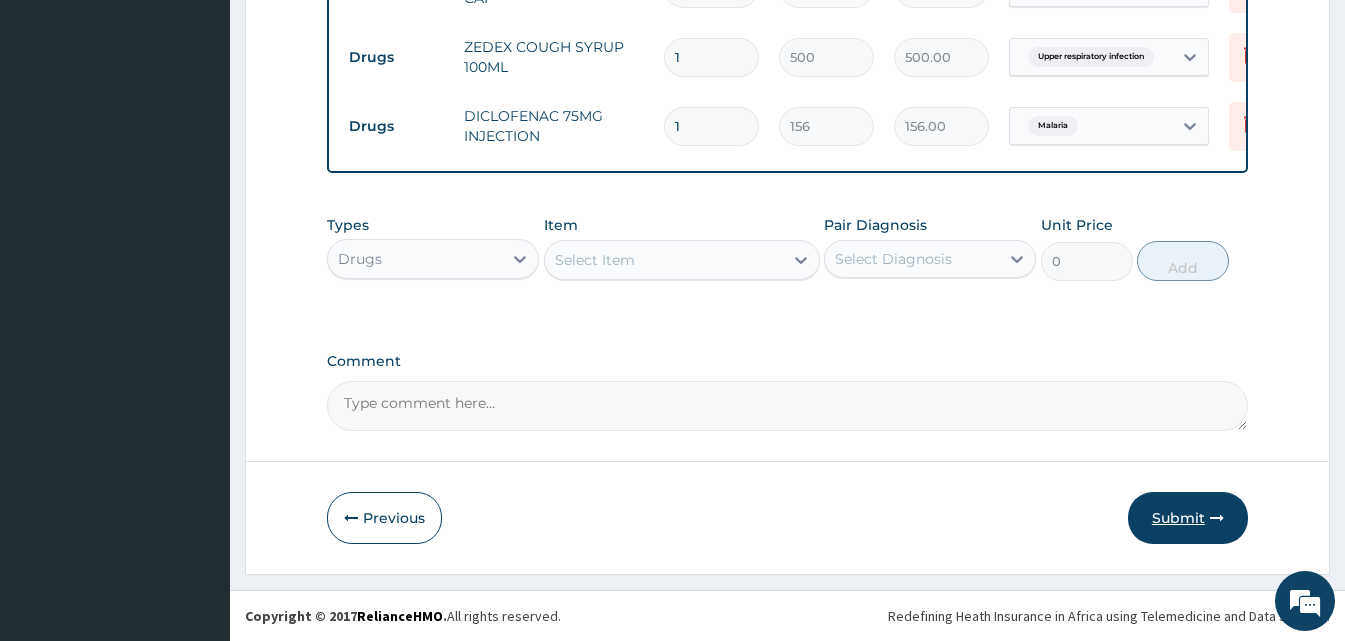 click on "Submit" at bounding box center [1188, 518] 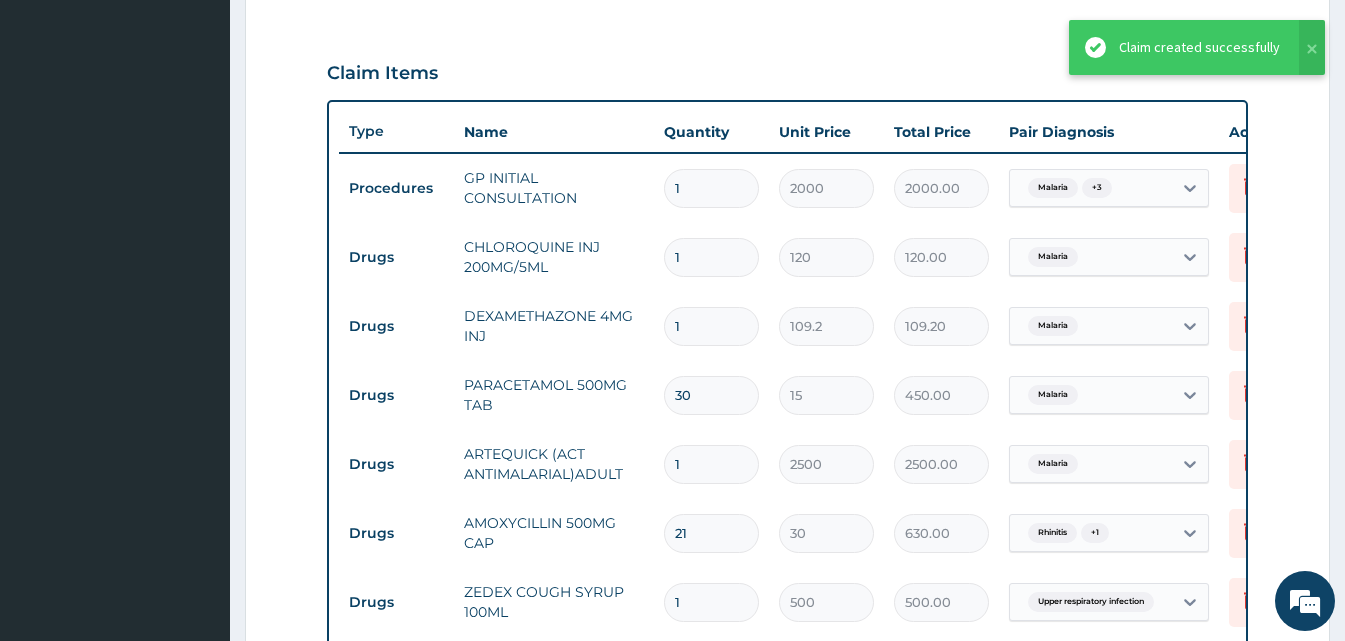 scroll, scrollTop: 84, scrollLeft: 0, axis: vertical 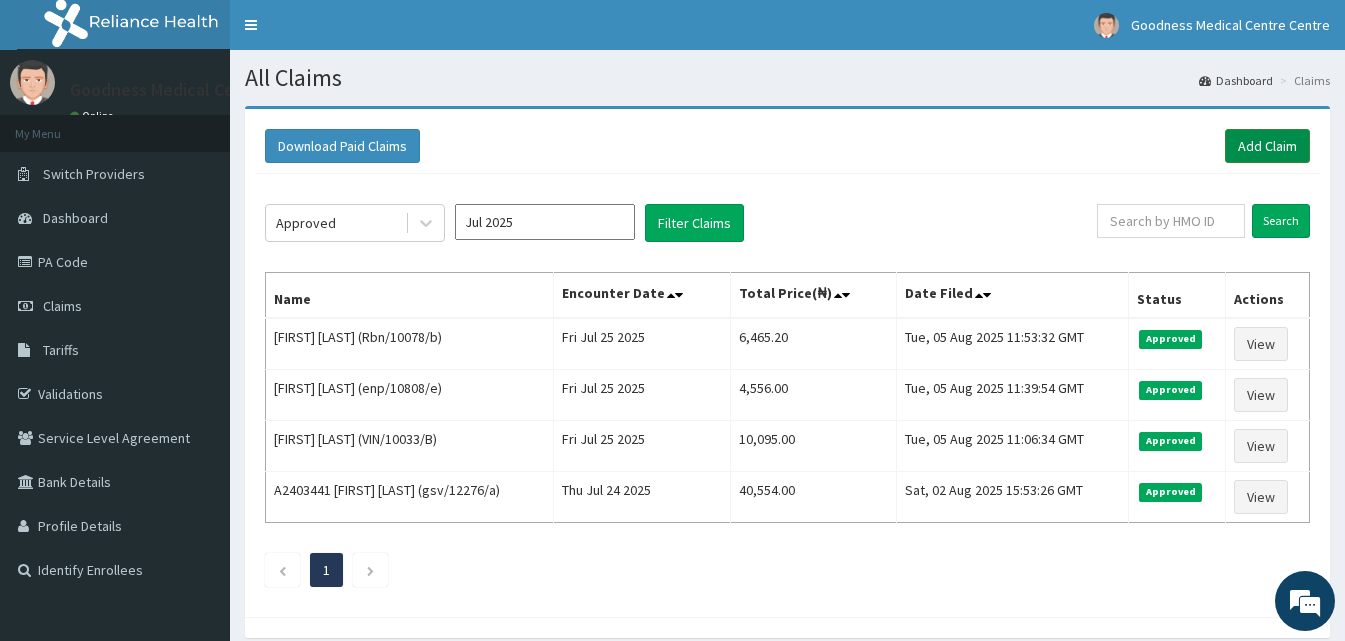 click on "Add Claim" at bounding box center [1267, 146] 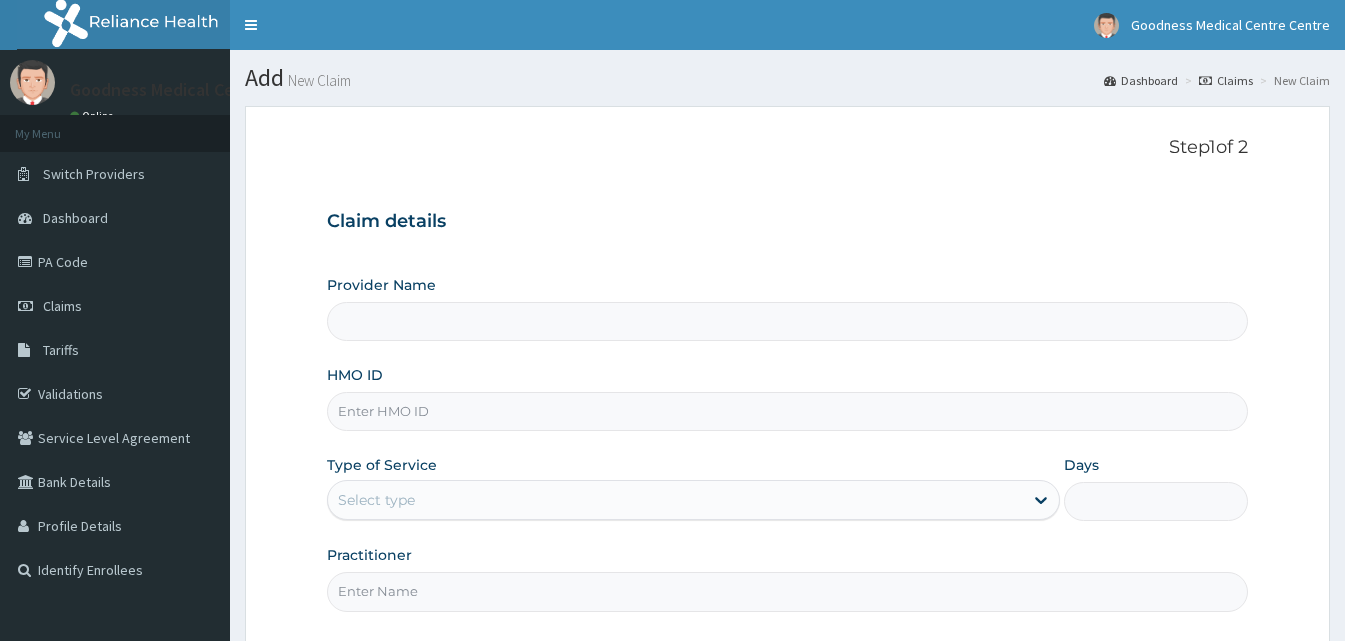 scroll, scrollTop: 0, scrollLeft: 0, axis: both 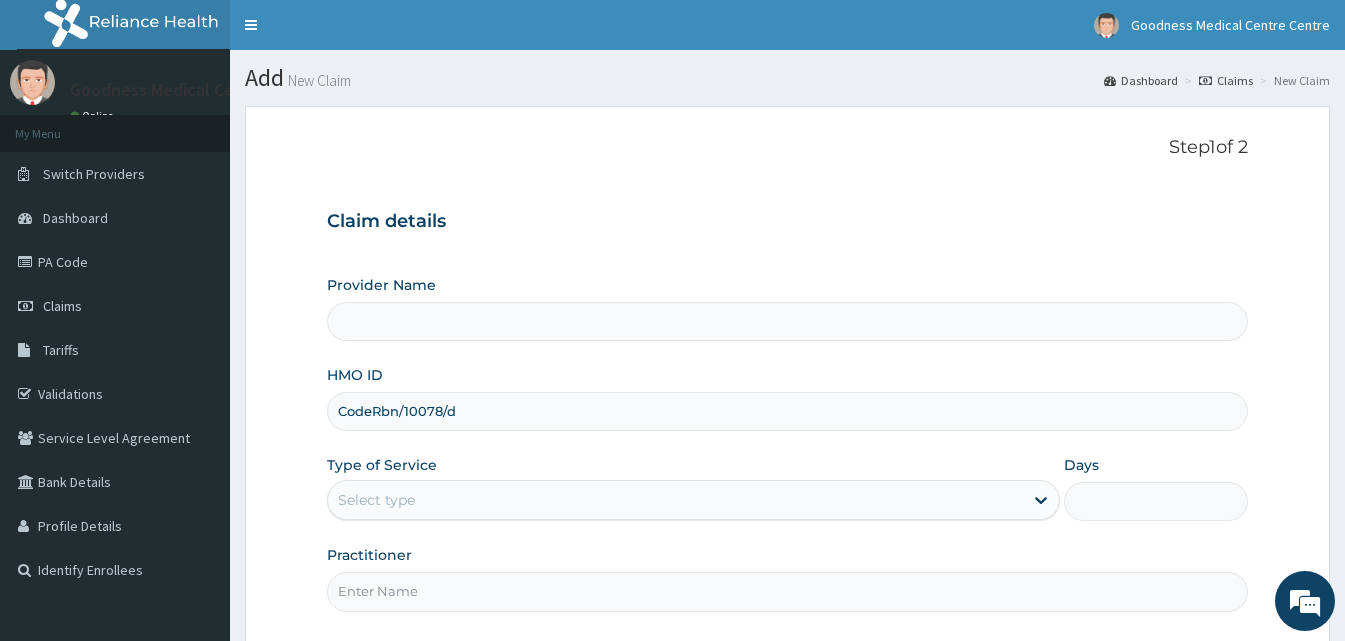click on "CodeRbn/10078/d" at bounding box center [787, 411] 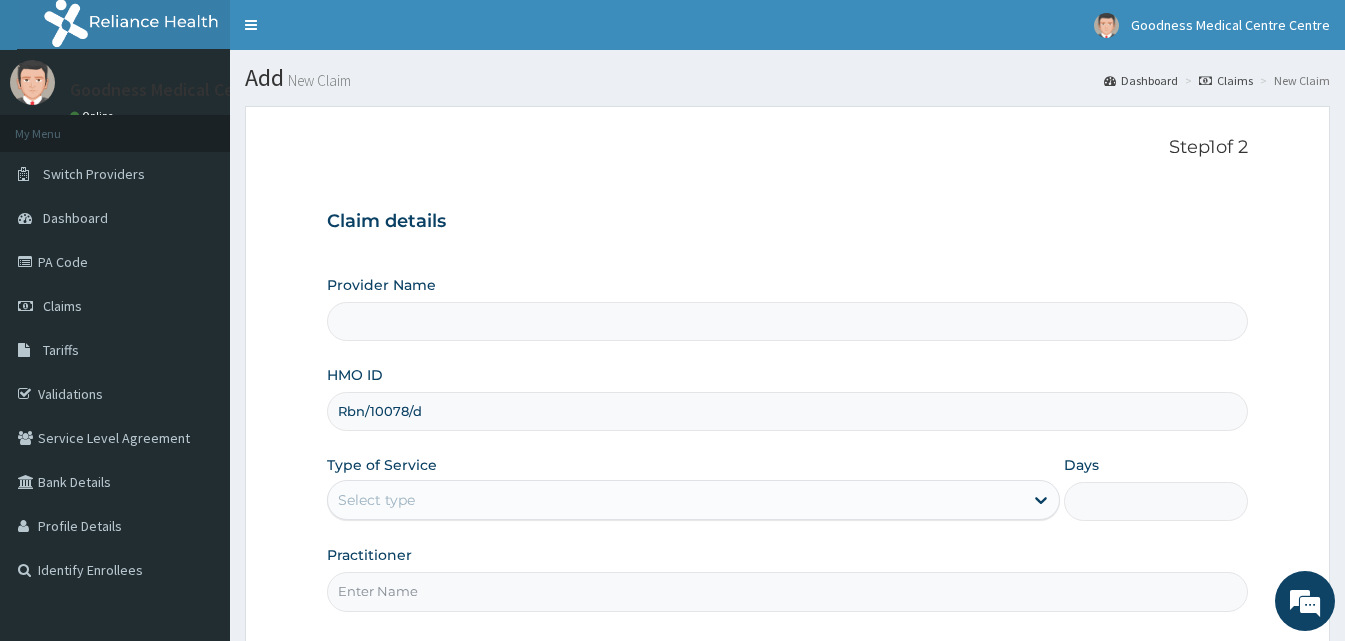 type on "Rbn/10078/d" 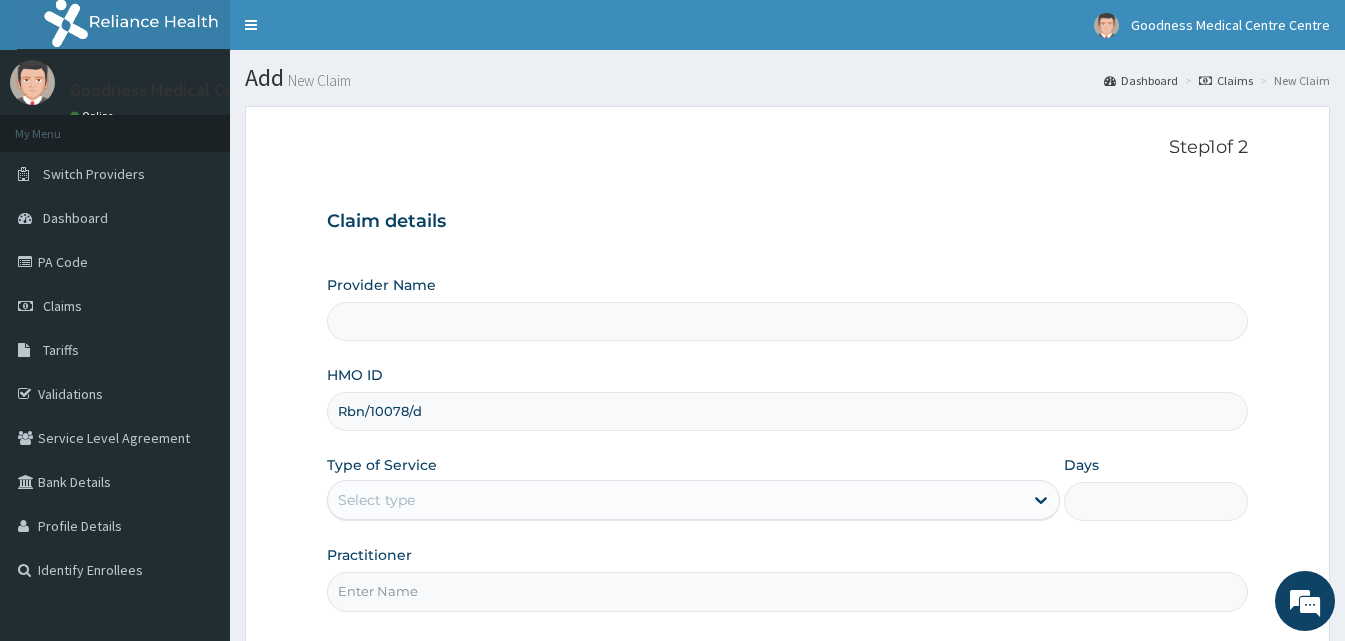 click on "Select type" at bounding box center (675, 500) 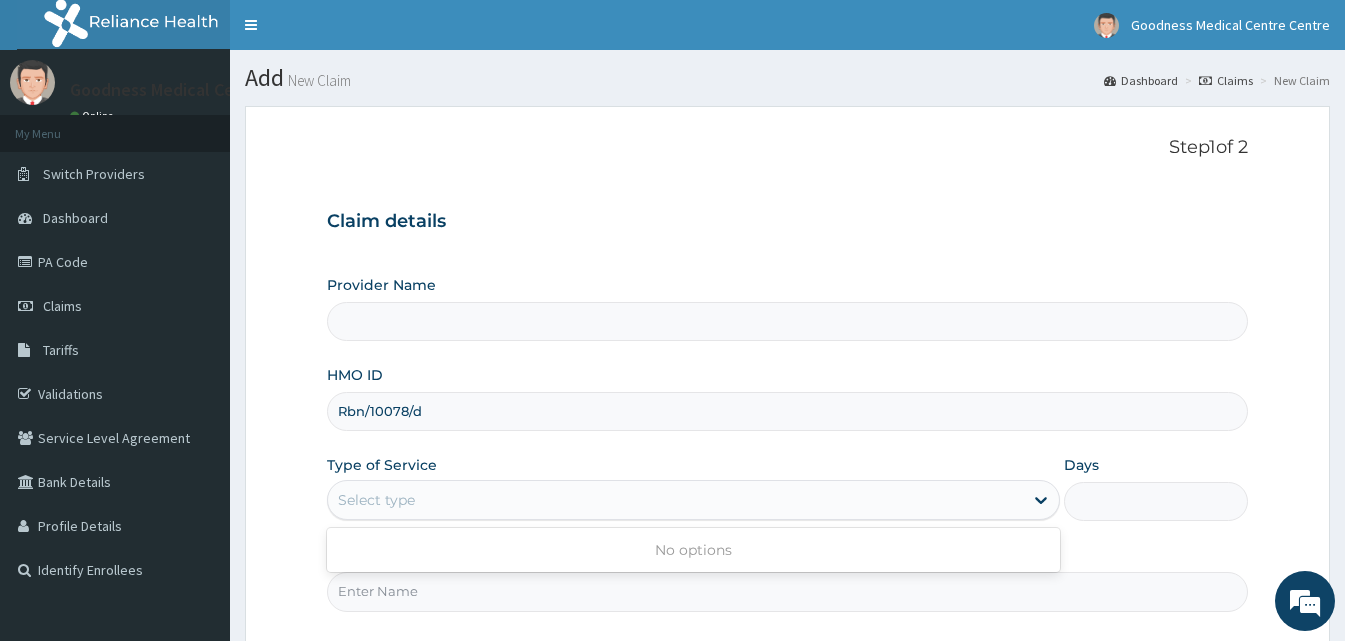 click on "Select type" at bounding box center (675, 500) 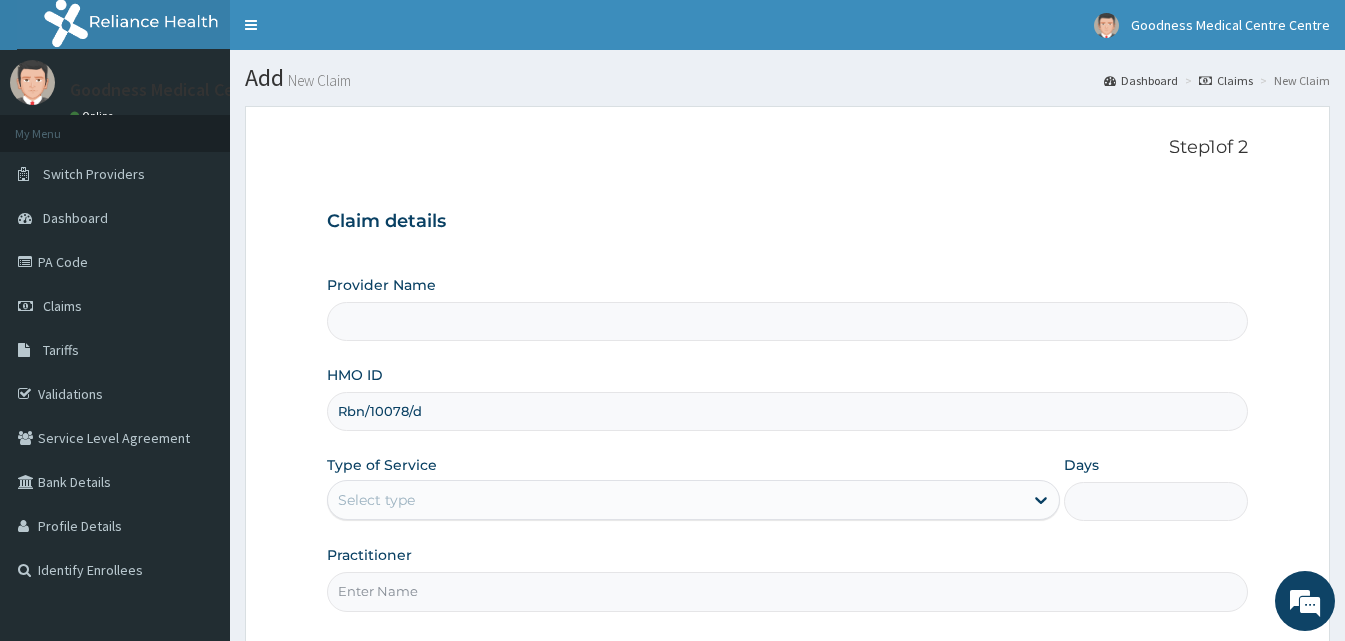 click on "Select type" at bounding box center (675, 500) 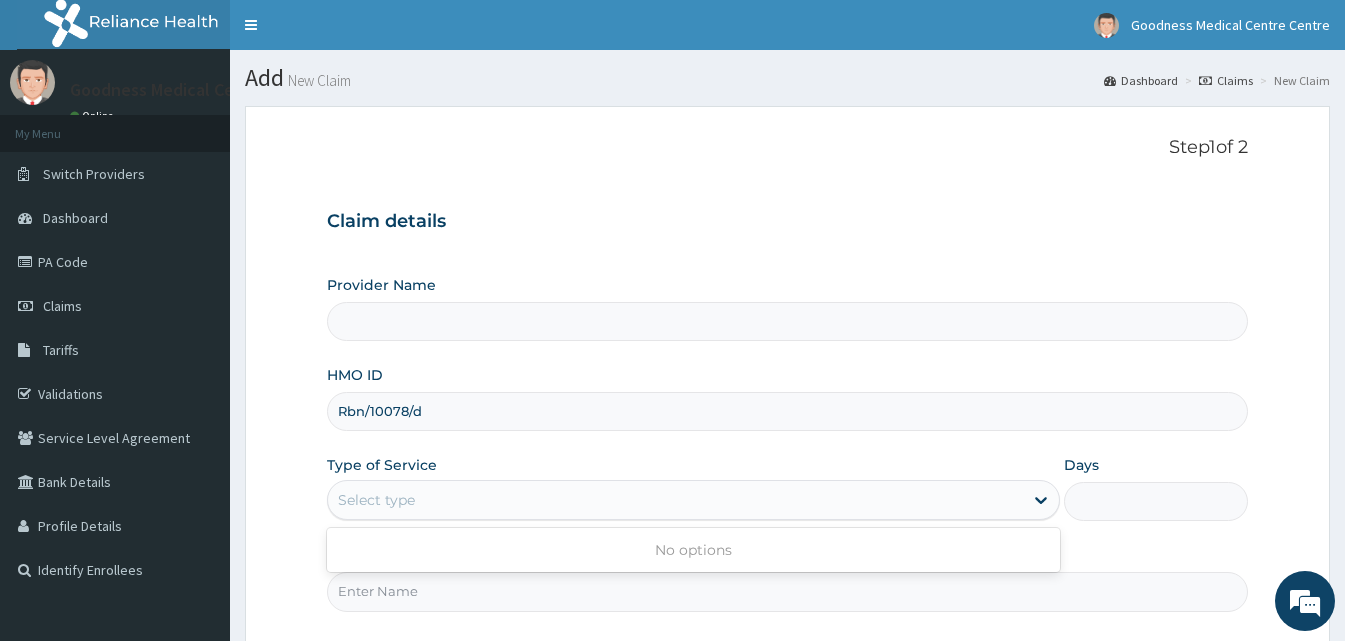 click on "Select type" at bounding box center (675, 500) 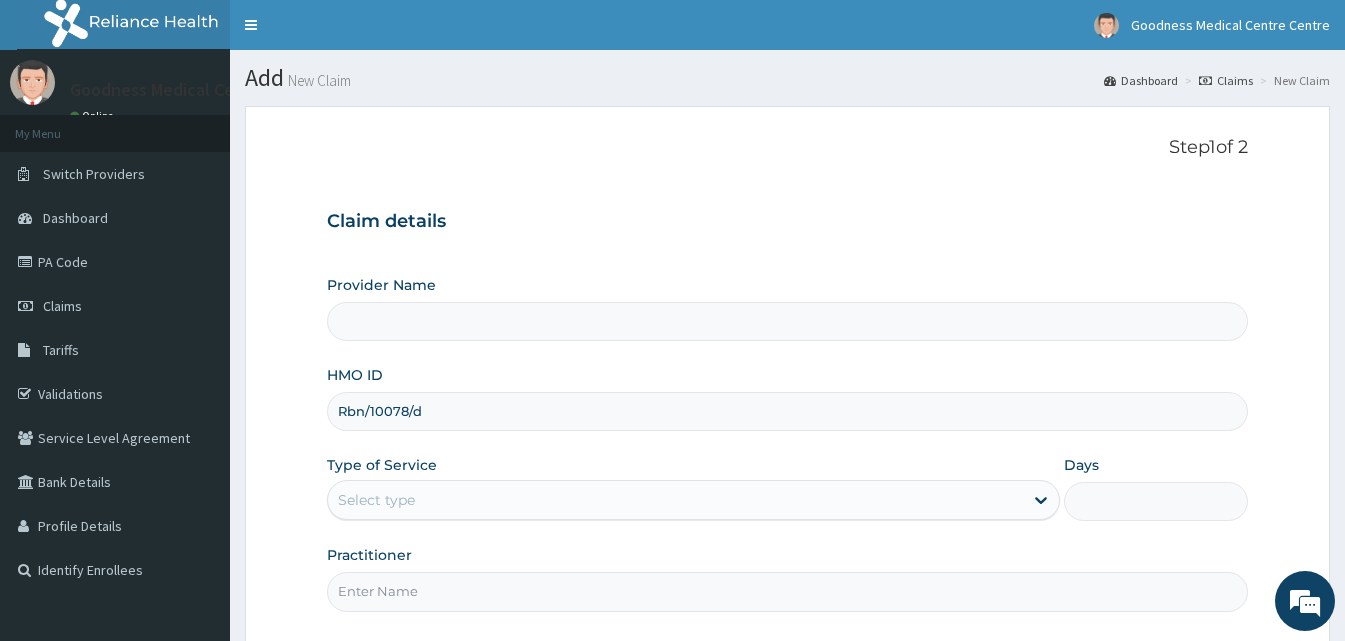 click on "Select type" at bounding box center (675, 500) 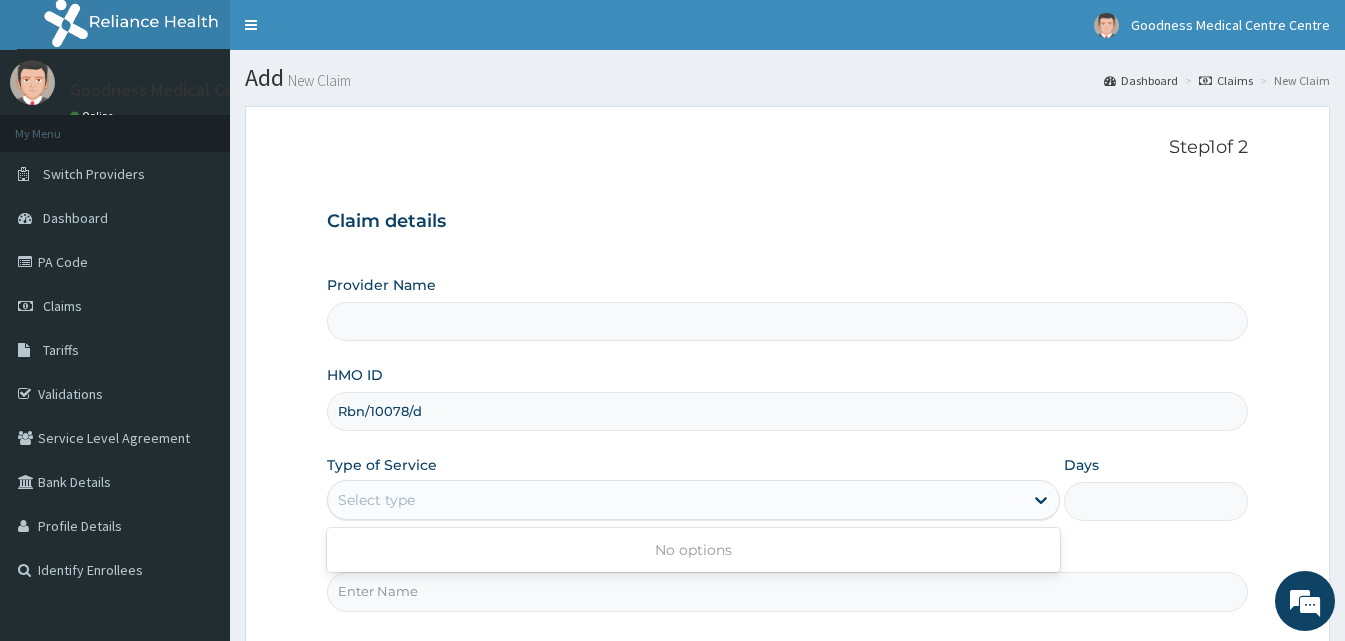 scroll, scrollTop: 0, scrollLeft: 0, axis: both 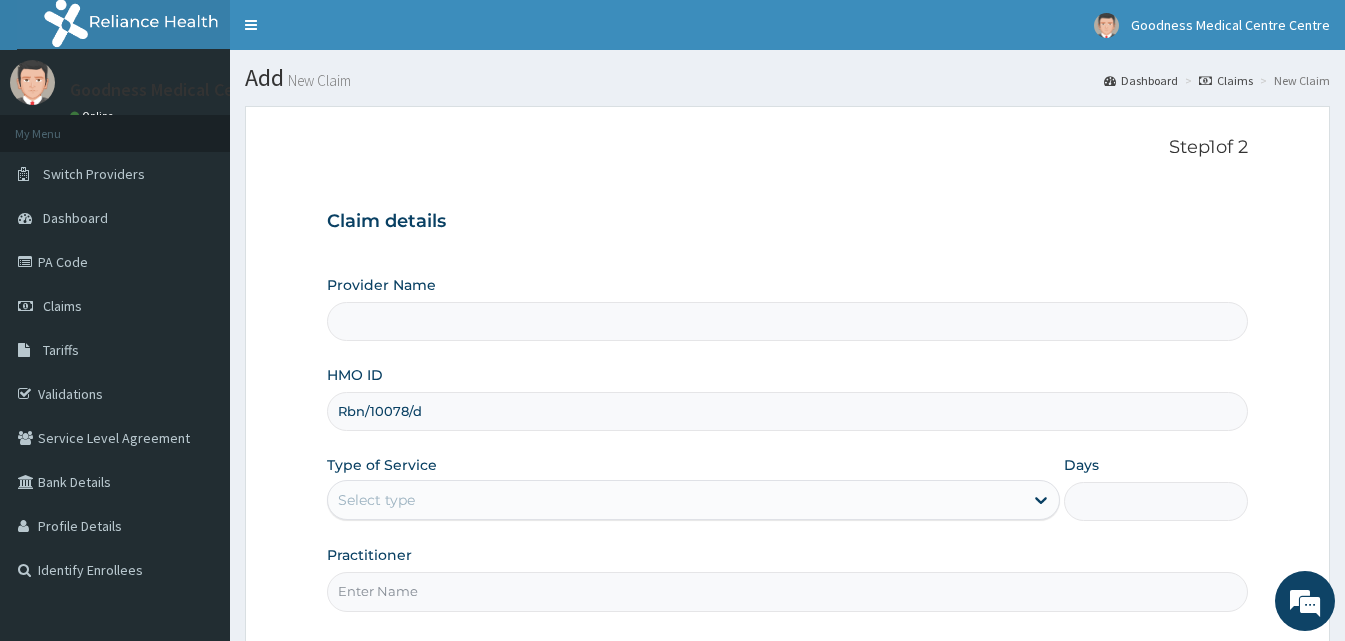 click on "Select type" at bounding box center [675, 500] 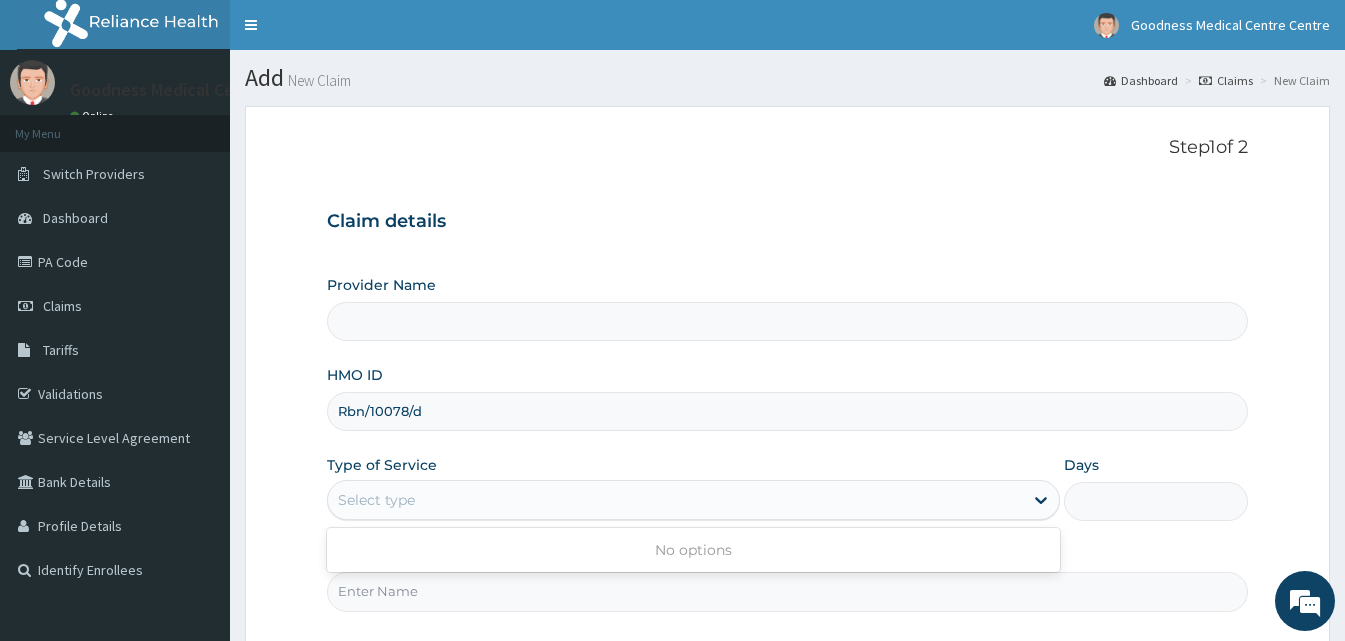 click on "Select type" at bounding box center (675, 500) 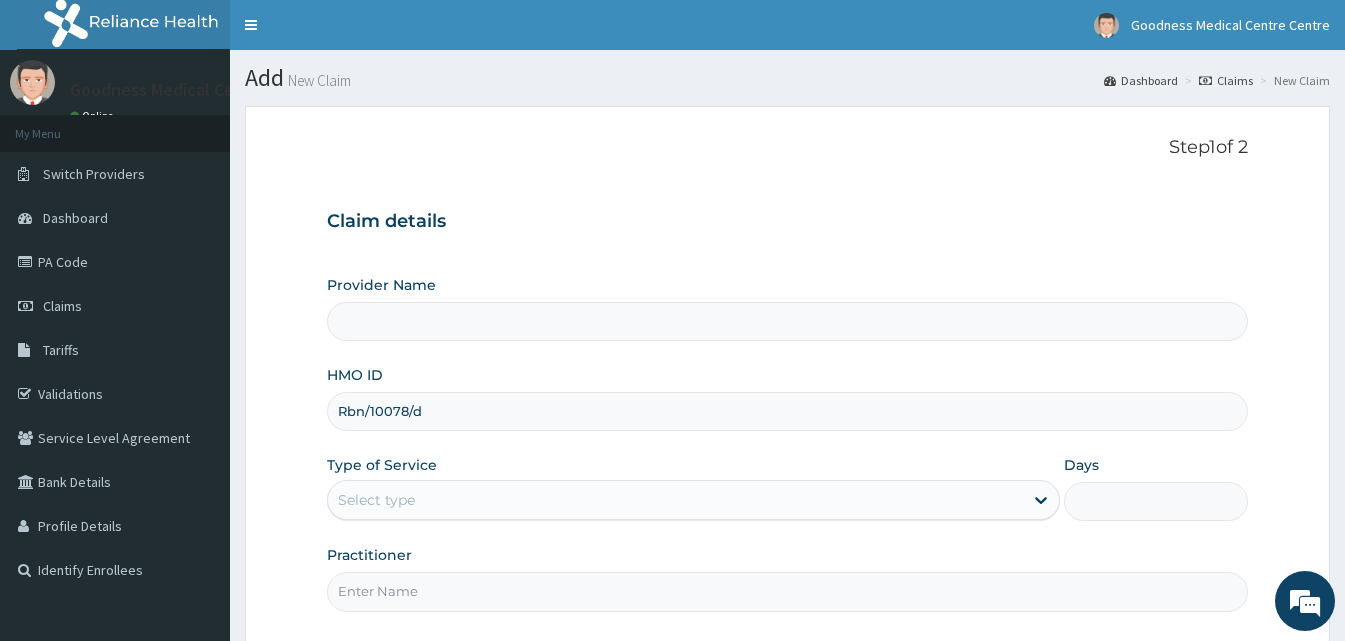click on "Select type" at bounding box center [675, 500] 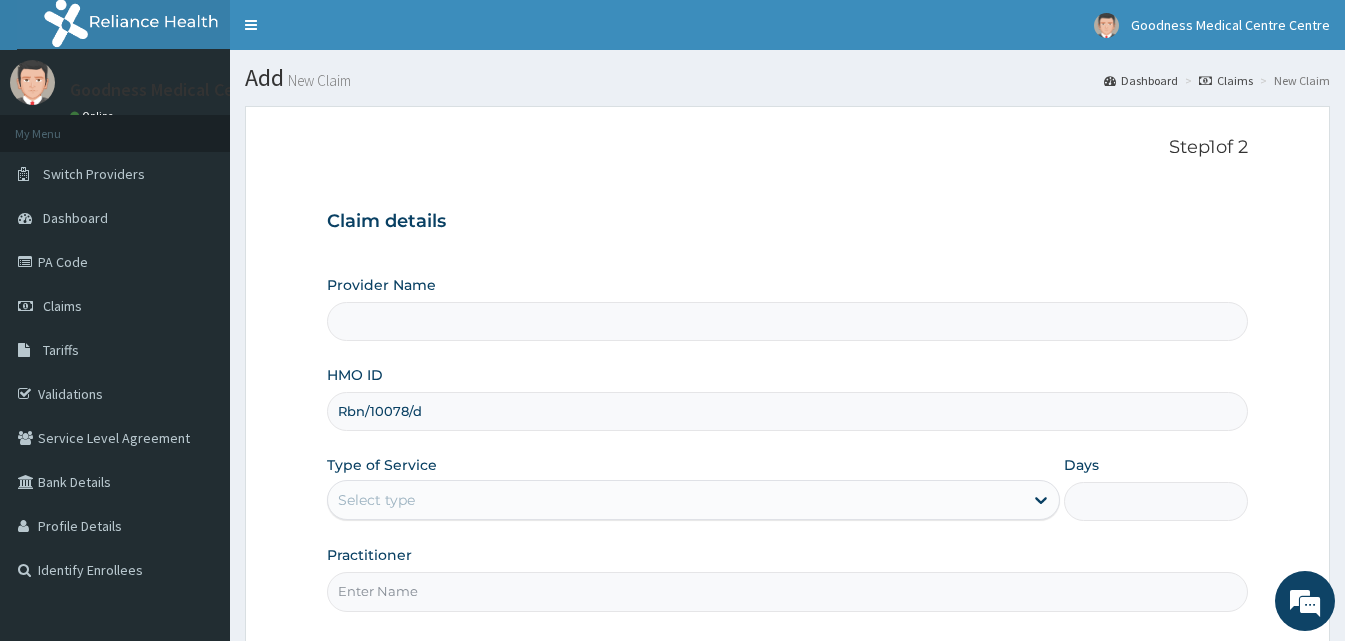 click on "Select type" at bounding box center (675, 500) 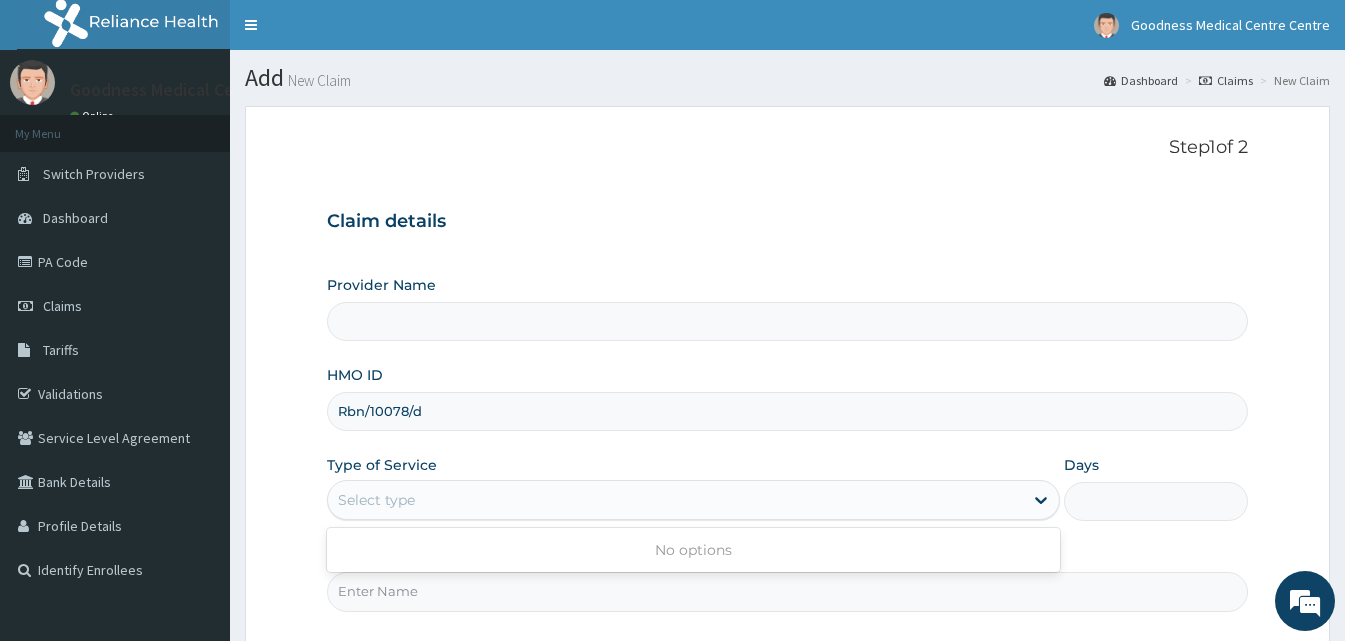 click on "Select type" at bounding box center [675, 500] 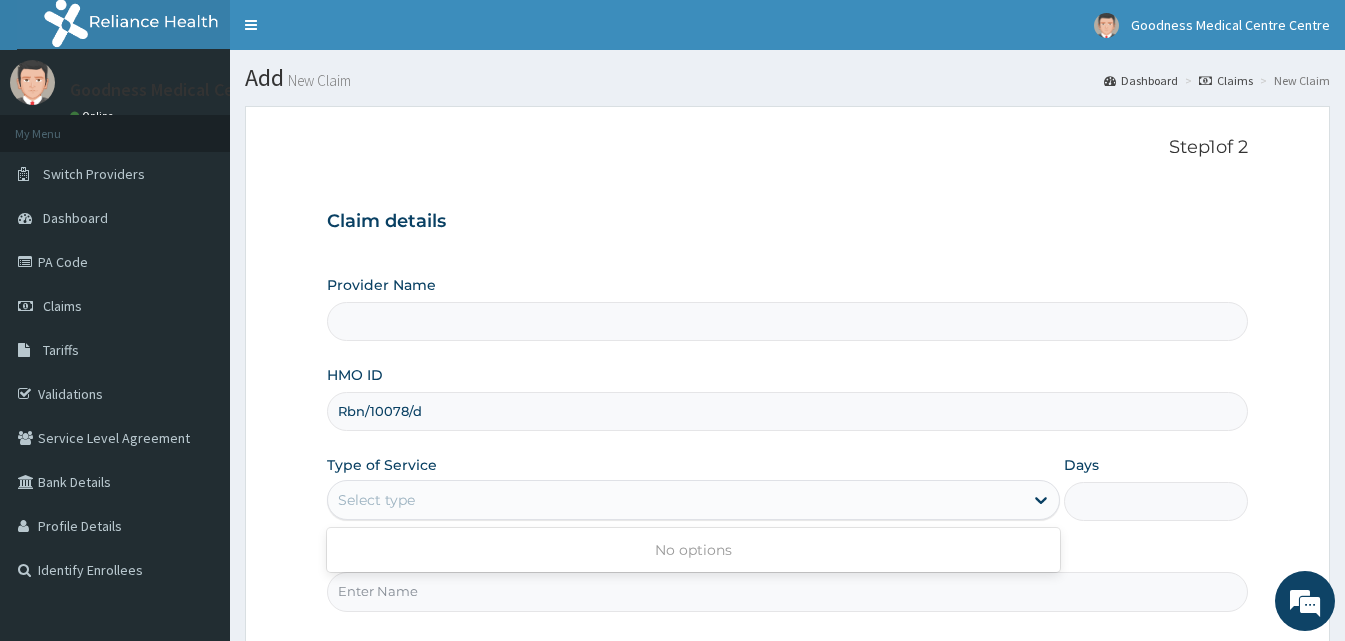 click on "Select type" at bounding box center (675, 500) 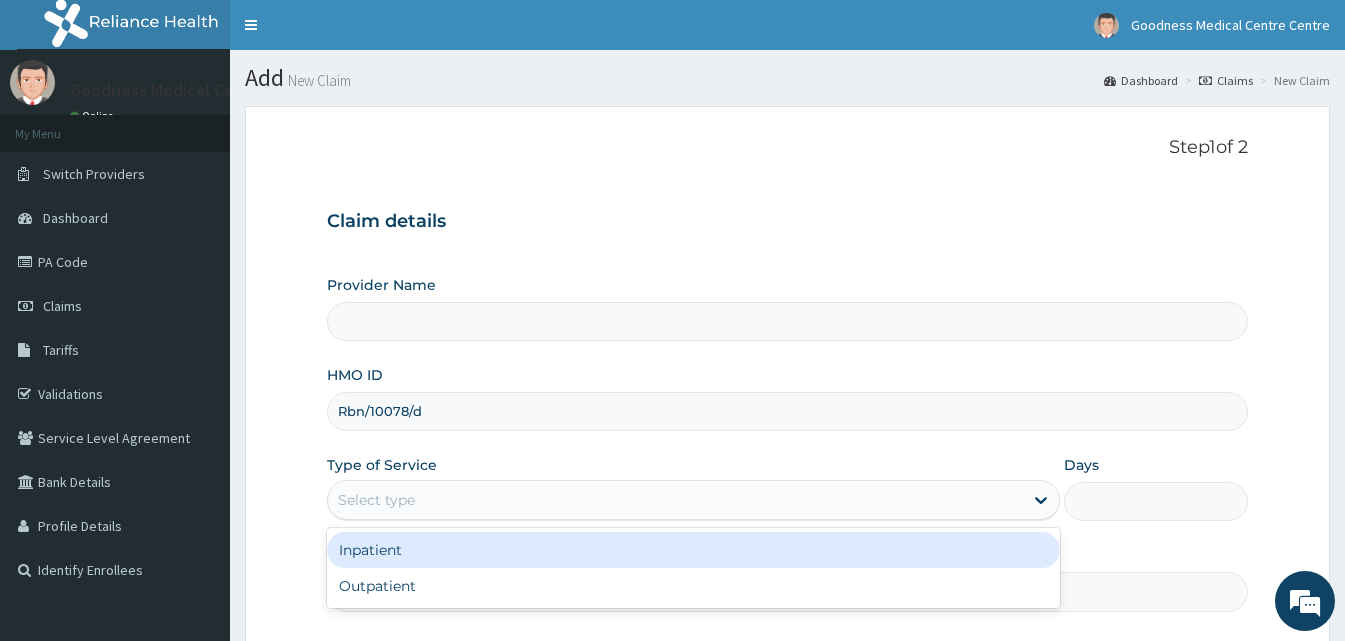 type on "Goodness Medical Centre" 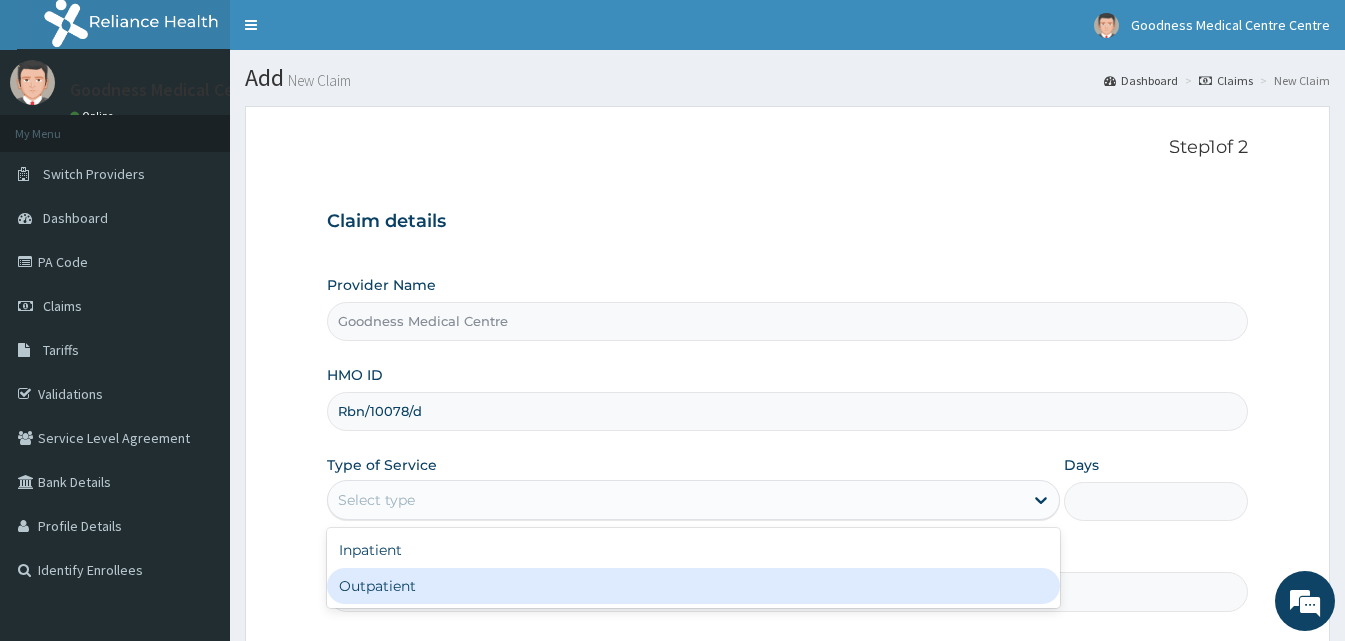 click on "Outpatient" at bounding box center (693, 586) 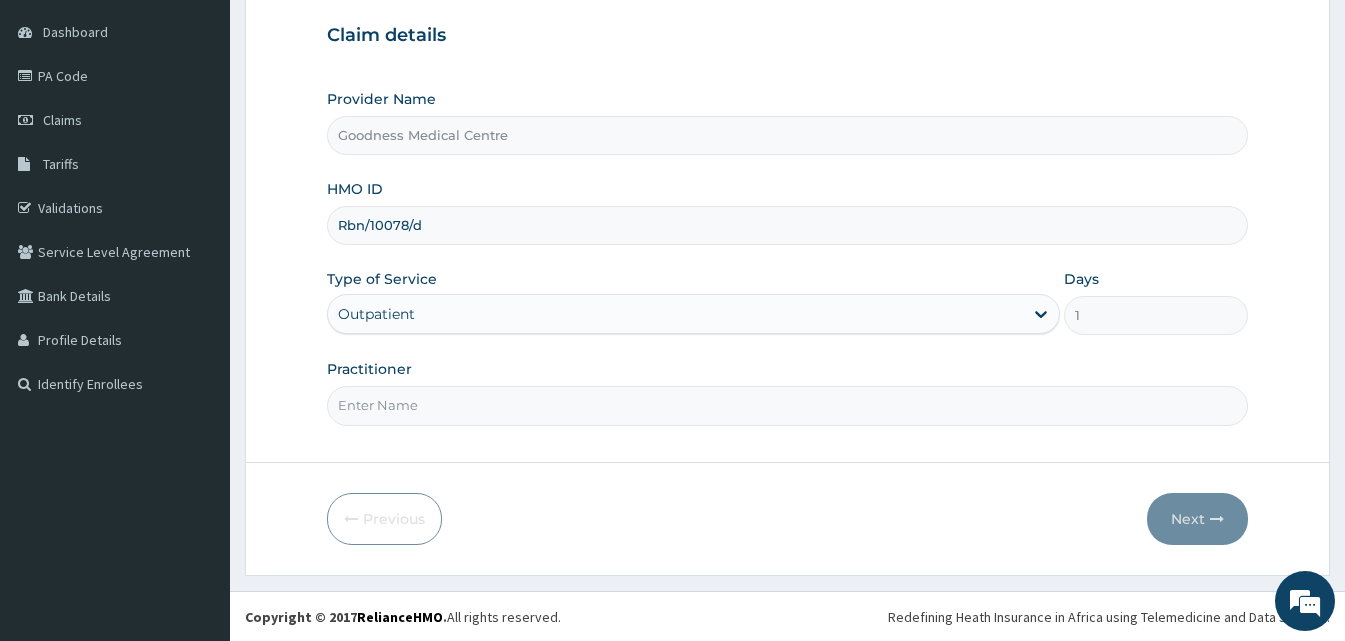 scroll, scrollTop: 187, scrollLeft: 0, axis: vertical 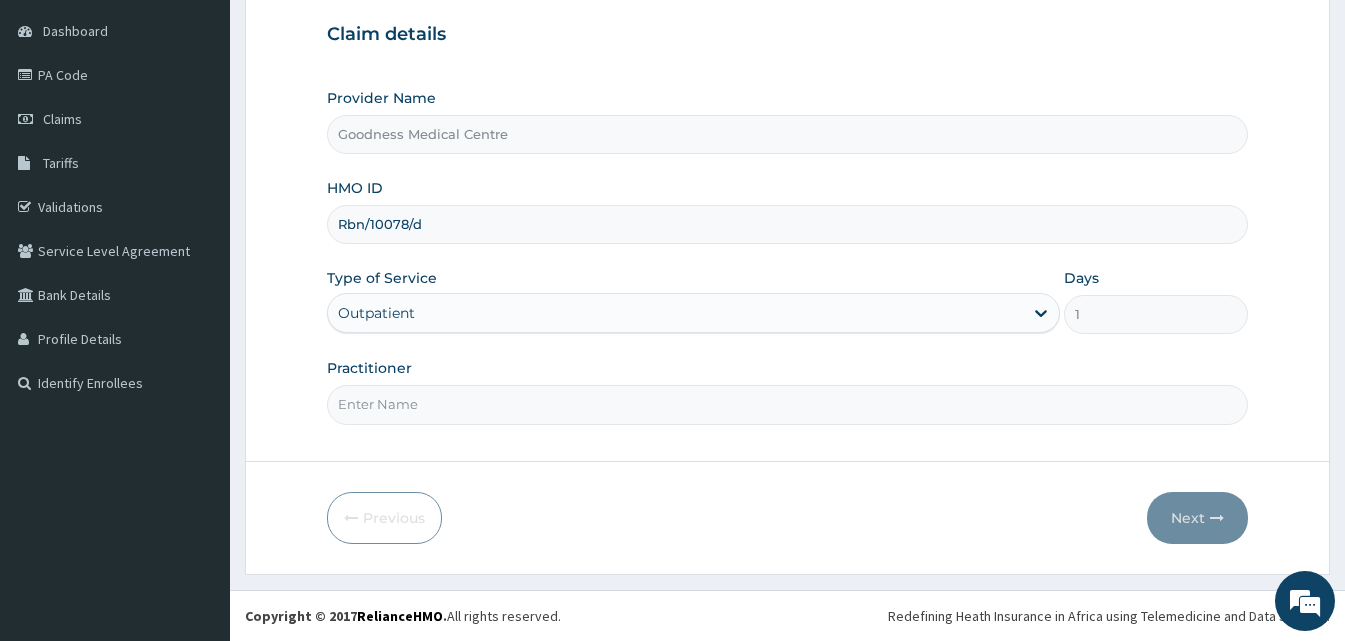 click on "Practitioner" at bounding box center [787, 404] 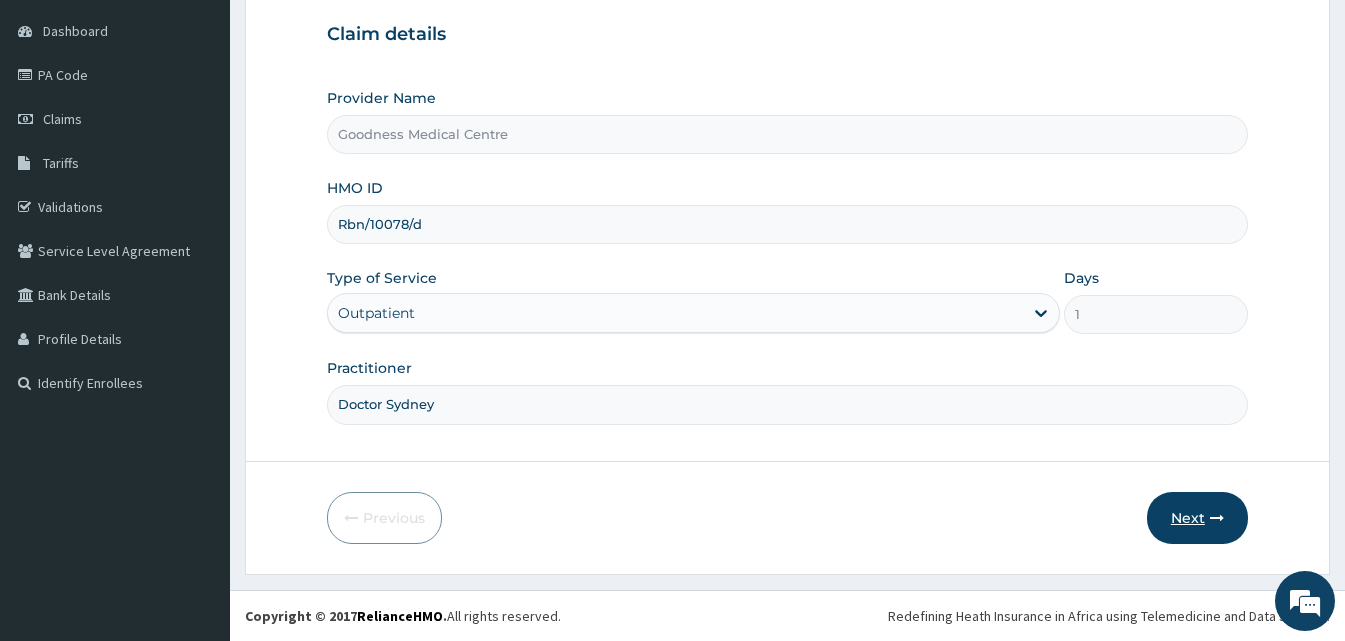 click on "Next" at bounding box center [1197, 518] 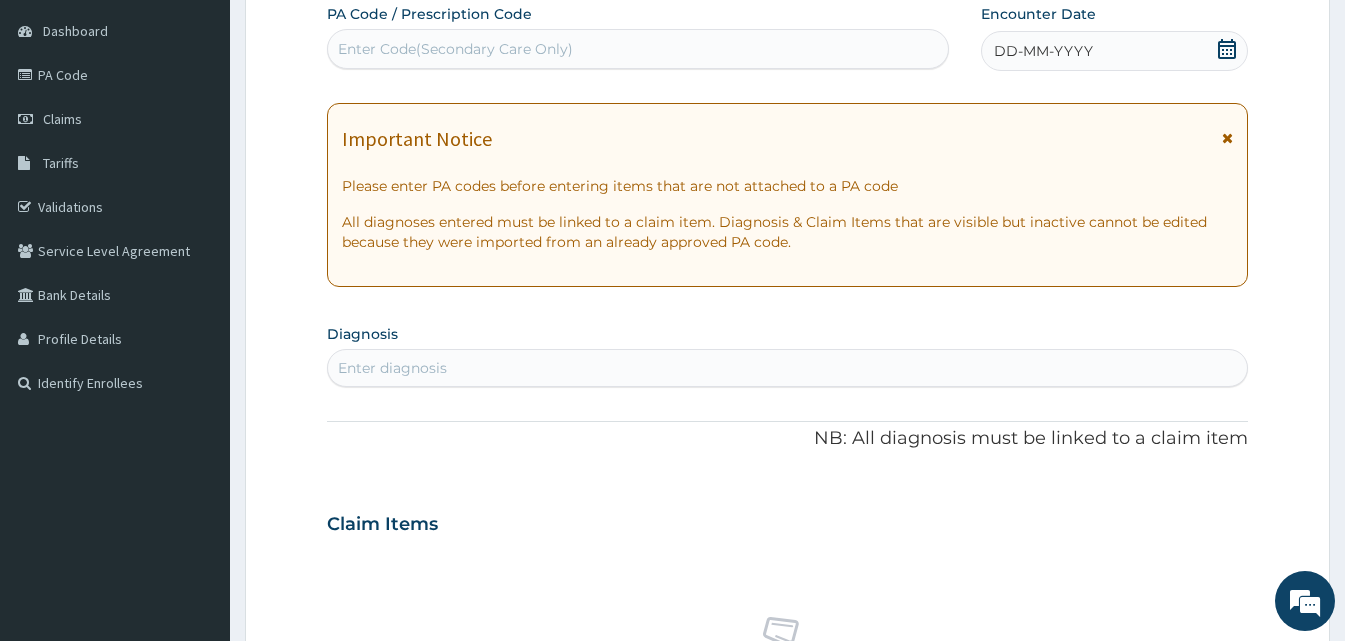 click on "DD-MM-YYYY" at bounding box center [1043, 51] 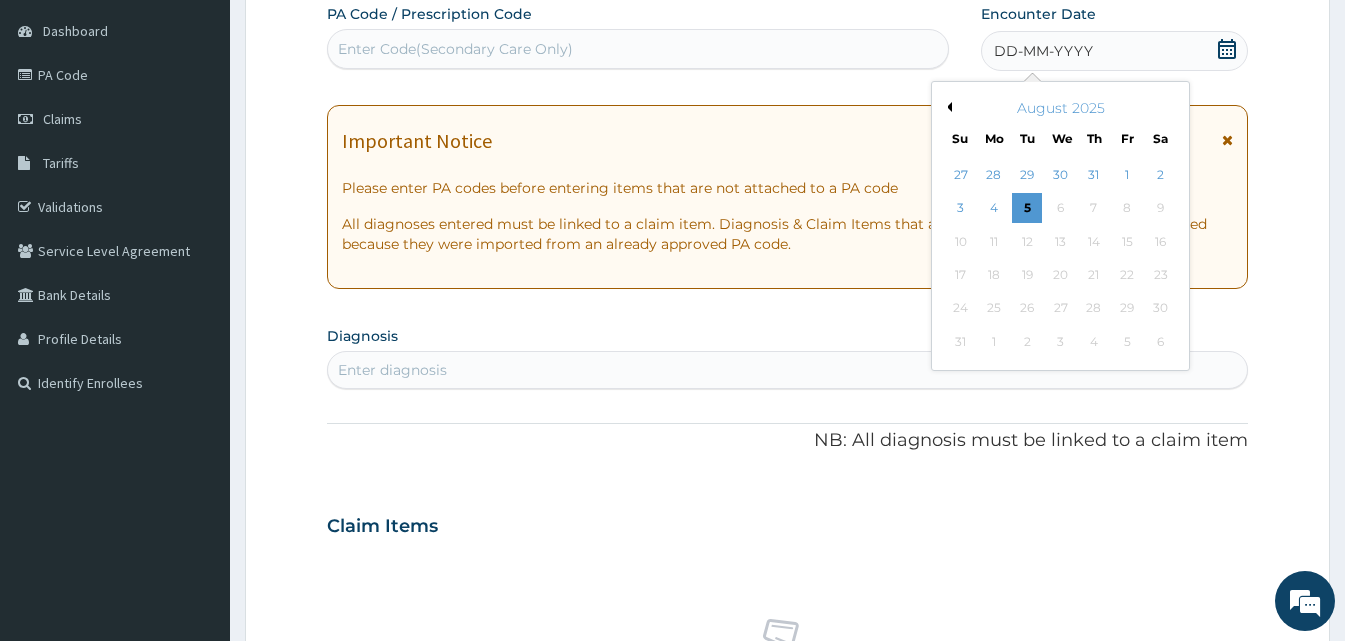 click on "Previous Month" at bounding box center [947, 107] 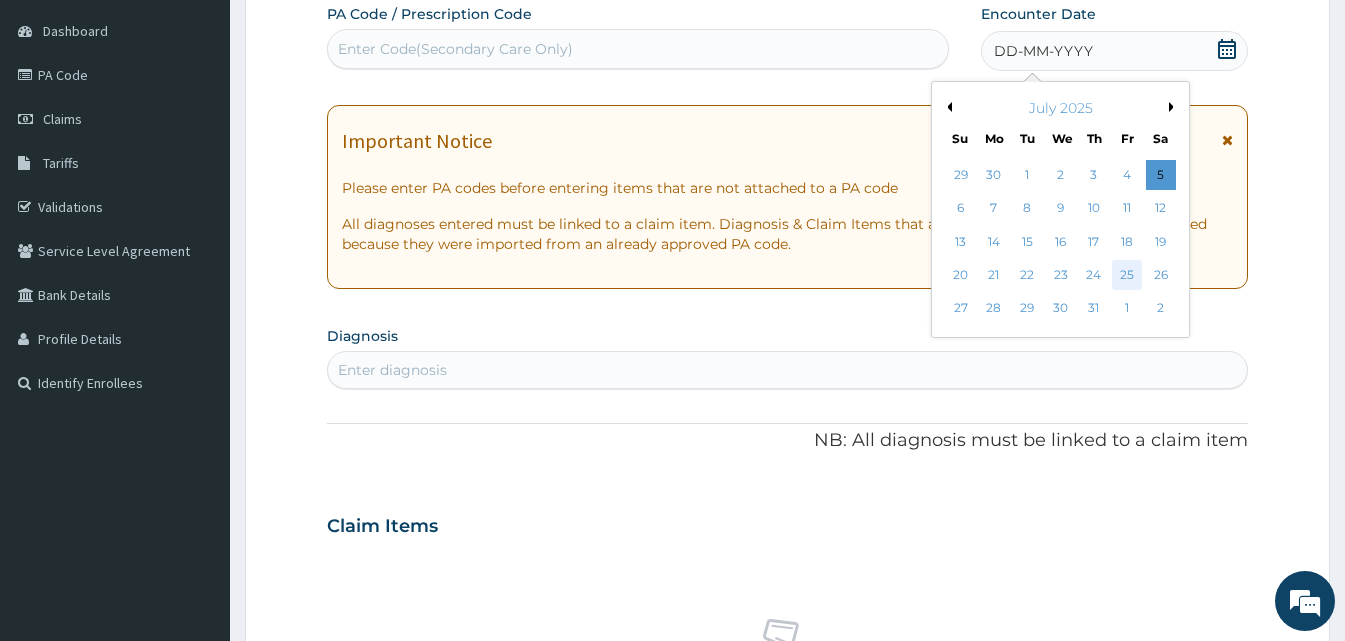 click on "25" at bounding box center (1127, 275) 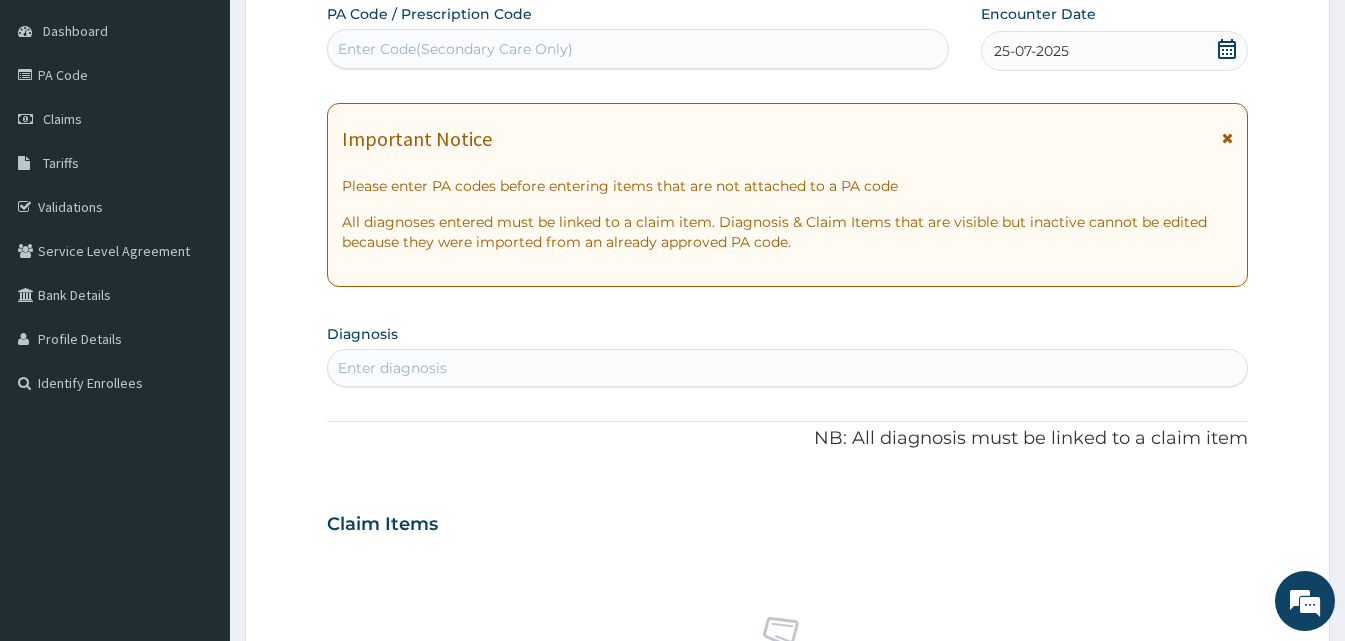 click on "Enter diagnosis" at bounding box center [787, 368] 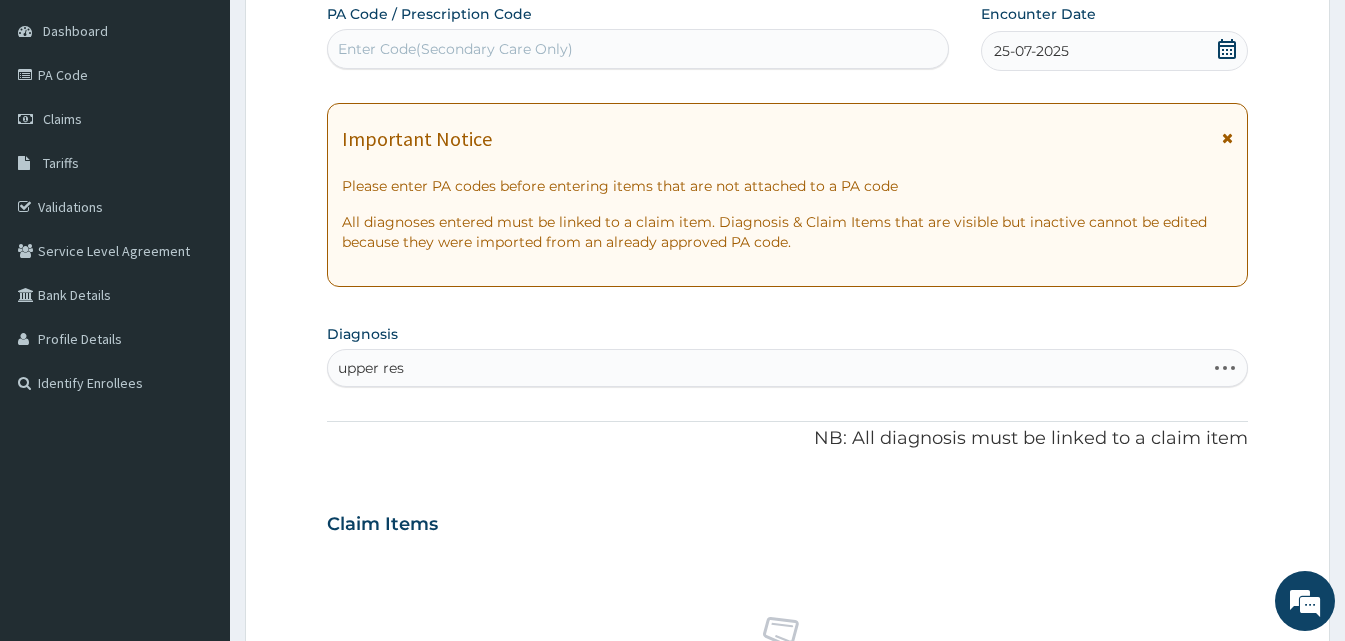 type on "upper resp" 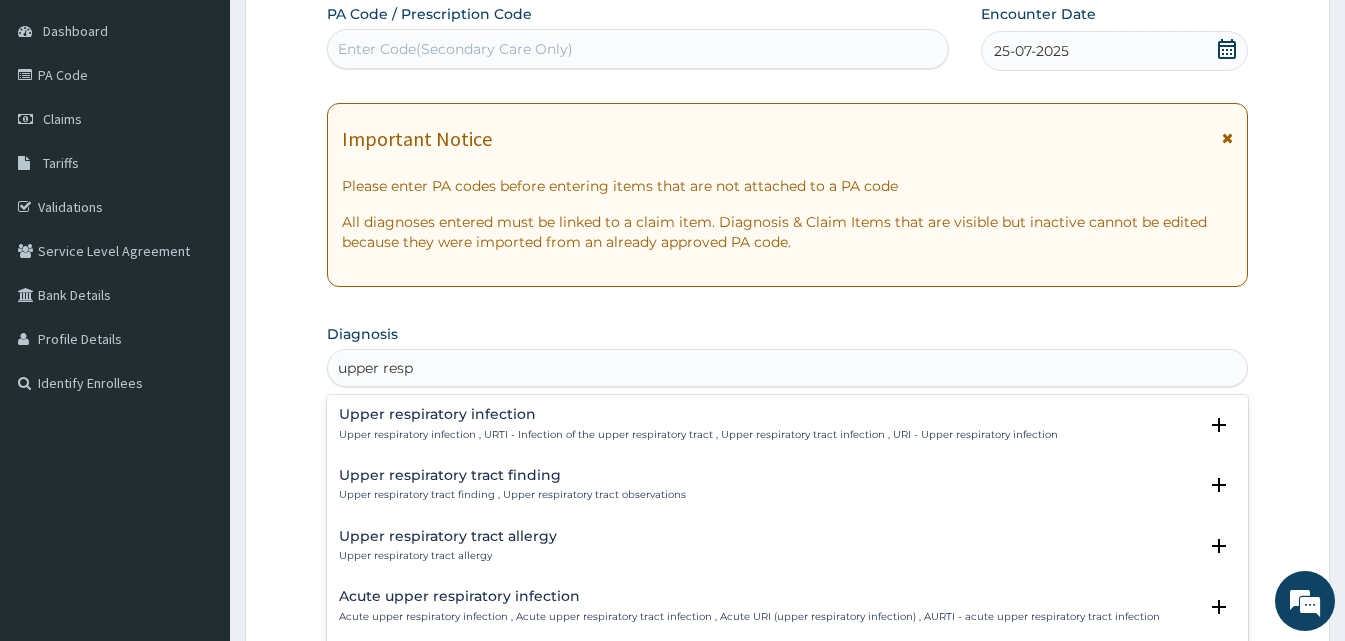 click on "Upper respiratory infection" at bounding box center [698, 414] 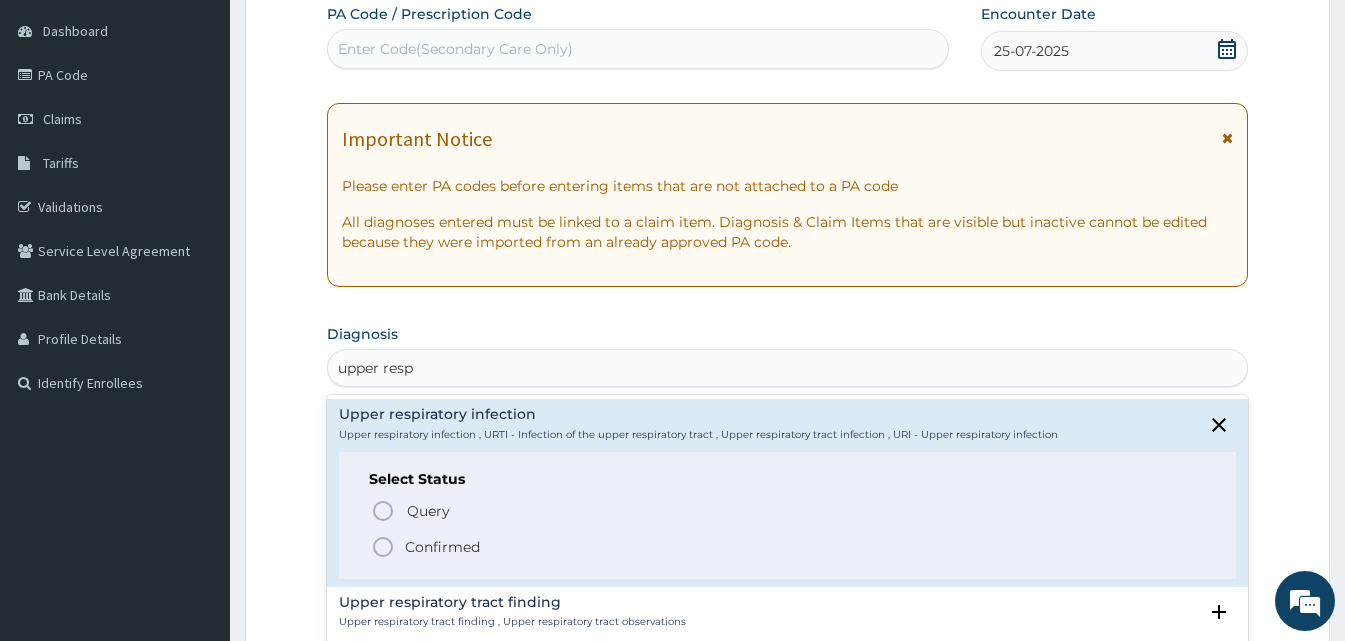 click 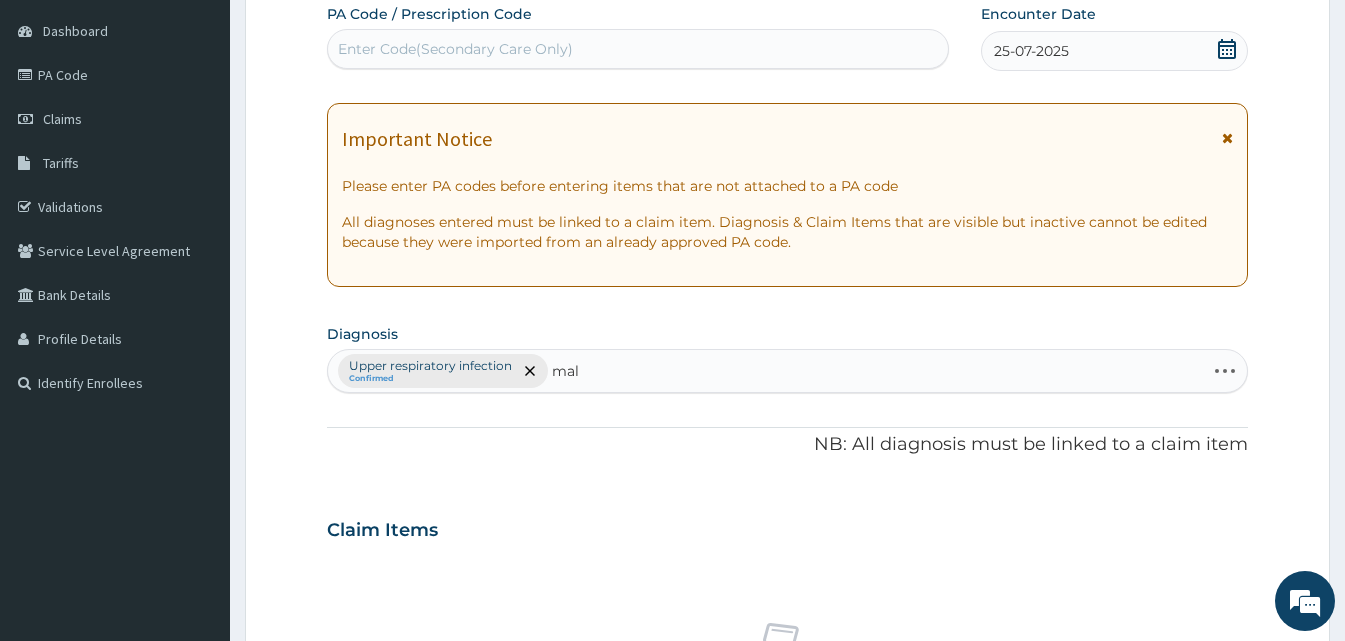 type on "mala" 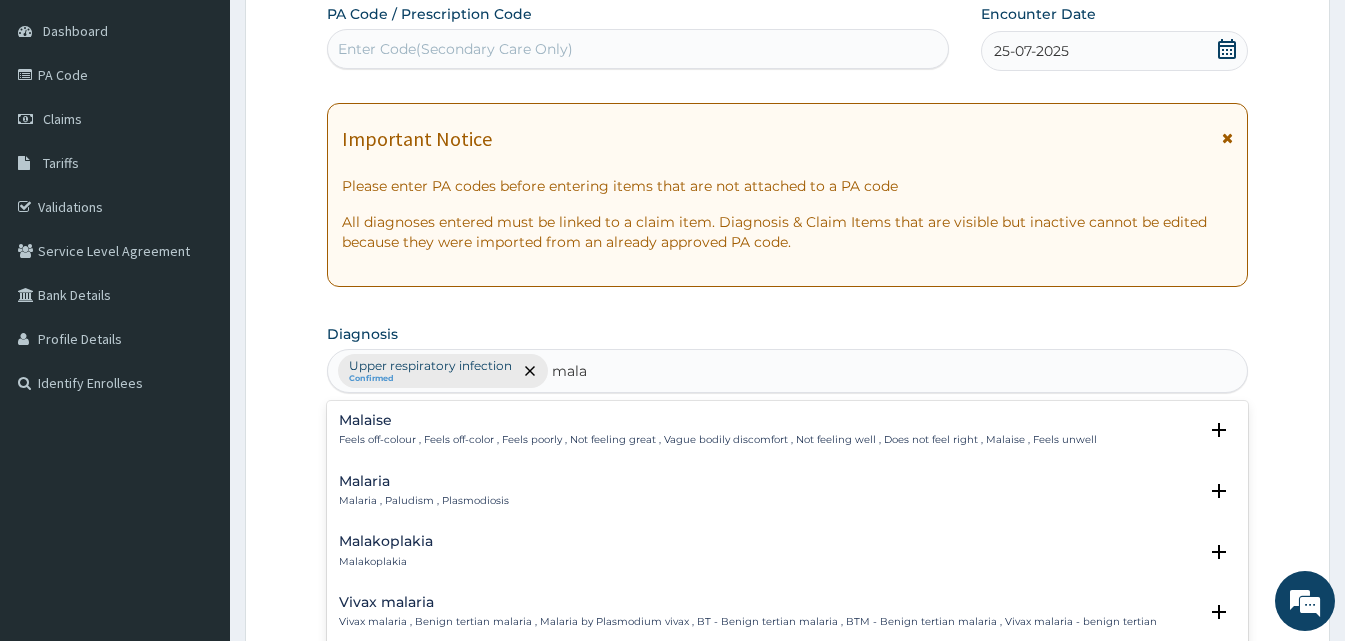 click on "Malaria , Paludism , Plasmodiosis" at bounding box center [424, 501] 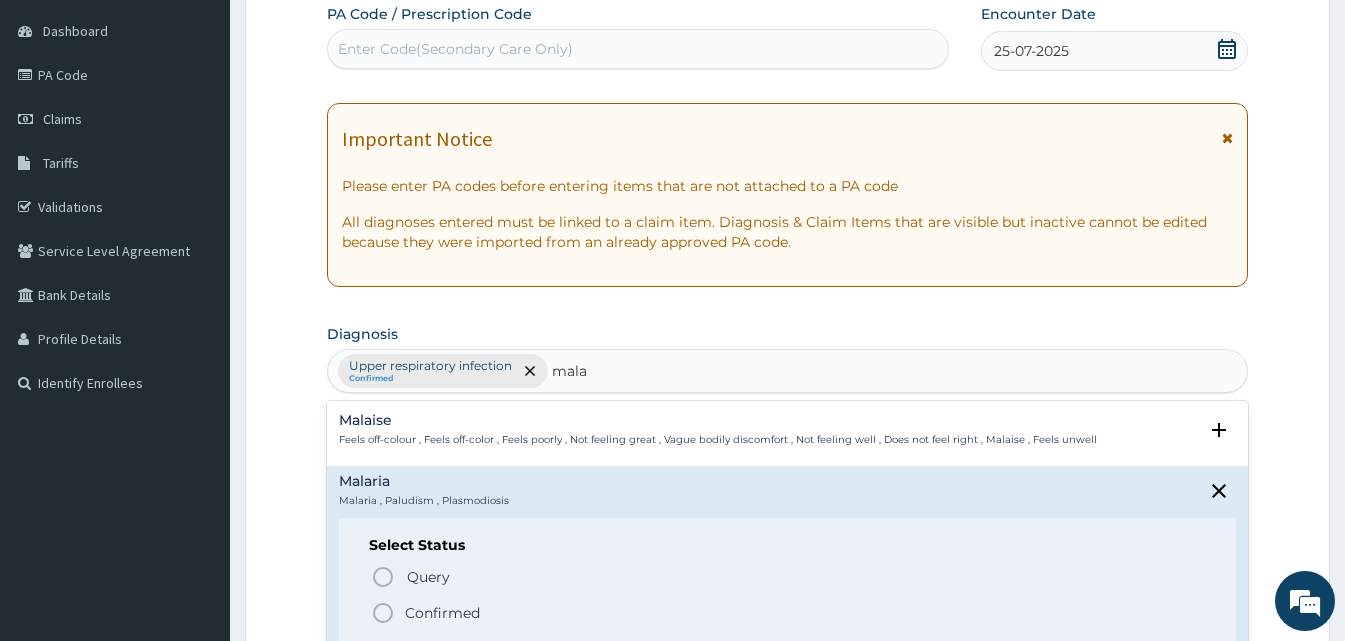 click 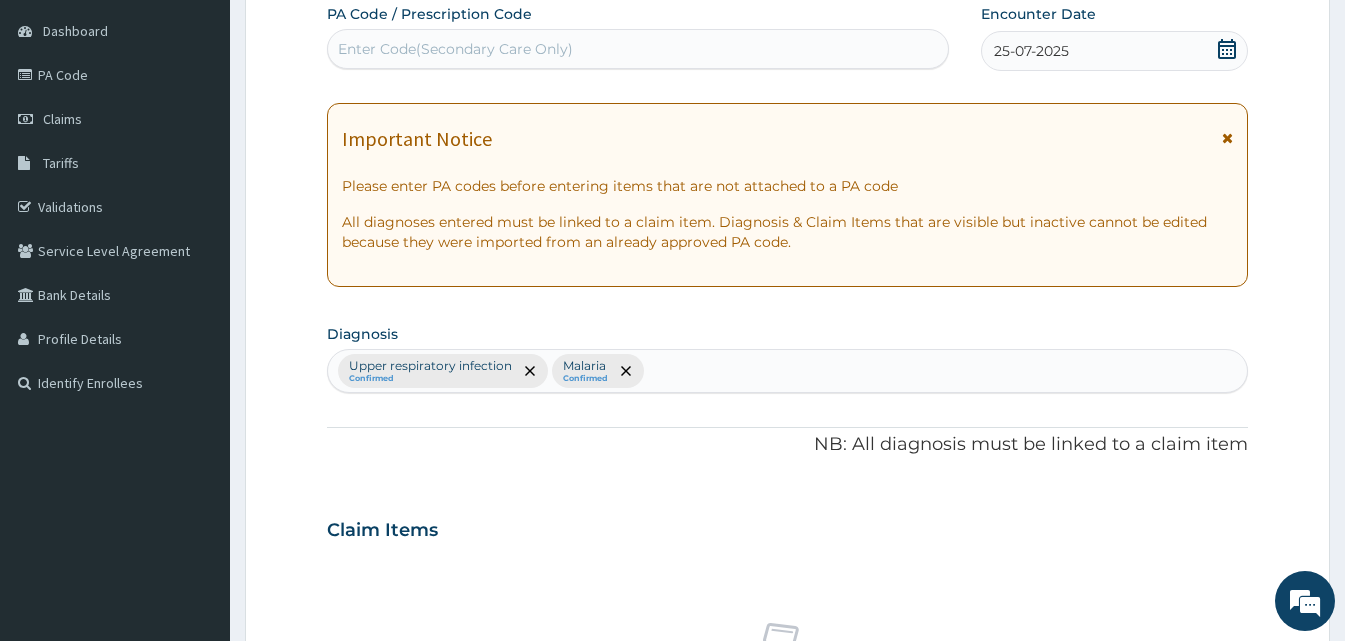 scroll, scrollTop: 747, scrollLeft: 0, axis: vertical 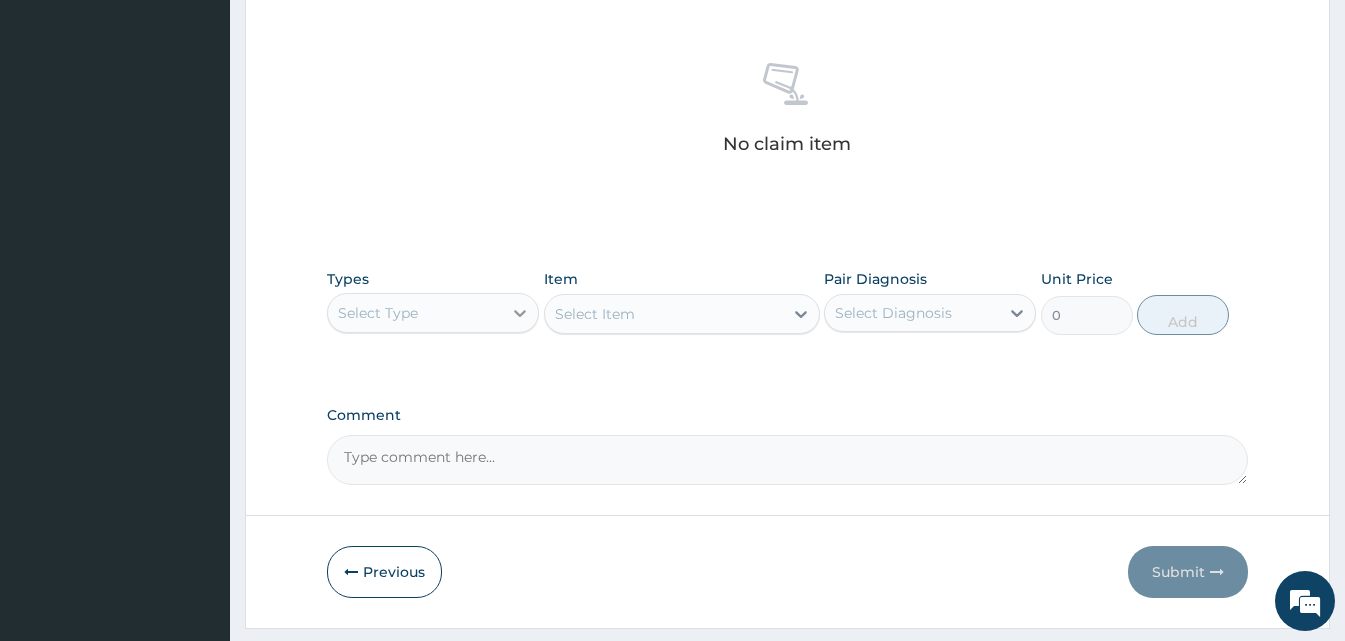 click 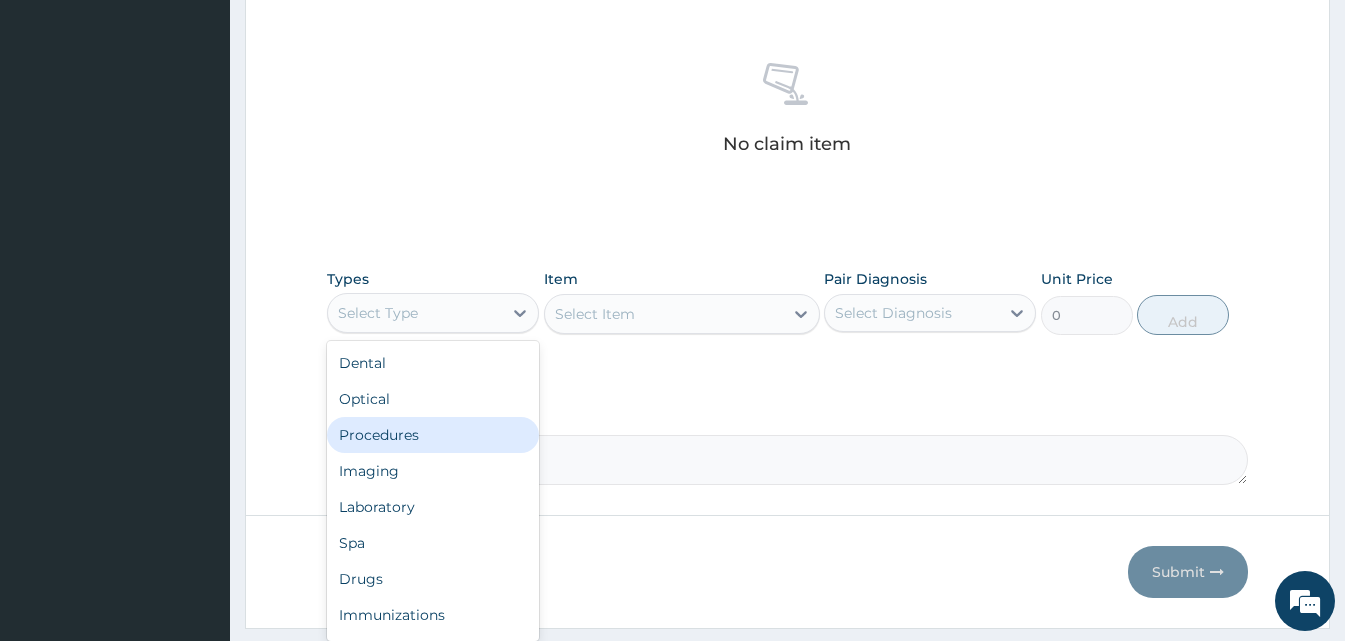 click on "Procedures" at bounding box center (433, 435) 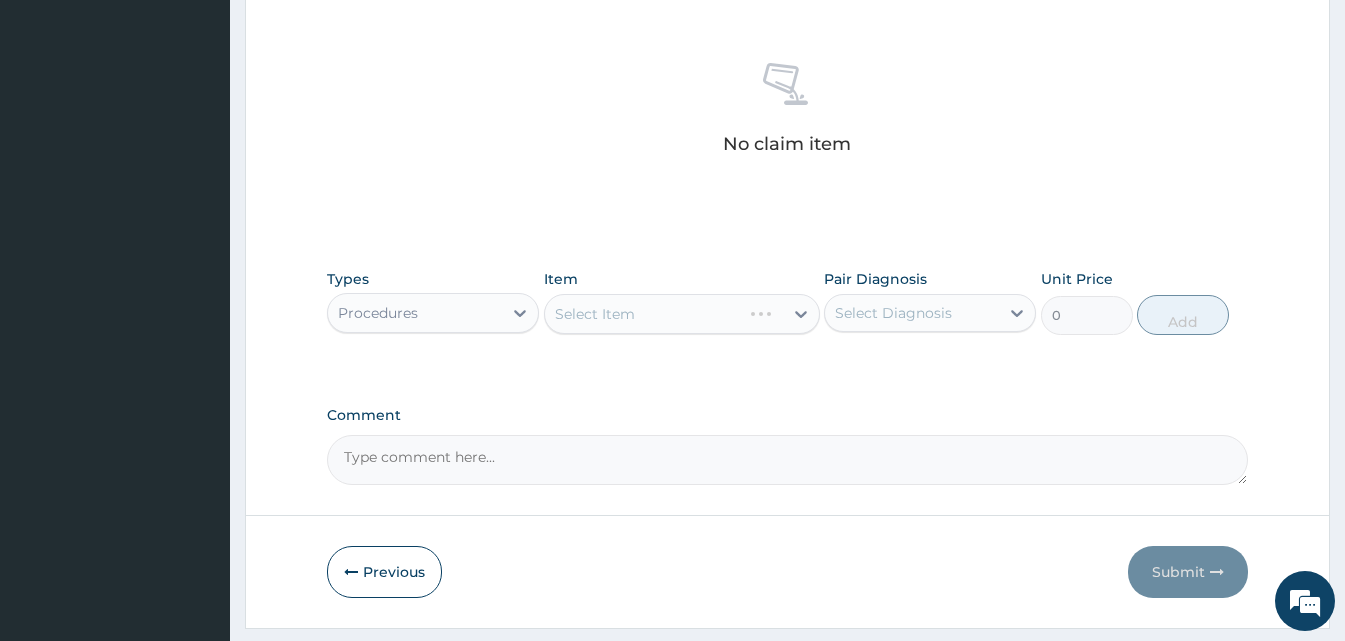 click on "Select Item" at bounding box center (682, 314) 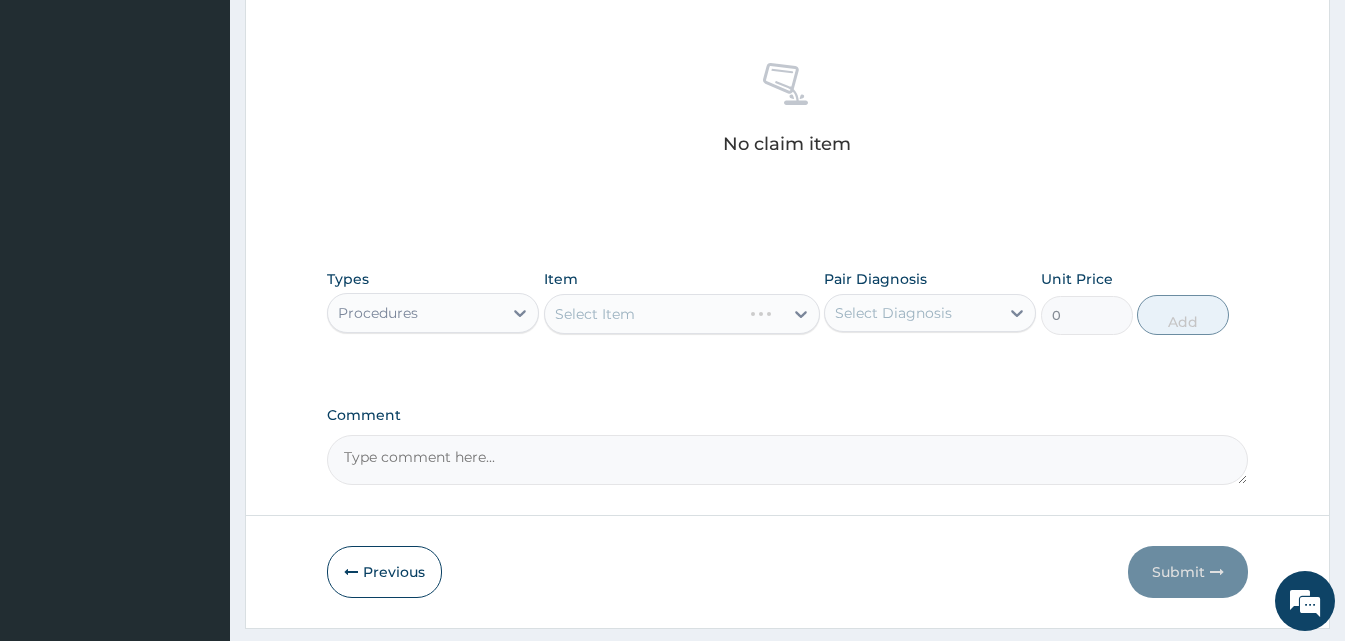 click on "Select Item" at bounding box center (682, 314) 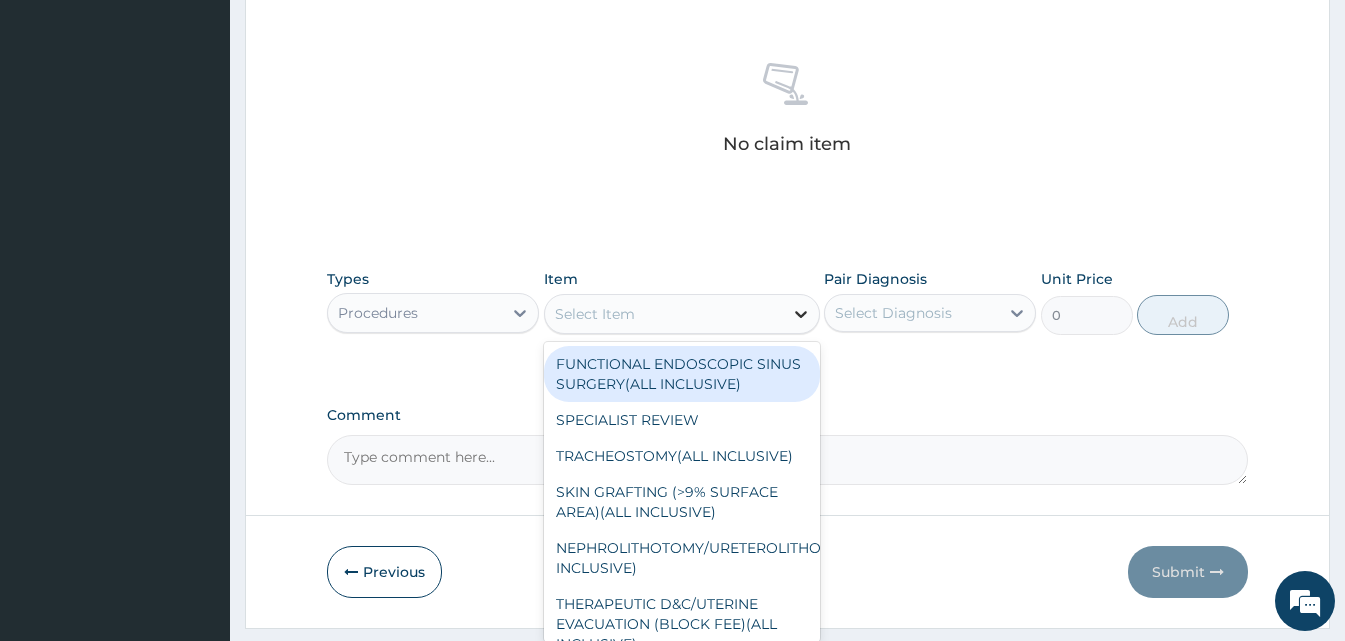 click 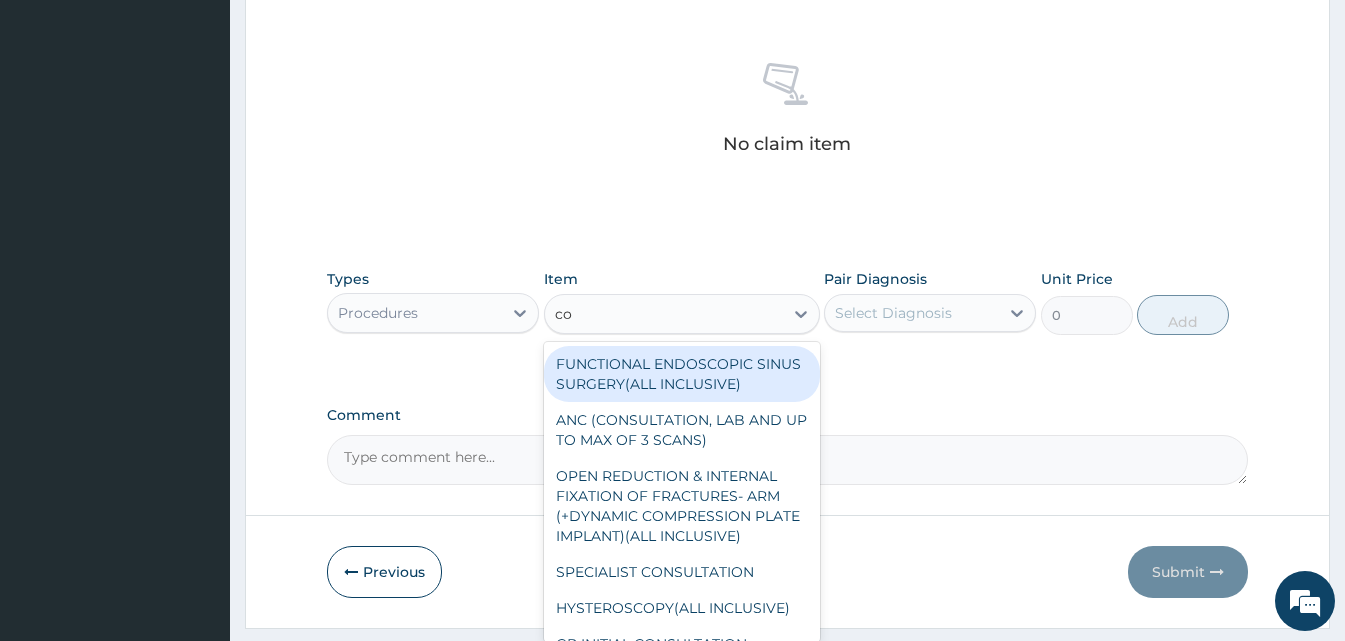 type on "con" 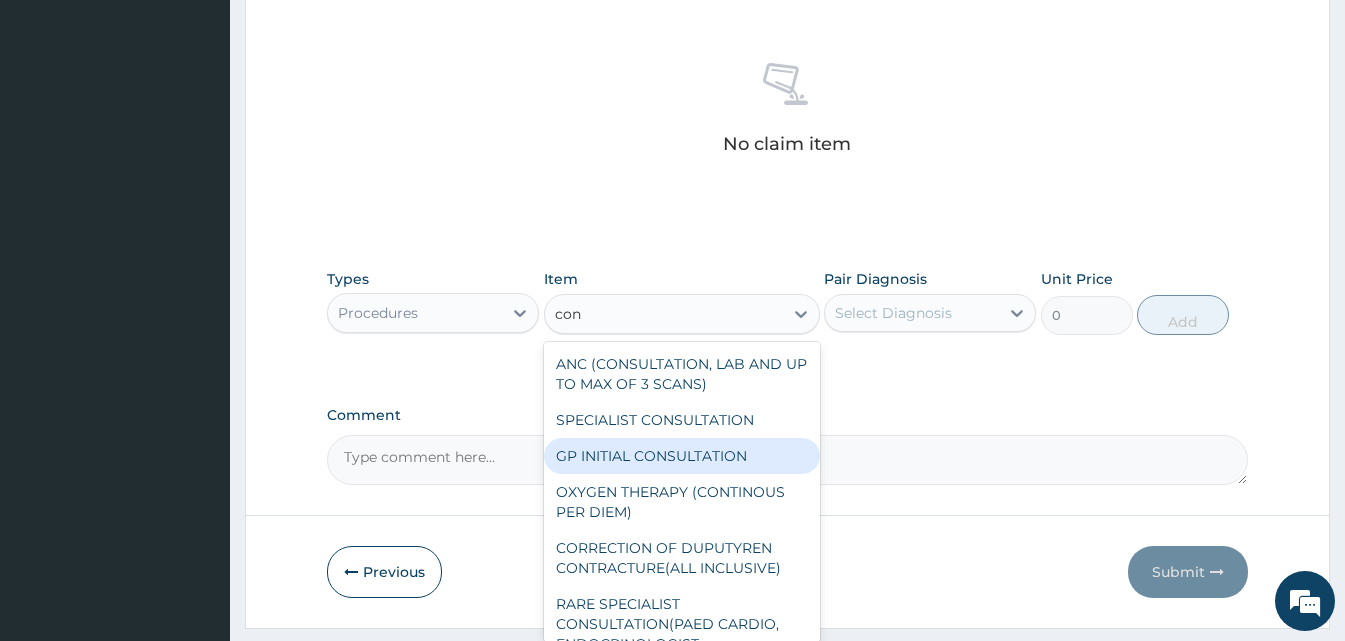 click on "GP INITIAL CONSULTATION" at bounding box center (682, 456) 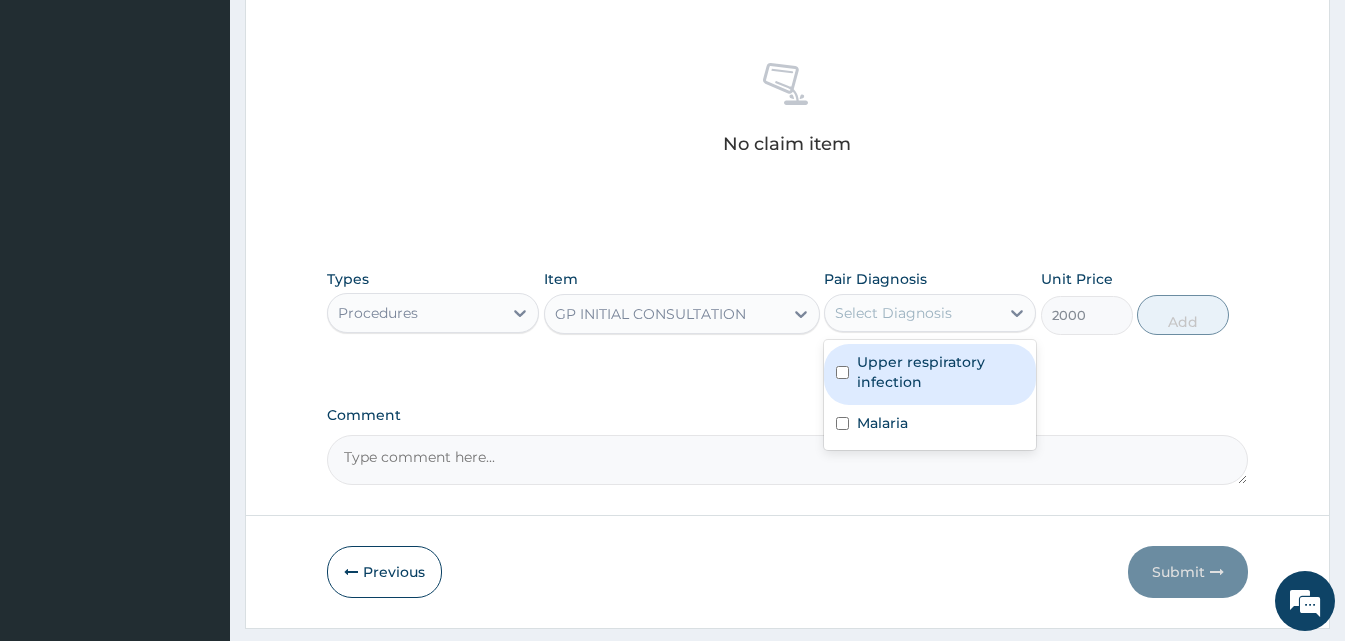 click on "Select Diagnosis" at bounding box center [912, 313] 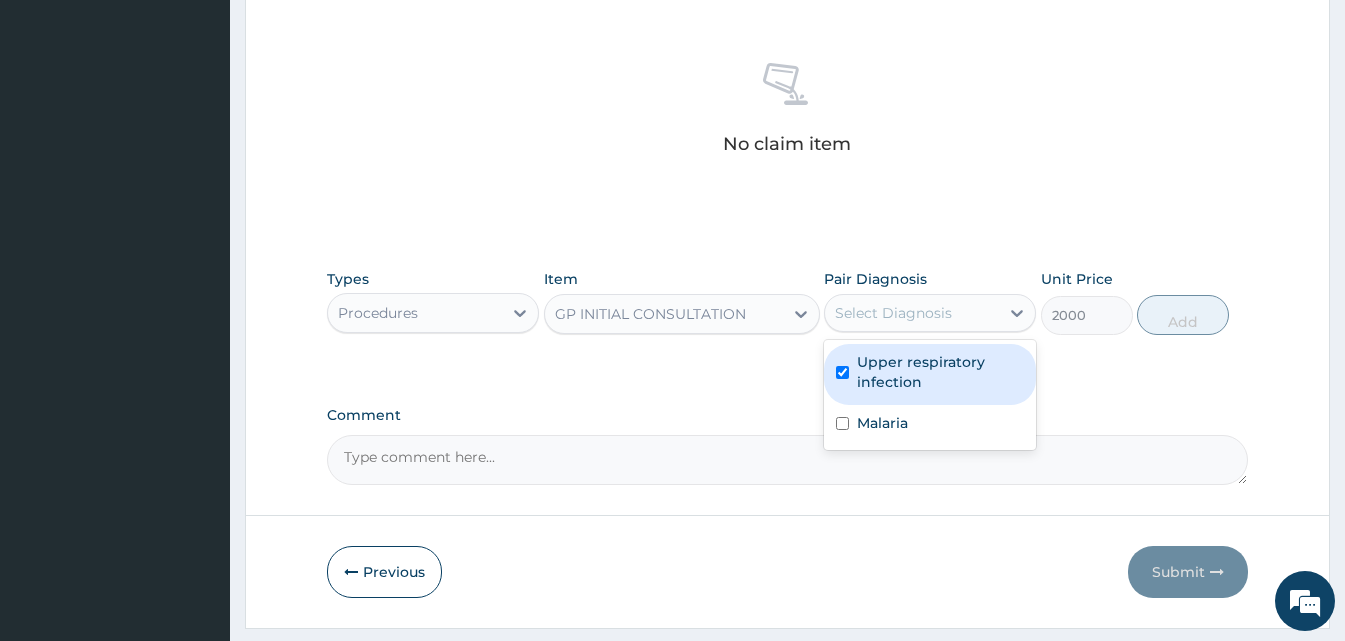 checkbox on "true" 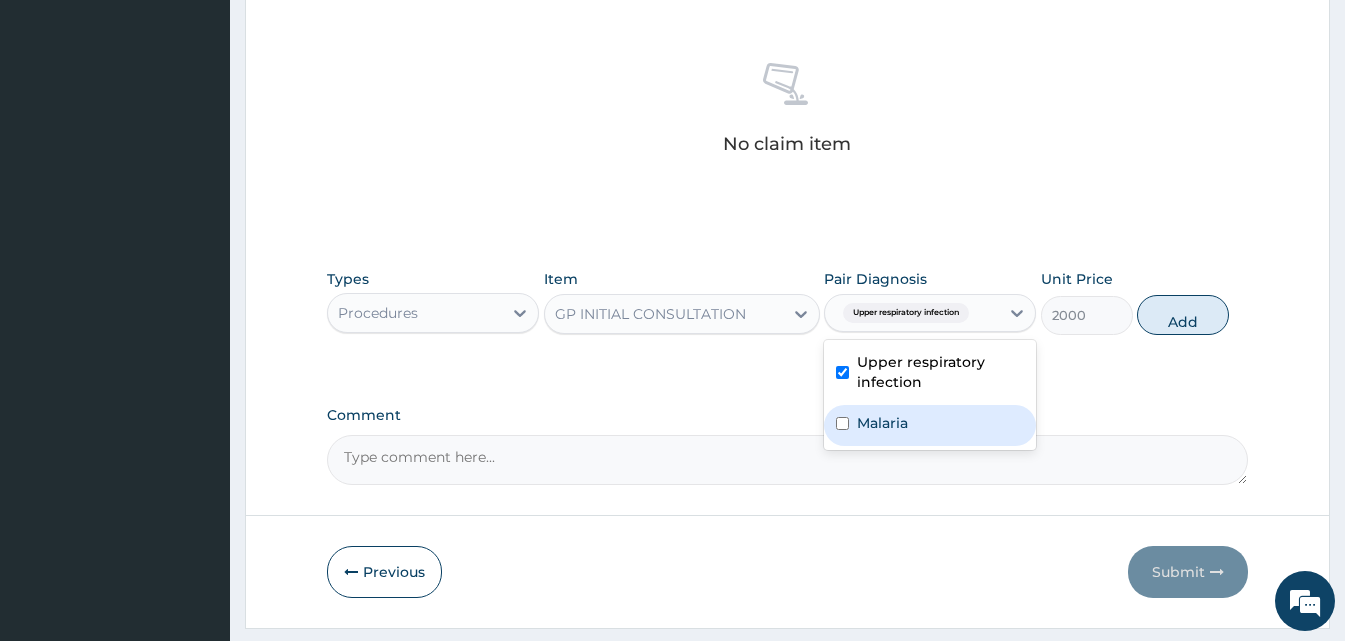 click on "Malaria" at bounding box center [882, 423] 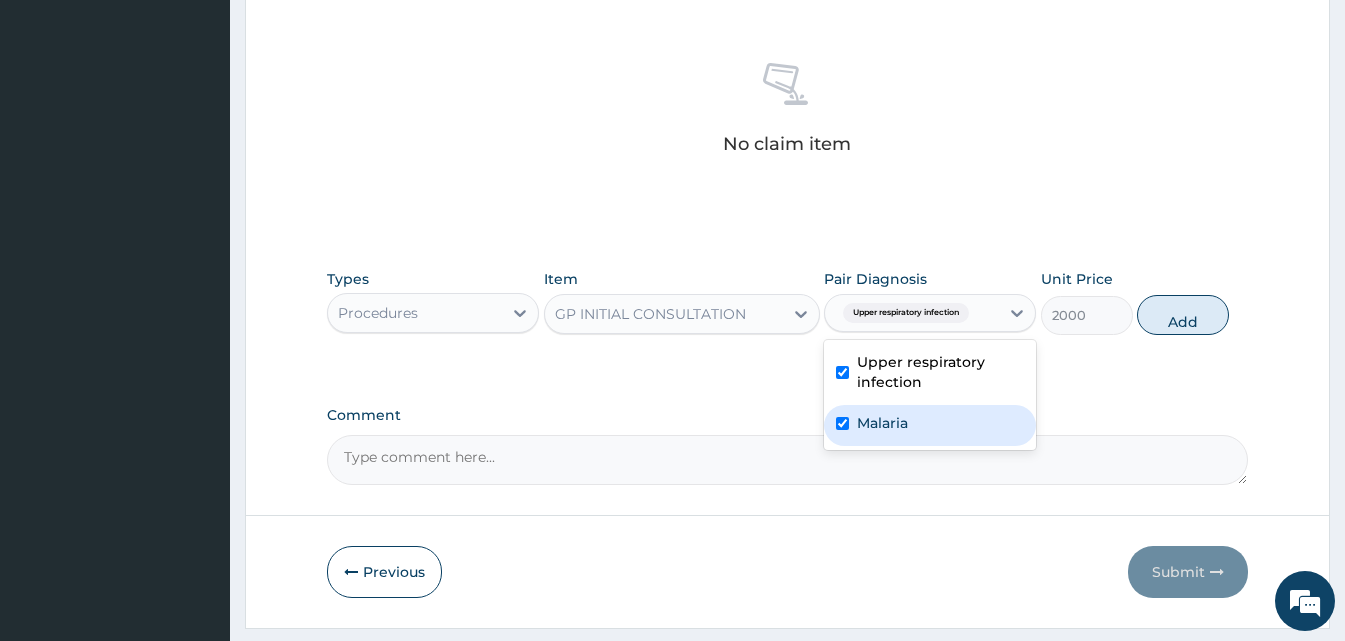 checkbox on "true" 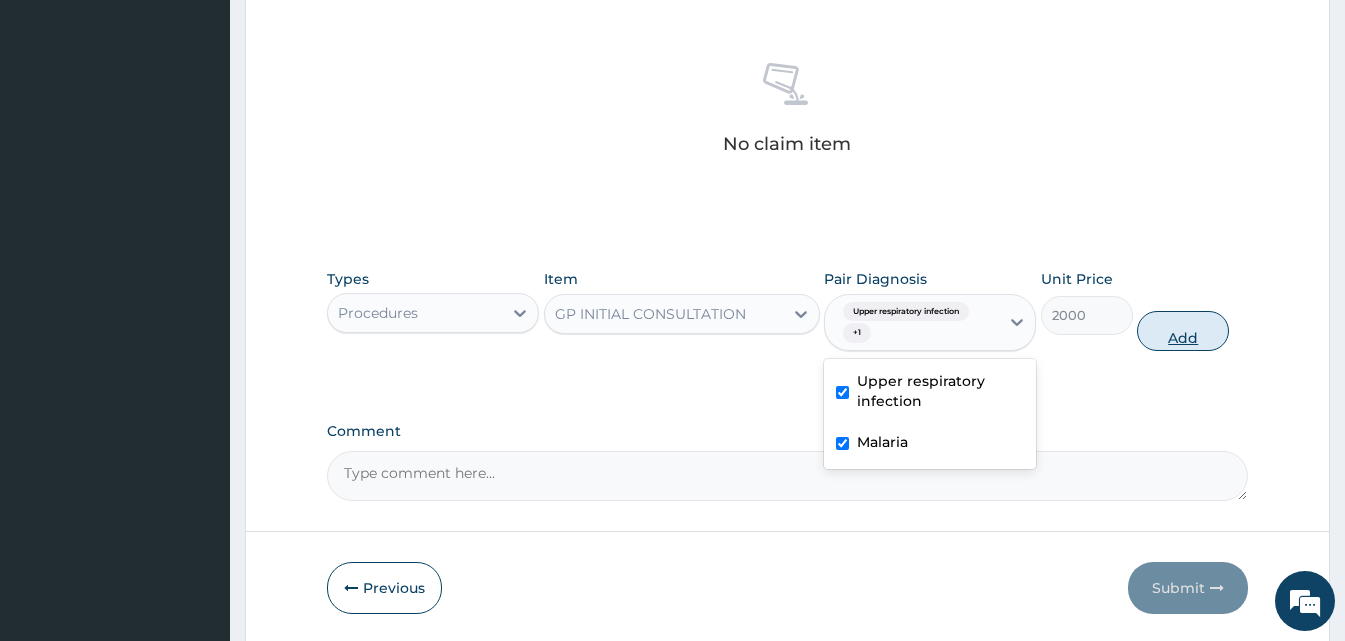click on "Add" at bounding box center (1183, 331) 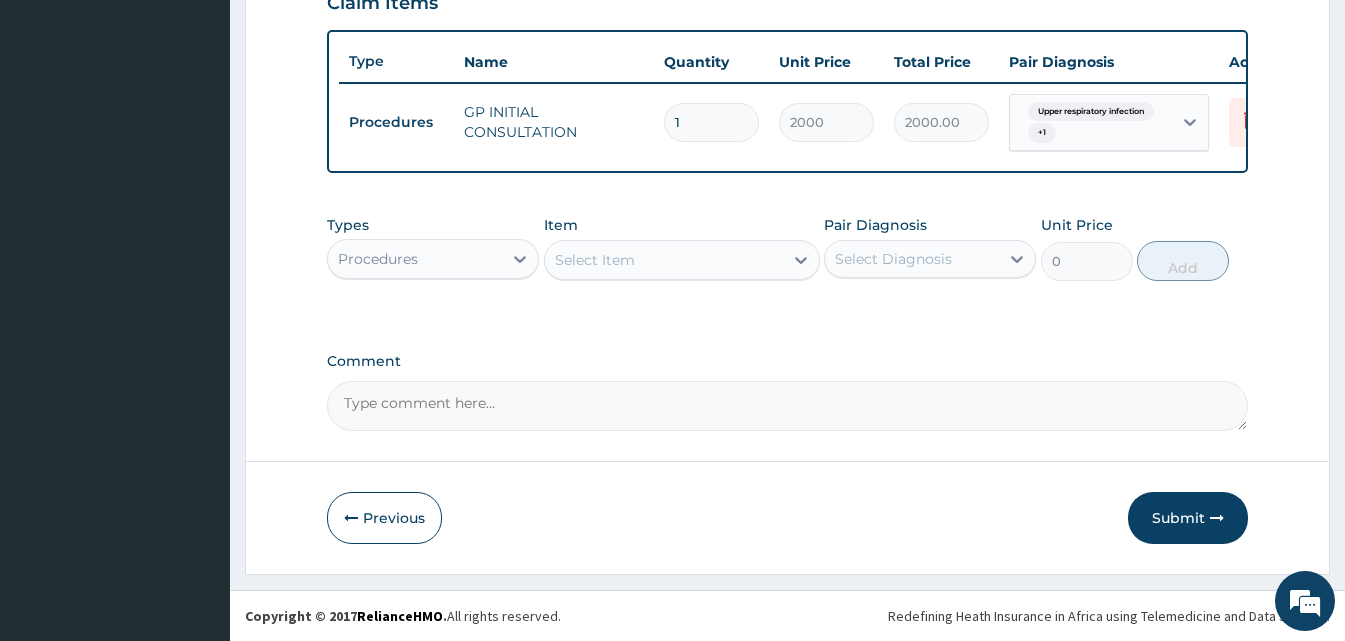 scroll, scrollTop: 729, scrollLeft: 0, axis: vertical 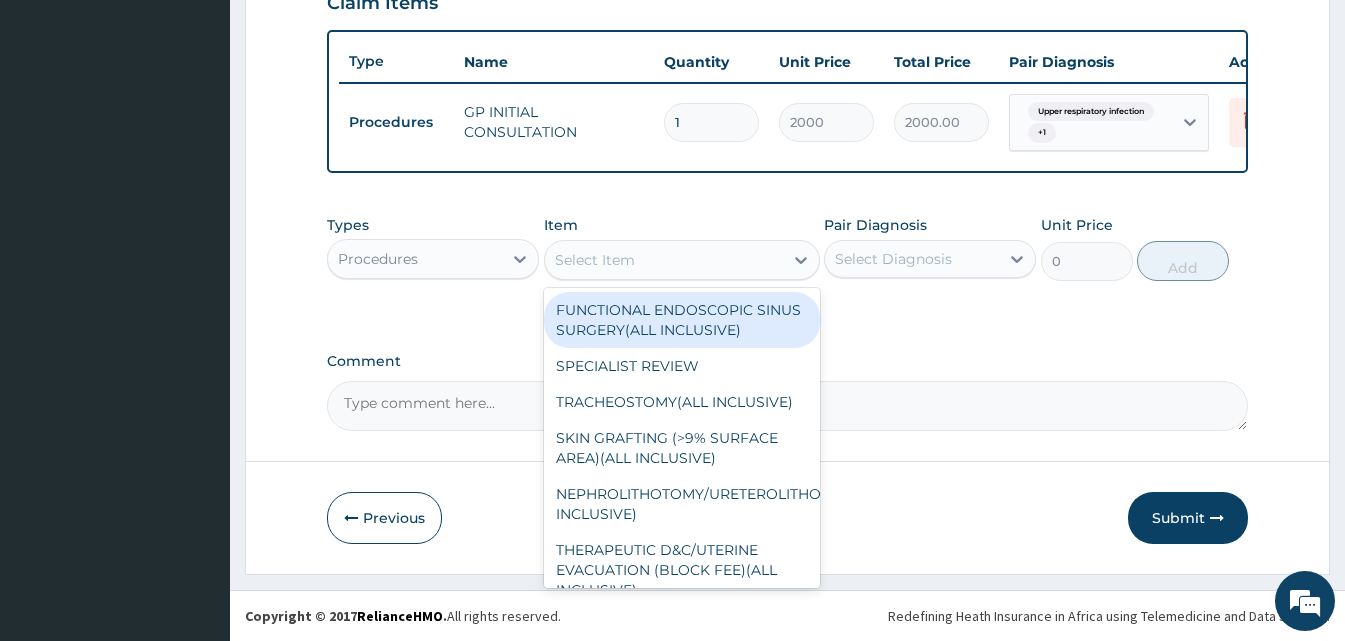 click on "Select Item" at bounding box center (595, 260) 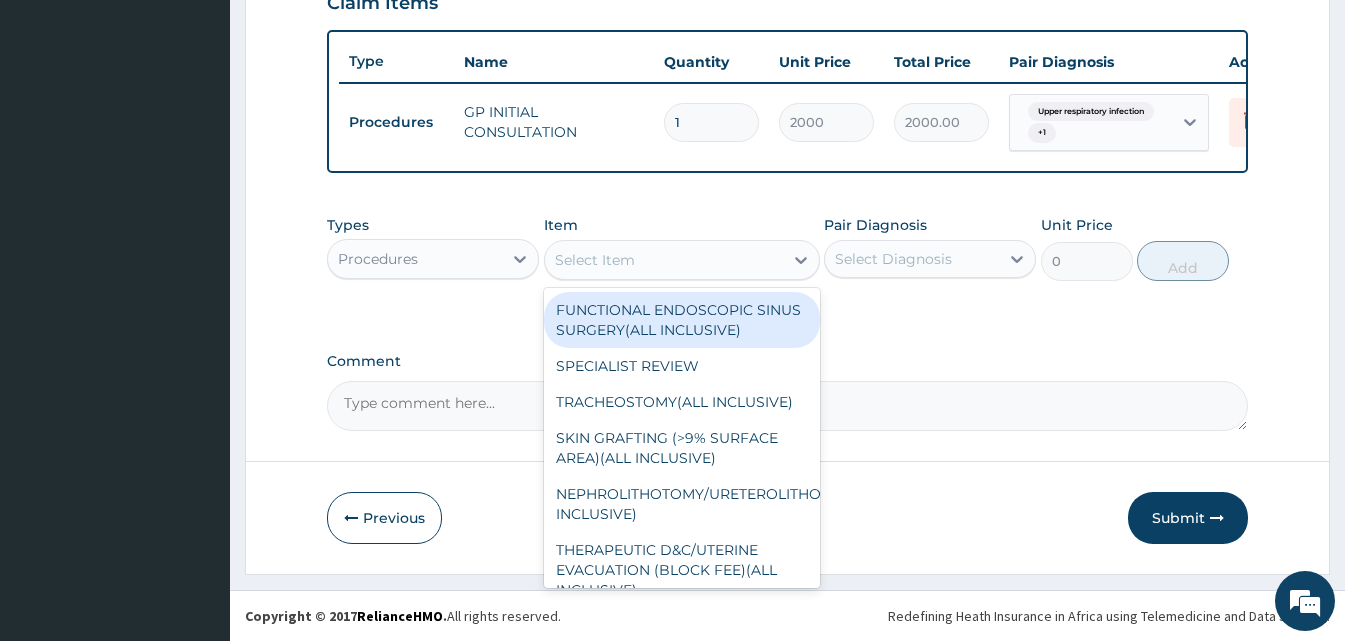 click on "Procedures" at bounding box center [433, 259] 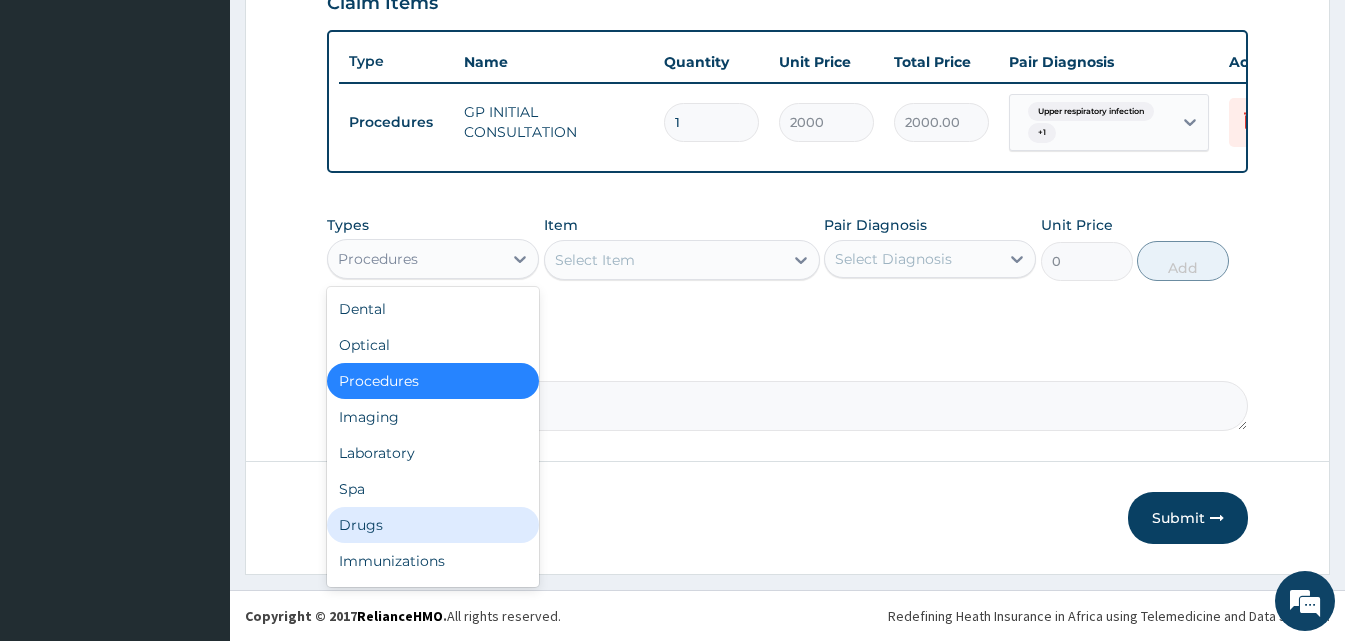 click on "Drugs" at bounding box center (433, 525) 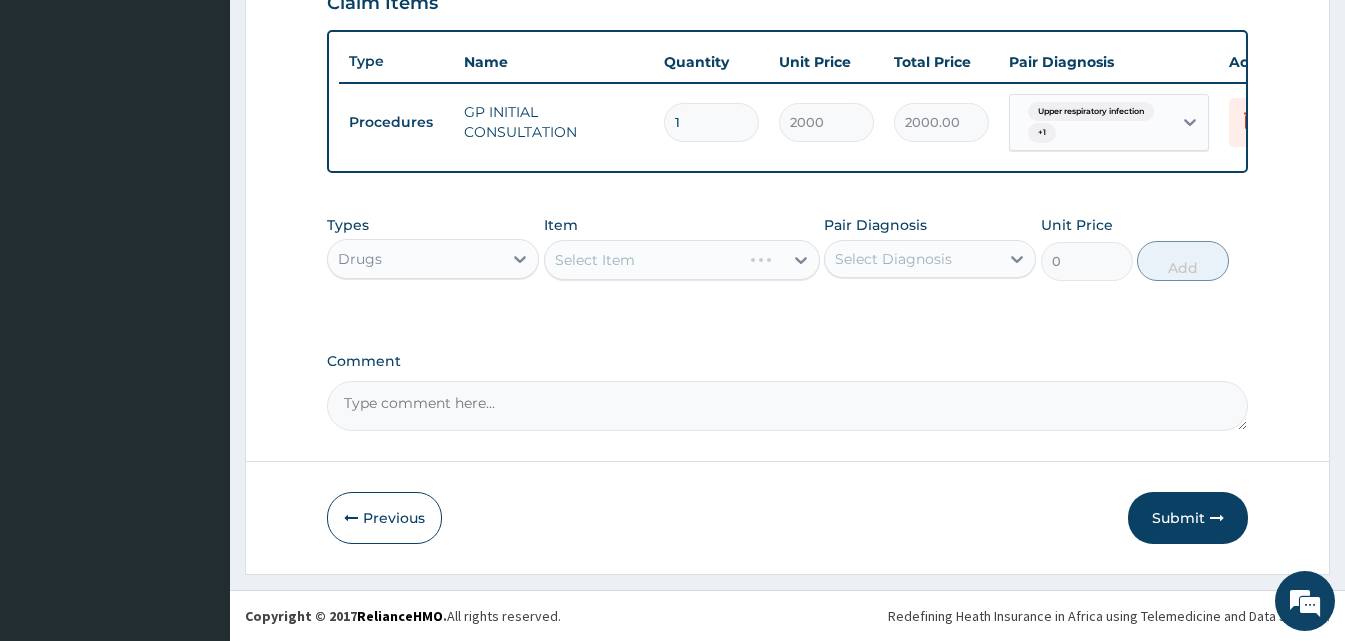 click on "Select Item" at bounding box center [682, 260] 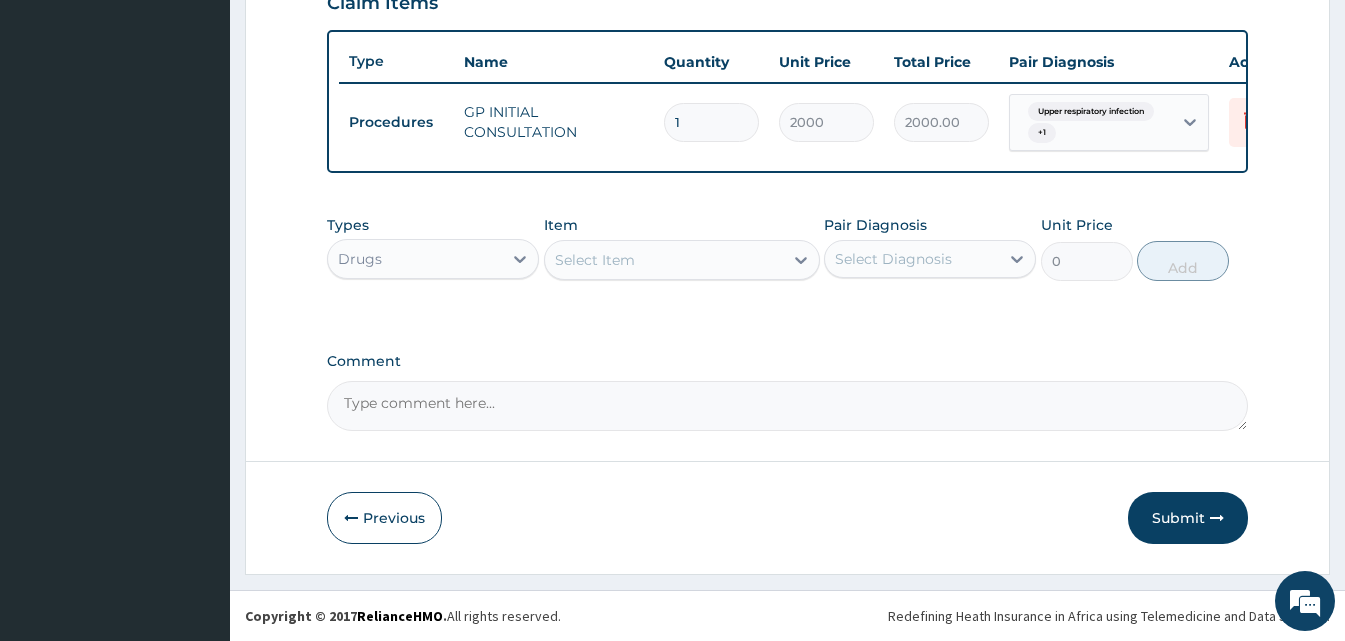 click on "Select Item" at bounding box center [664, 260] 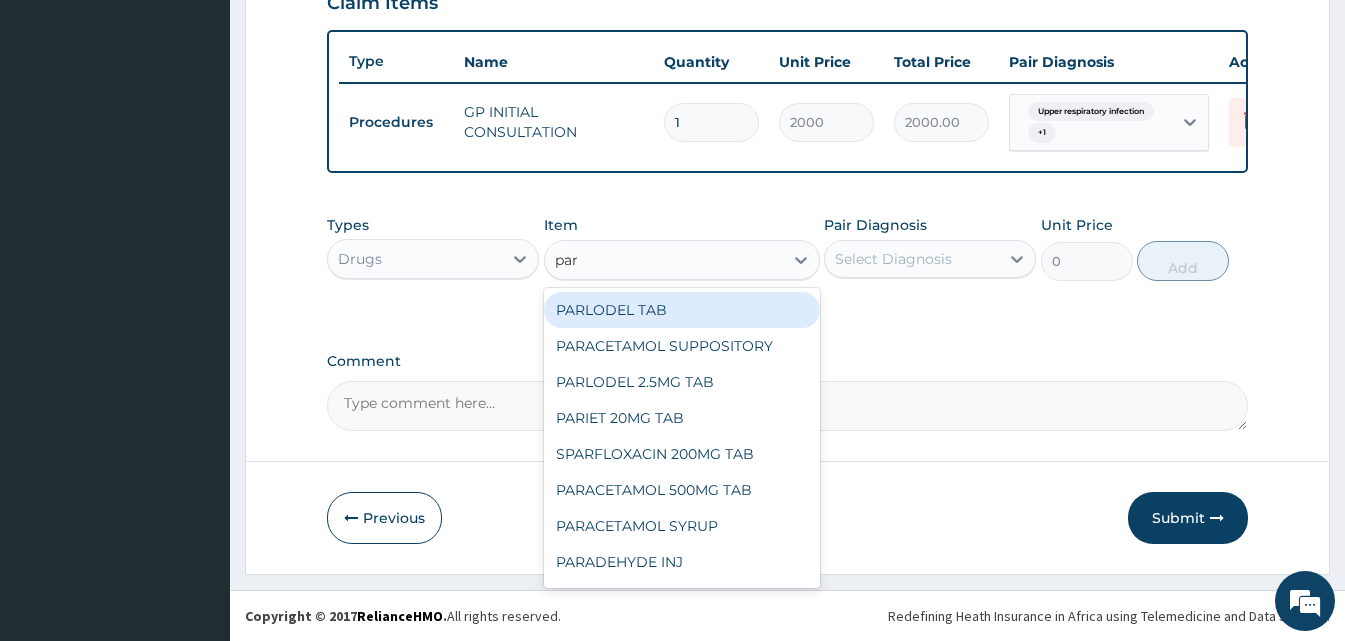 type on "para" 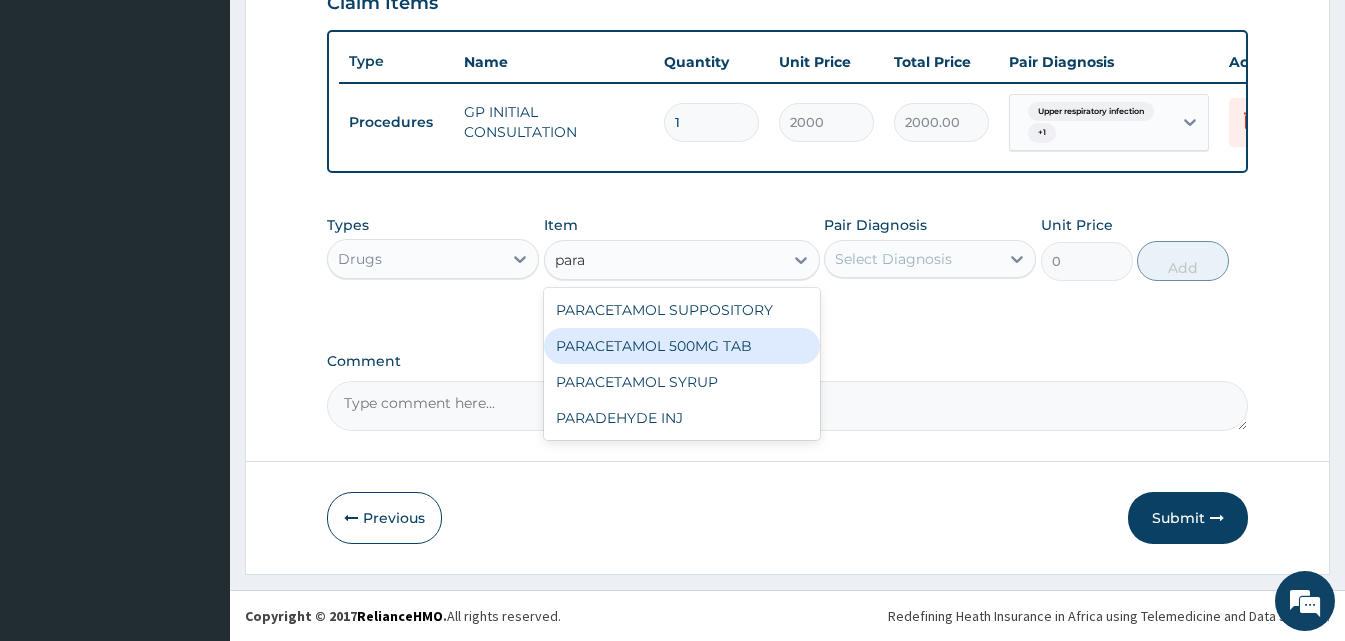 drag, startPoint x: 695, startPoint y: 368, endPoint x: 696, endPoint y: 345, distance: 23.021729 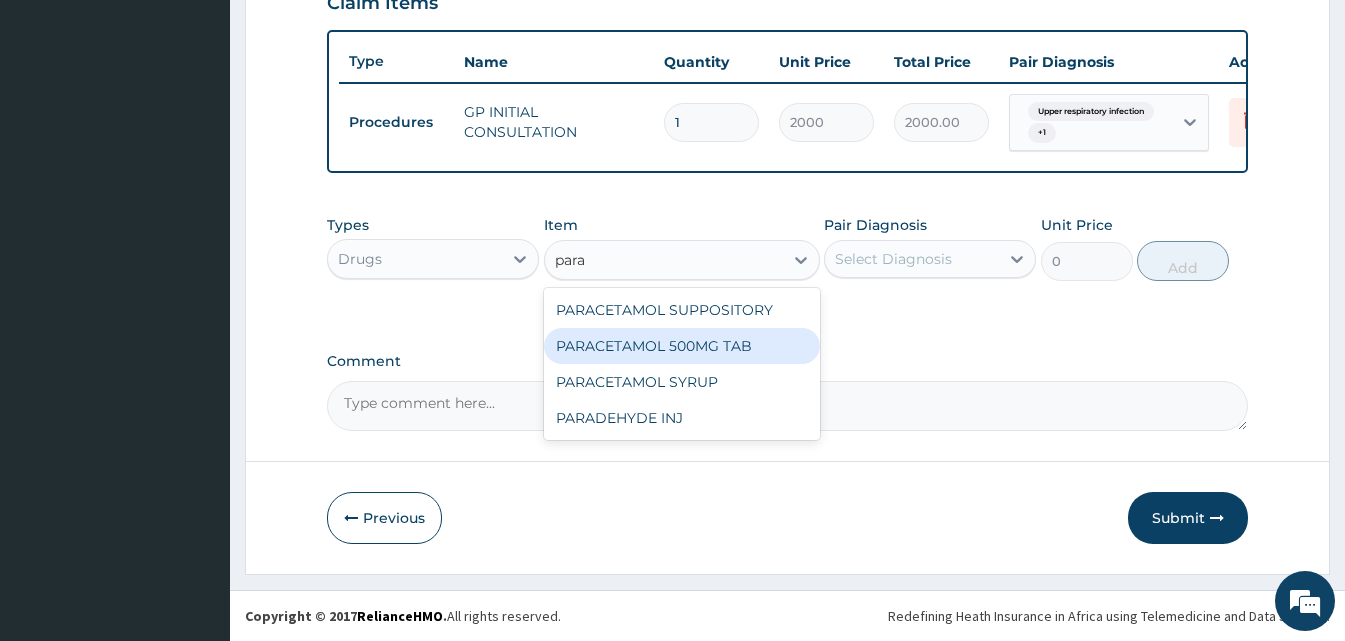 click on "PARACETAMOL SUPPOSITORY PARACETAMOL 500MG TAB PARACETAMOL SYRUP PARADEHYDE INJ" at bounding box center [682, 364] 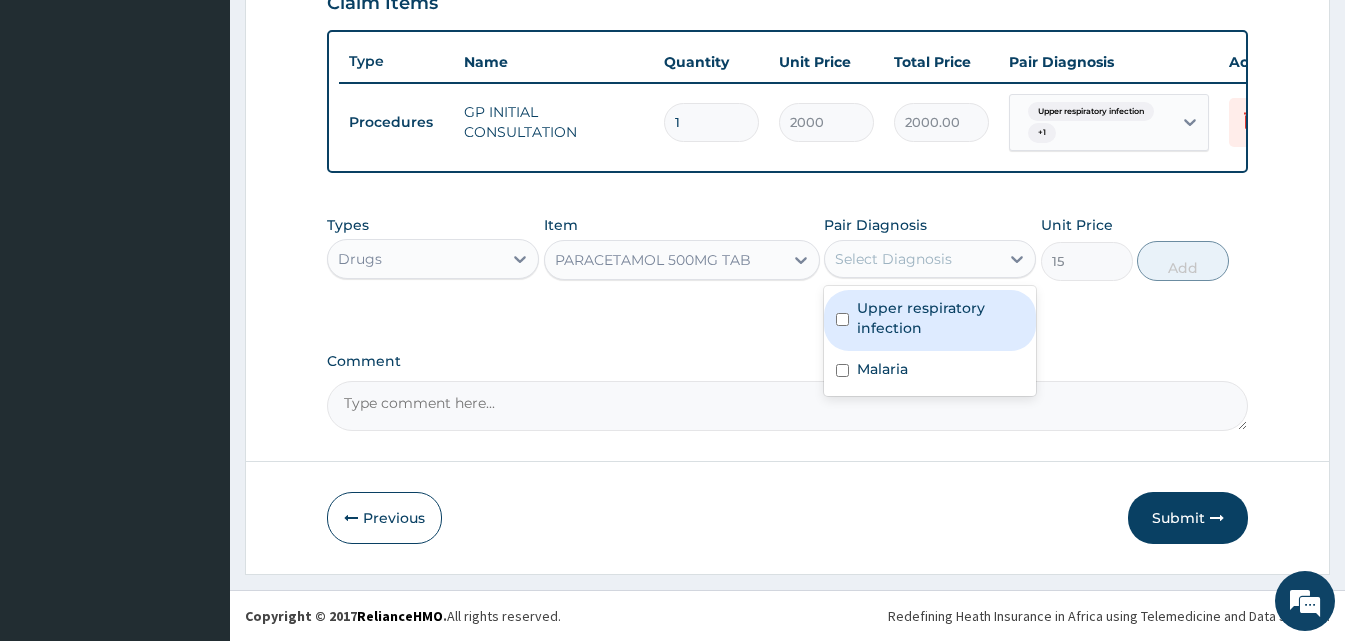 click on "Select Diagnosis" at bounding box center [912, 259] 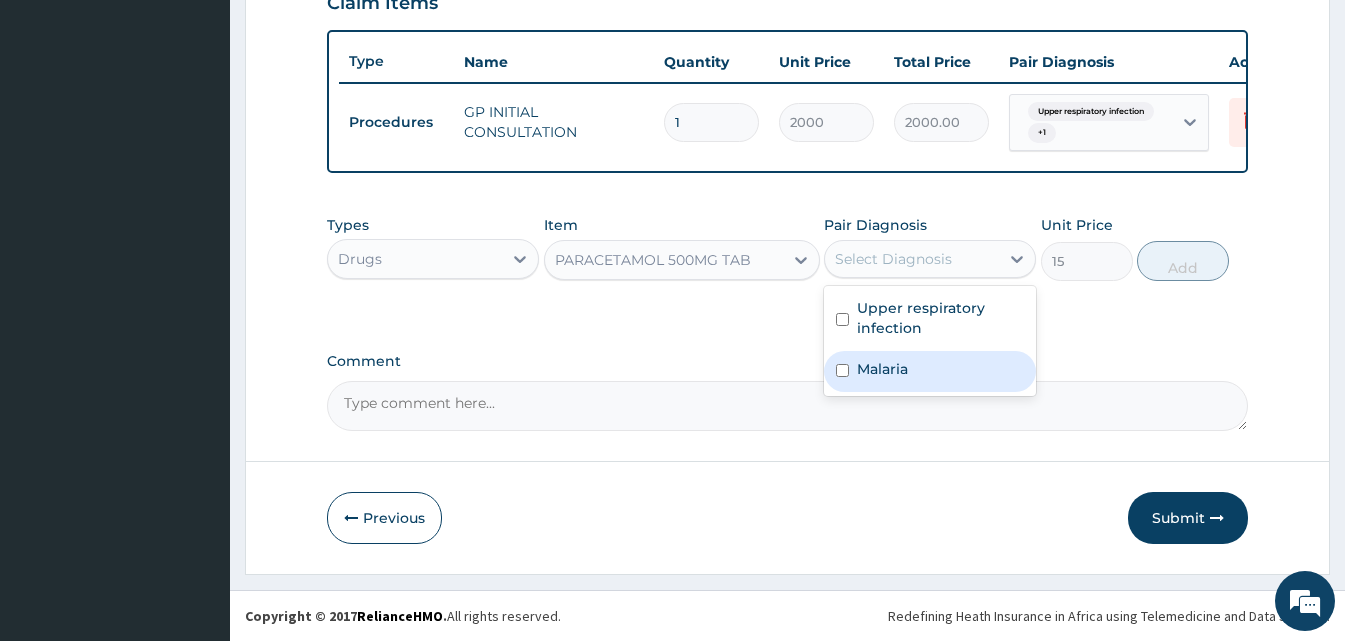 click on "Malaria" at bounding box center (930, 371) 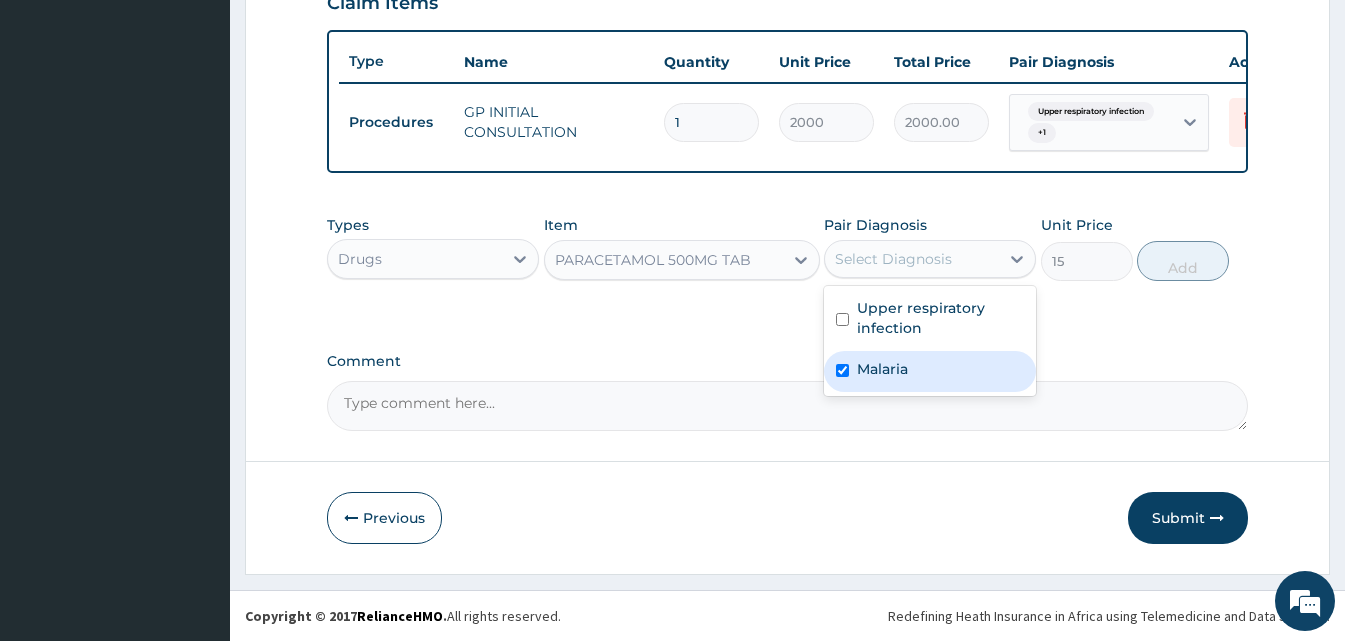checkbox on "true" 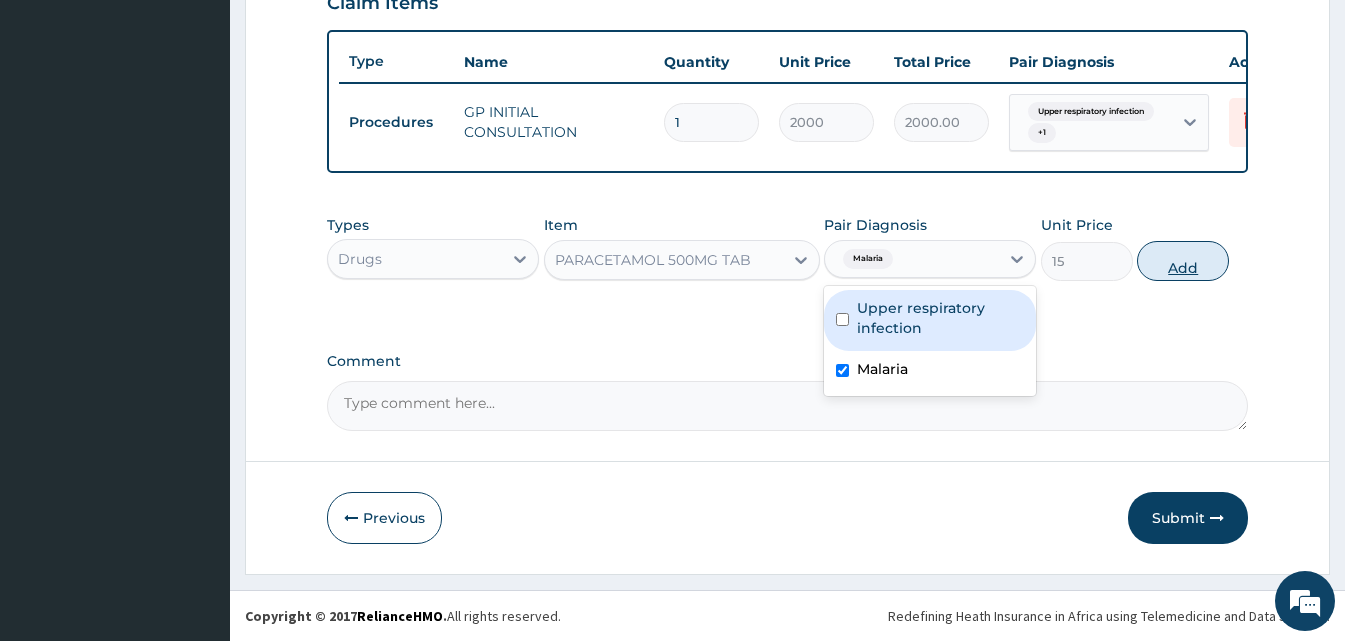 click on "Add" at bounding box center (1183, 261) 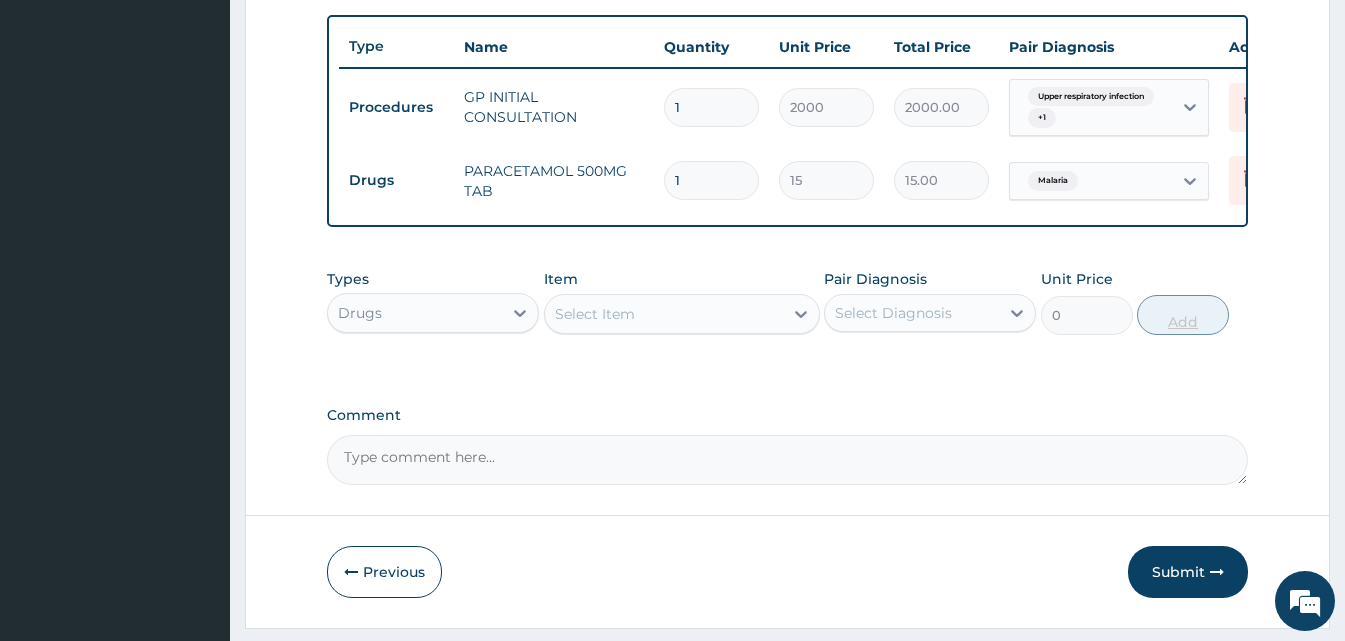 type on "15" 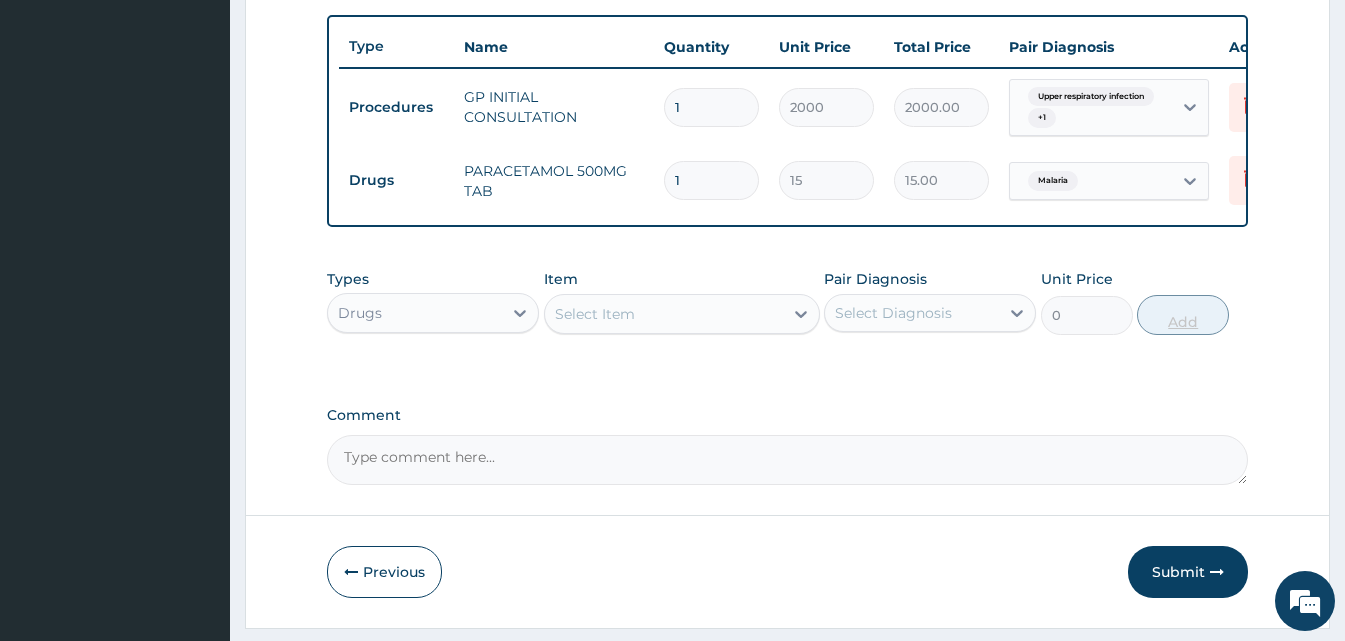 type on "225.00" 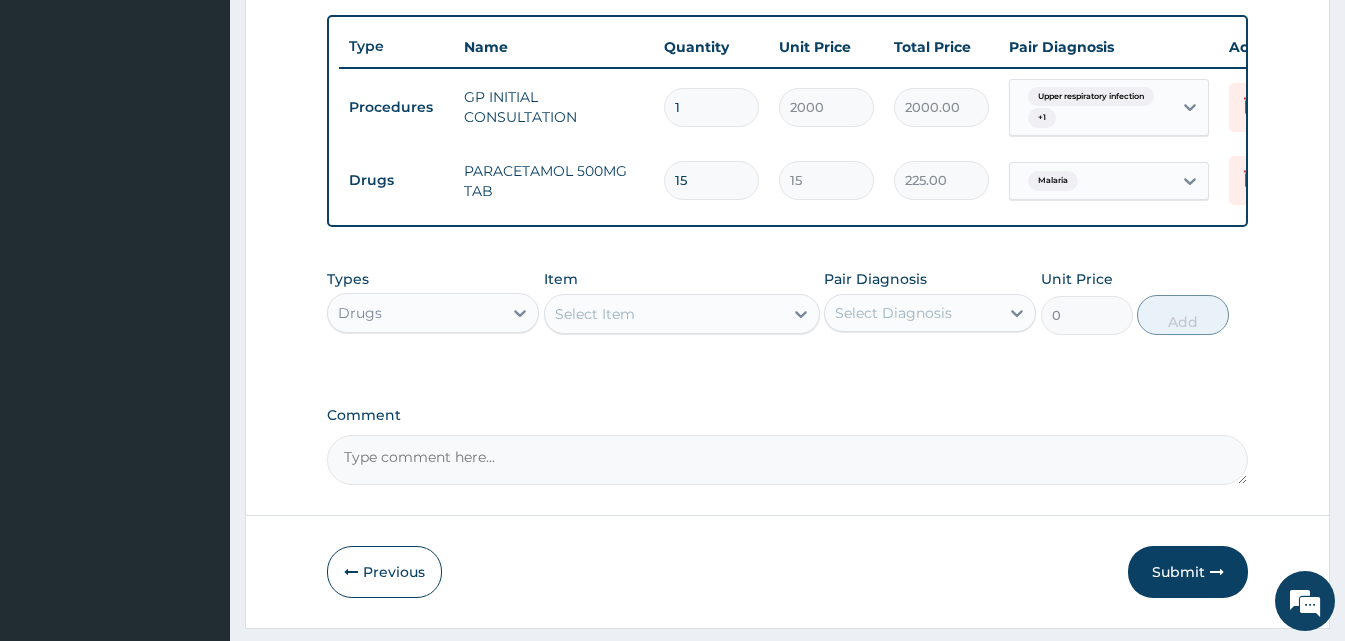 type on "15" 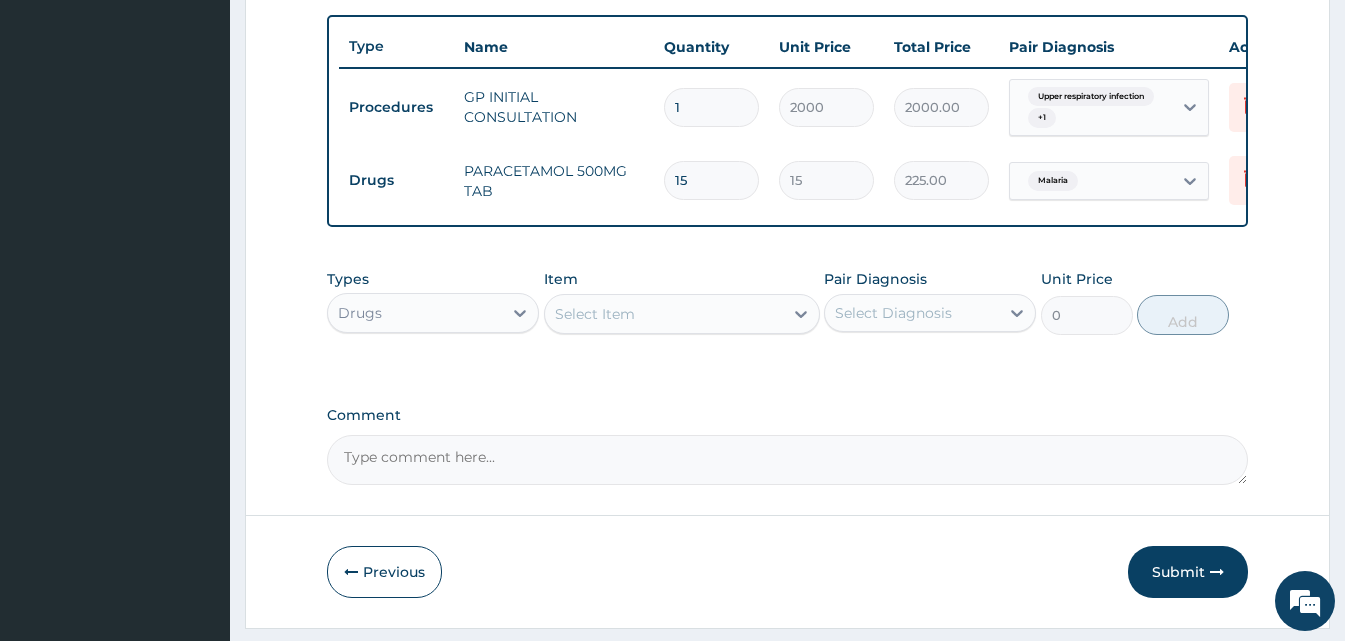 click on "Select Item" at bounding box center [664, 314] 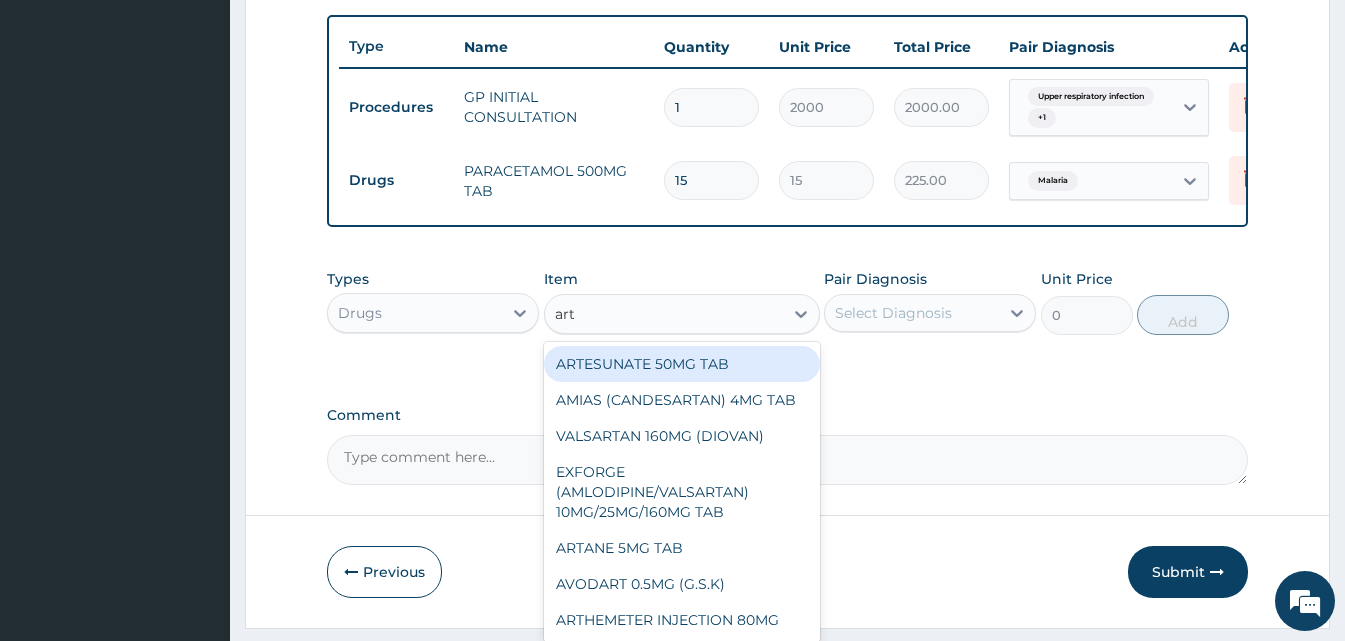 type on "arte" 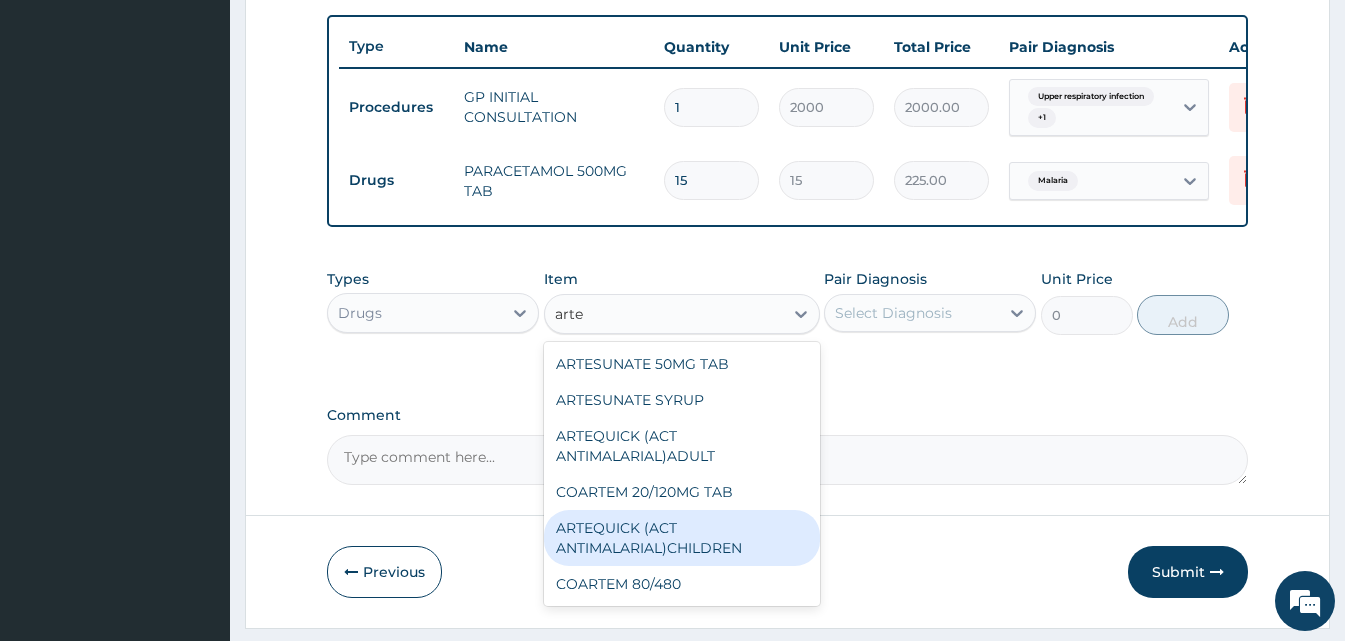 click on "ARTEQUICK (ACT ANTIMALARIAL)CHILDREN" at bounding box center (682, 538) 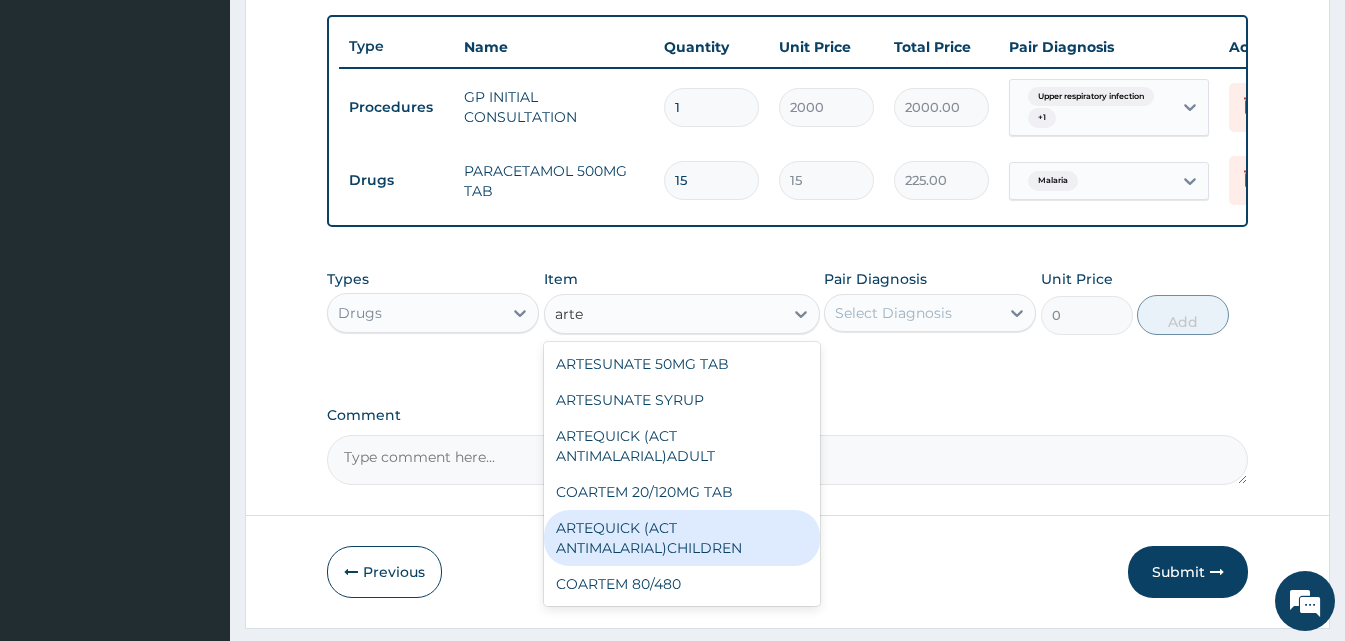 type 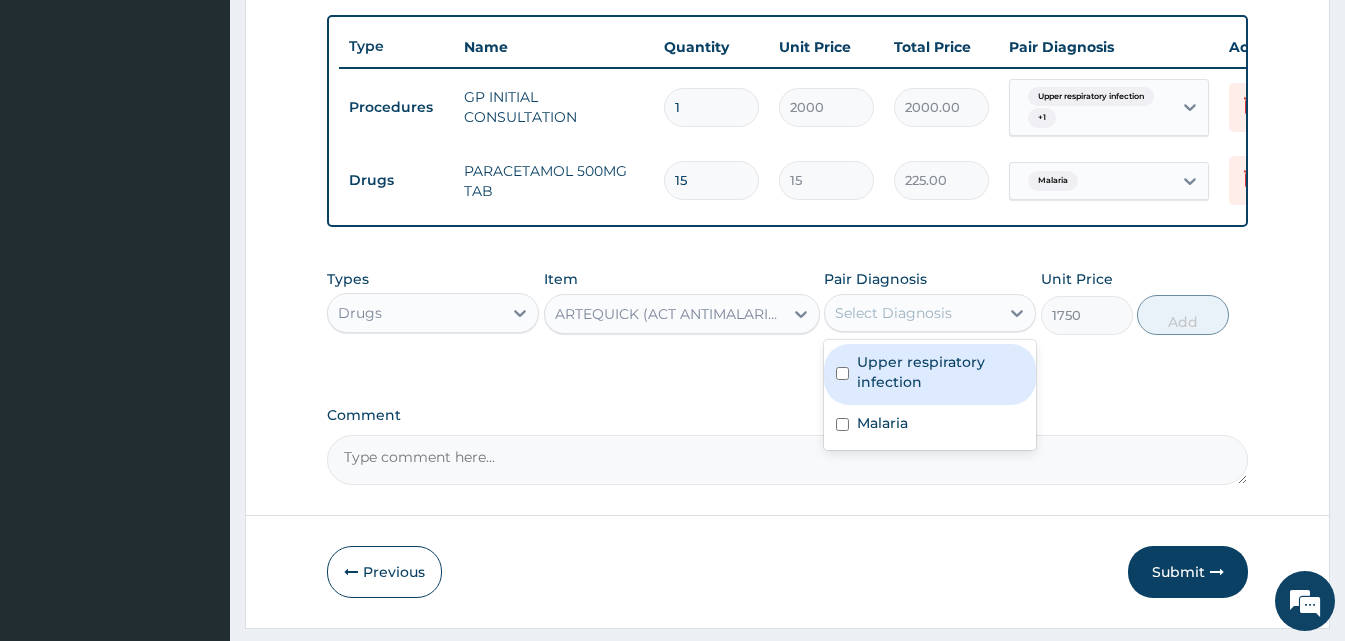 click on "Select Diagnosis" at bounding box center [893, 313] 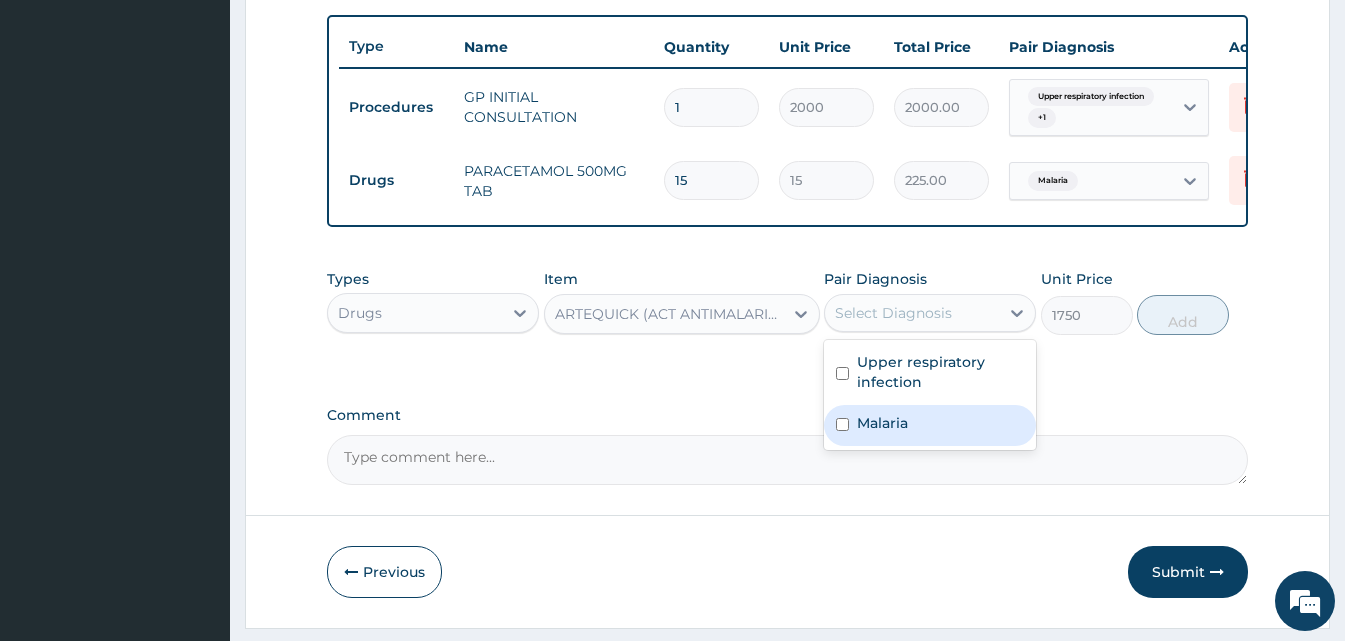 click on "Malaria" at bounding box center [882, 423] 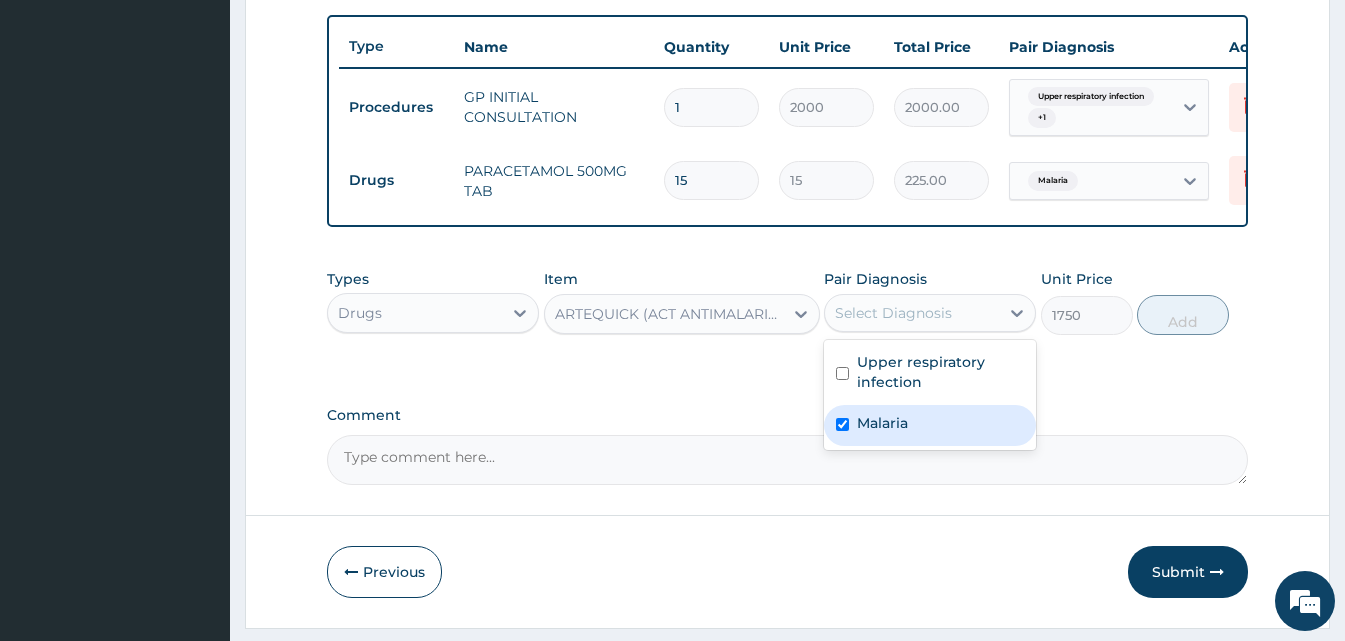 checkbox on "true" 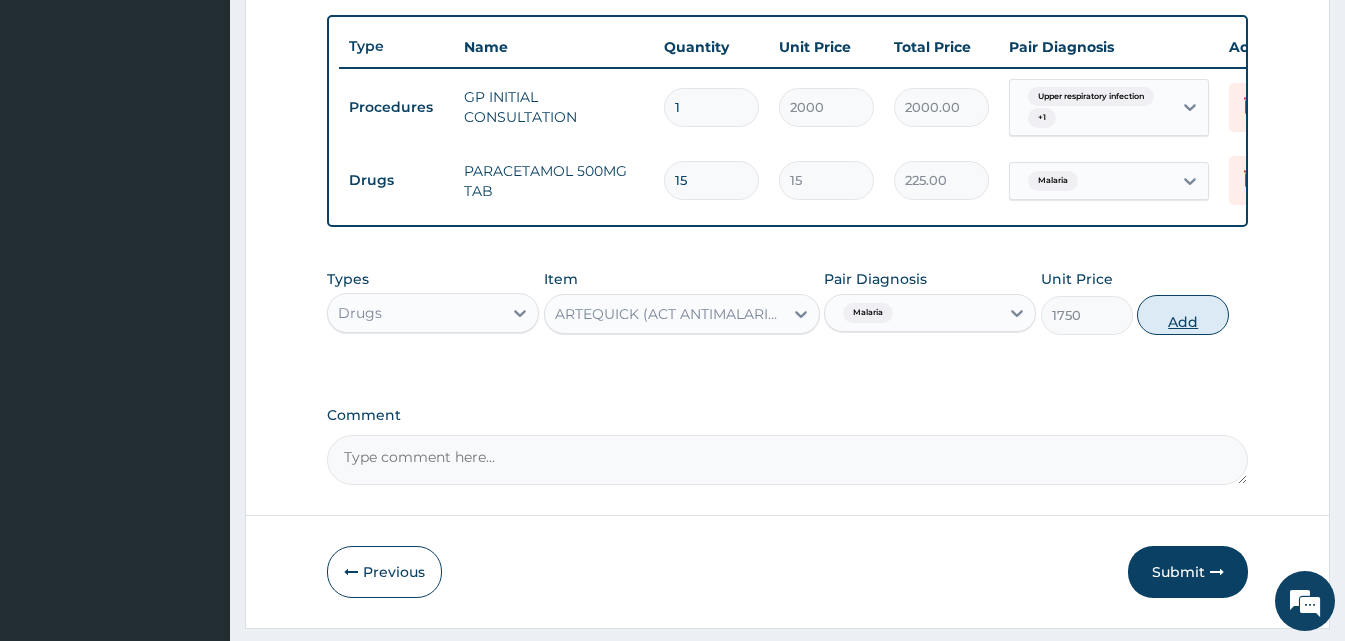 click on "Add" at bounding box center [1183, 315] 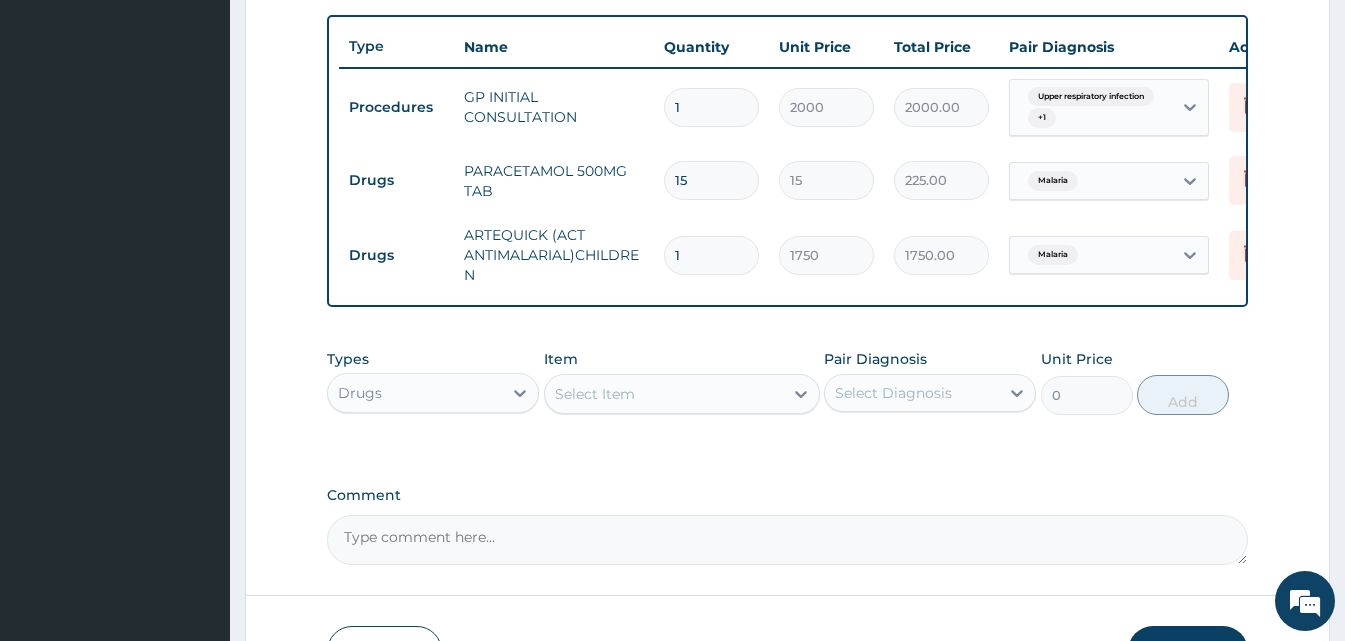 click on "Item Select Item" at bounding box center [682, 382] 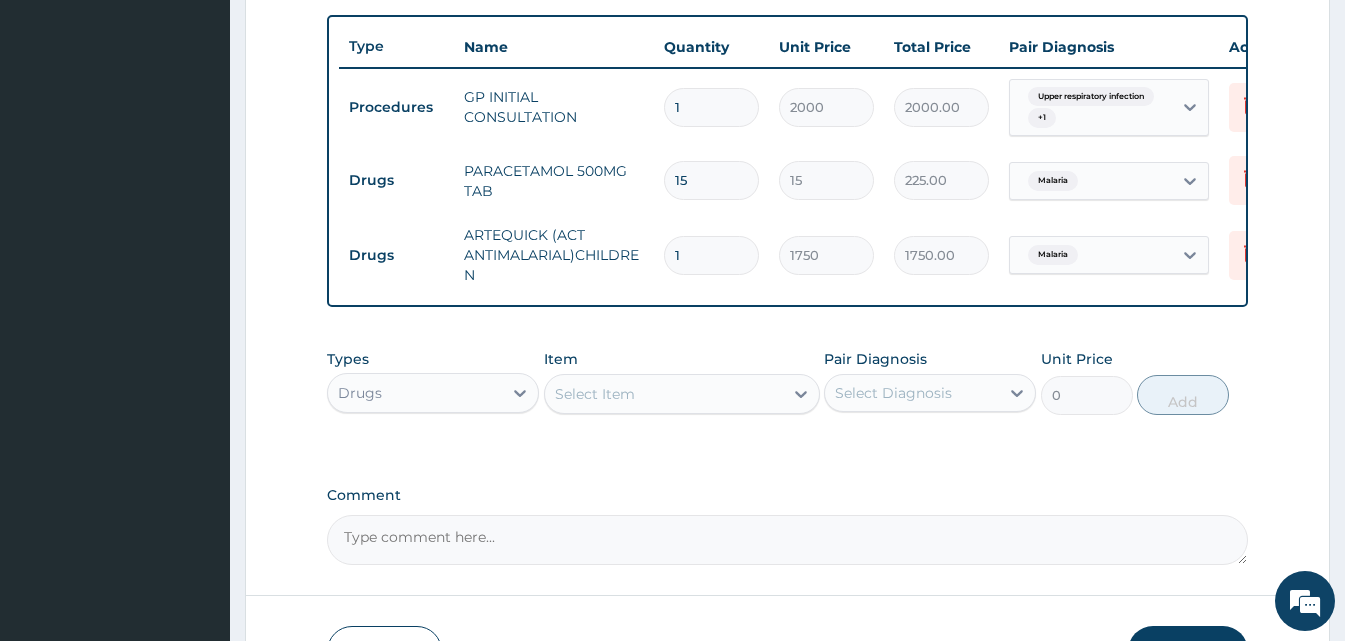 click on "Select Item" at bounding box center [664, 394] 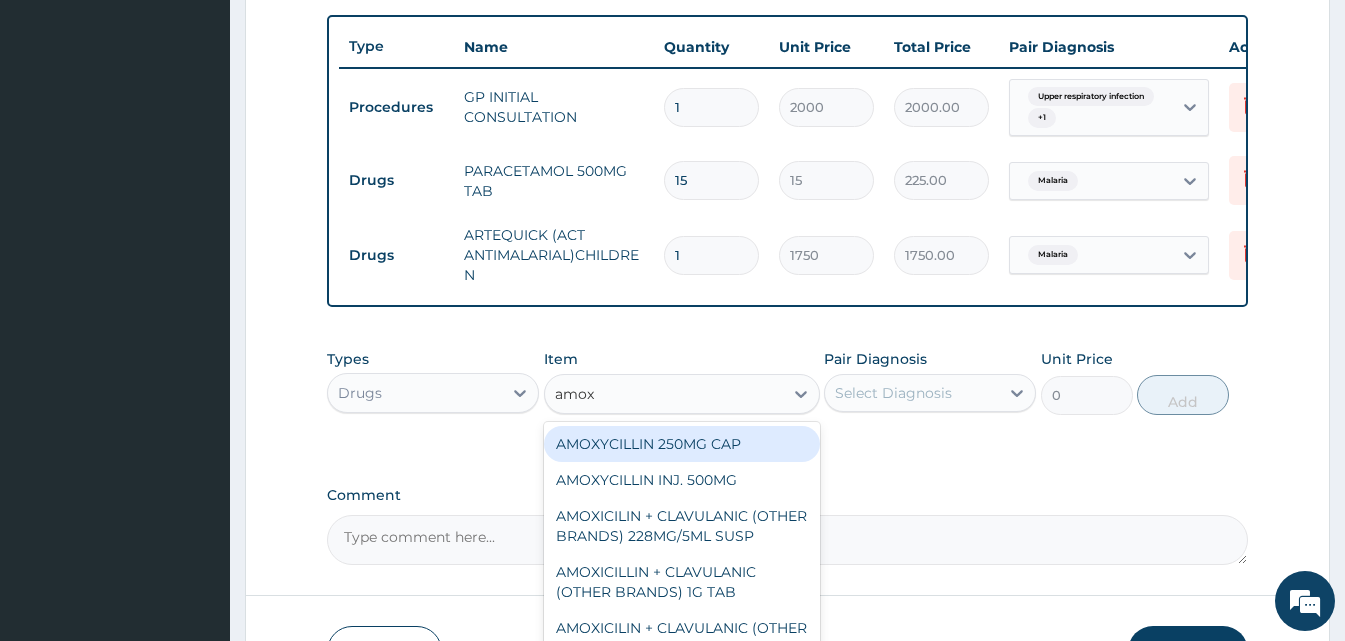 type on "amoxy" 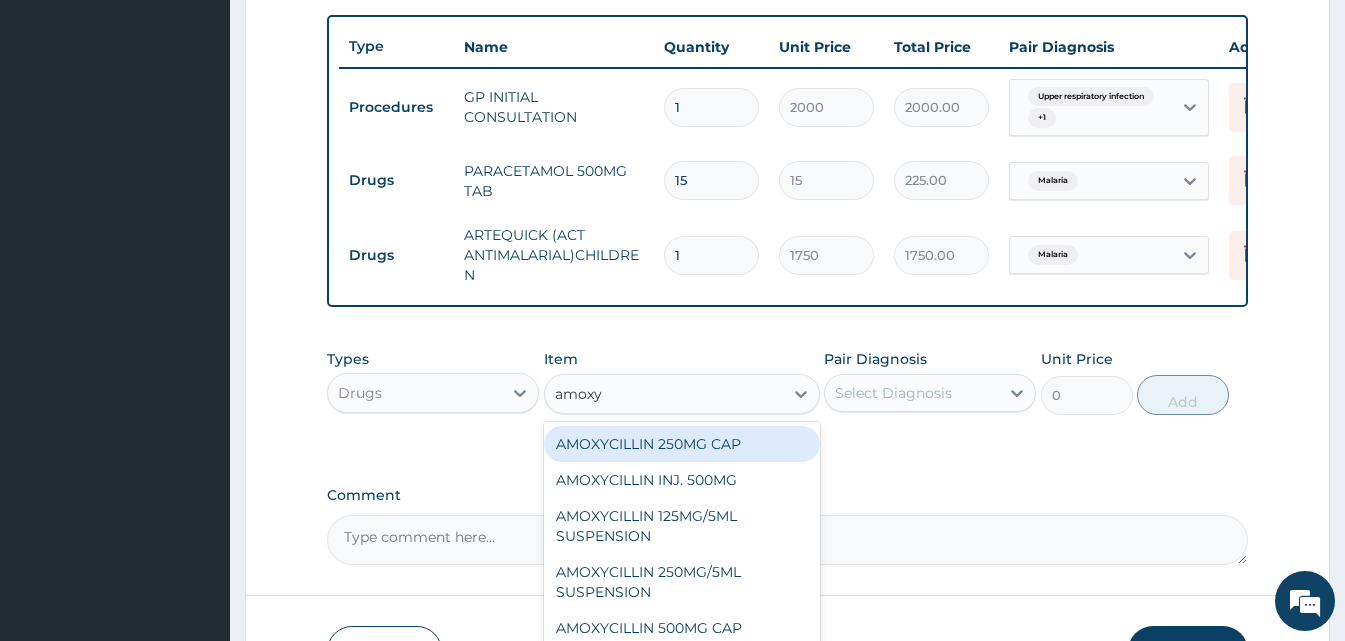 click on "AMOXYCILLIN 250MG CAP" at bounding box center [682, 444] 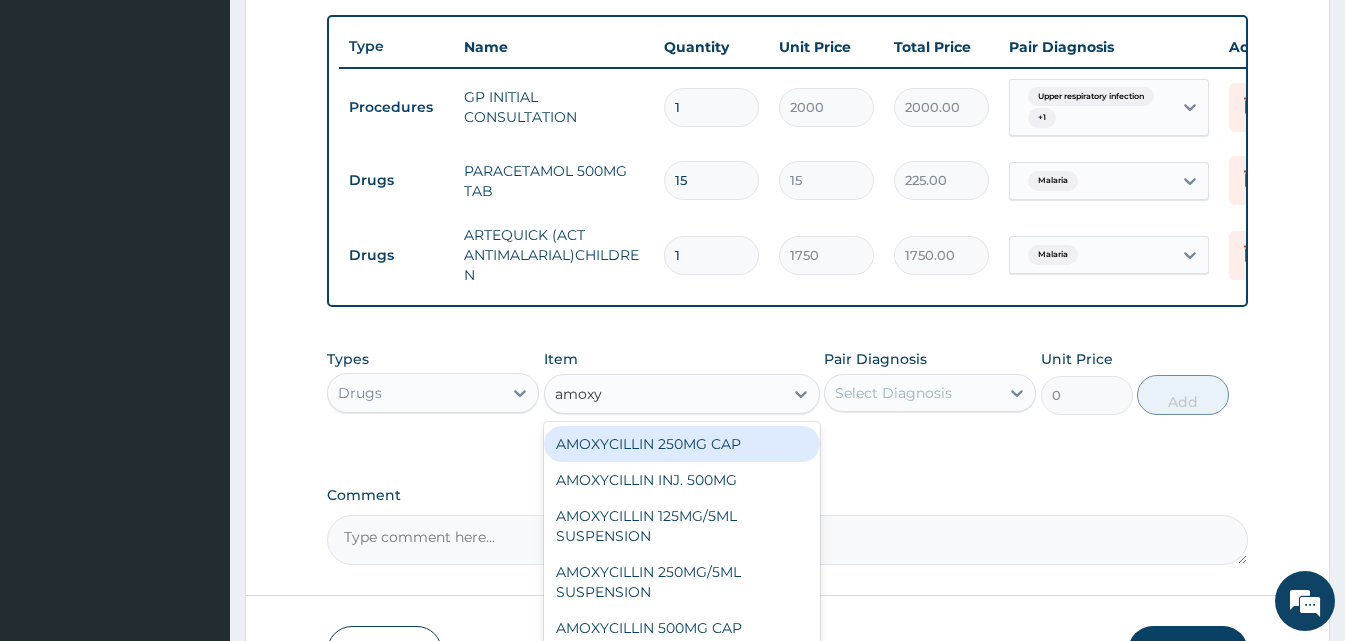 type 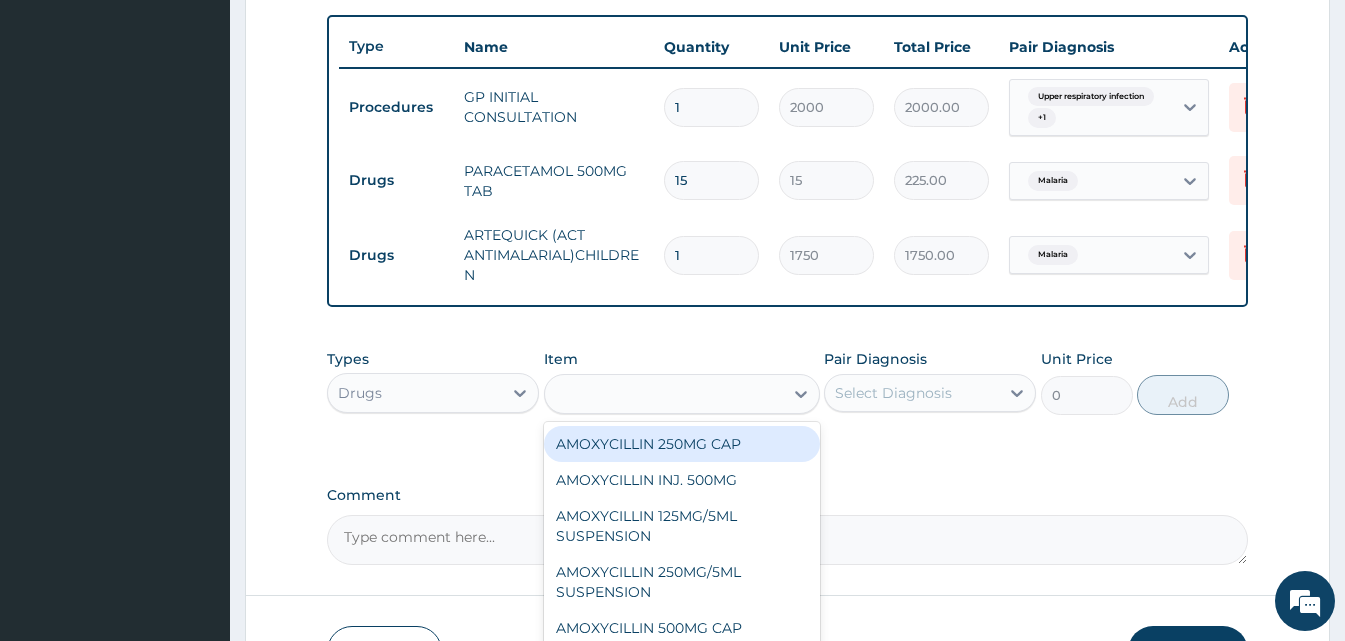 type on "25" 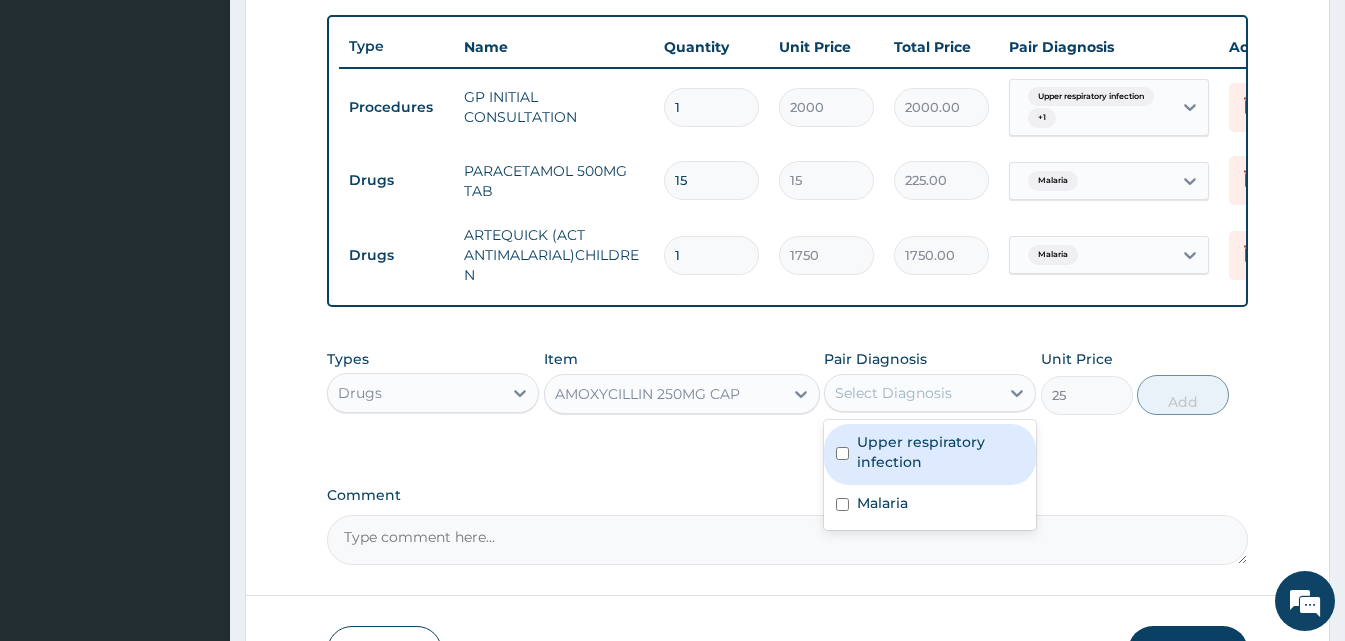 click on "Select Diagnosis" at bounding box center (912, 393) 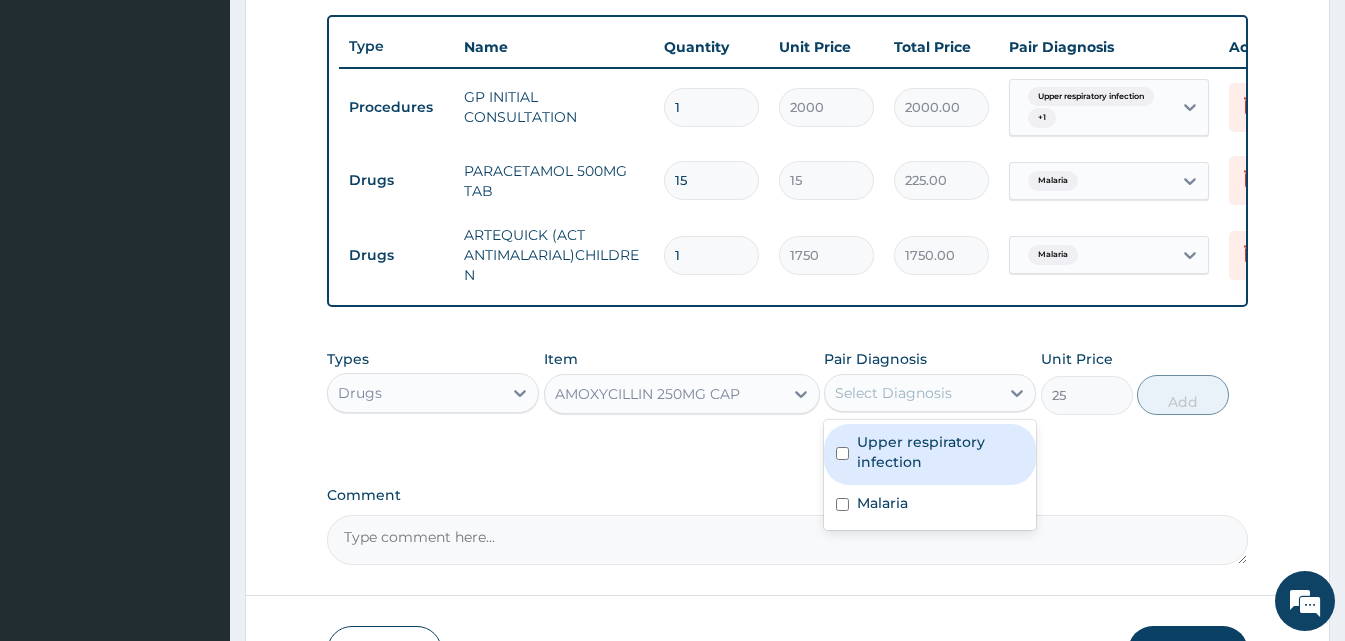 click on "Upper respiratory infection" at bounding box center [940, 452] 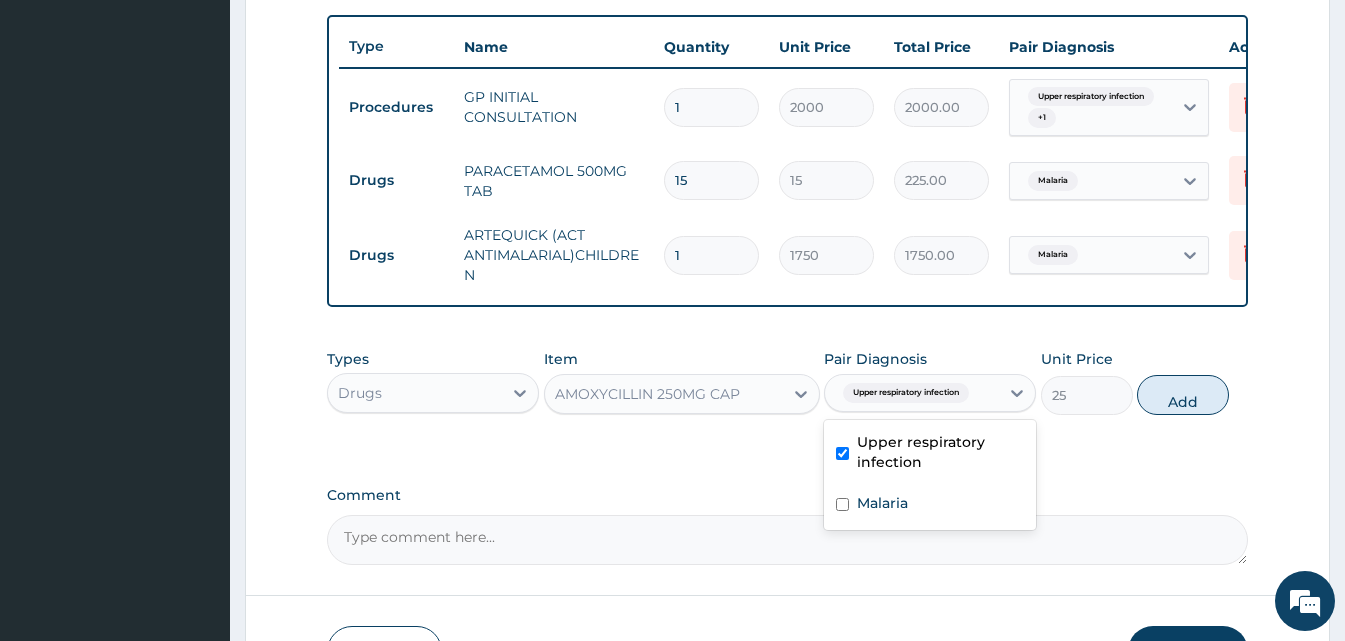 checkbox on "true" 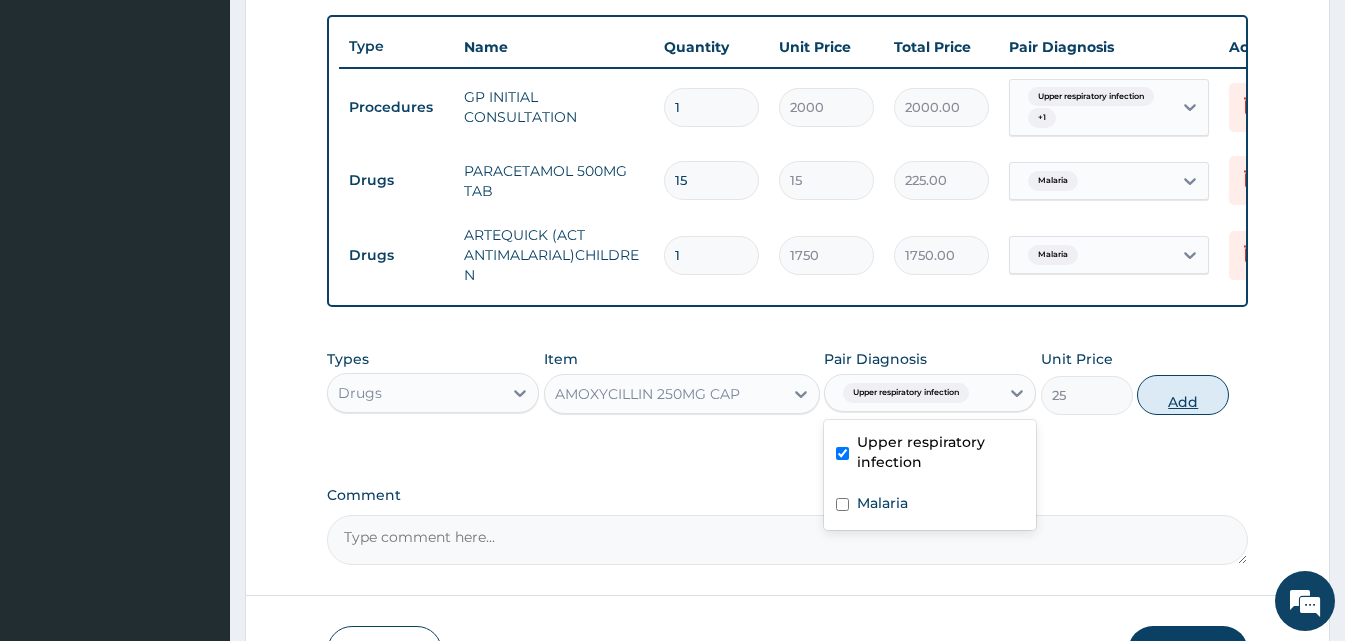 click on "Add" at bounding box center (1183, 395) 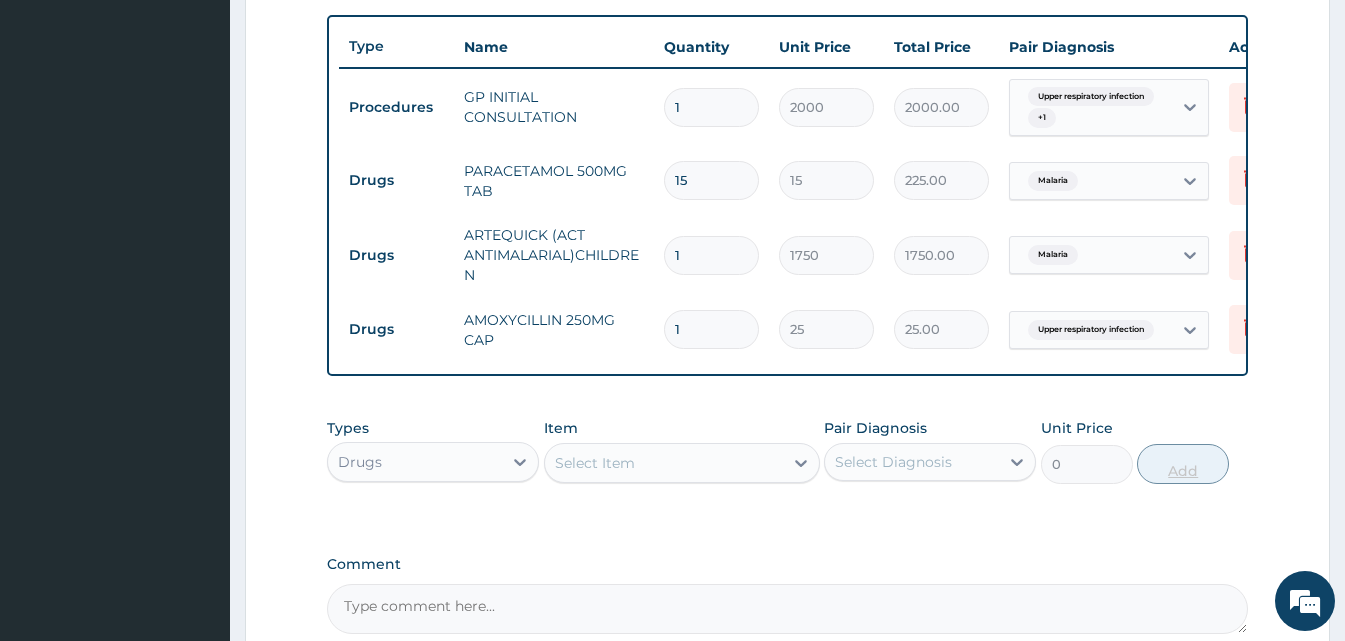 type on "15" 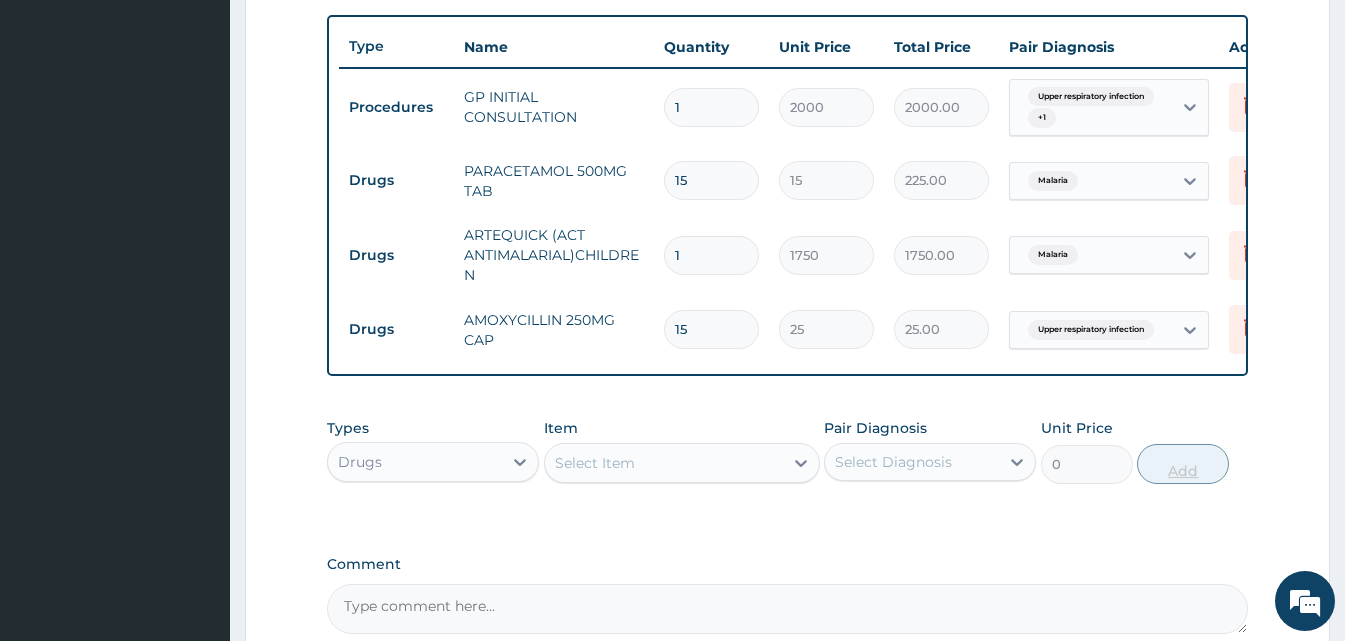 type on "375.00" 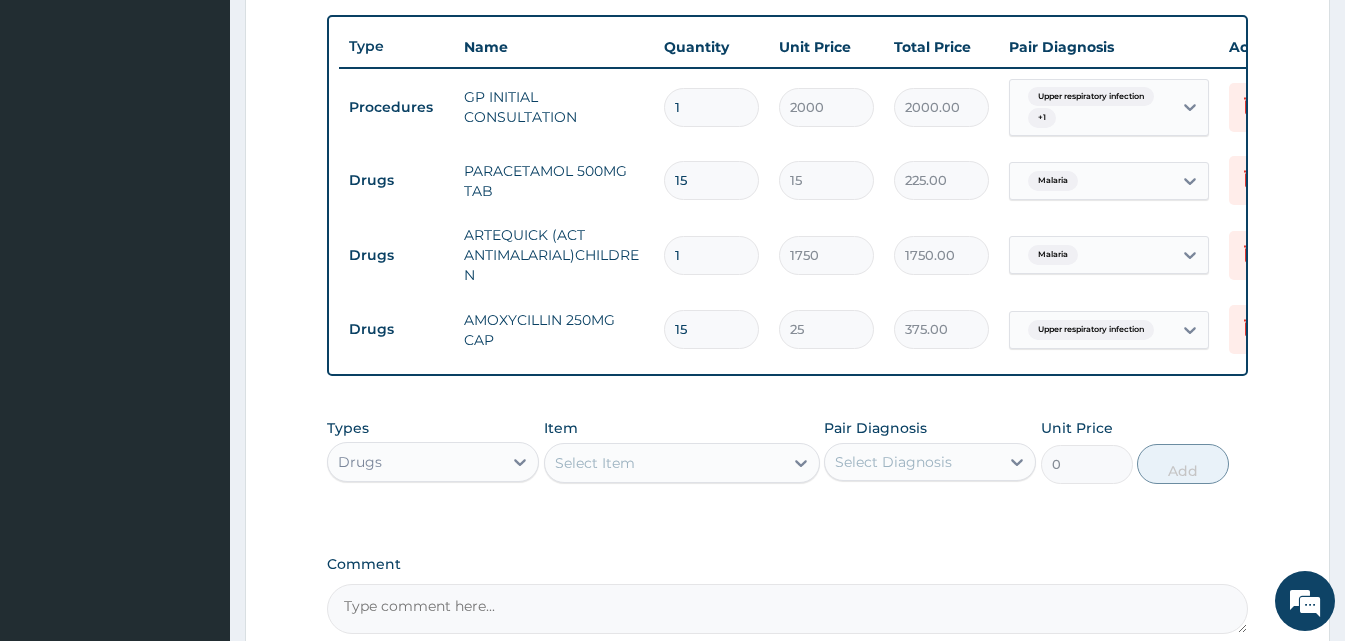 type on "15" 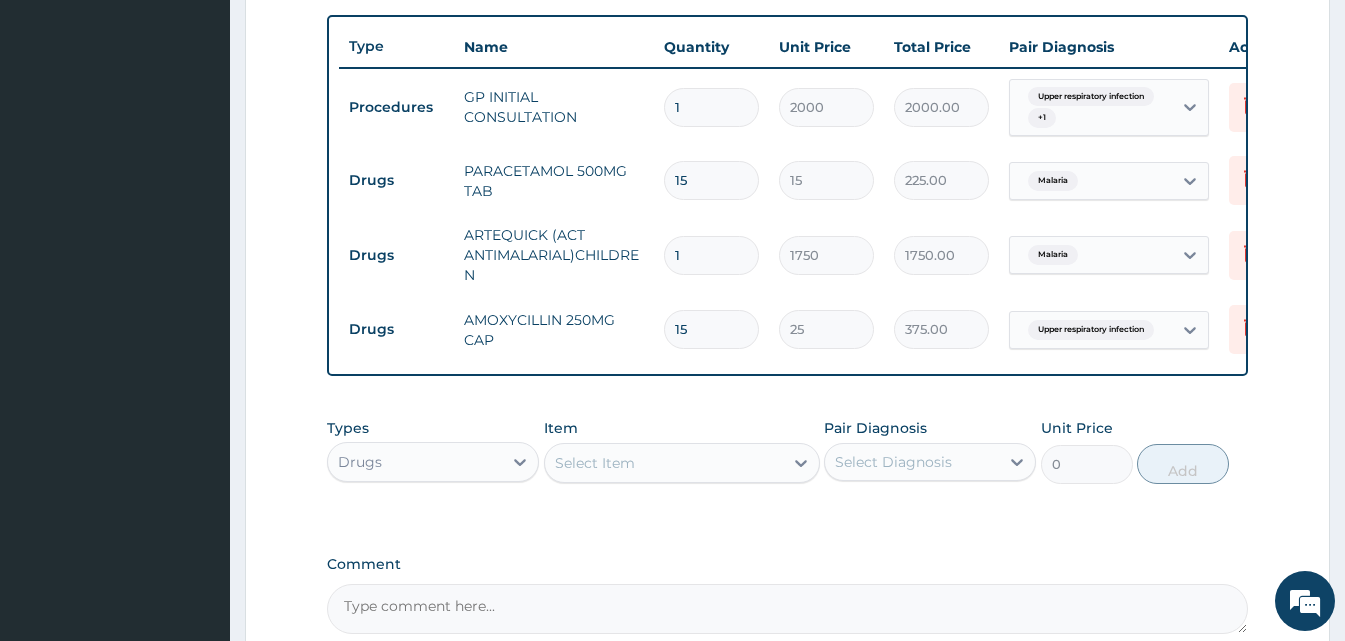 click on "Select Item" at bounding box center (664, 463) 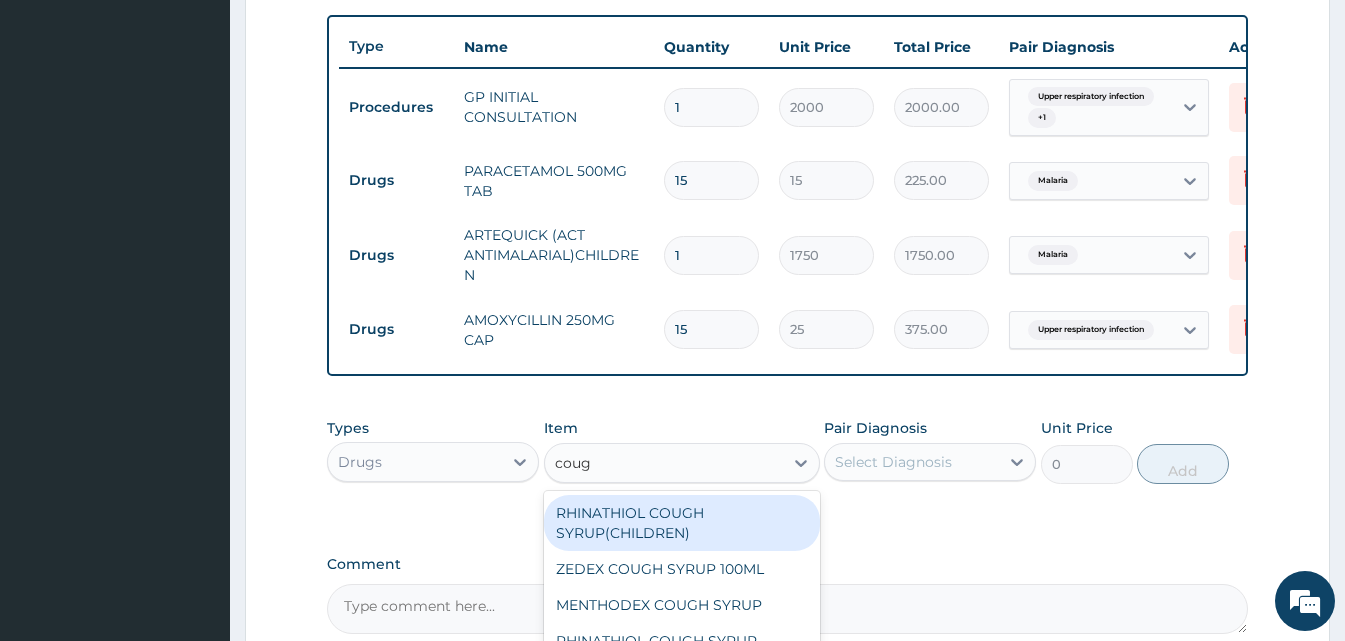type on "cough" 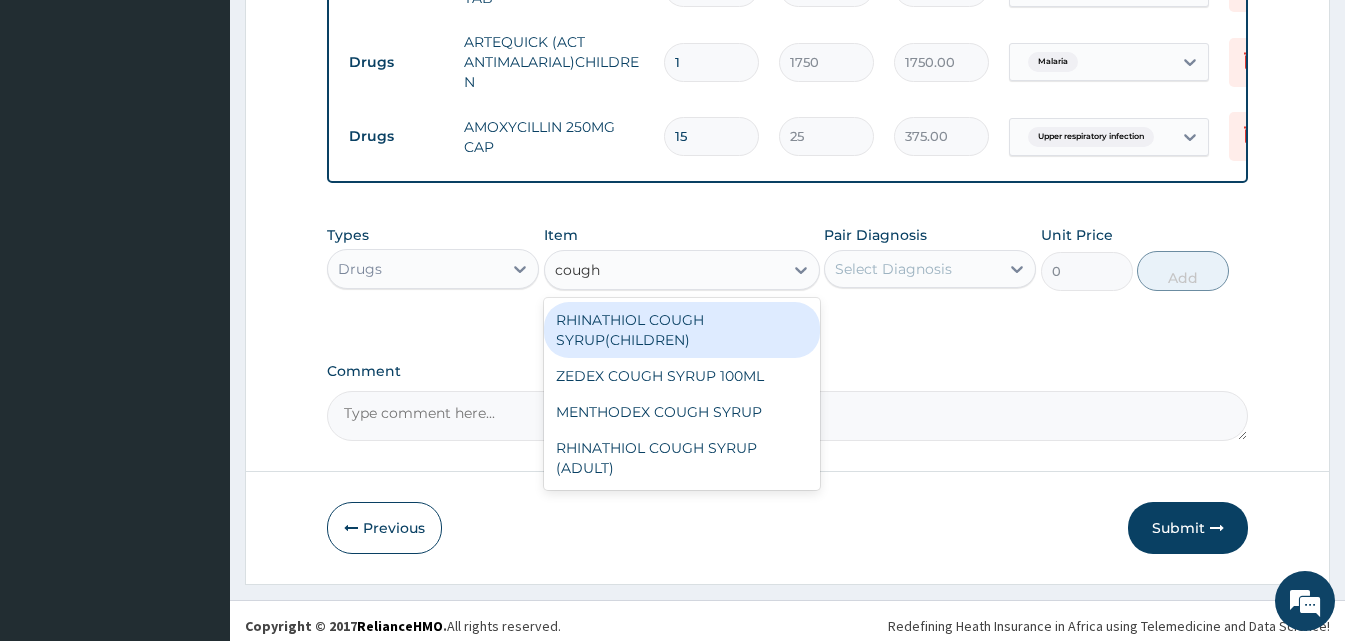 scroll, scrollTop: 947, scrollLeft: 0, axis: vertical 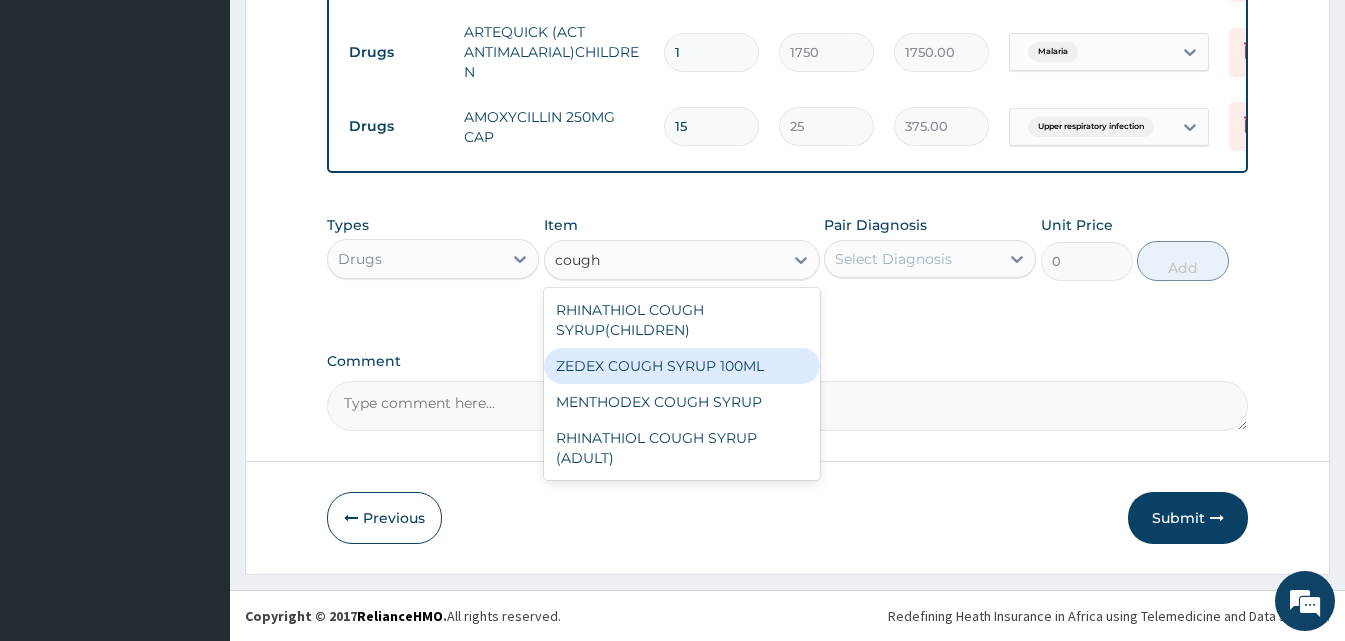 click on "ZEDEX COUGH SYRUP 100ML" at bounding box center [682, 366] 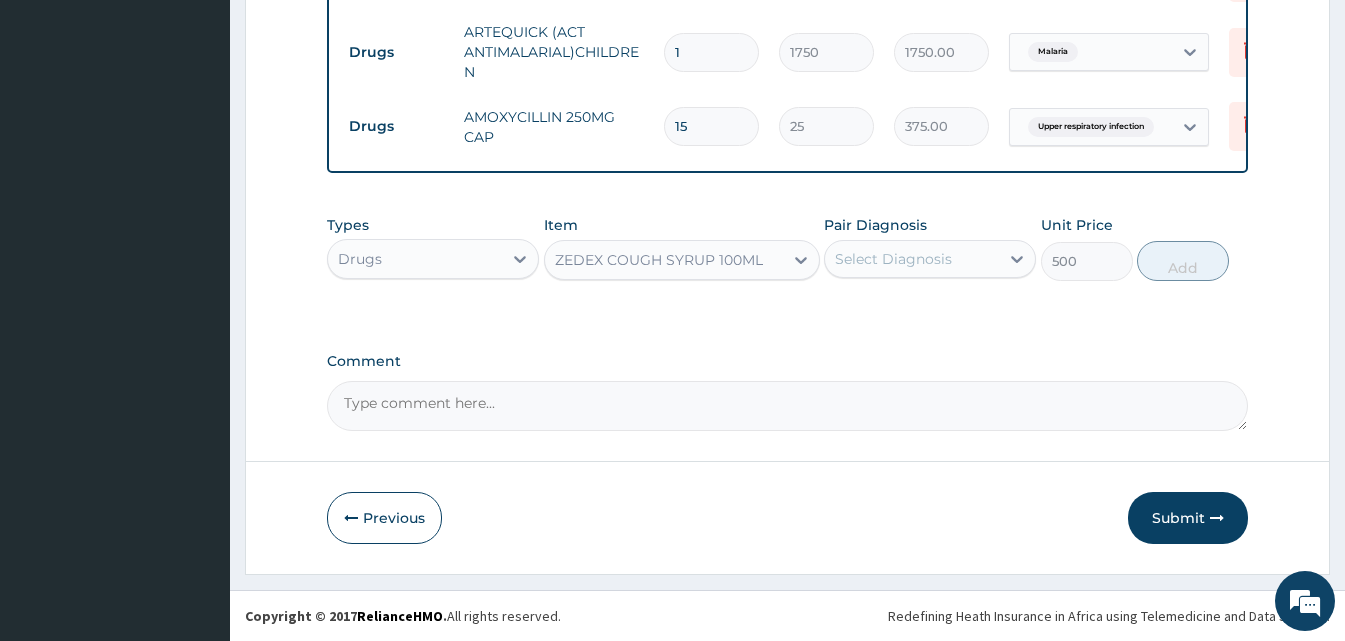 click on "Select Diagnosis" at bounding box center (893, 259) 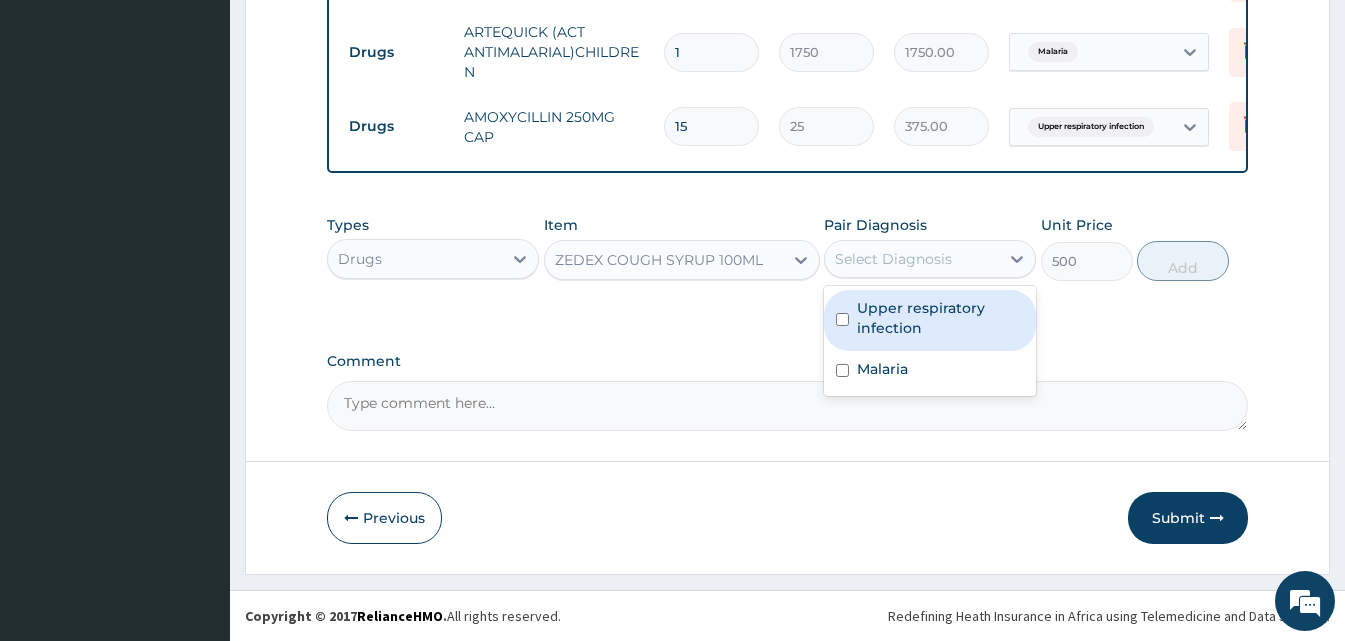 click on "Upper respiratory infection" at bounding box center [940, 318] 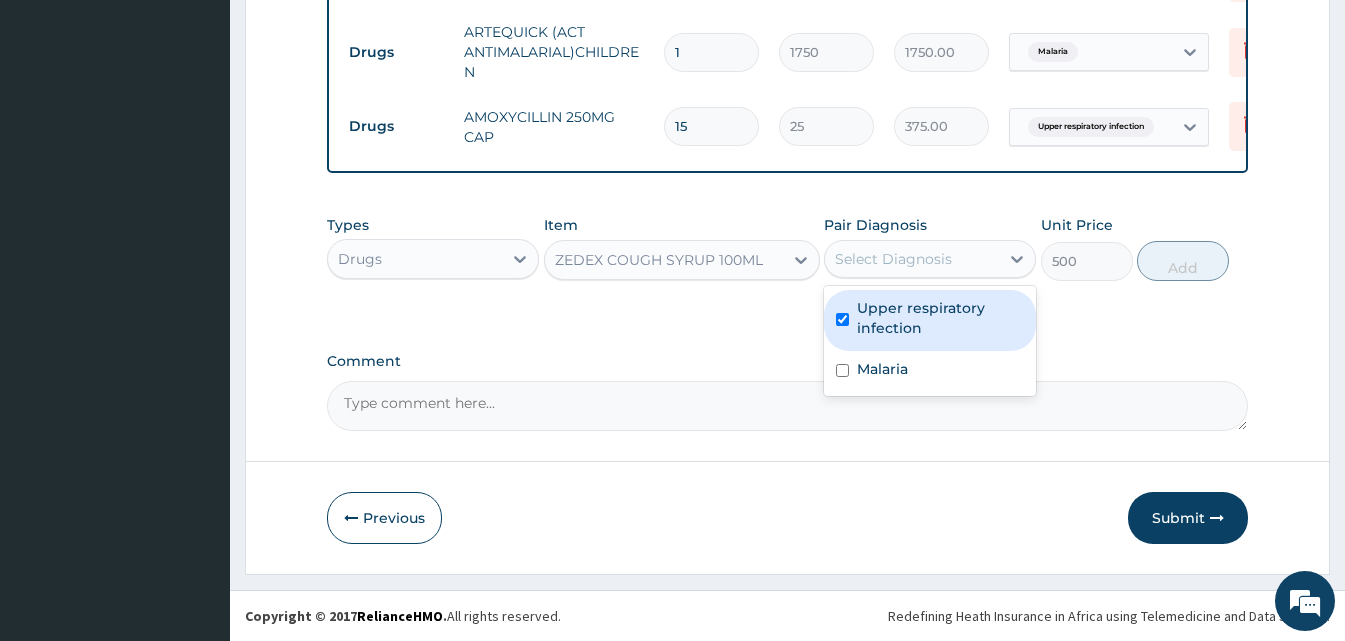 checkbox on "true" 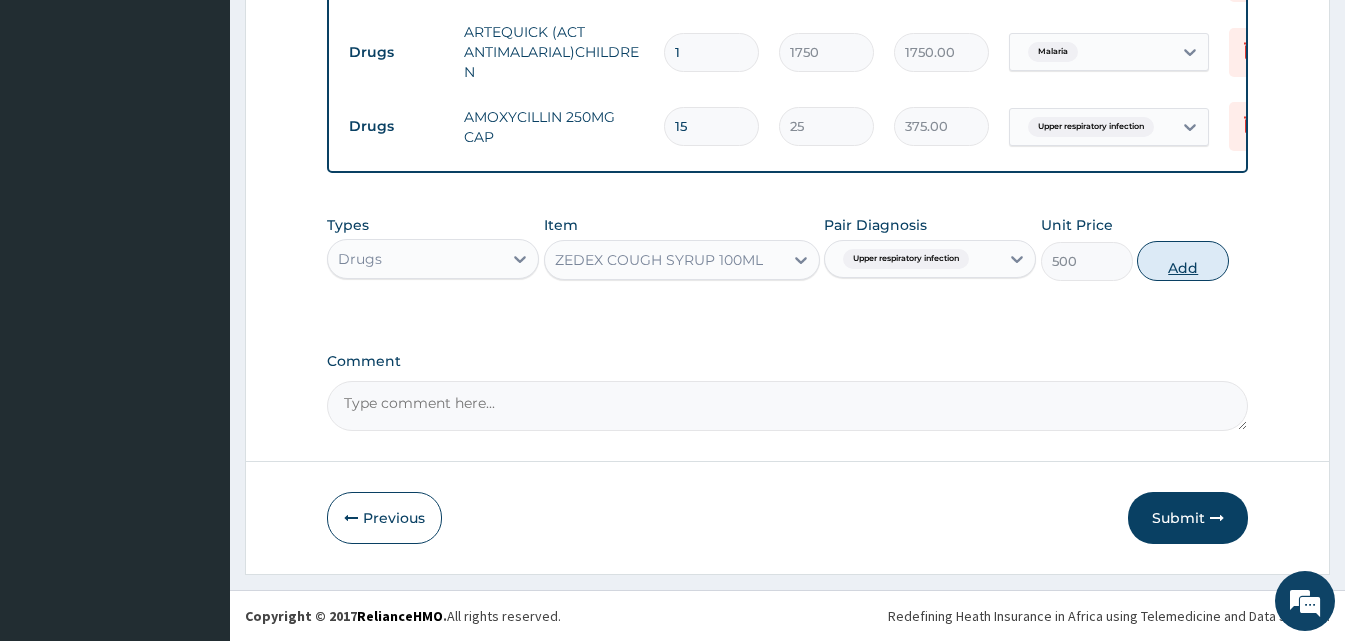 click on "Add" at bounding box center [1183, 261] 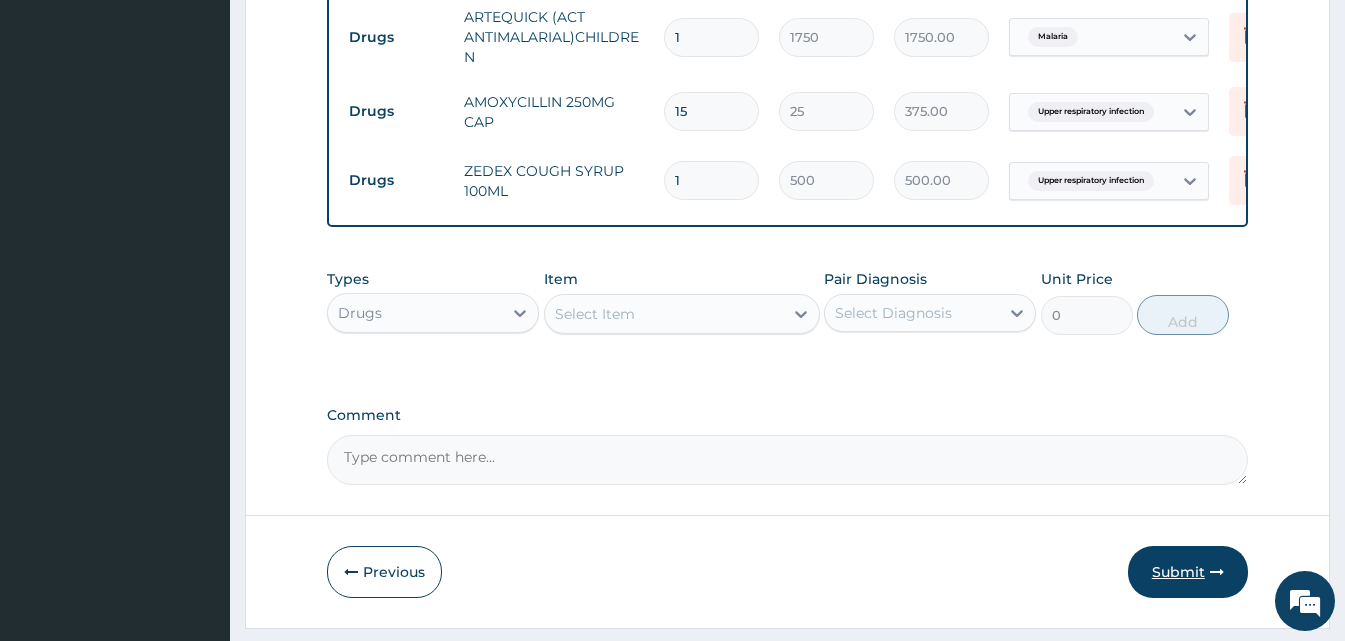 click on "Submit" at bounding box center [1188, 572] 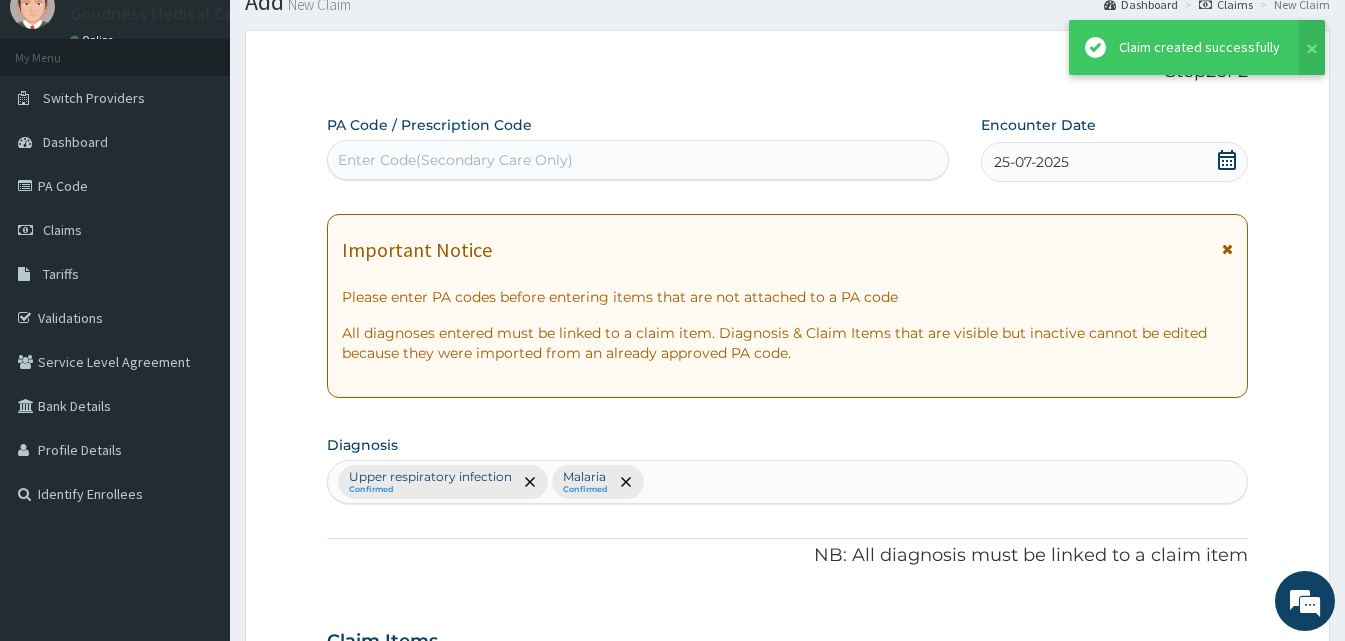 scroll, scrollTop: 947, scrollLeft: 0, axis: vertical 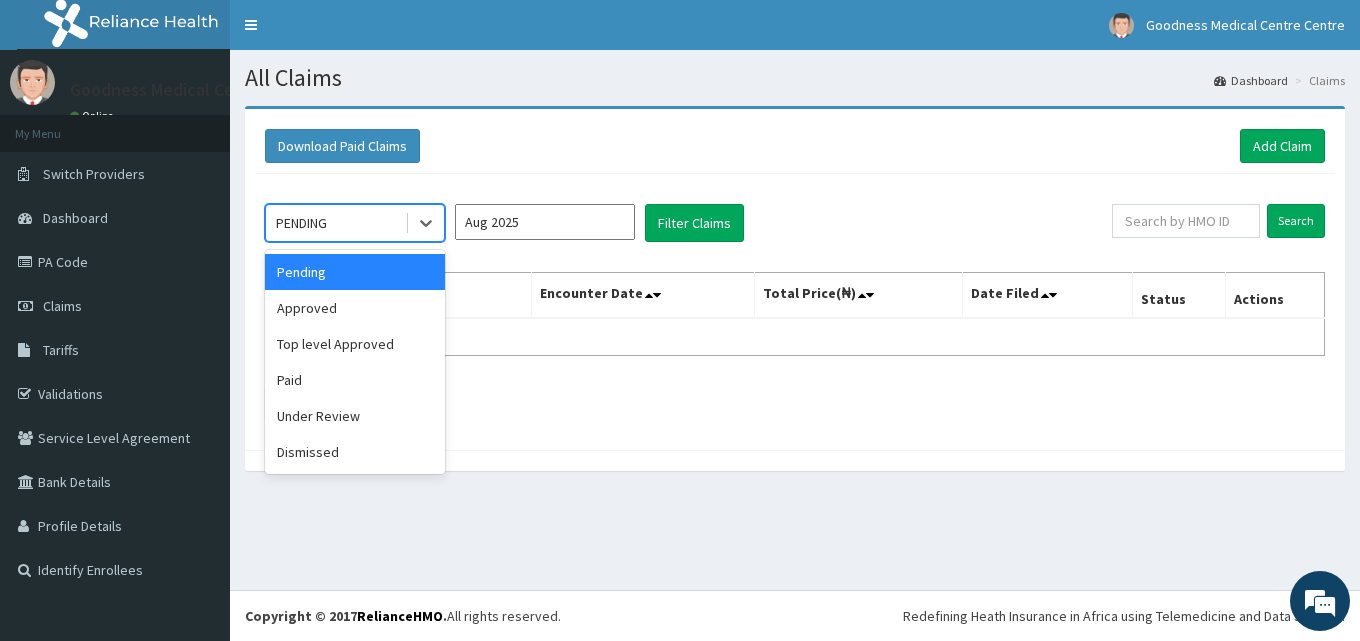 drag, startPoint x: 401, startPoint y: 224, endPoint x: 351, endPoint y: 290, distance: 82.800964 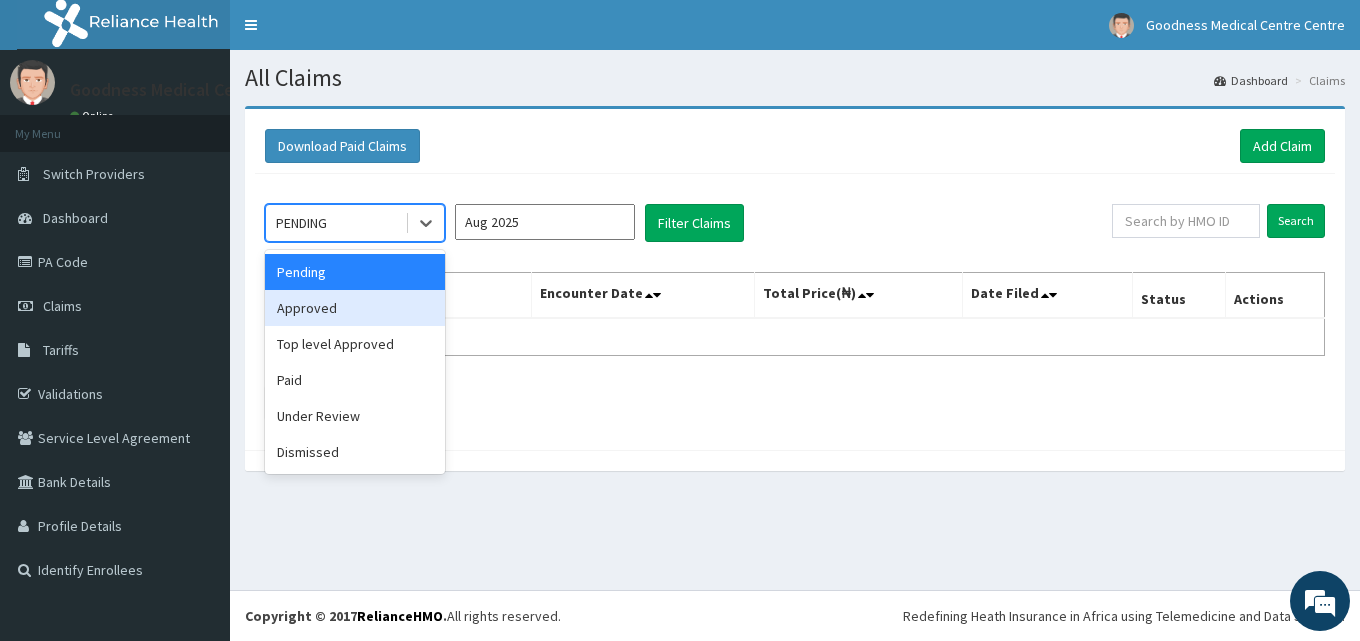click on "Approved" at bounding box center [355, 308] 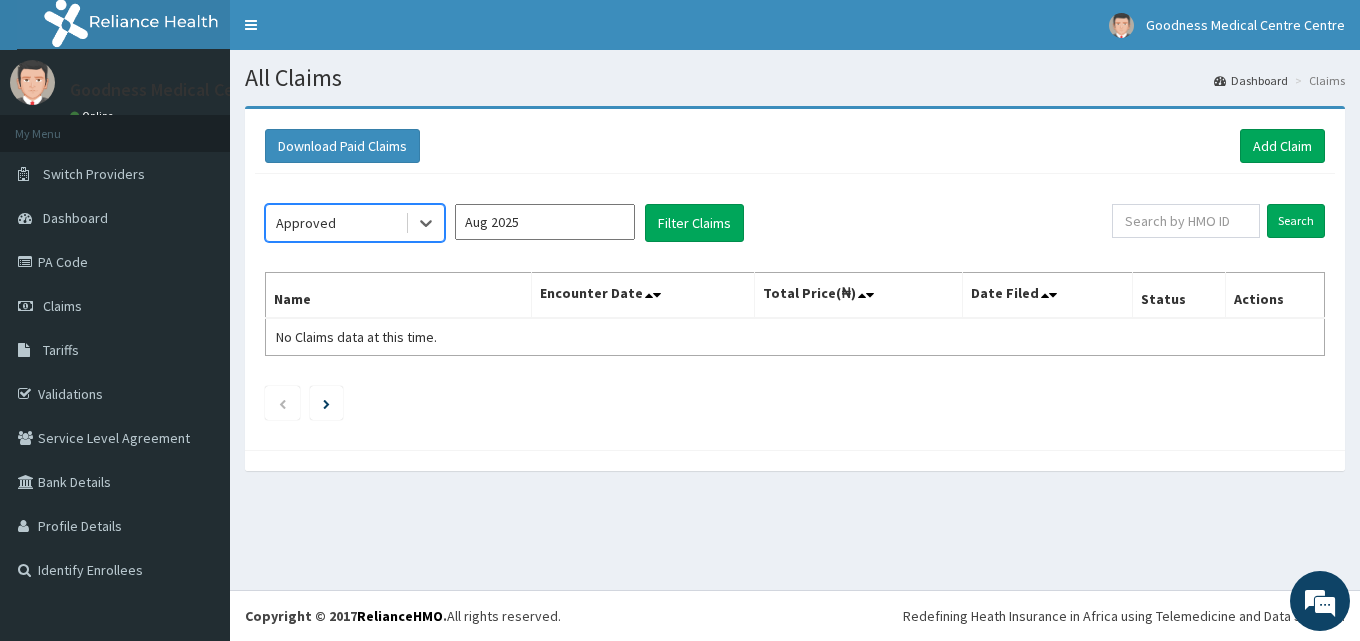 click on "Aug 2025" at bounding box center (545, 222) 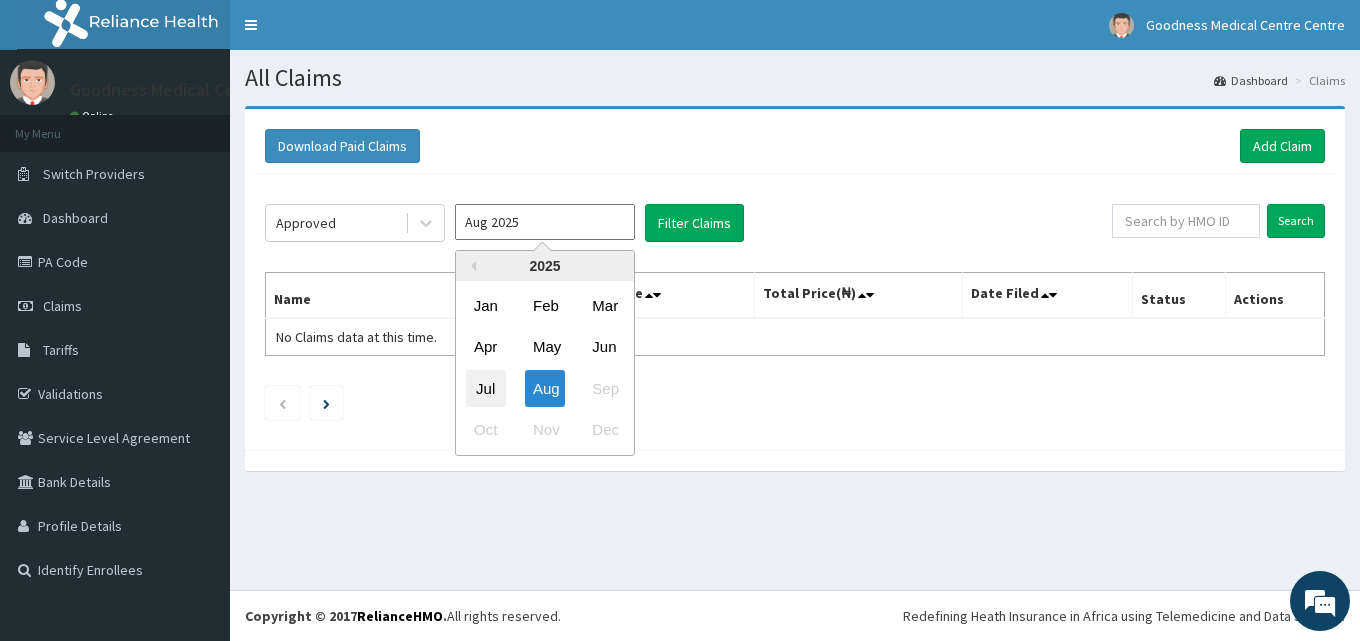 click on "Jul" at bounding box center [486, 388] 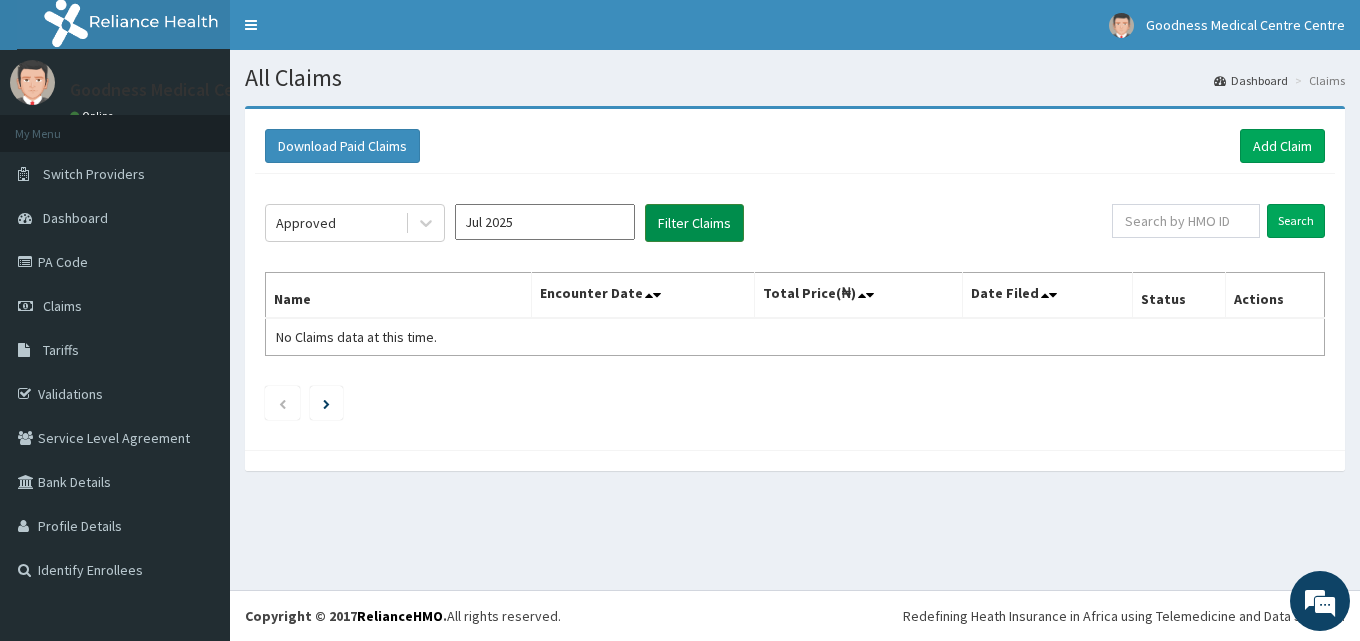 click on "Filter Claims" at bounding box center (694, 223) 